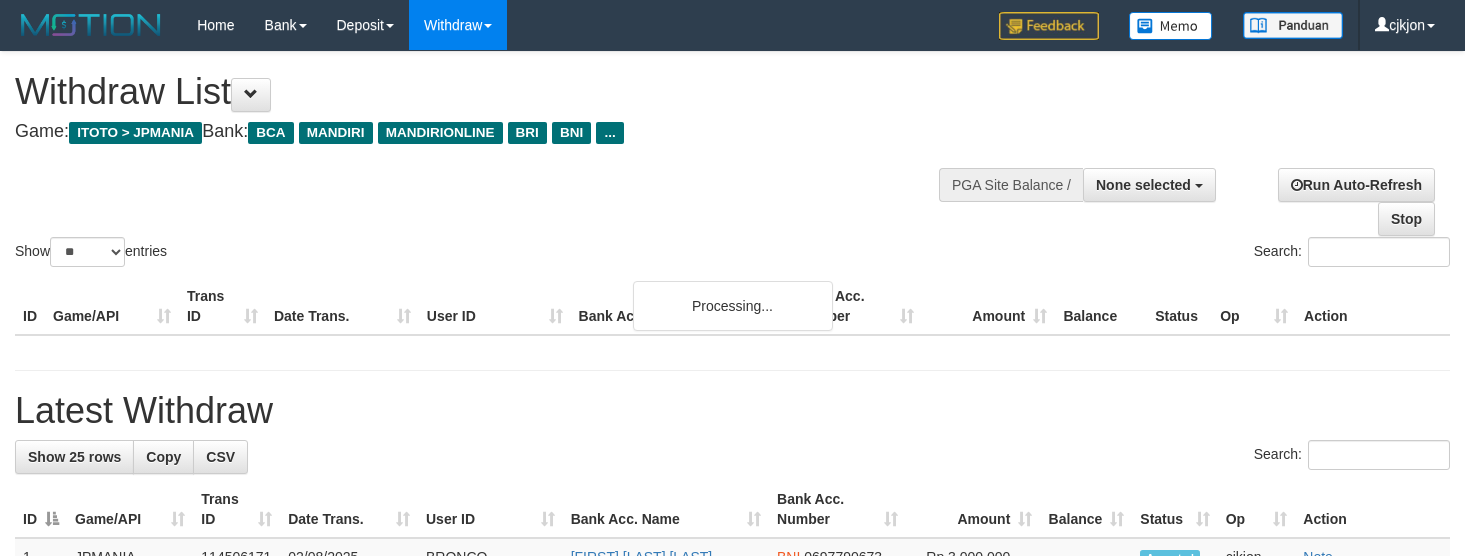 select 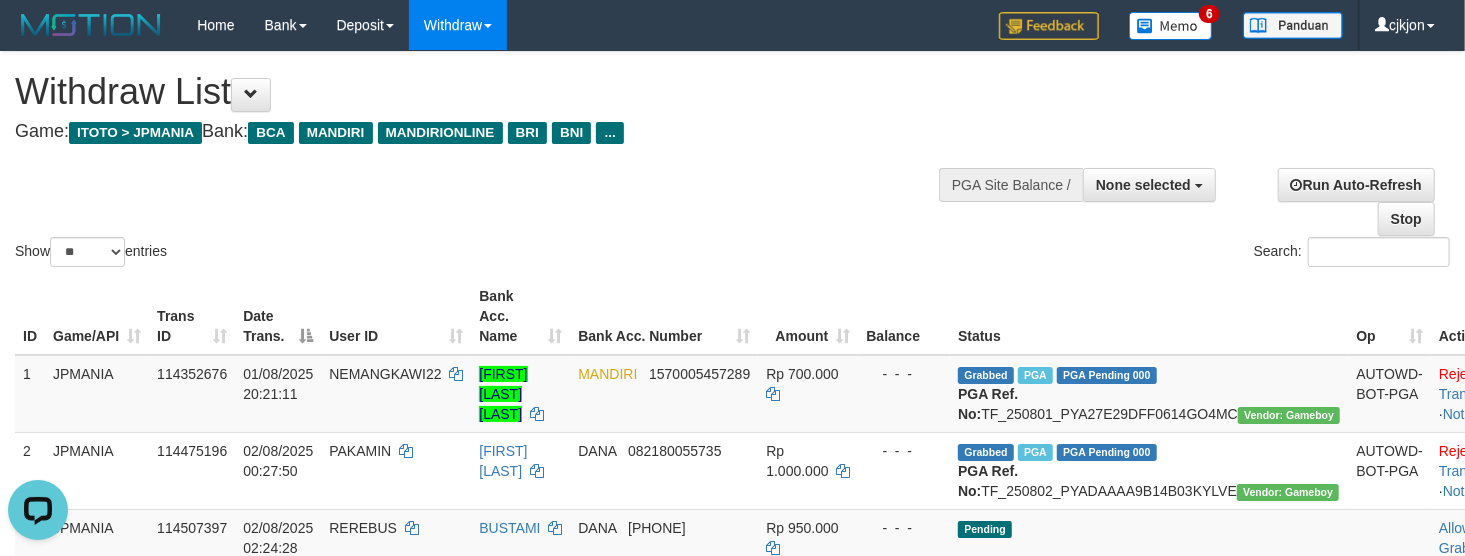 scroll, scrollTop: 0, scrollLeft: 0, axis: both 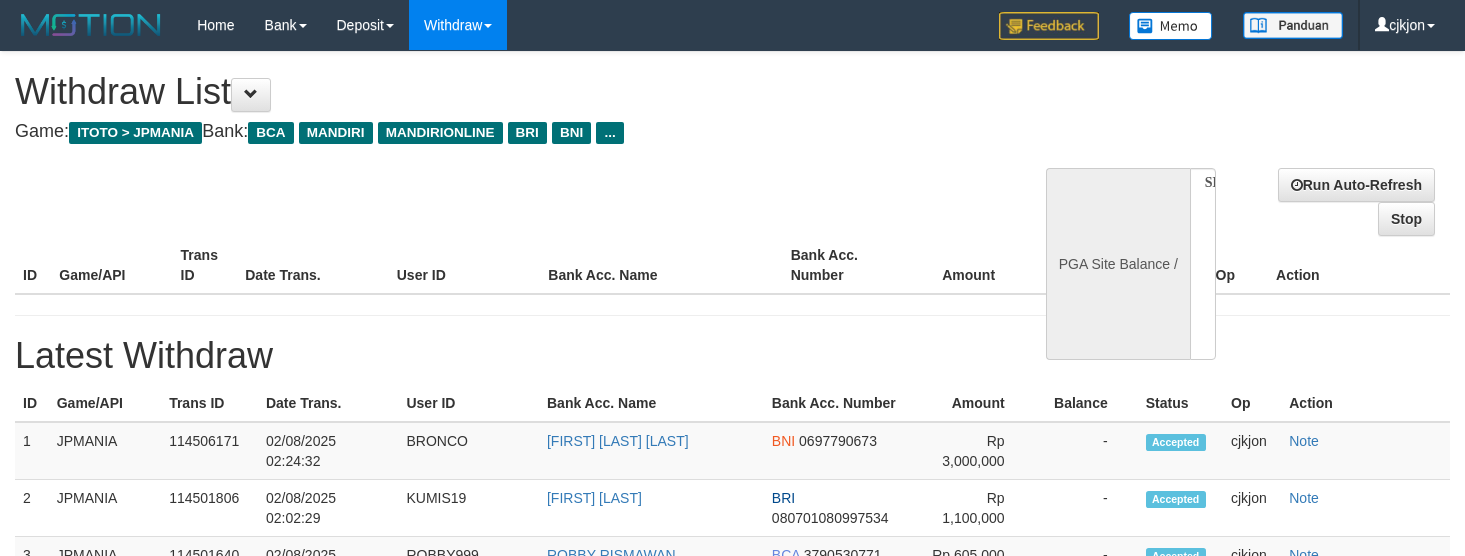 select 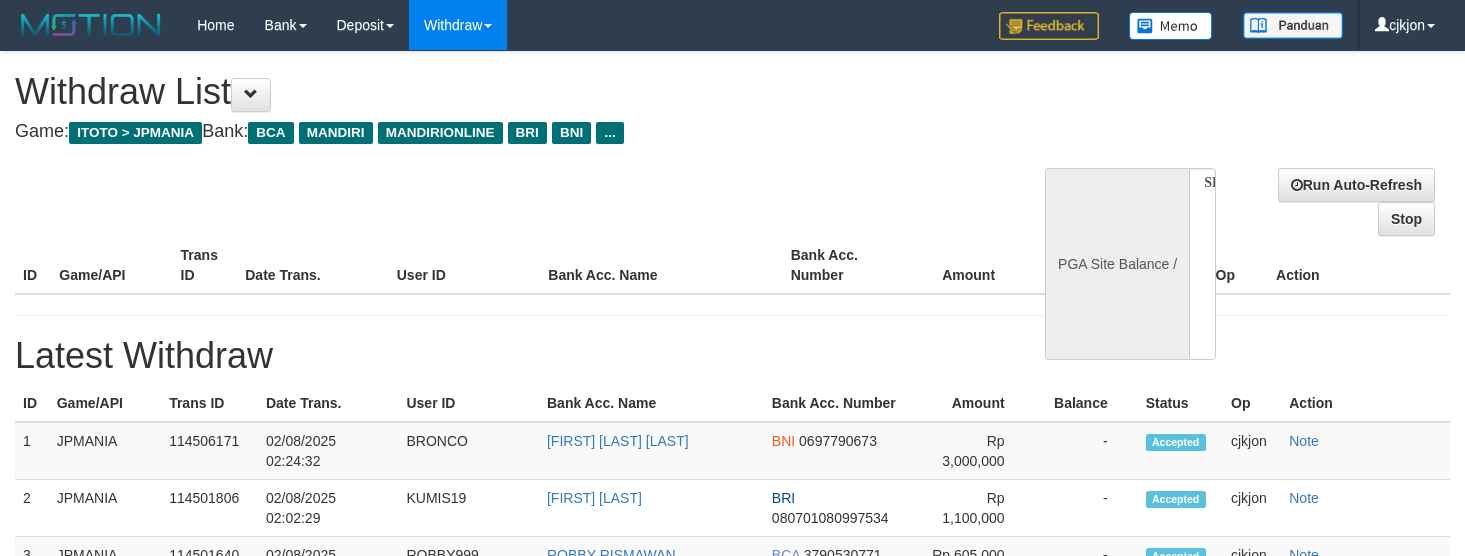 scroll, scrollTop: 0, scrollLeft: 0, axis: both 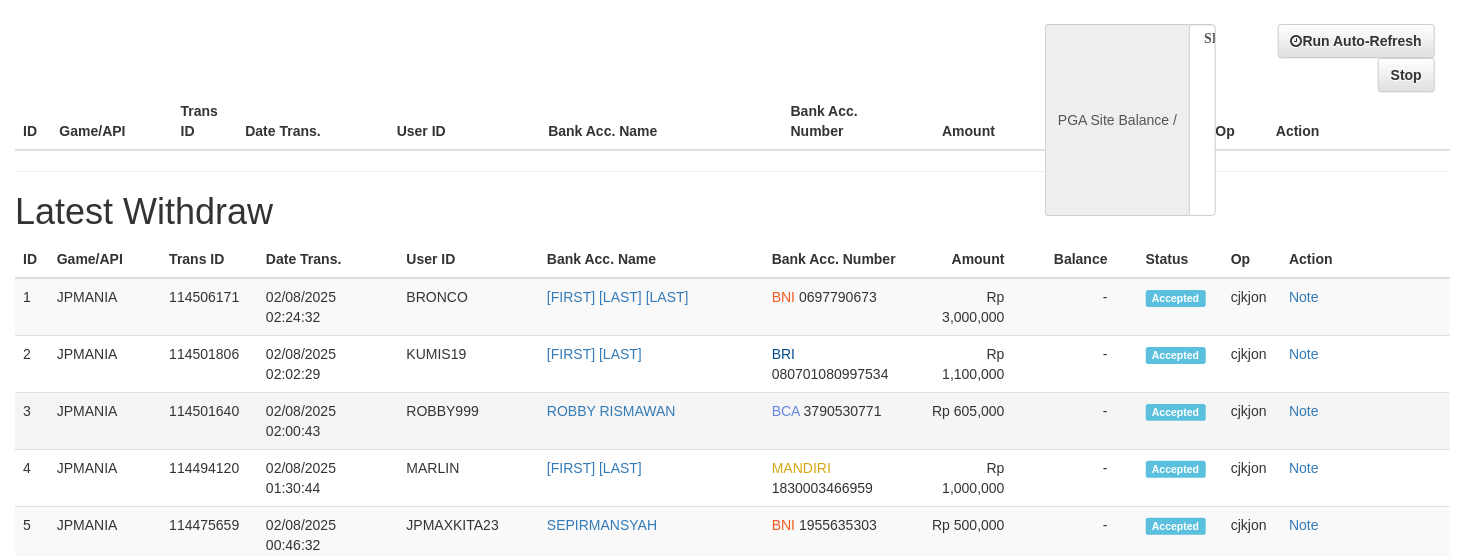 select on "**" 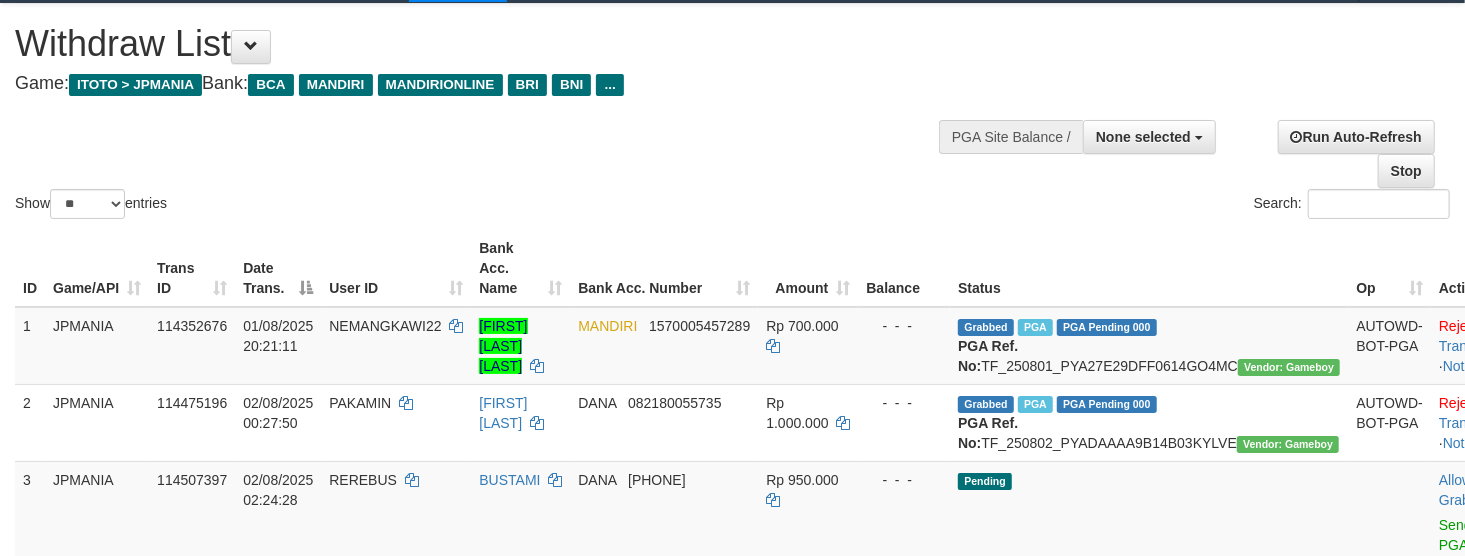 scroll, scrollTop: 0, scrollLeft: 0, axis: both 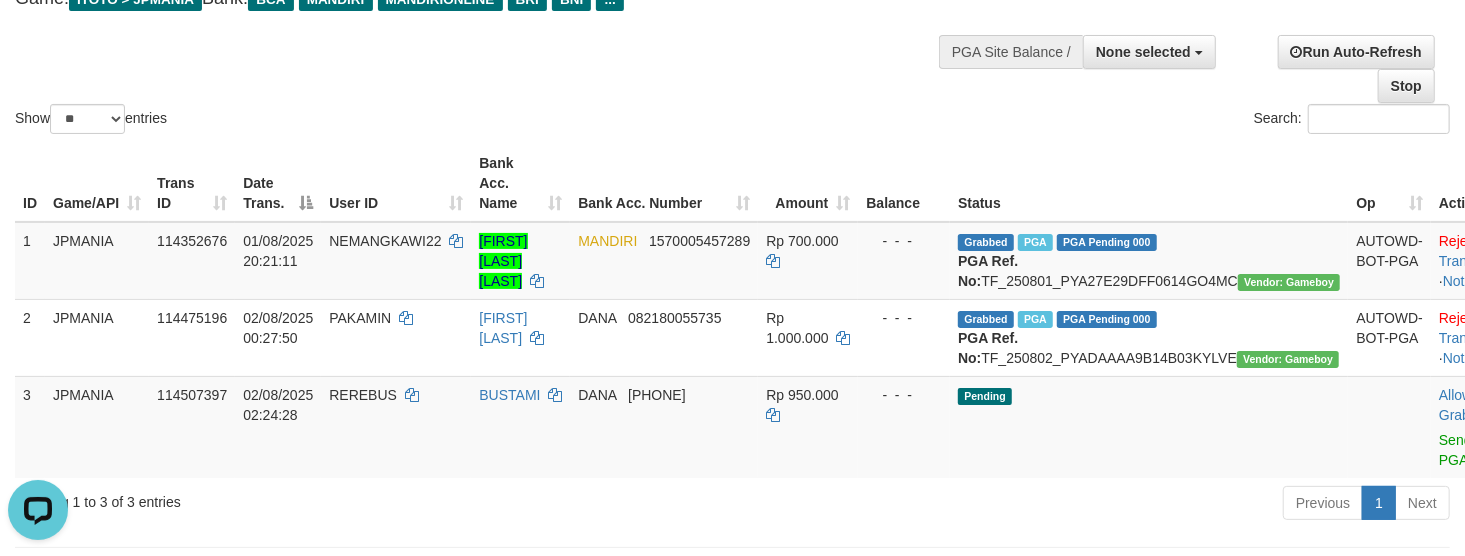 click on "Show  ** ** ** ***  entries" at bounding box center (366, 121) 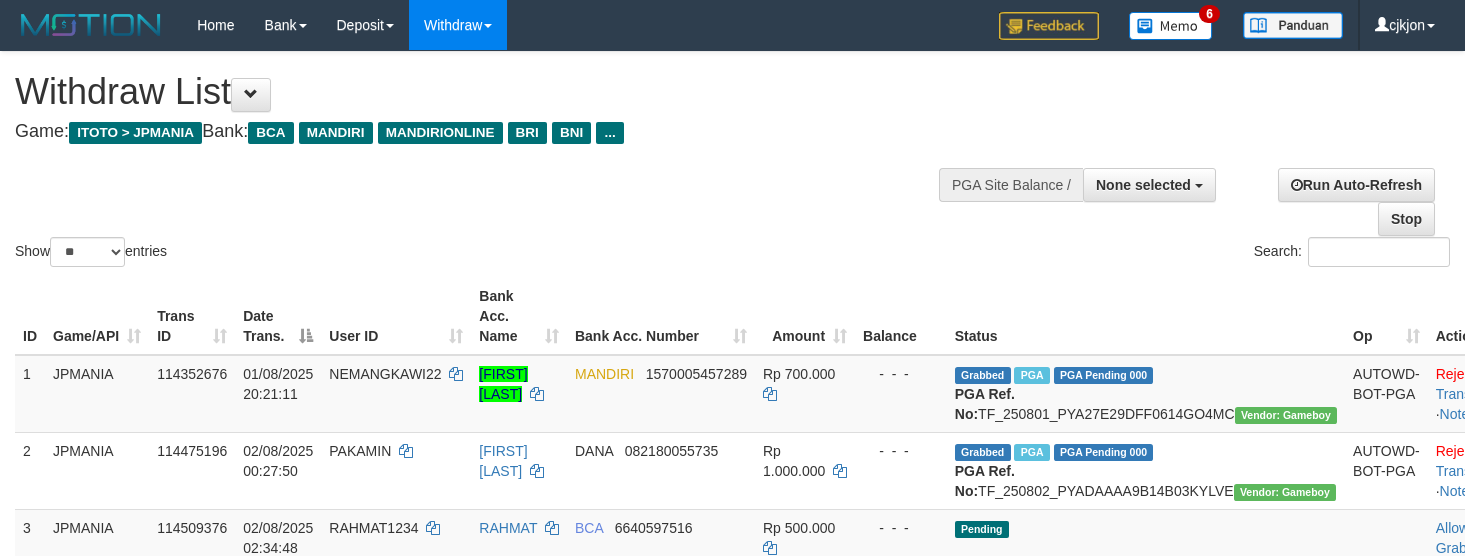 select 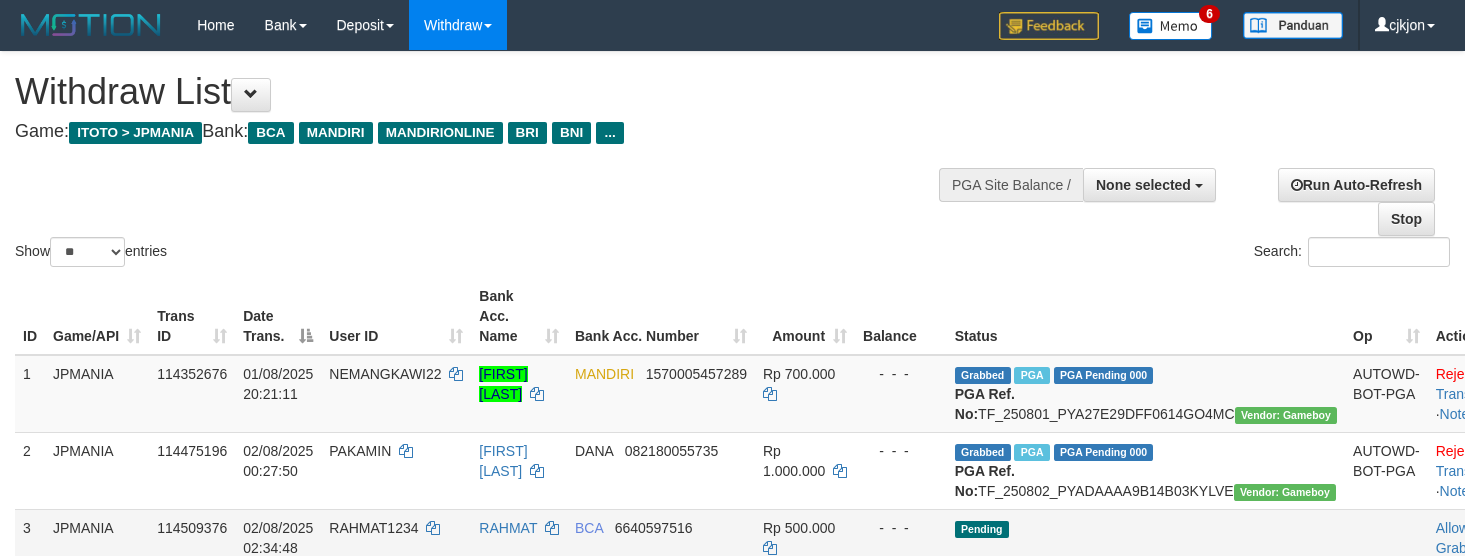 scroll, scrollTop: 134, scrollLeft: 0, axis: vertical 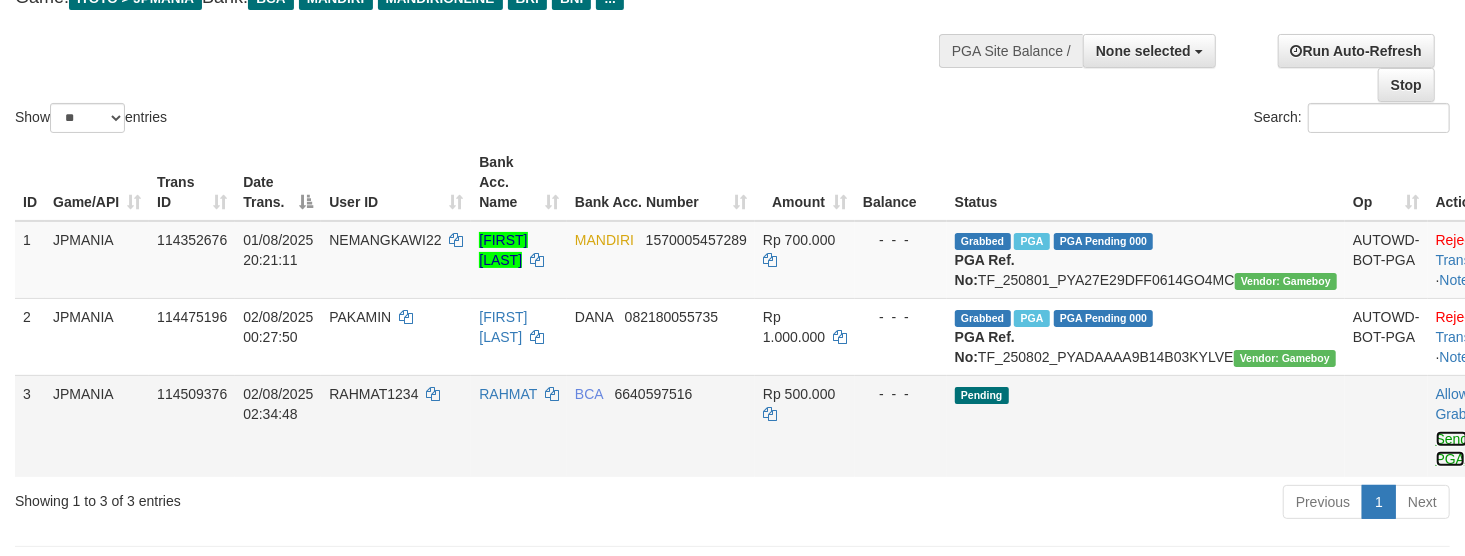 click on "Send PGA" at bounding box center [1452, 449] 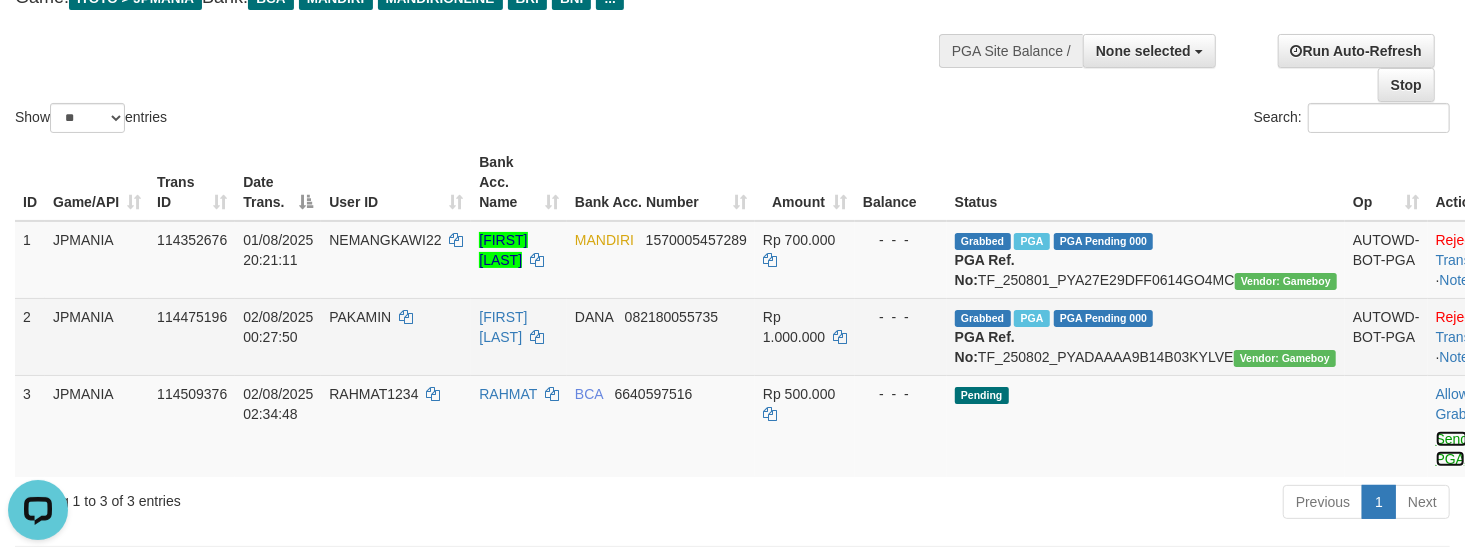 scroll, scrollTop: 0, scrollLeft: 0, axis: both 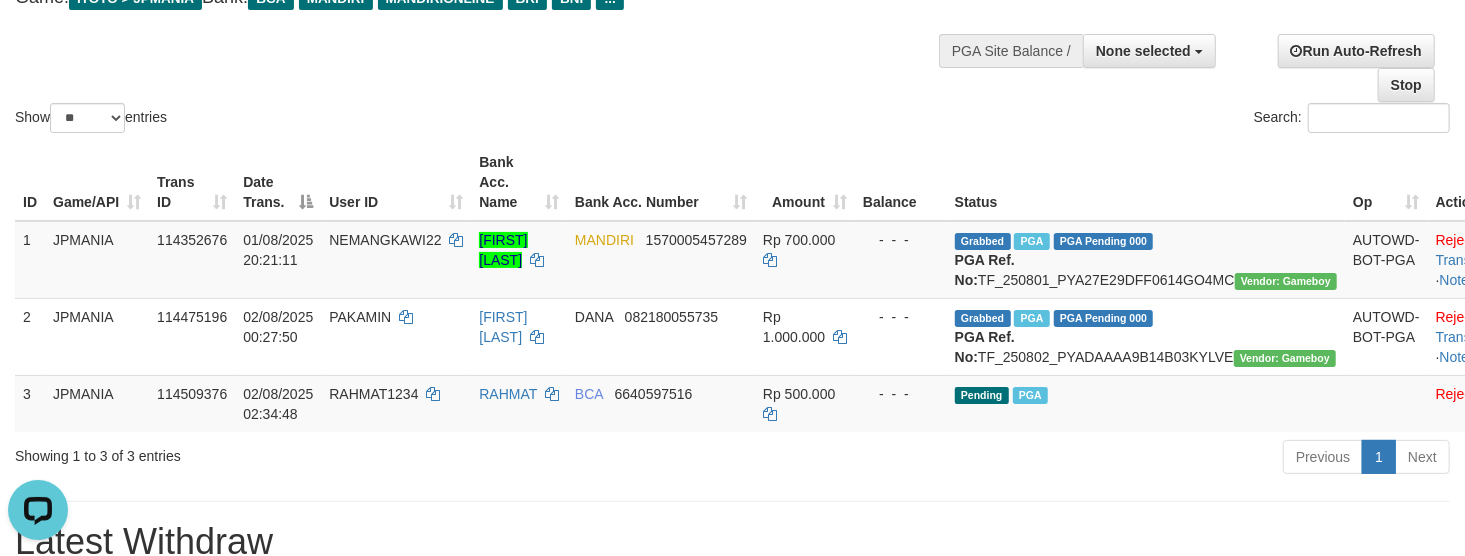 click on "Show  ** ** ** ***  entries" at bounding box center (366, 120) 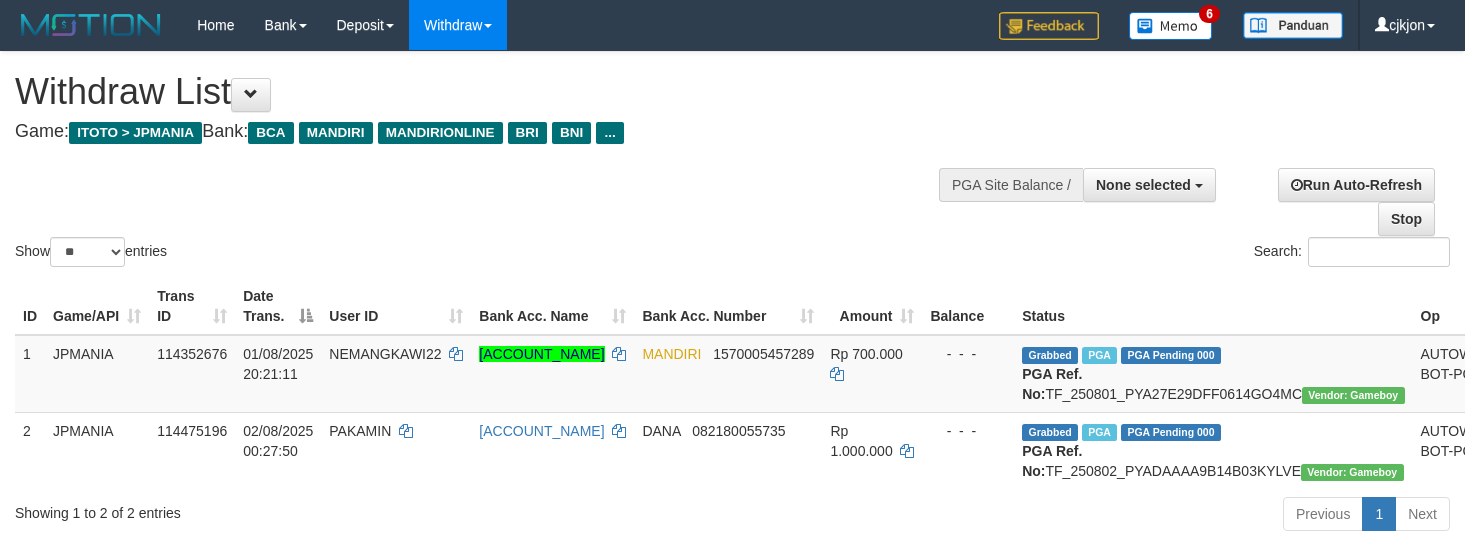 select 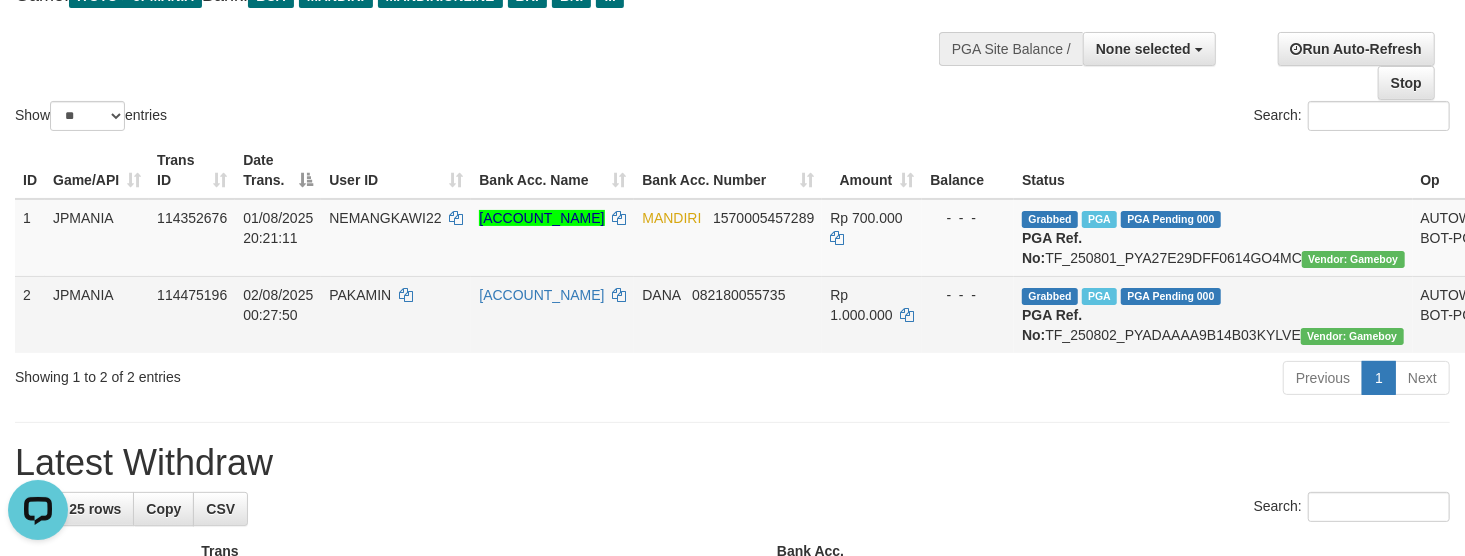 scroll, scrollTop: 0, scrollLeft: 0, axis: both 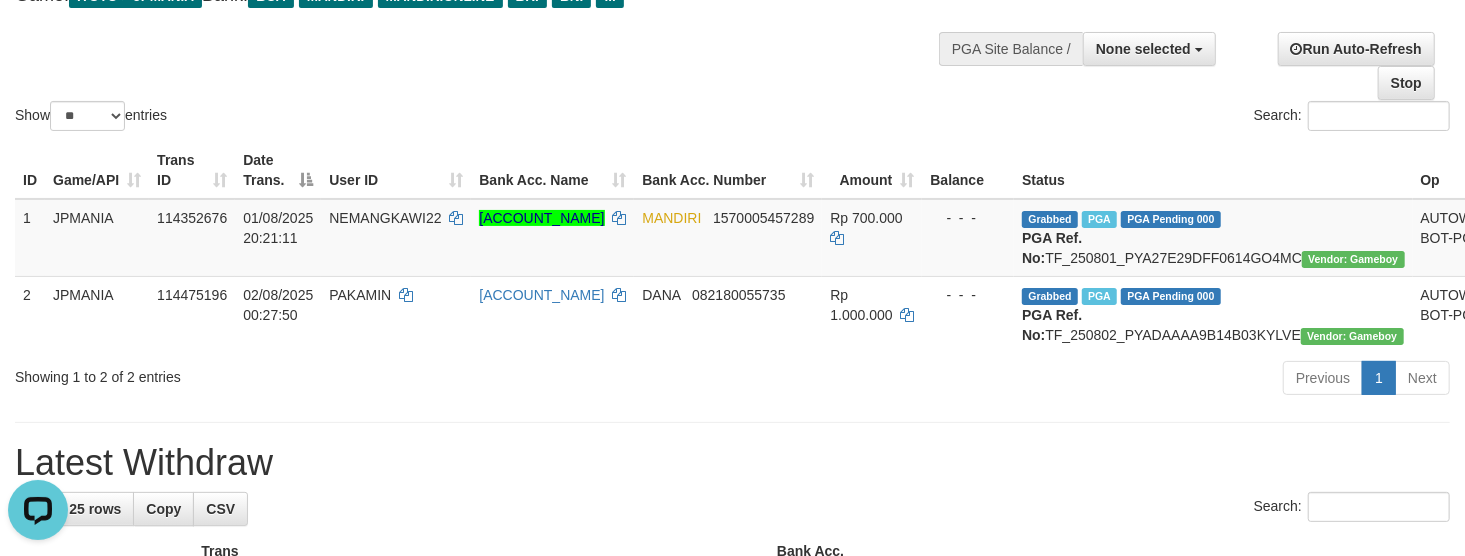 drag, startPoint x: 888, startPoint y: 118, endPoint x: 740, endPoint y: 73, distance: 154.69002 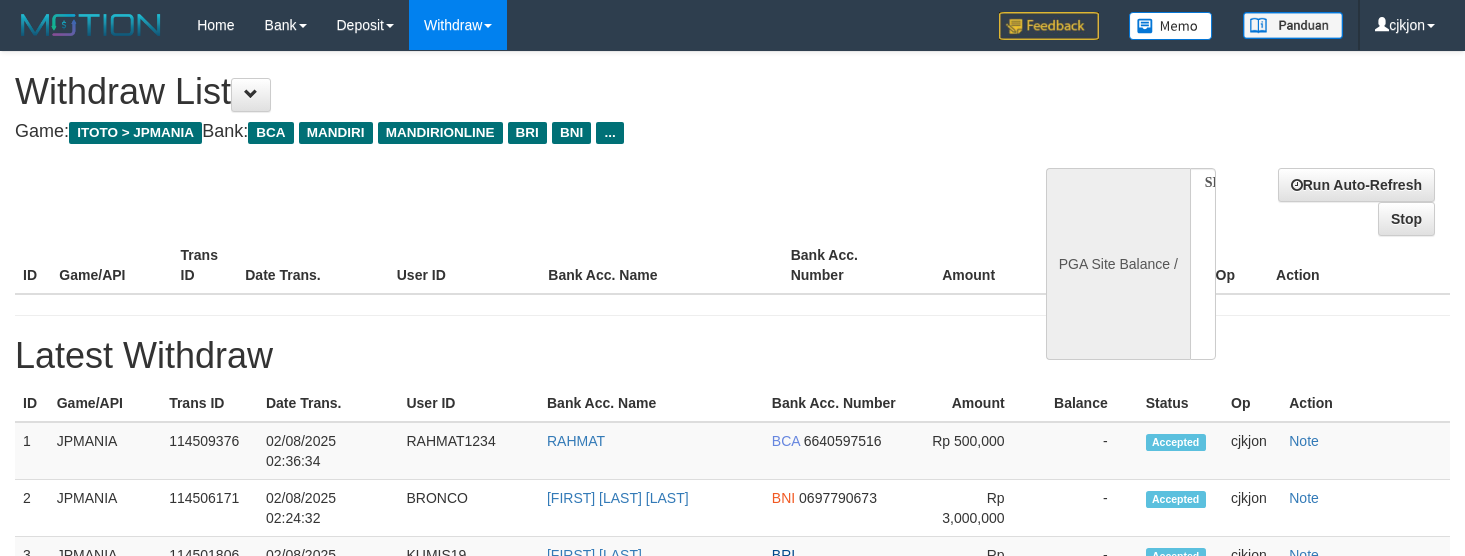 select 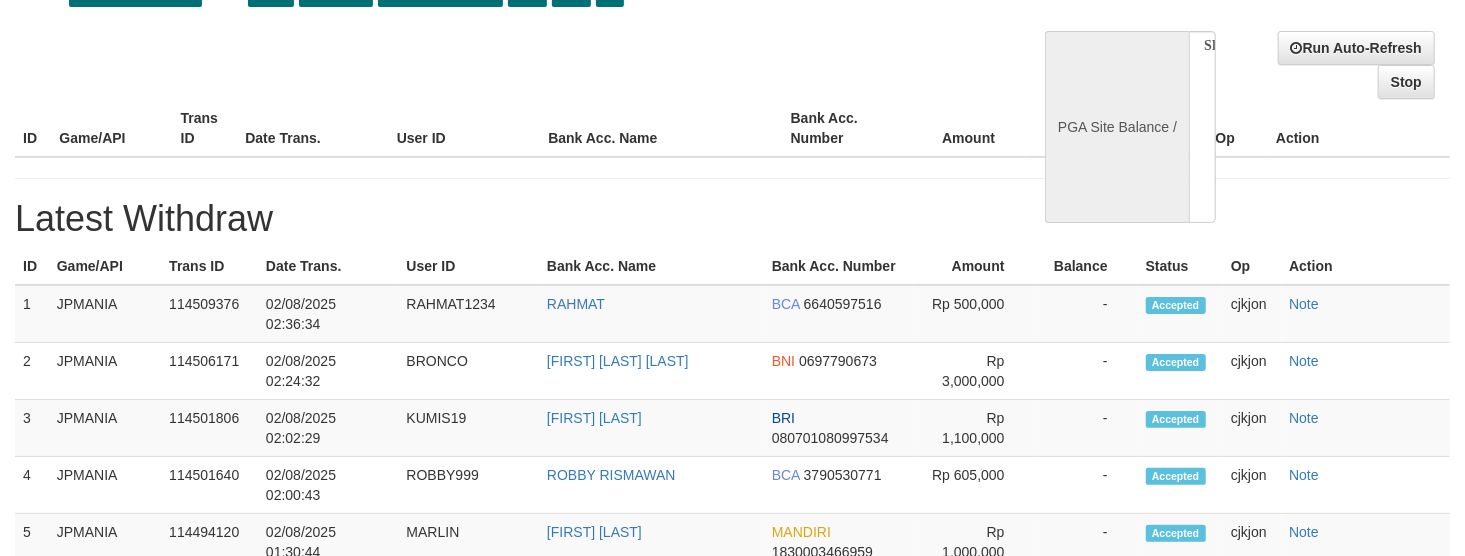 scroll, scrollTop: 4, scrollLeft: 0, axis: vertical 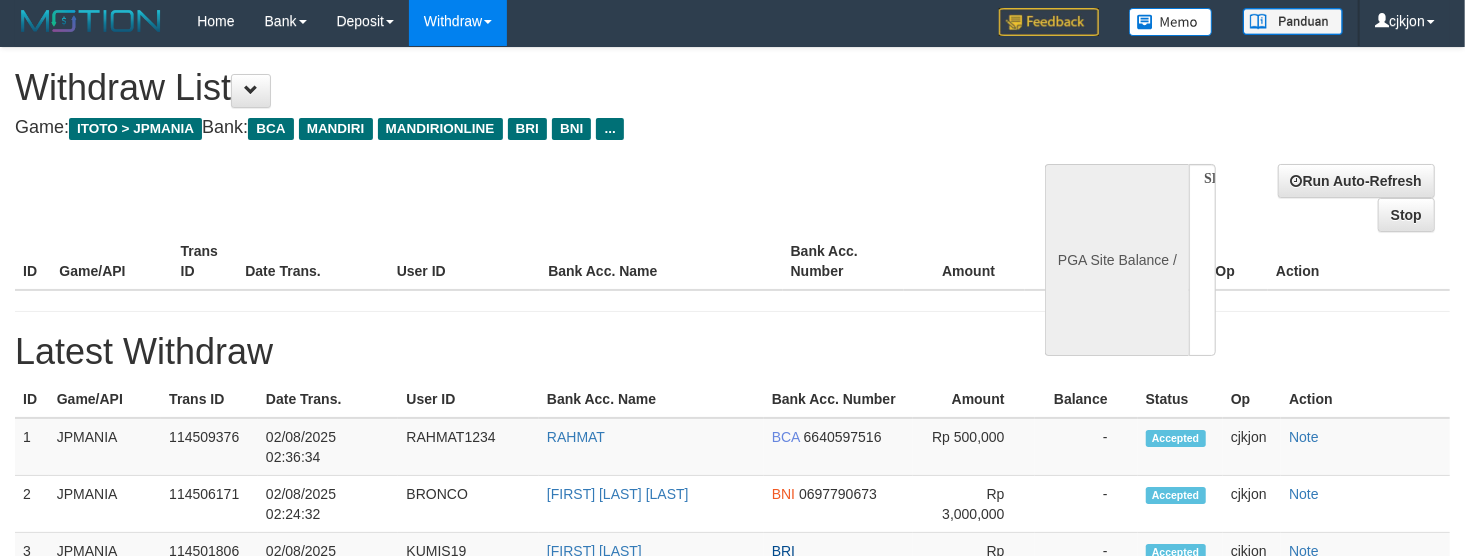 select on "**" 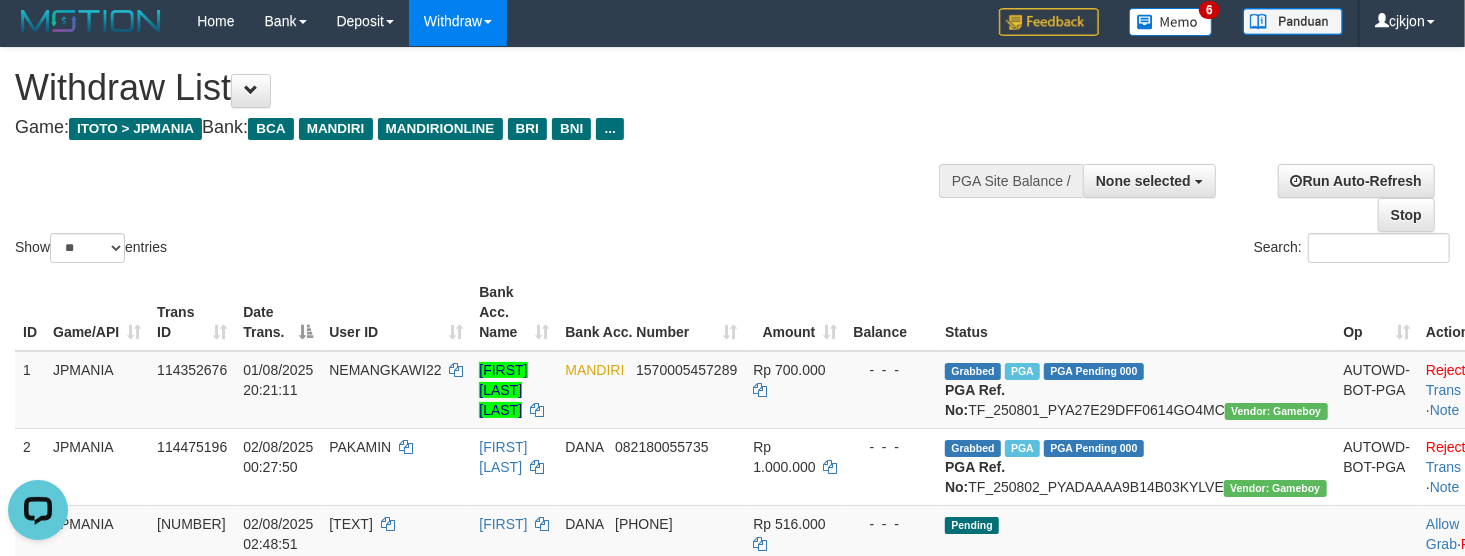 scroll, scrollTop: 0, scrollLeft: 0, axis: both 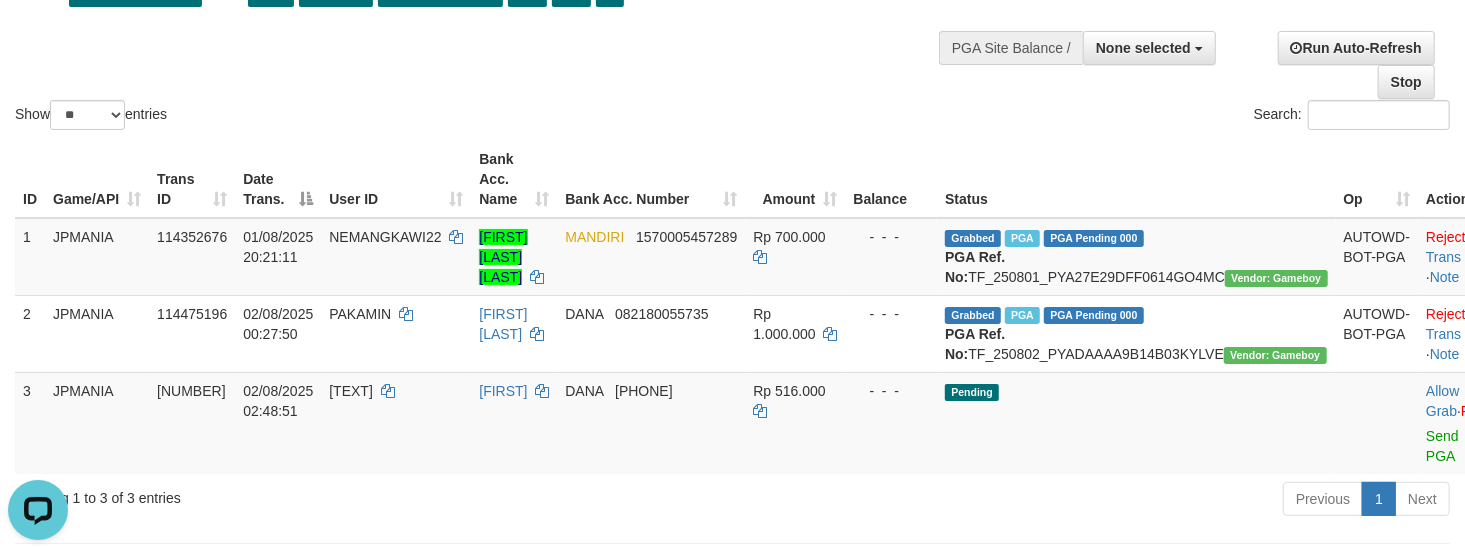 click on "Show  ** ** ** ***  entries" at bounding box center (366, 117) 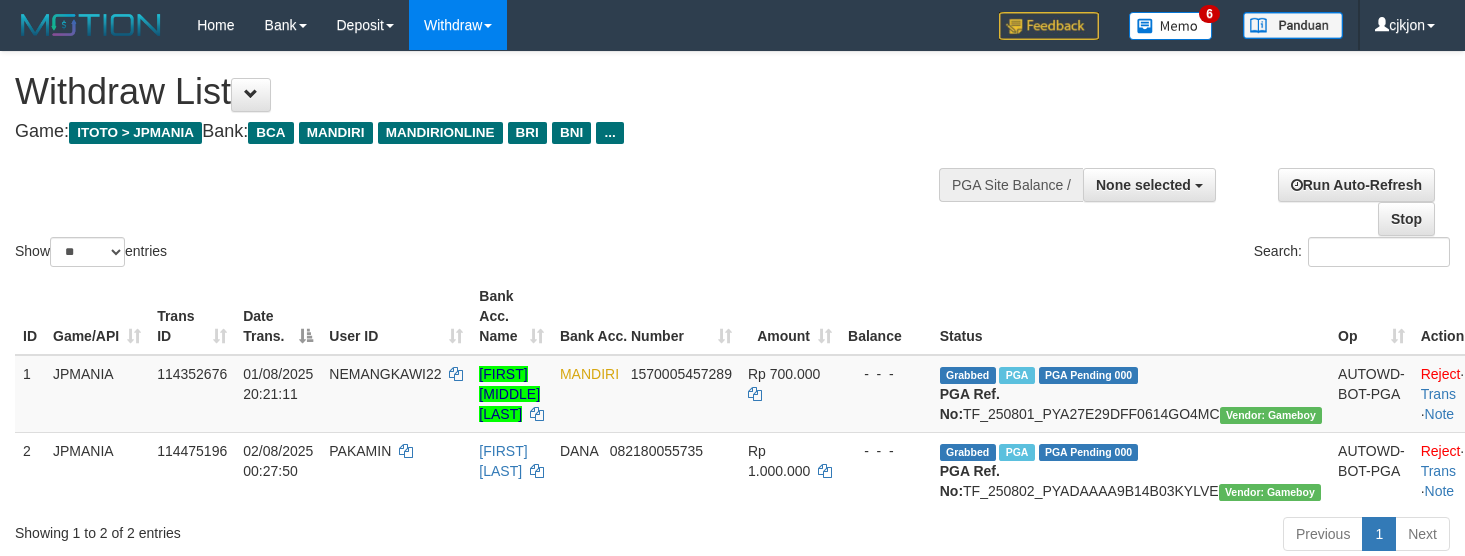 select 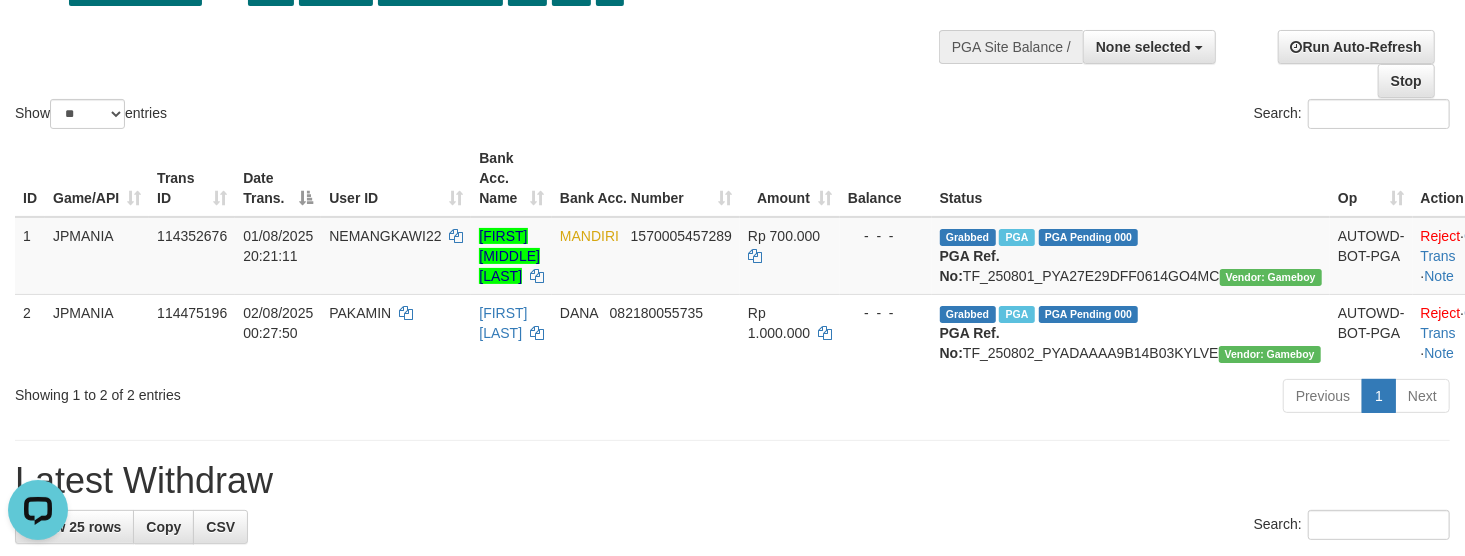 scroll, scrollTop: 0, scrollLeft: 0, axis: both 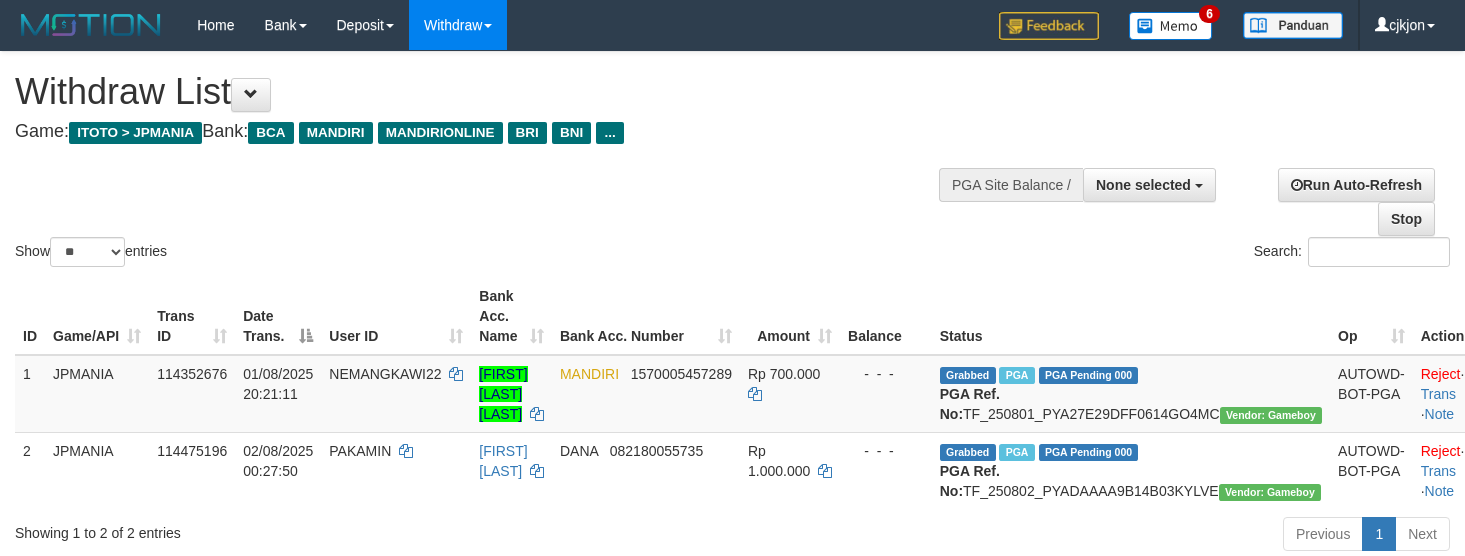 select 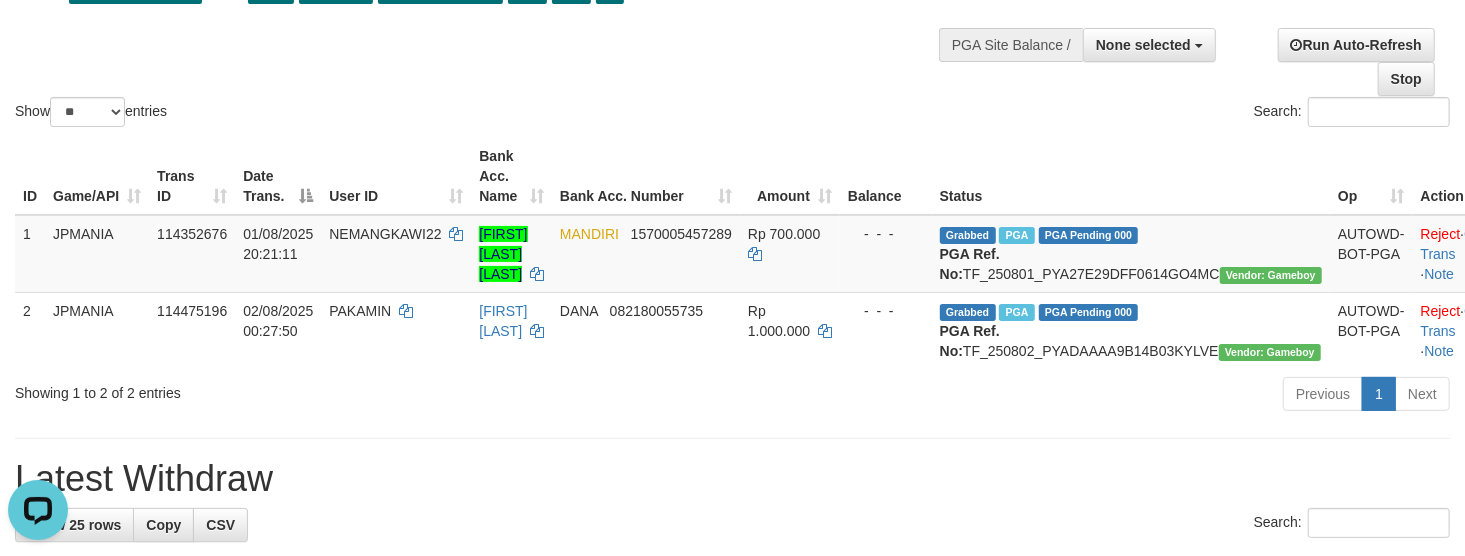 scroll, scrollTop: 0, scrollLeft: 0, axis: both 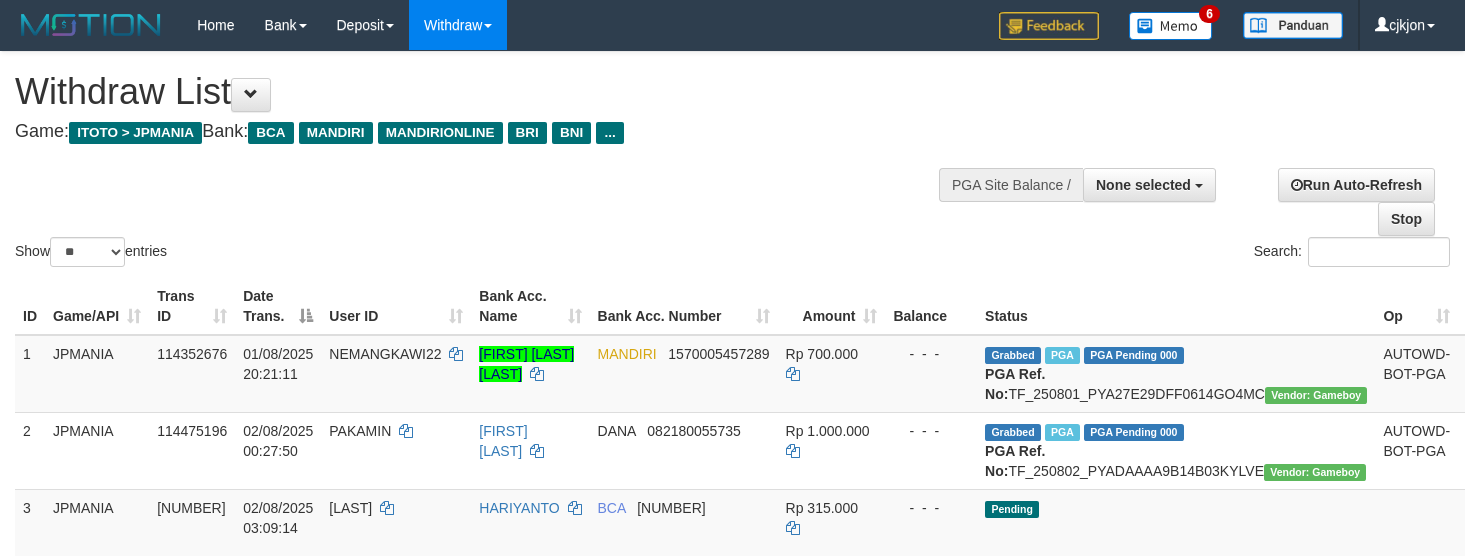 select 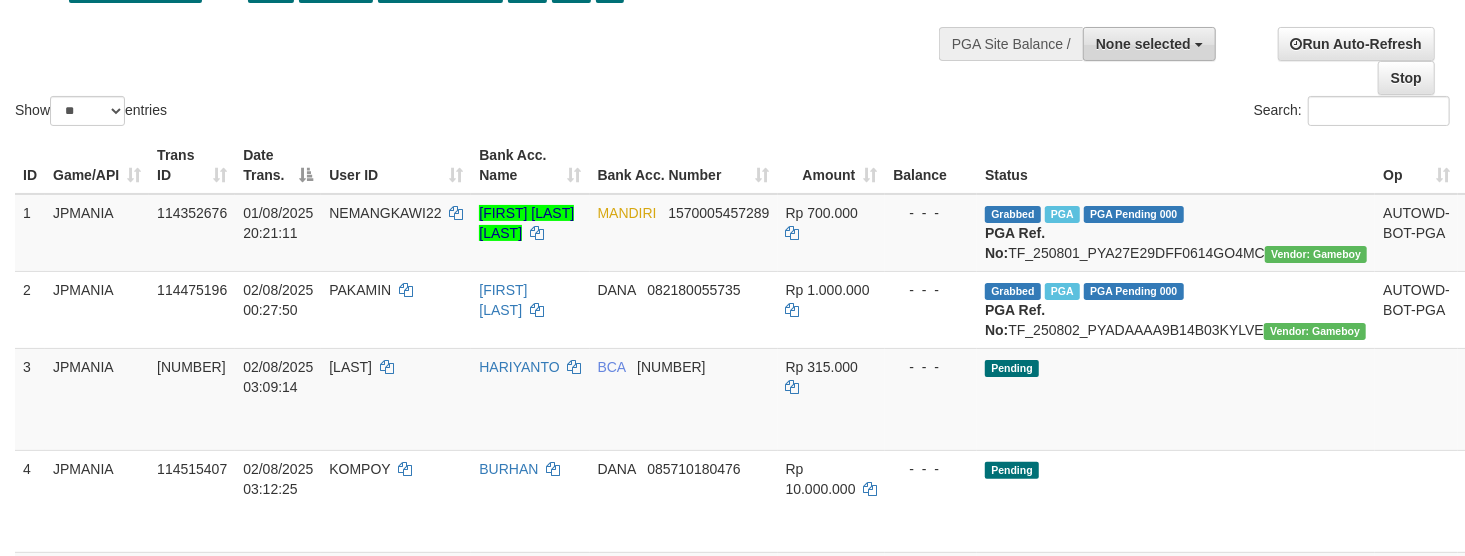 click on "None selected" at bounding box center (1143, 44) 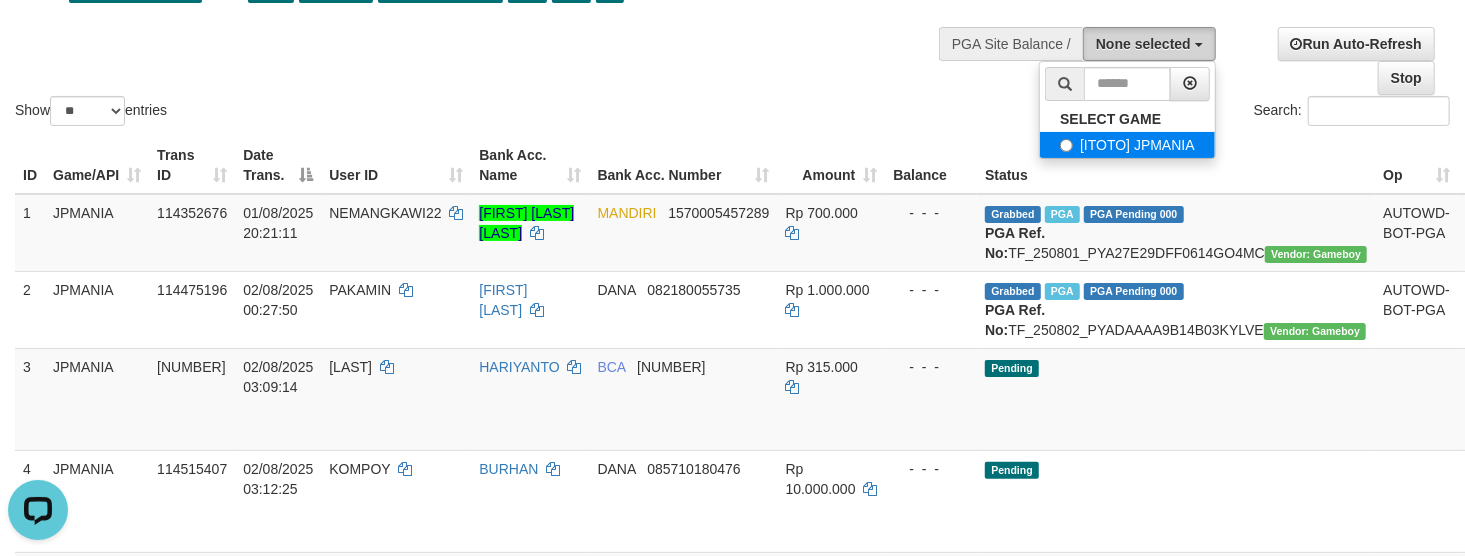 scroll, scrollTop: 0, scrollLeft: 0, axis: both 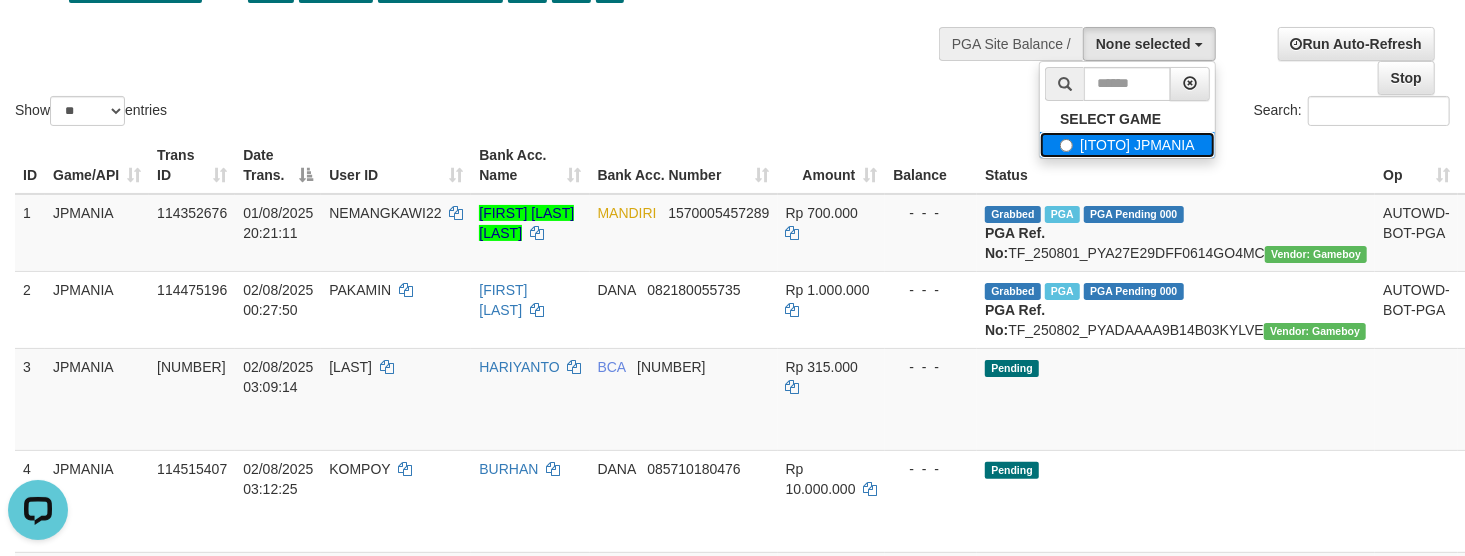 click on "[ITOTO] JPMANIA" at bounding box center (1127, 145) 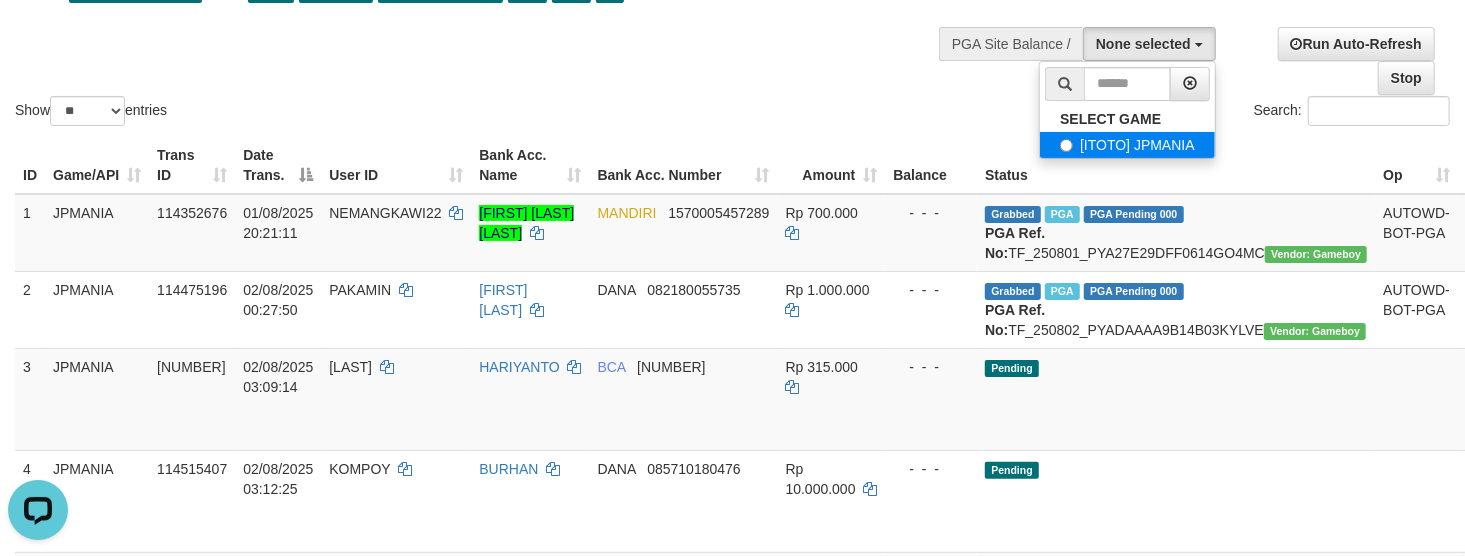 select on "****" 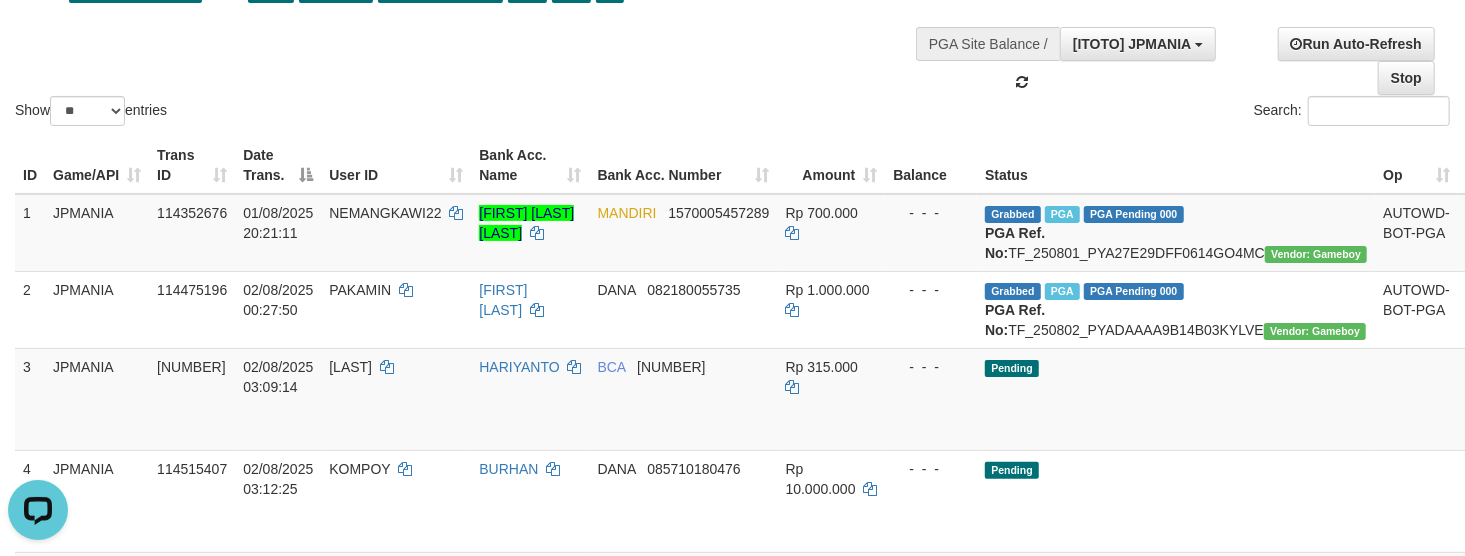 scroll, scrollTop: 17, scrollLeft: 0, axis: vertical 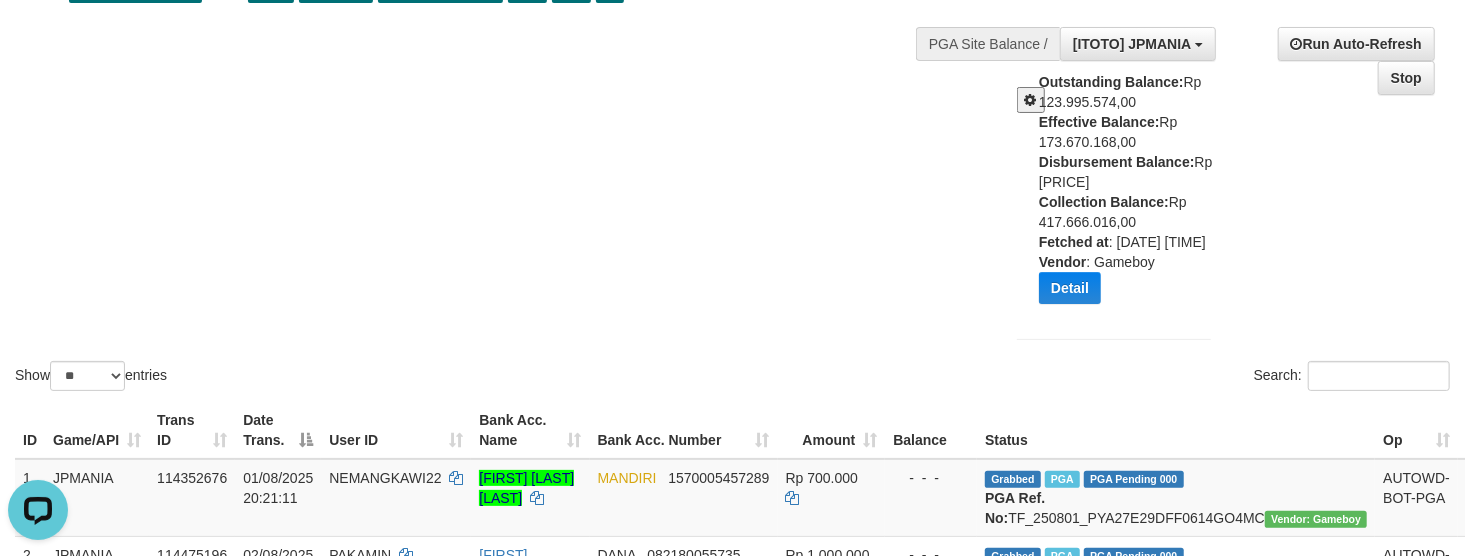 click on "Show  ** ** ** ***  entries Search:" at bounding box center [732, 153] 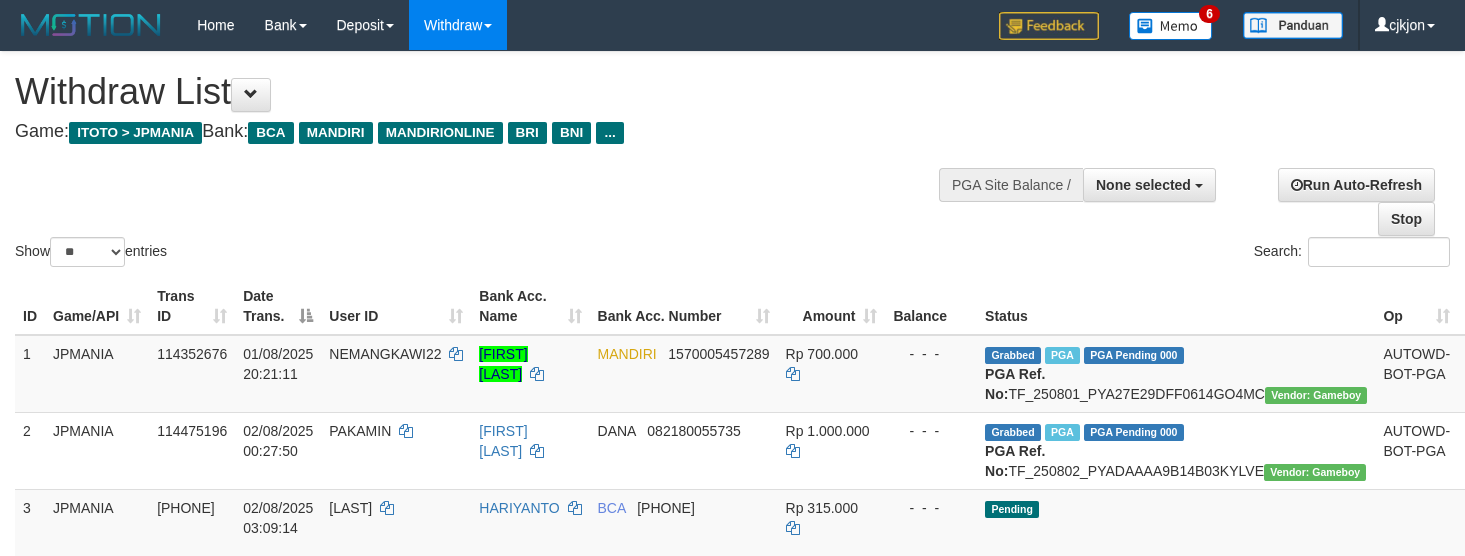select 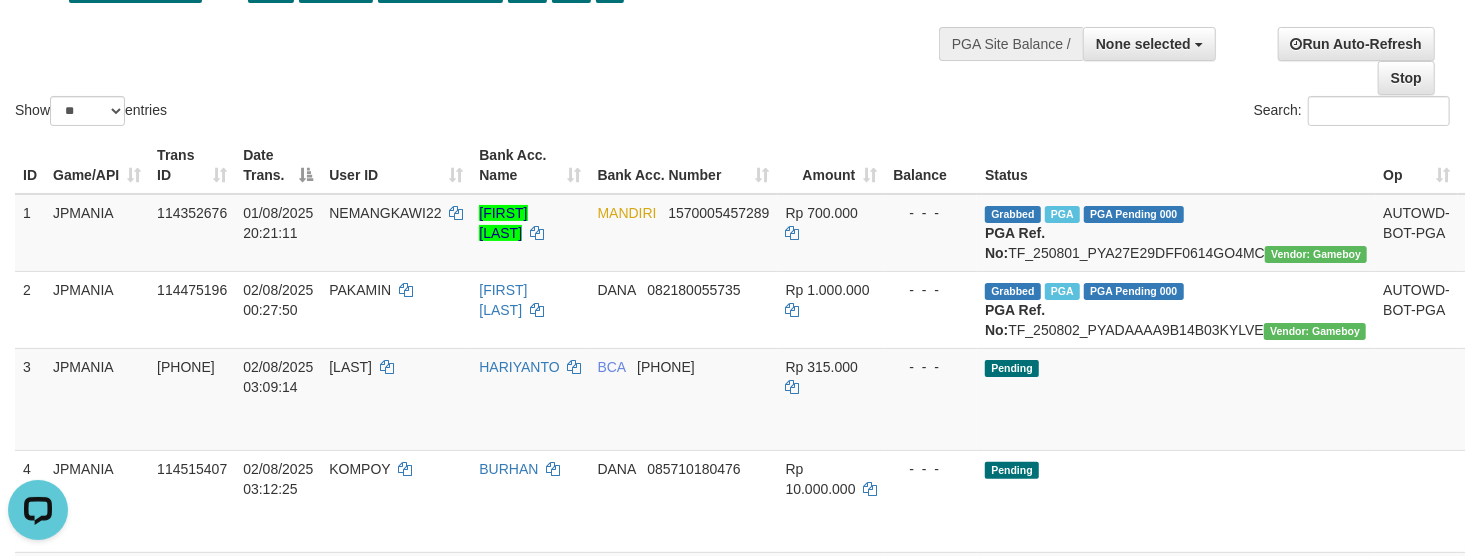 scroll, scrollTop: 0, scrollLeft: 0, axis: both 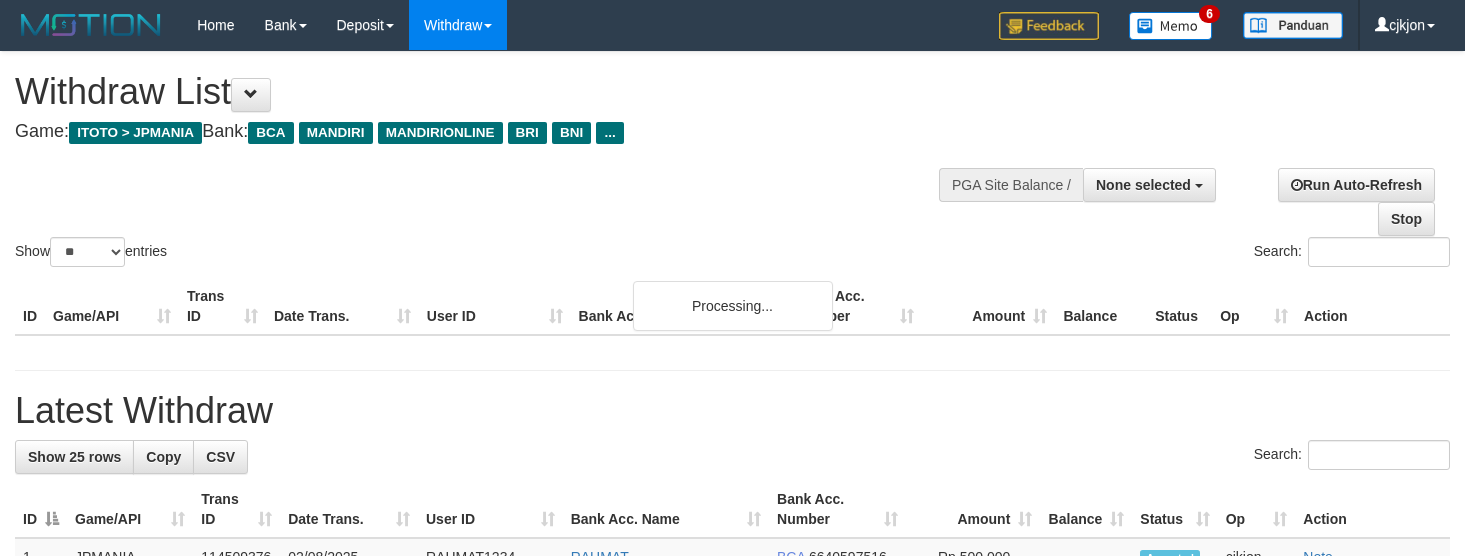 select 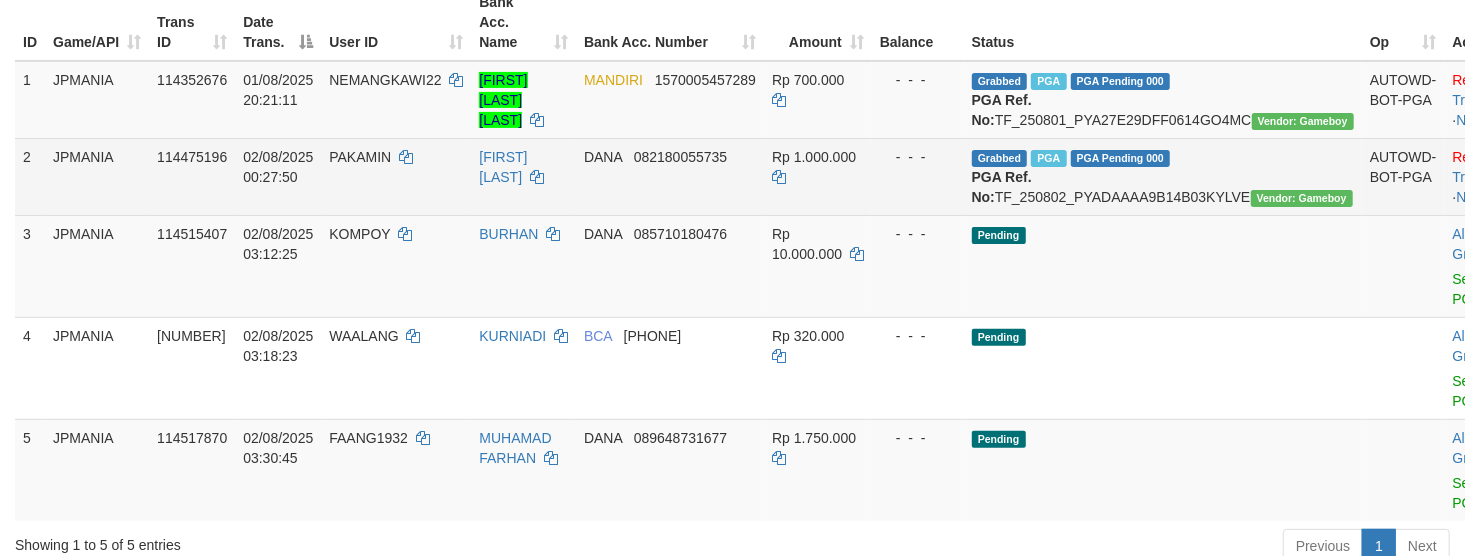 scroll, scrollTop: 541, scrollLeft: 0, axis: vertical 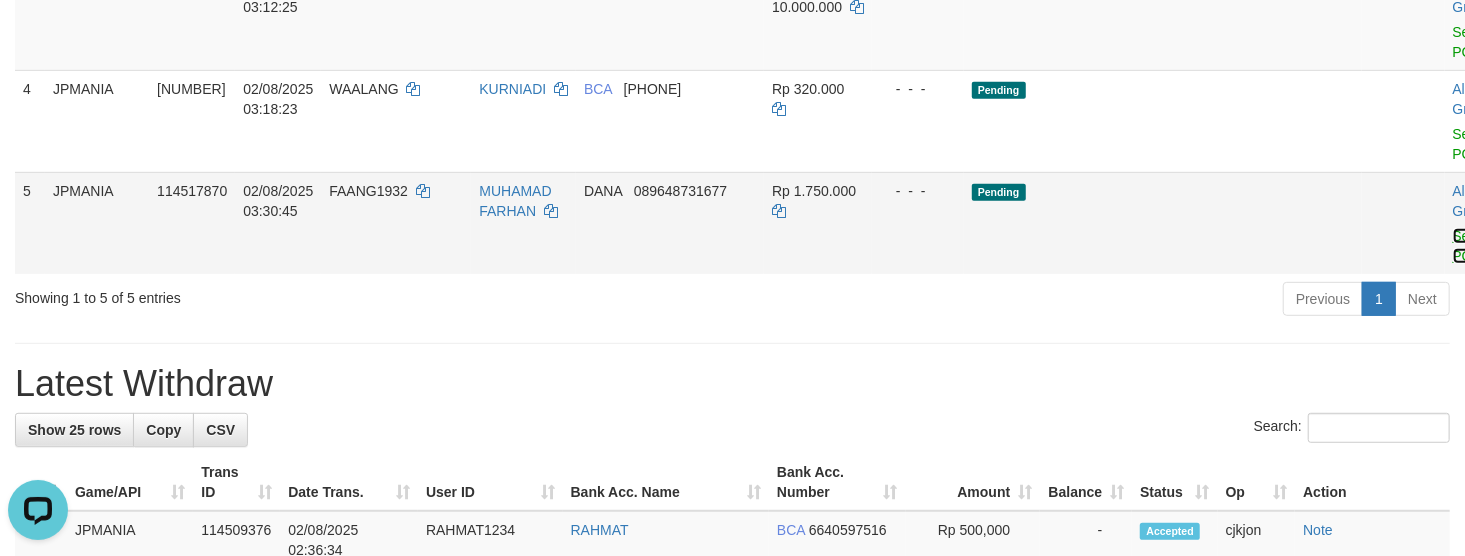 click on "Send PGA" at bounding box center (1469, 246) 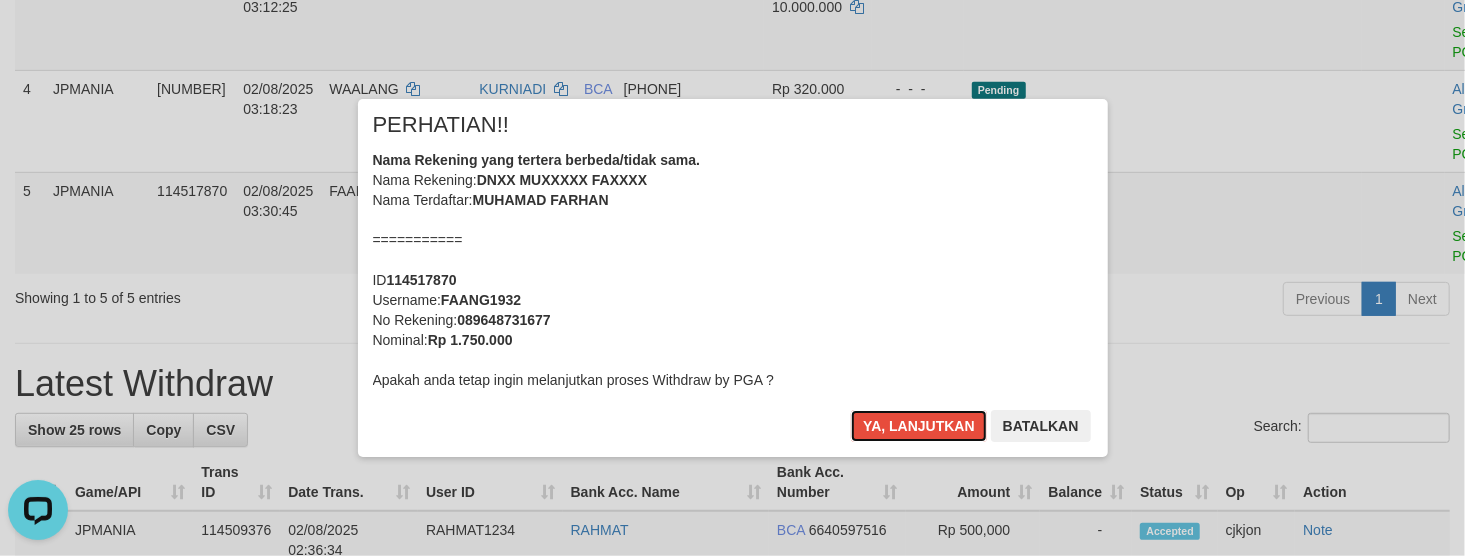 click on "Ya, lanjutkan" at bounding box center (919, 426) 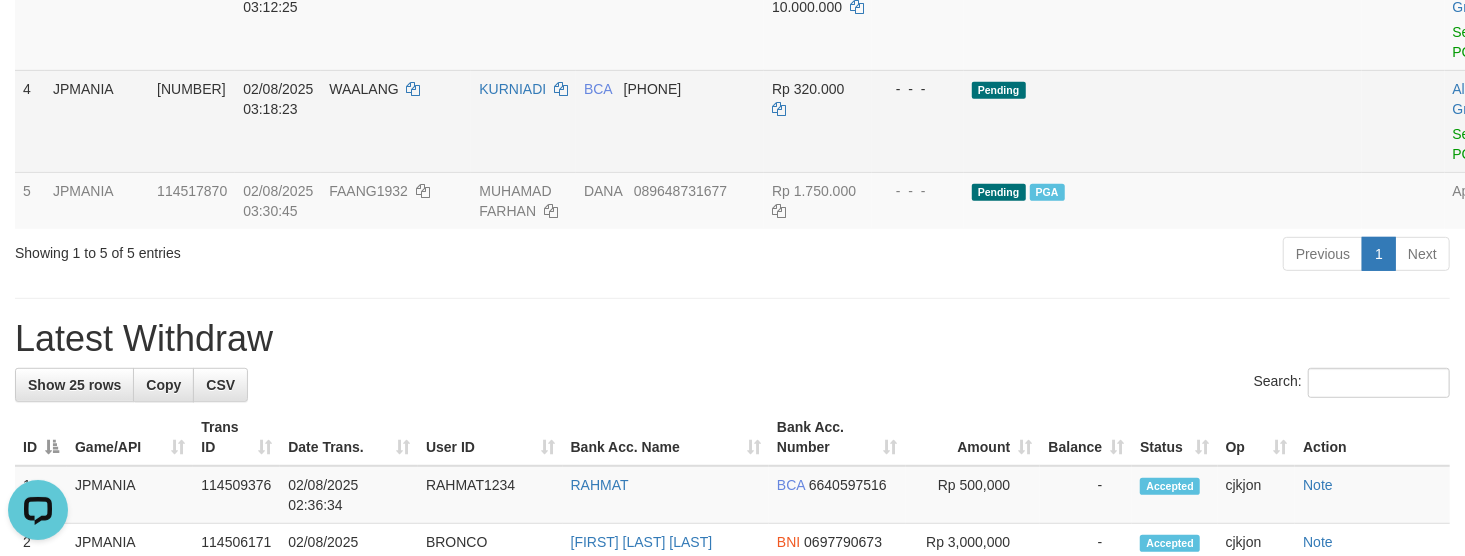scroll, scrollTop: 141, scrollLeft: 0, axis: vertical 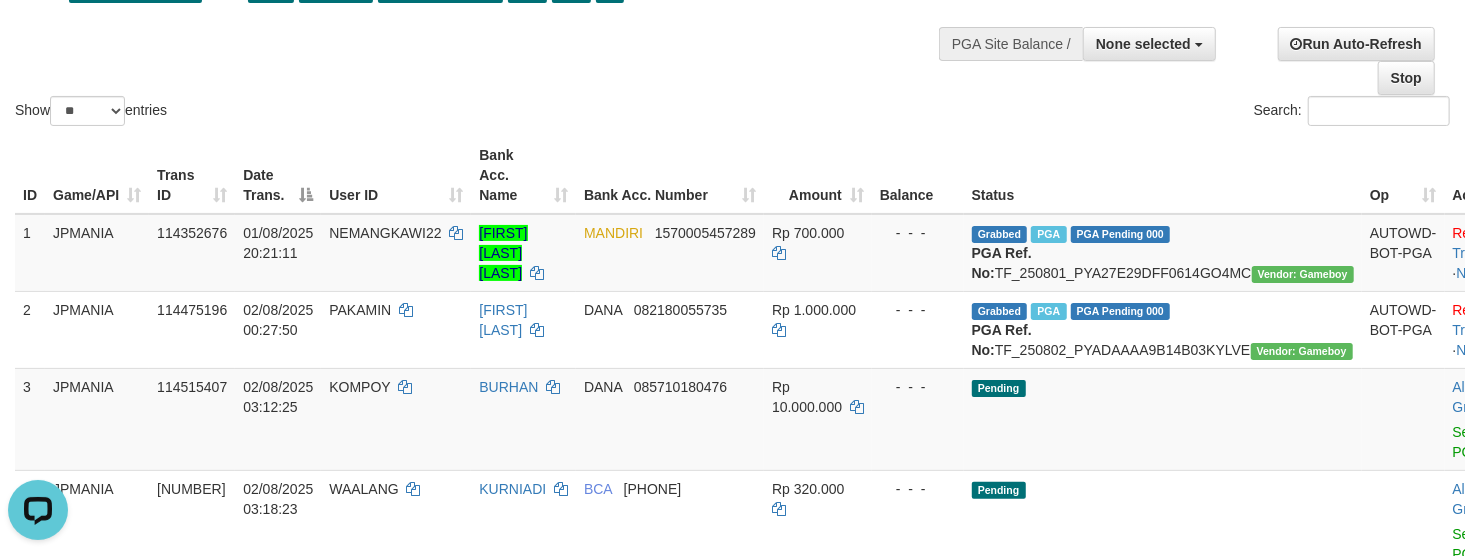 click on "Show  ** ** ** ***  entries Search:" at bounding box center (732, 20) 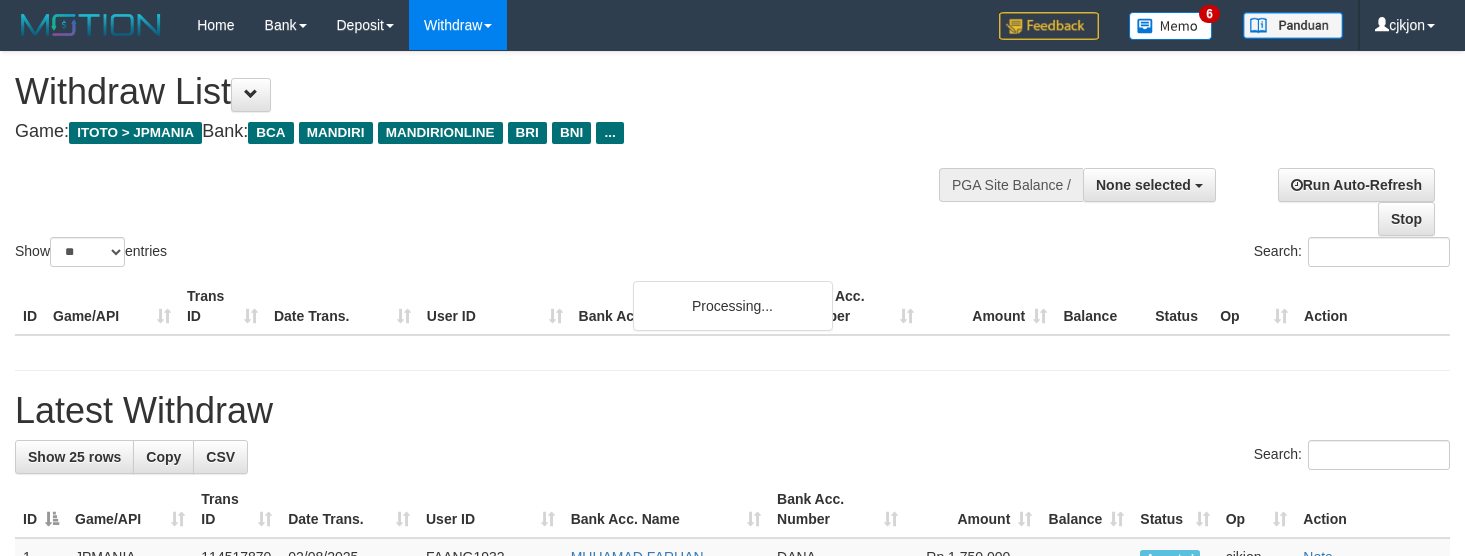 select 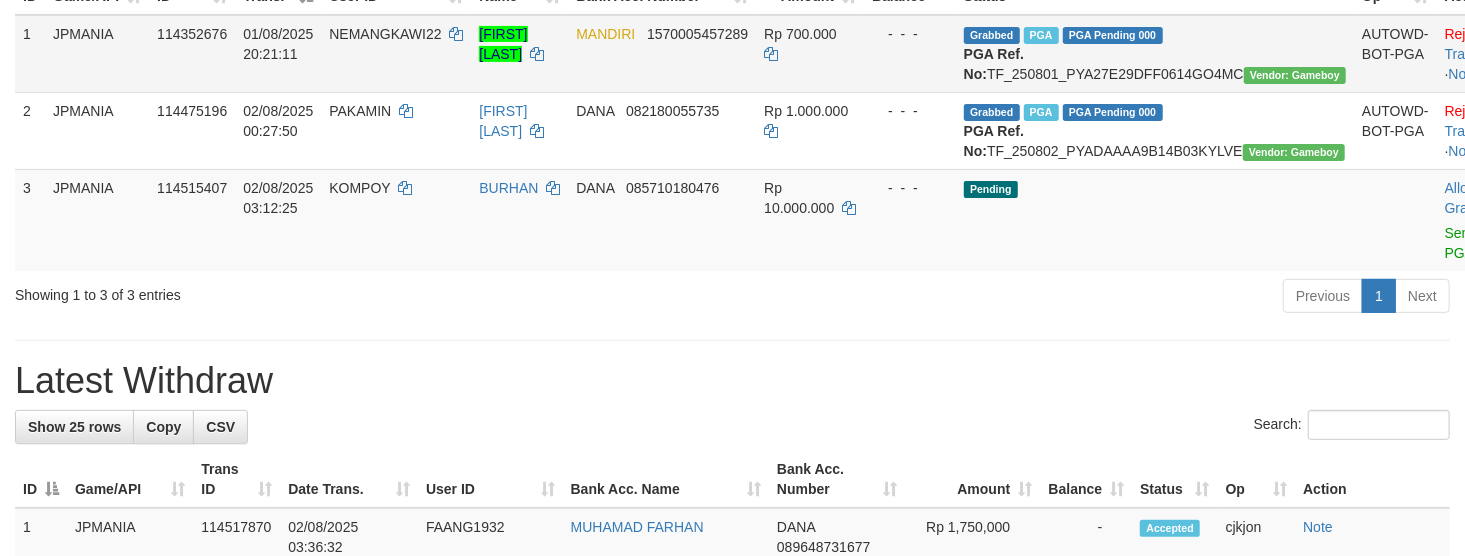 scroll, scrollTop: 674, scrollLeft: 0, axis: vertical 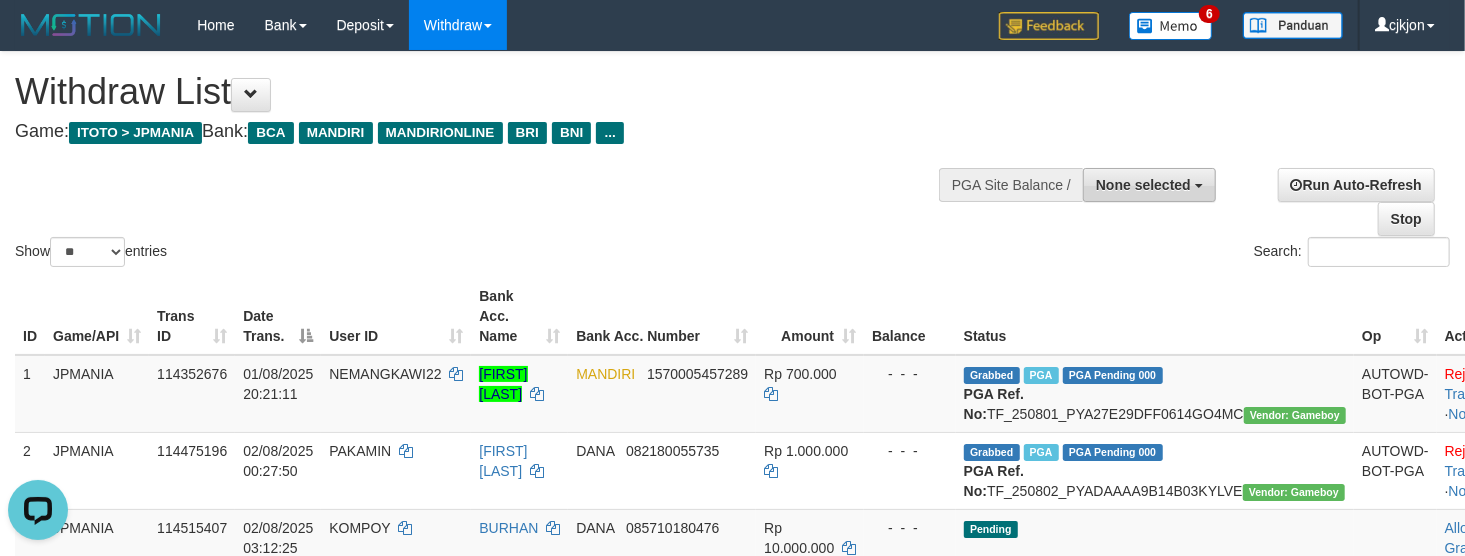 click on "None selected" at bounding box center [1149, 185] 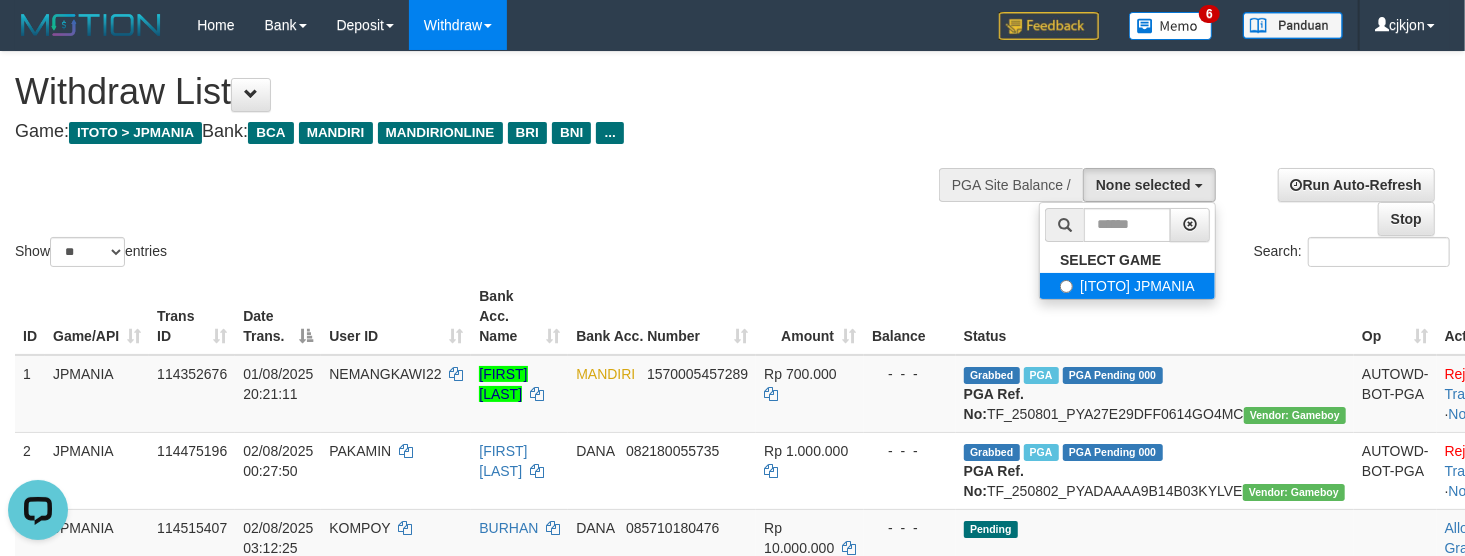 select on "****" 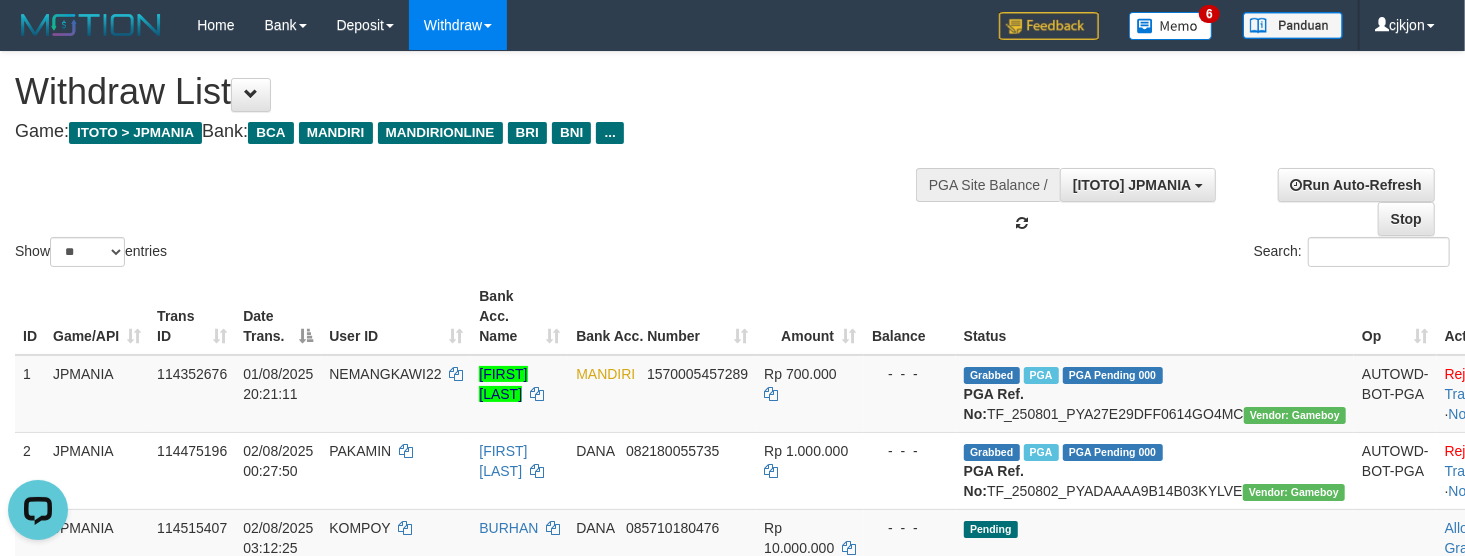 scroll, scrollTop: 17, scrollLeft: 0, axis: vertical 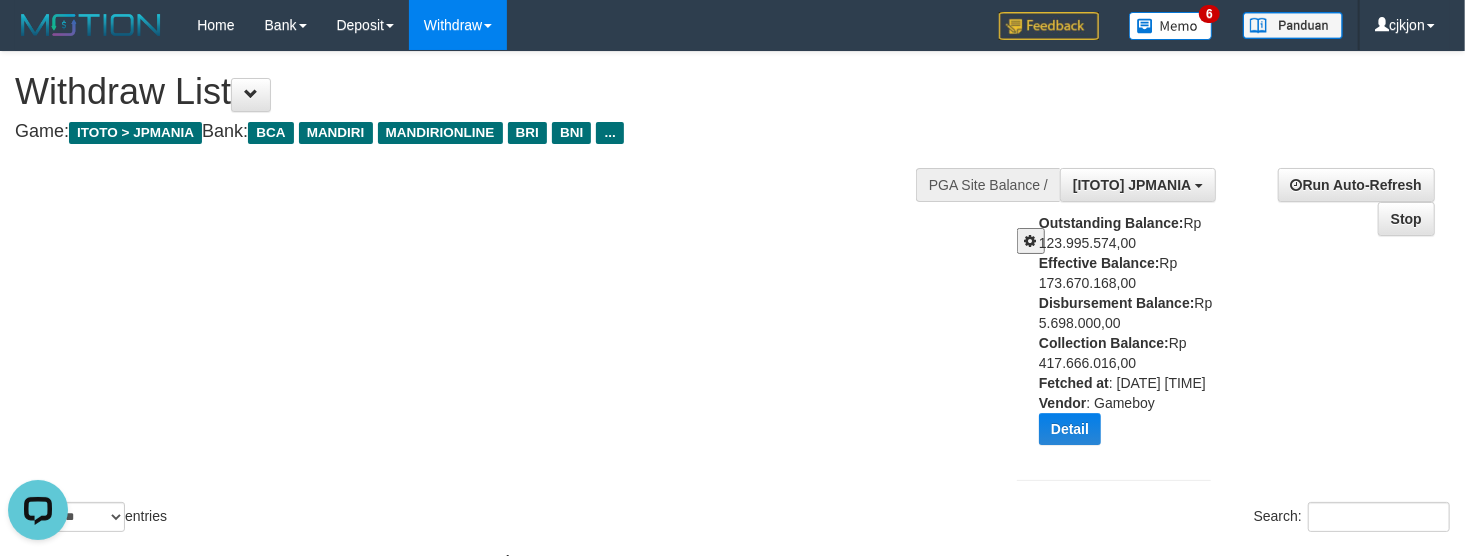 click at bounding box center [1031, 241] 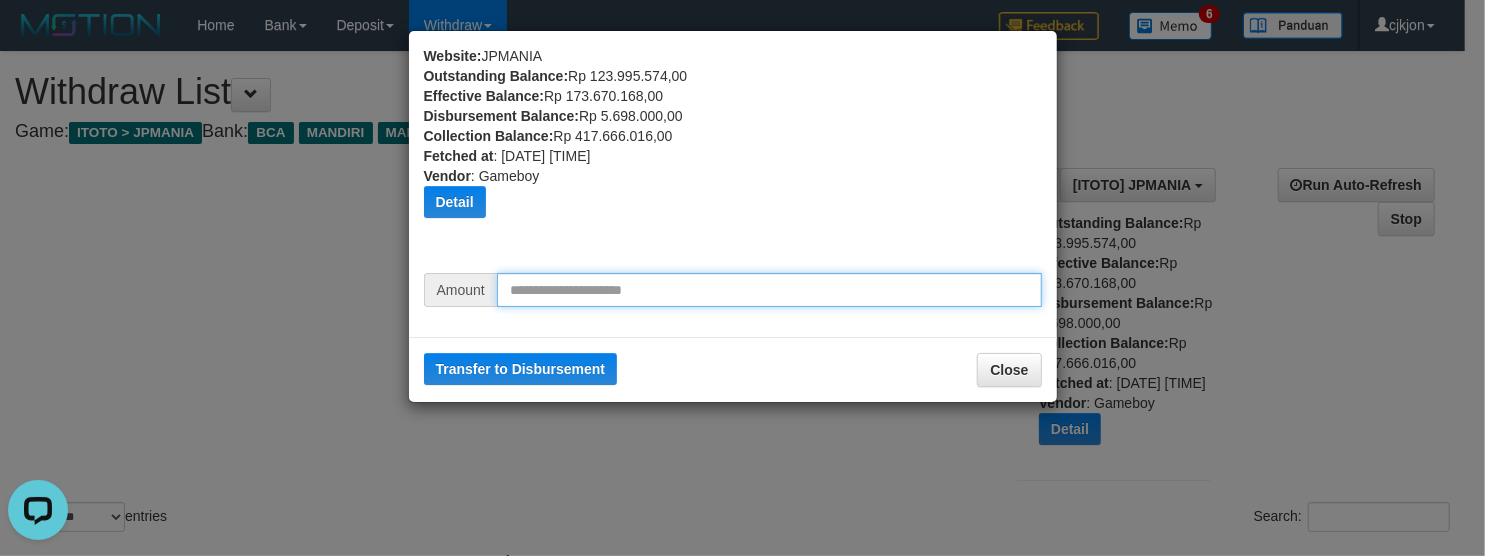 click at bounding box center [769, 290] 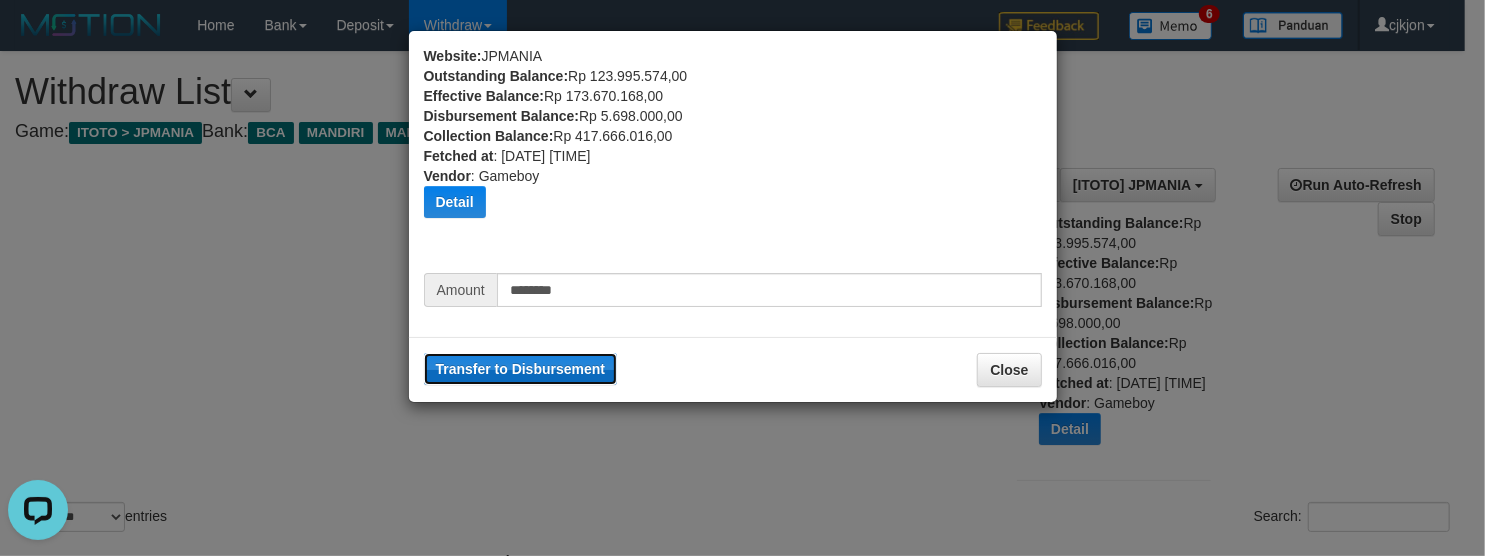 click on "Transfer to Disbursement" at bounding box center [521, 369] 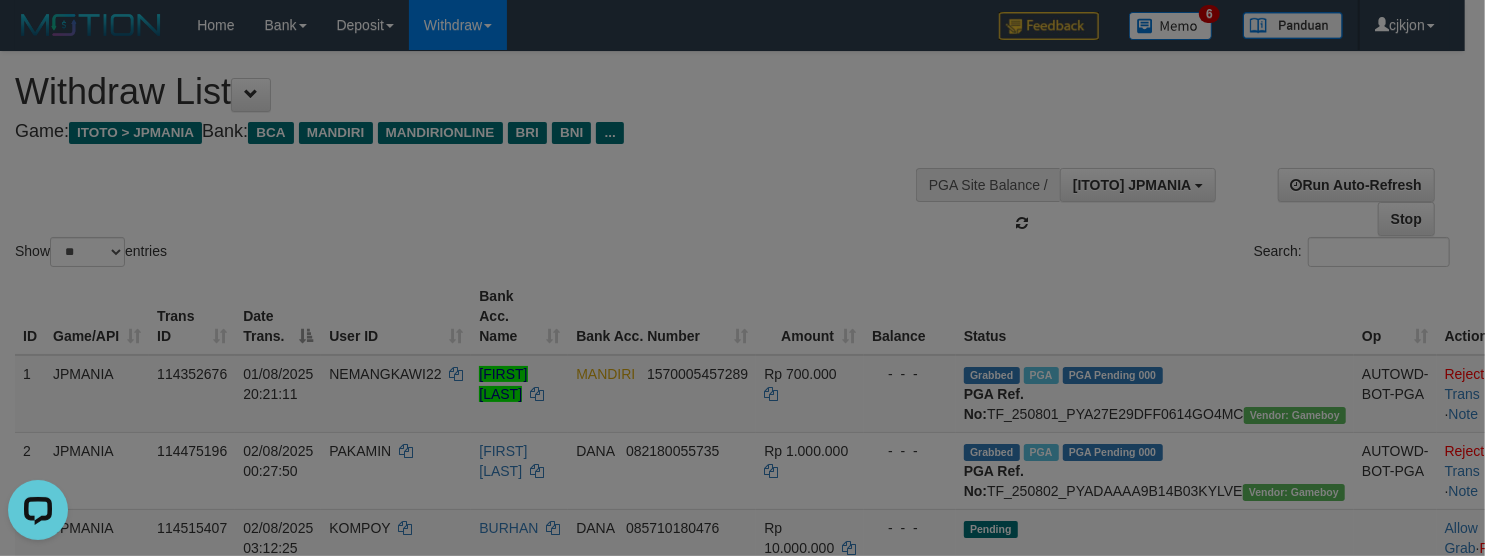 type 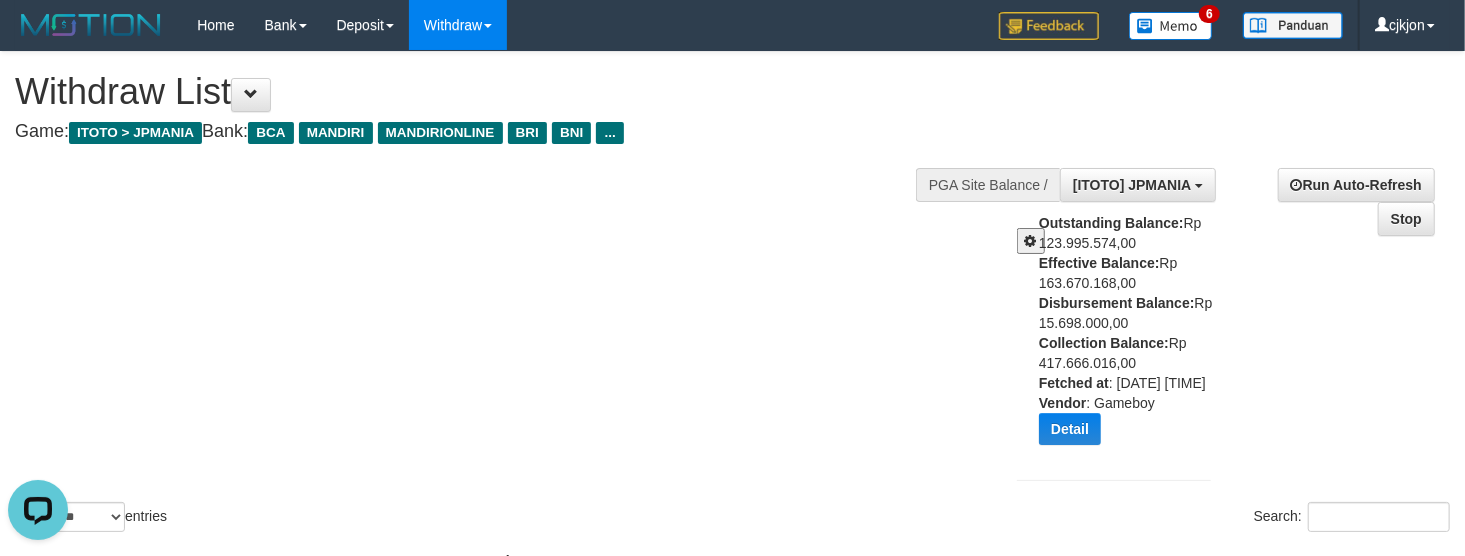 drag, startPoint x: 613, startPoint y: 309, endPoint x: 590, endPoint y: 278, distance: 38.600517 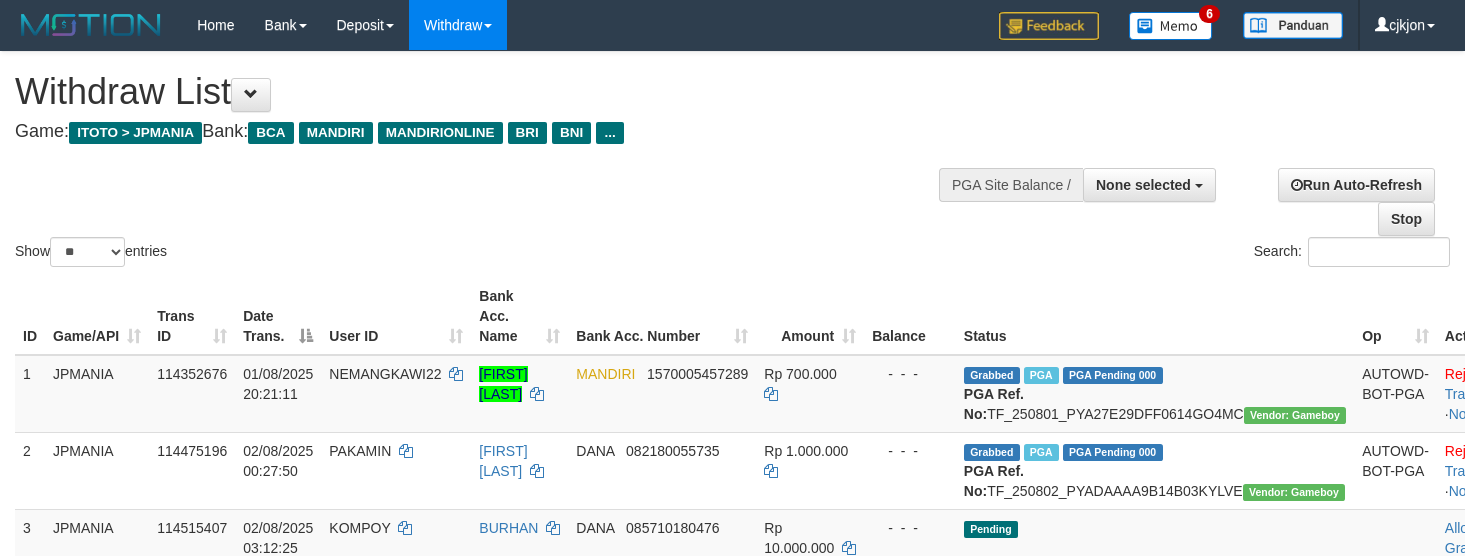 select 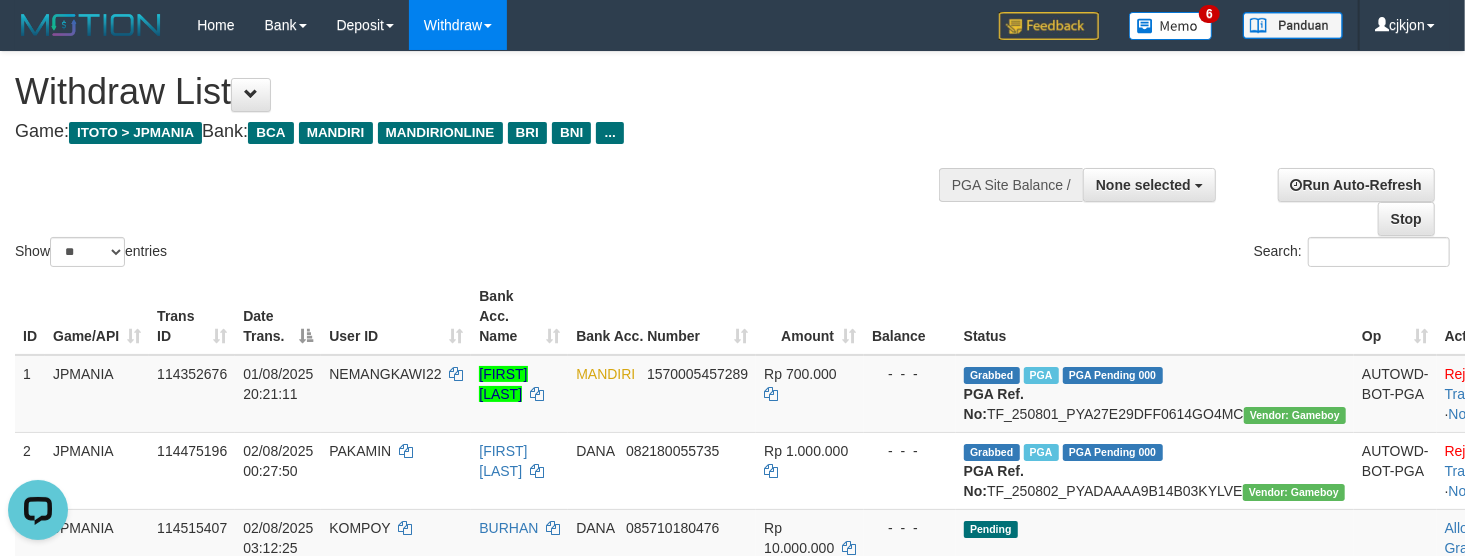 scroll, scrollTop: 0, scrollLeft: 0, axis: both 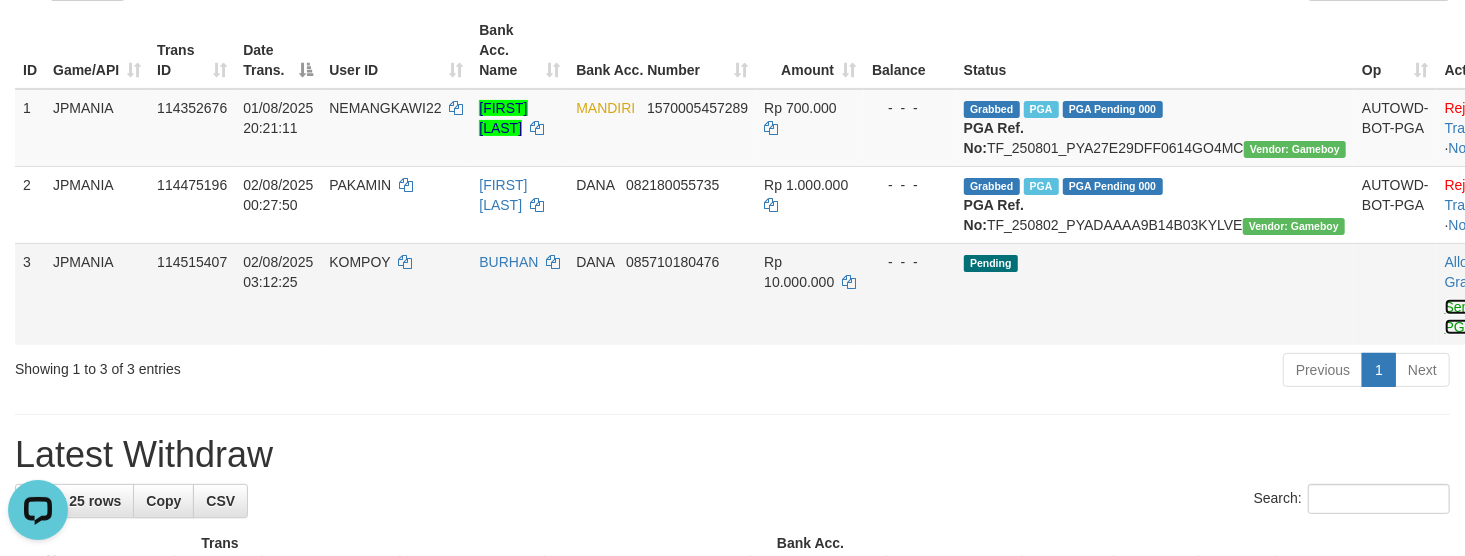 click on "Send PGA" at bounding box center [1461, 317] 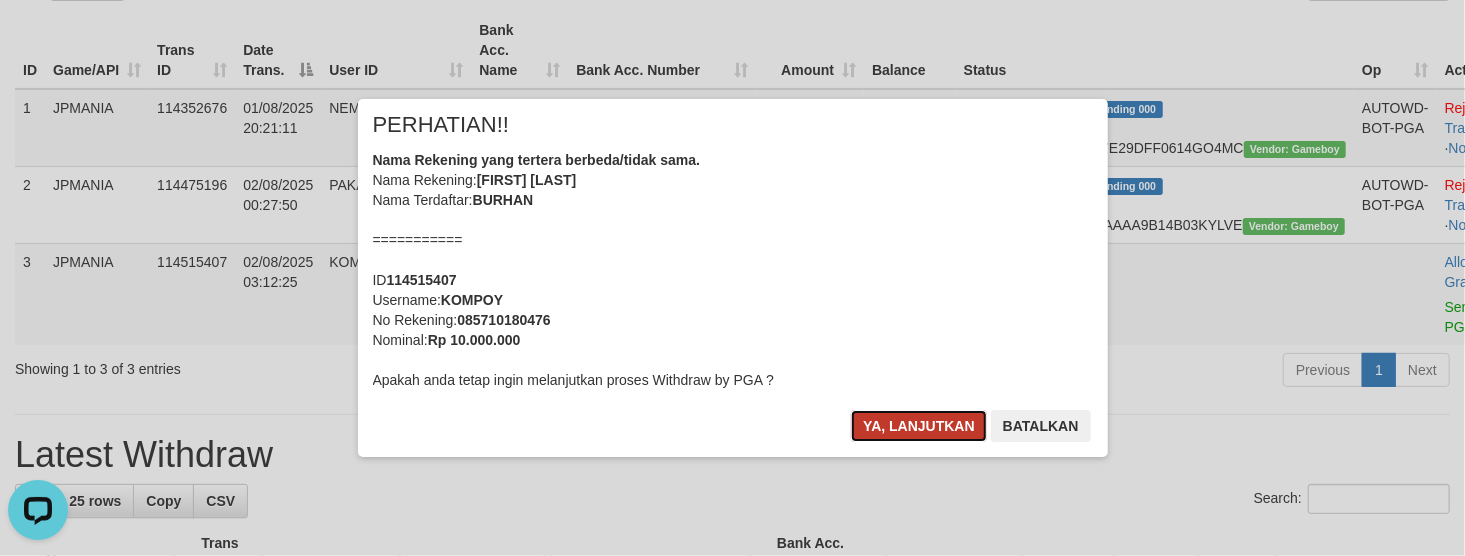 click on "Ya, lanjutkan" at bounding box center [919, 426] 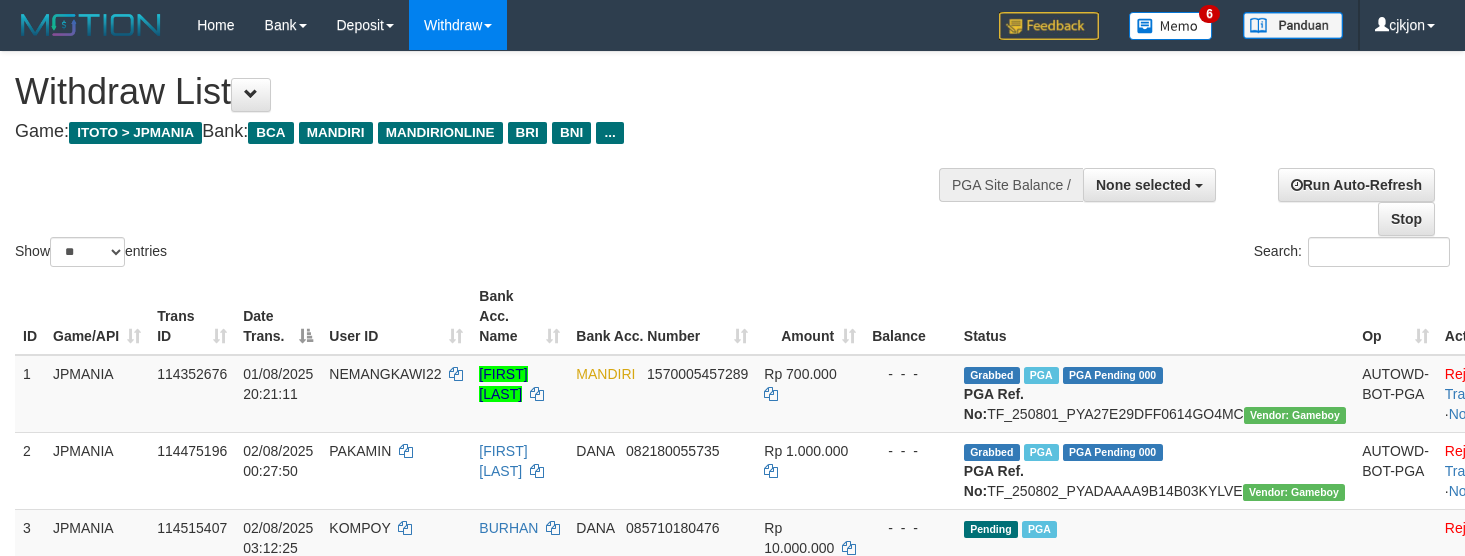 select 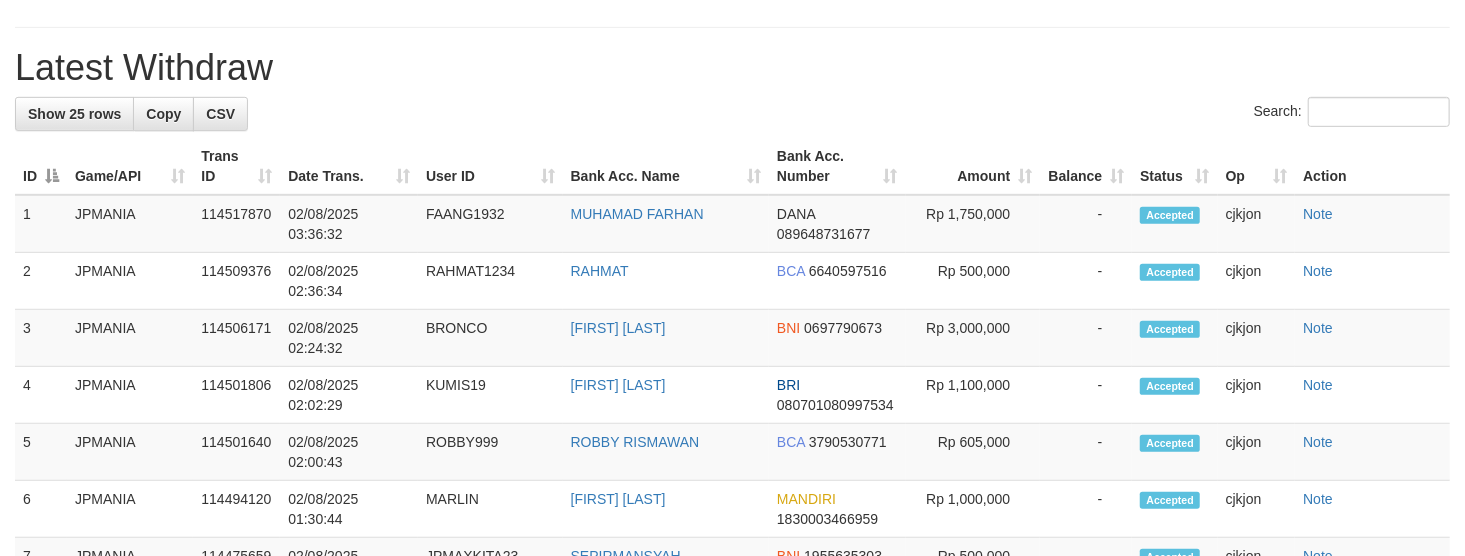 scroll, scrollTop: 266, scrollLeft: 0, axis: vertical 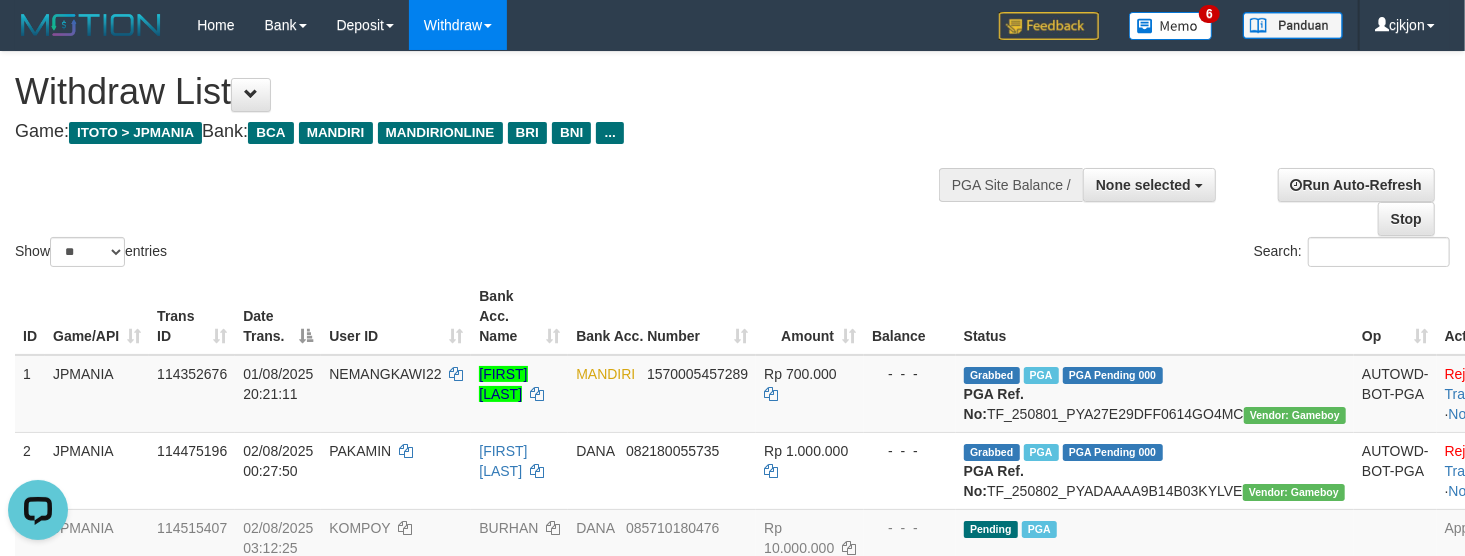 click on "Withdraw List" at bounding box center (486, 92) 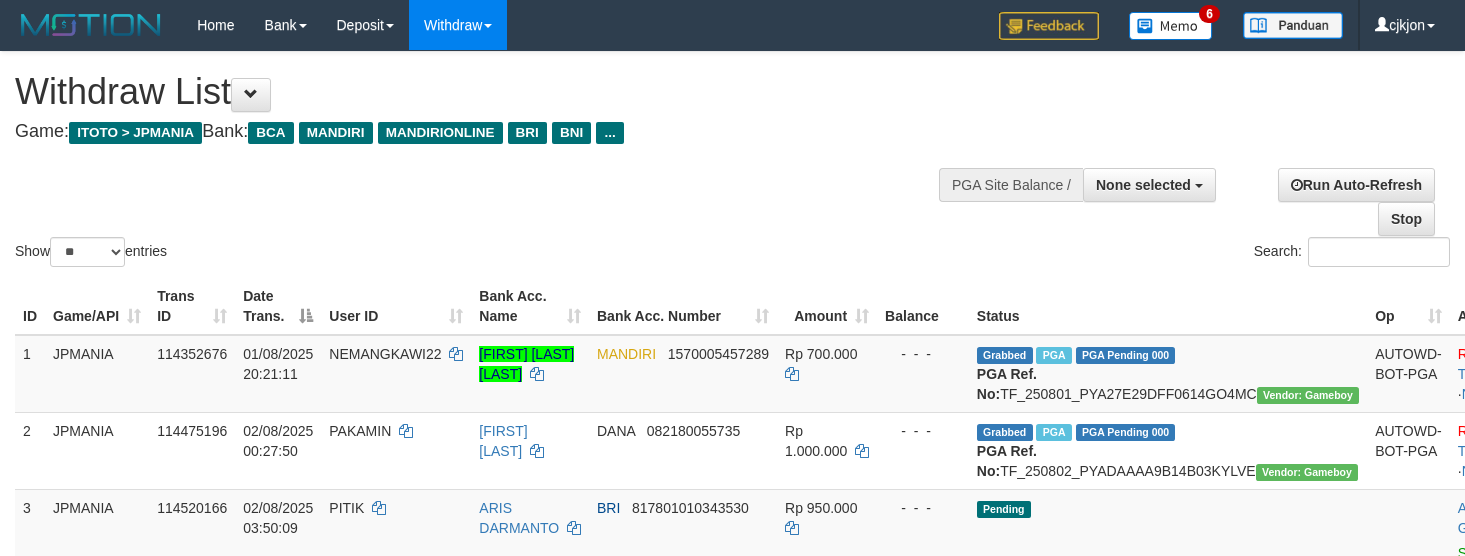 select 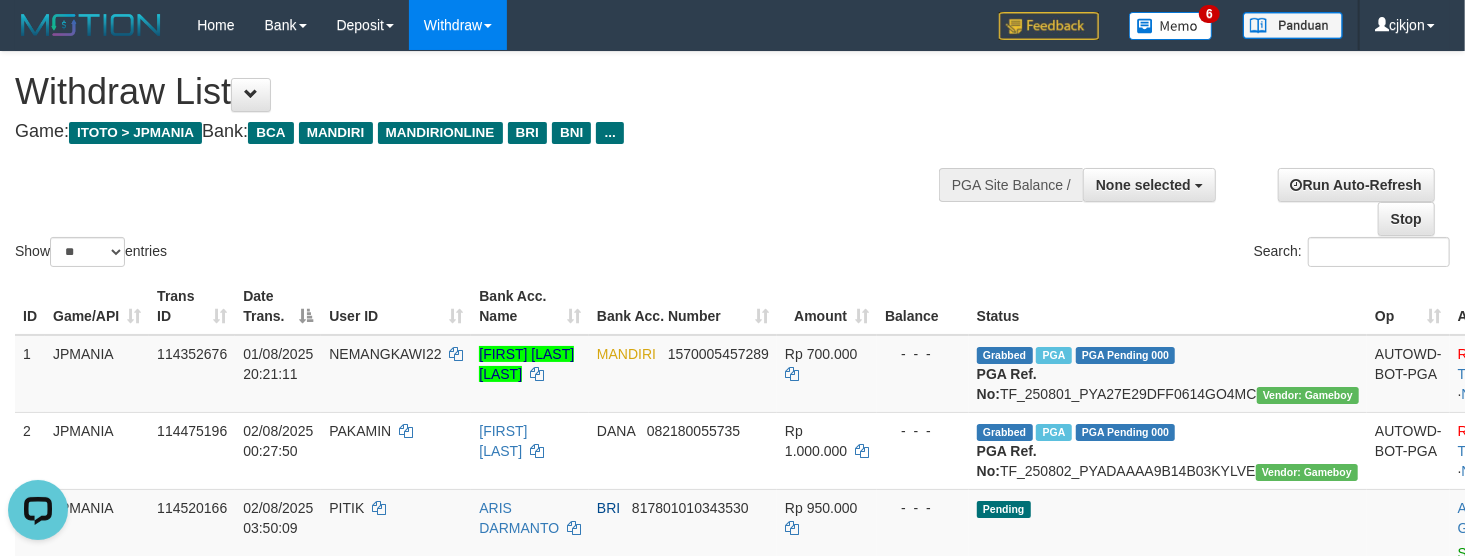 scroll, scrollTop: 0, scrollLeft: 0, axis: both 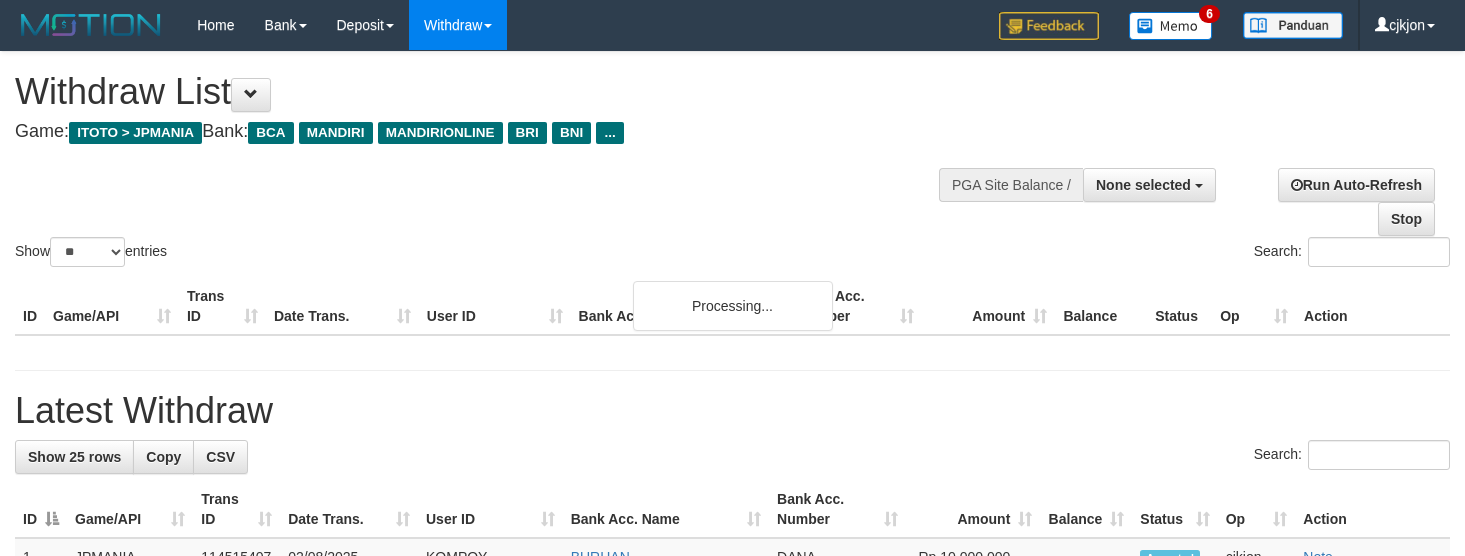 select 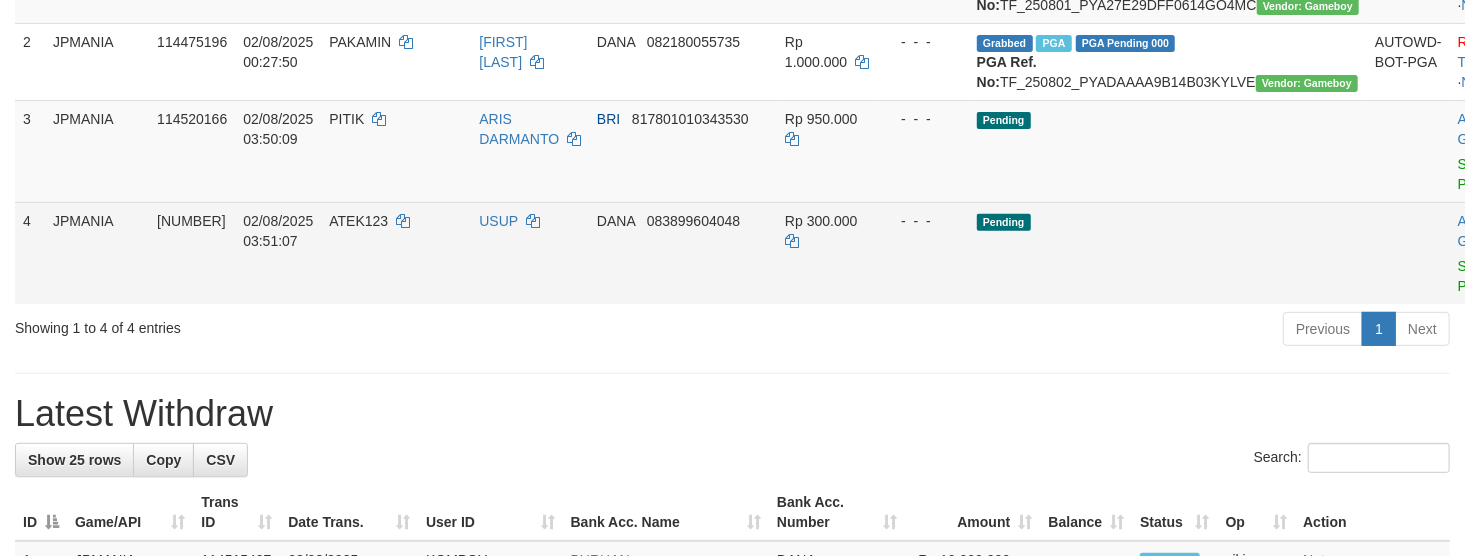 scroll, scrollTop: 400, scrollLeft: 0, axis: vertical 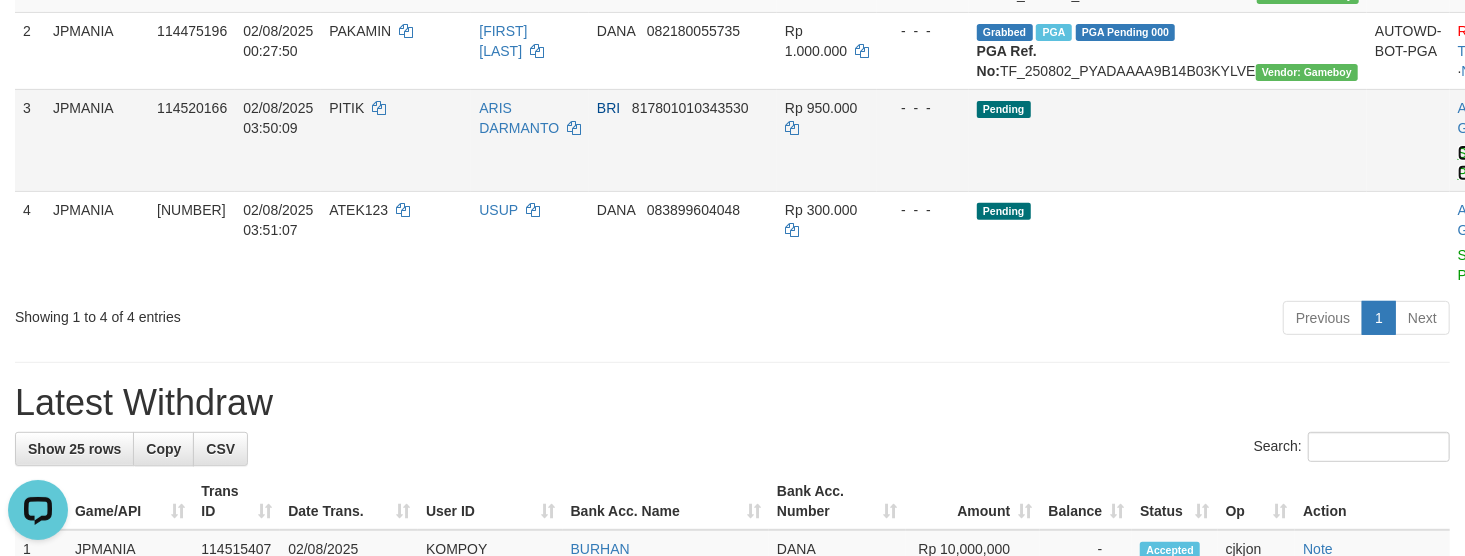 click on "Send PGA" at bounding box center (1474, 163) 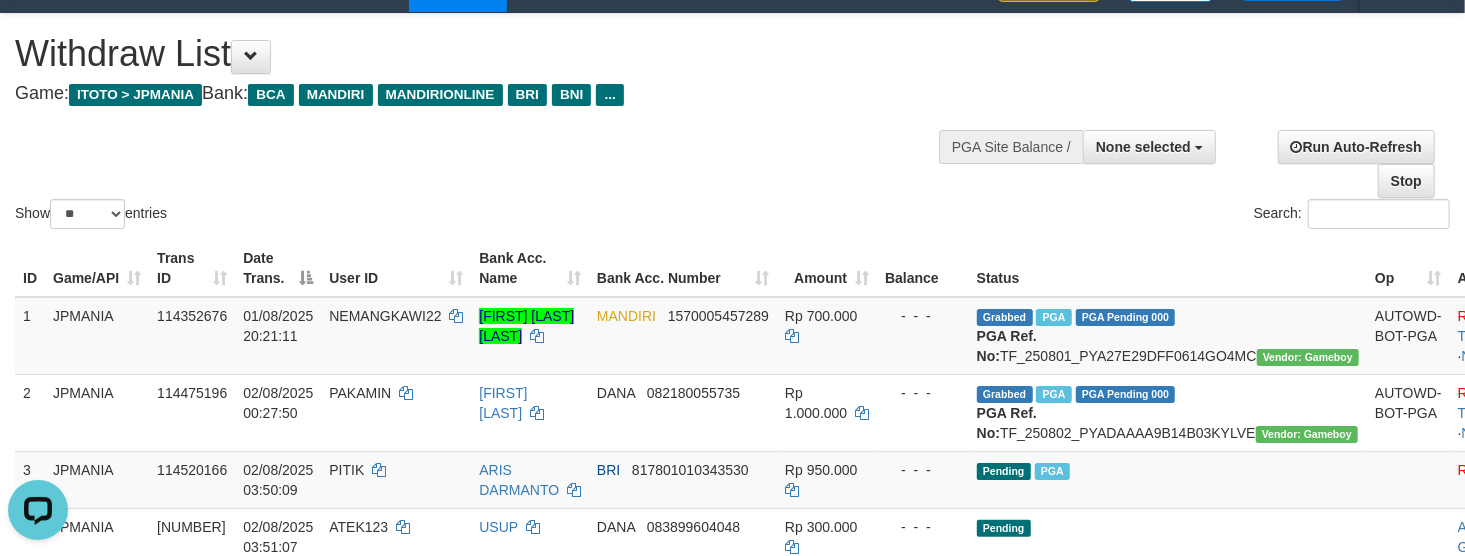 scroll, scrollTop: 0, scrollLeft: 0, axis: both 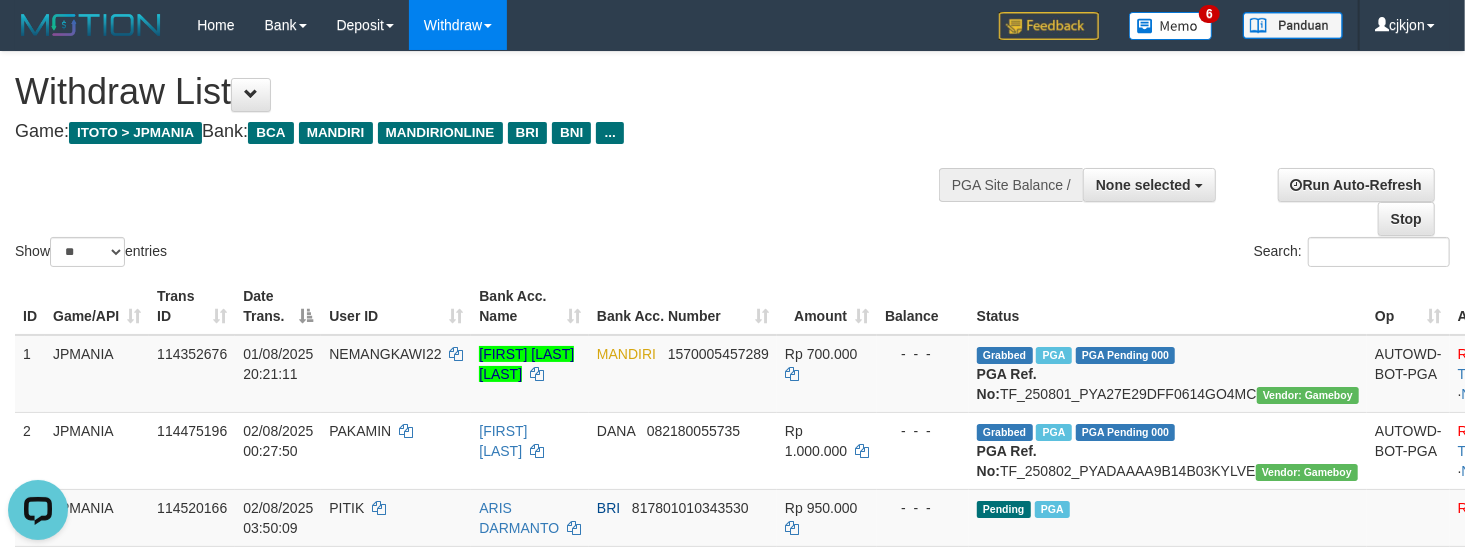 drag, startPoint x: 365, startPoint y: 189, endPoint x: 309, endPoint y: 160, distance: 63.06346 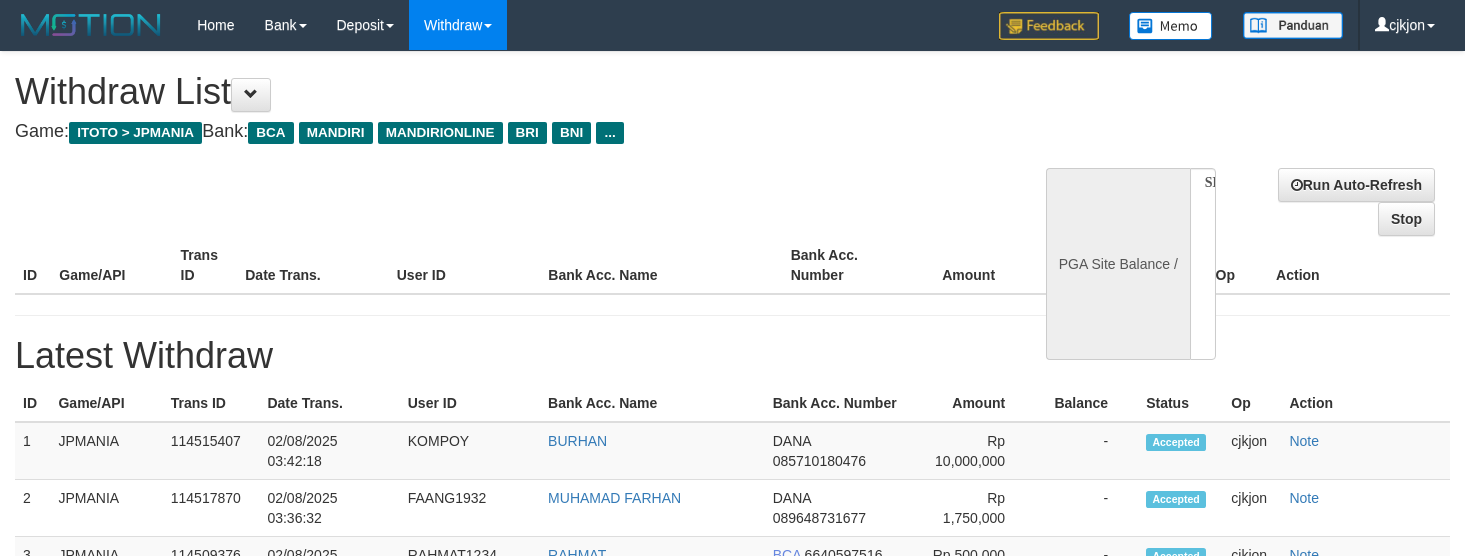 select 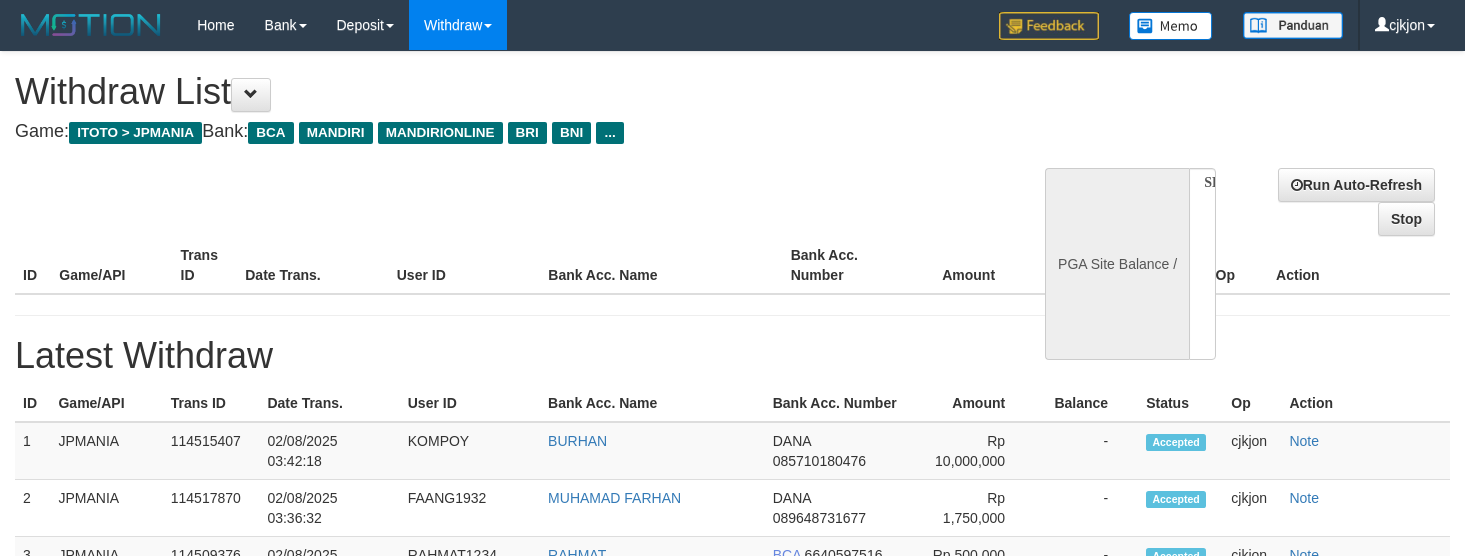 scroll, scrollTop: 0, scrollLeft: 0, axis: both 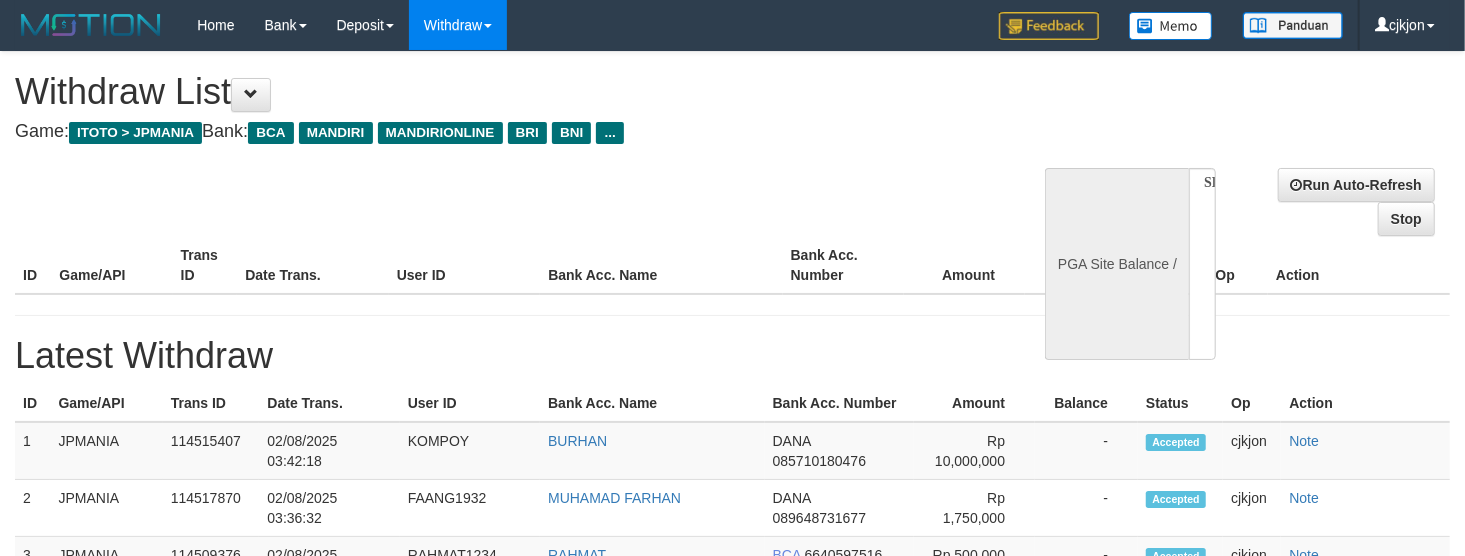 select on "**" 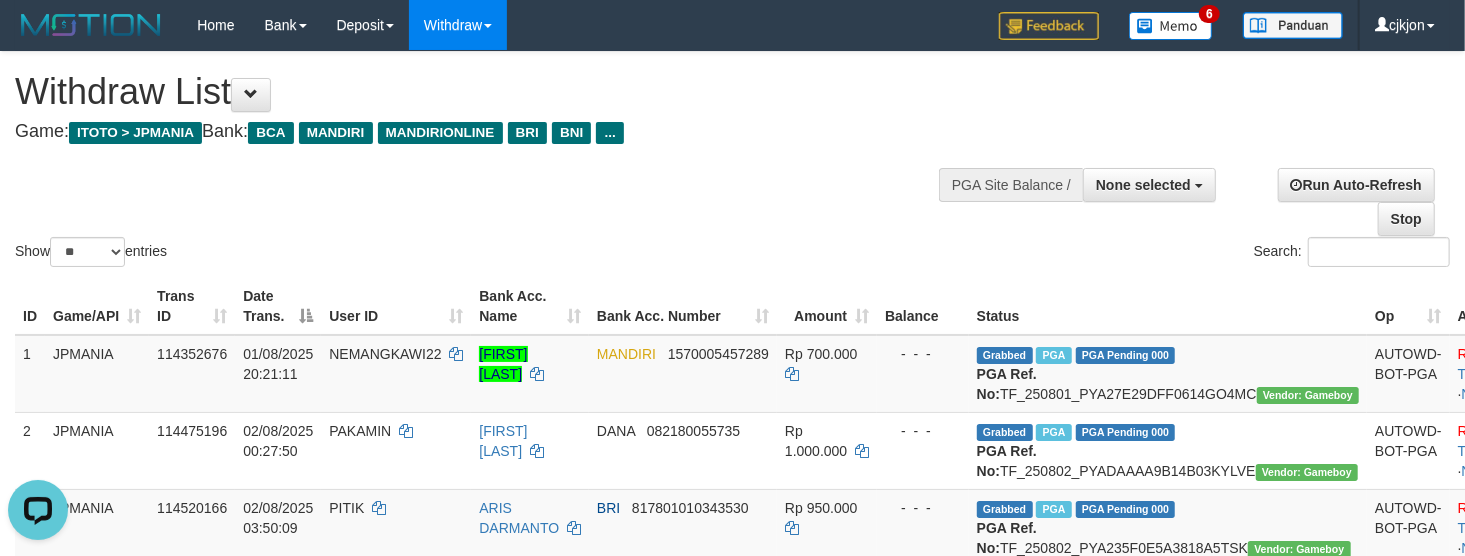 scroll, scrollTop: 0, scrollLeft: 0, axis: both 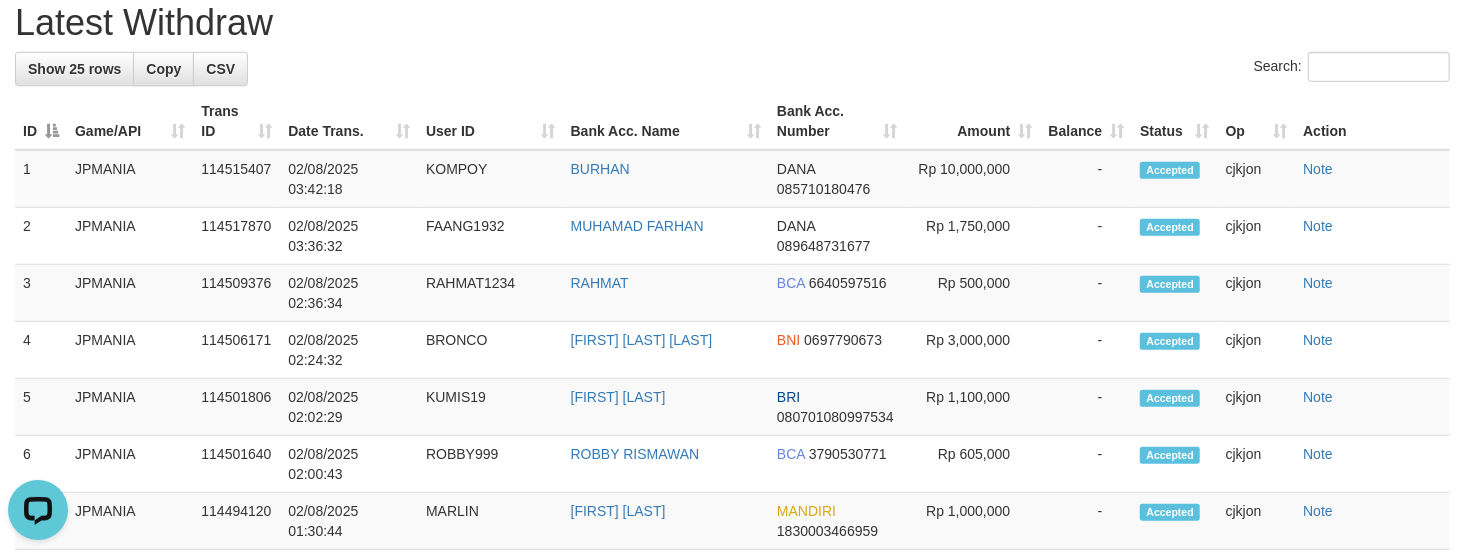 drag, startPoint x: 958, startPoint y: 137, endPoint x: 268, endPoint y: 4, distance: 702.70123 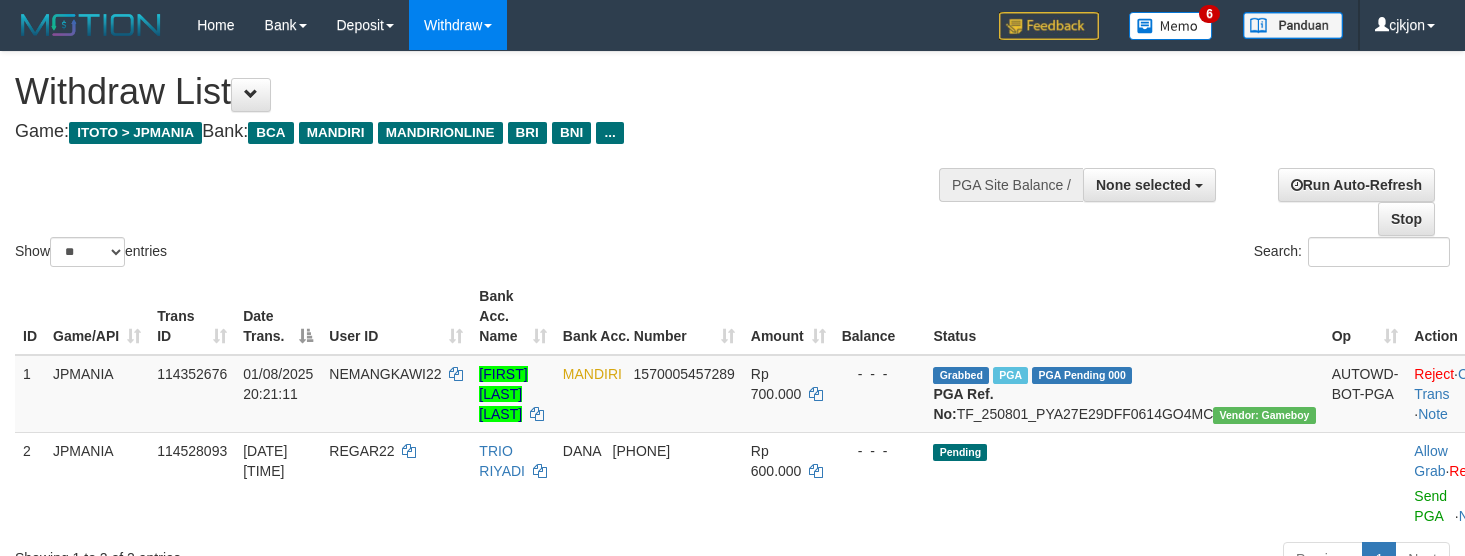 select 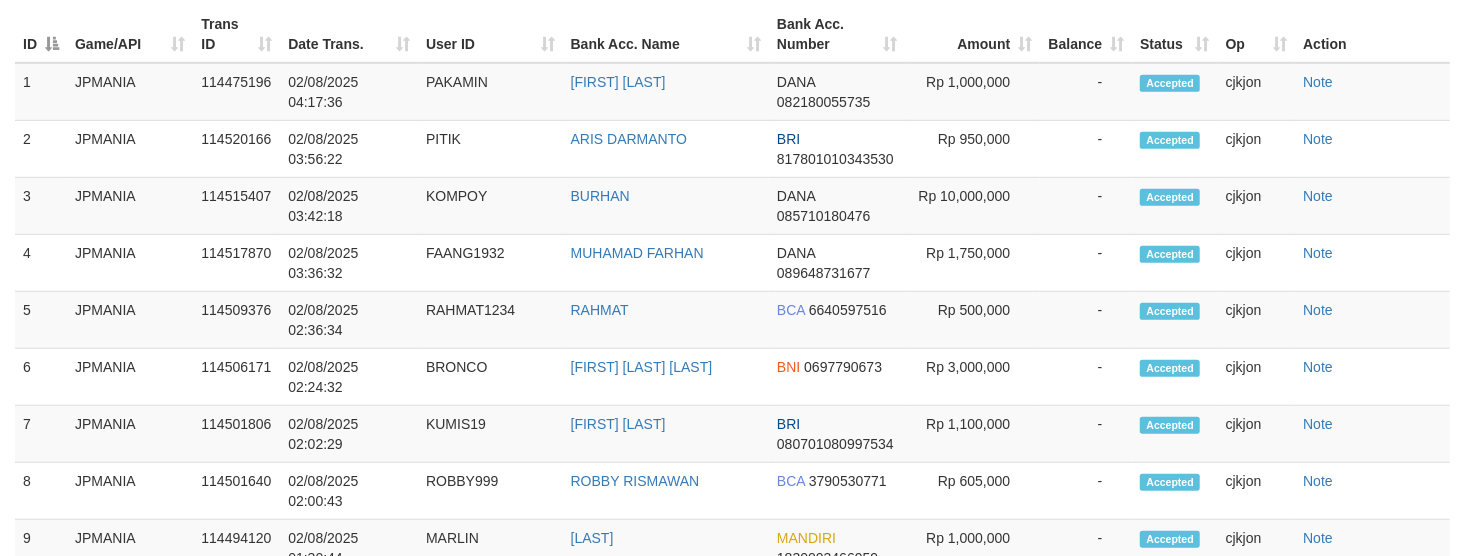 scroll, scrollTop: 653, scrollLeft: 0, axis: vertical 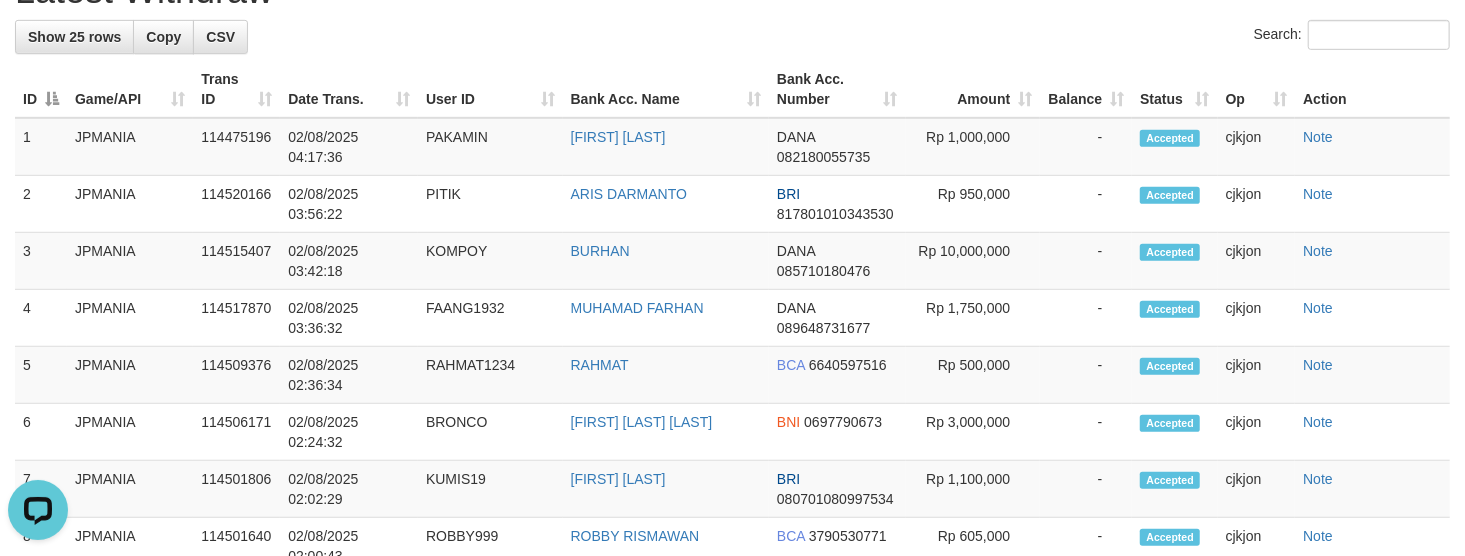 click on "Search:" at bounding box center [732, 37] 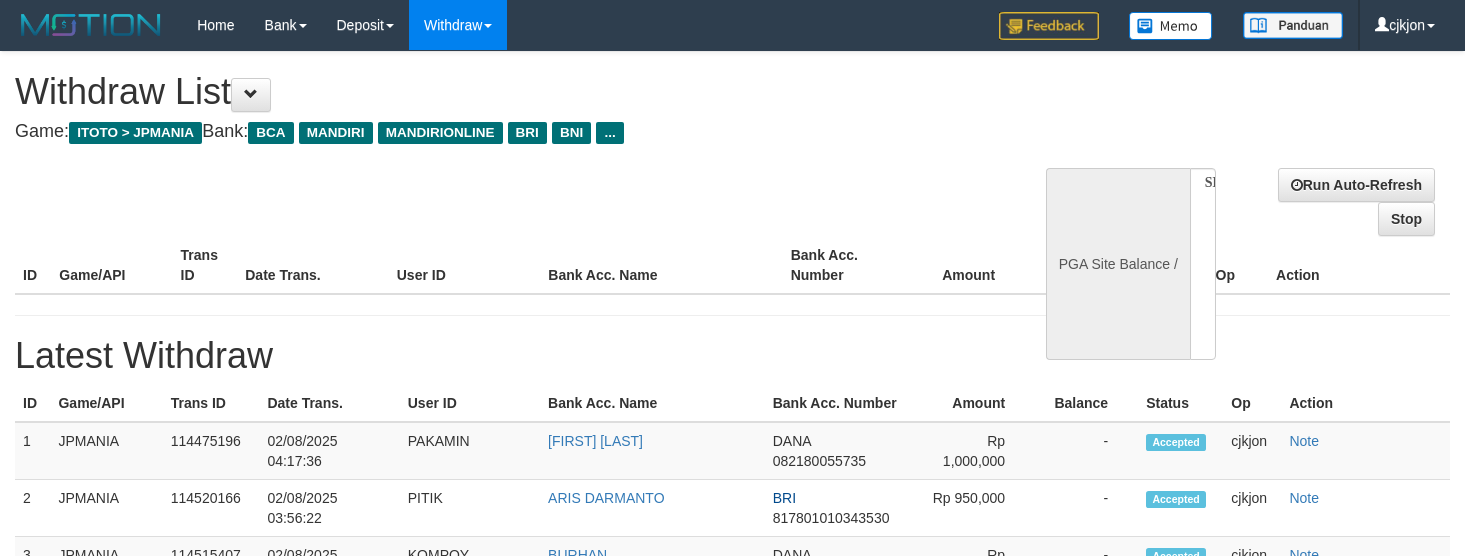 select 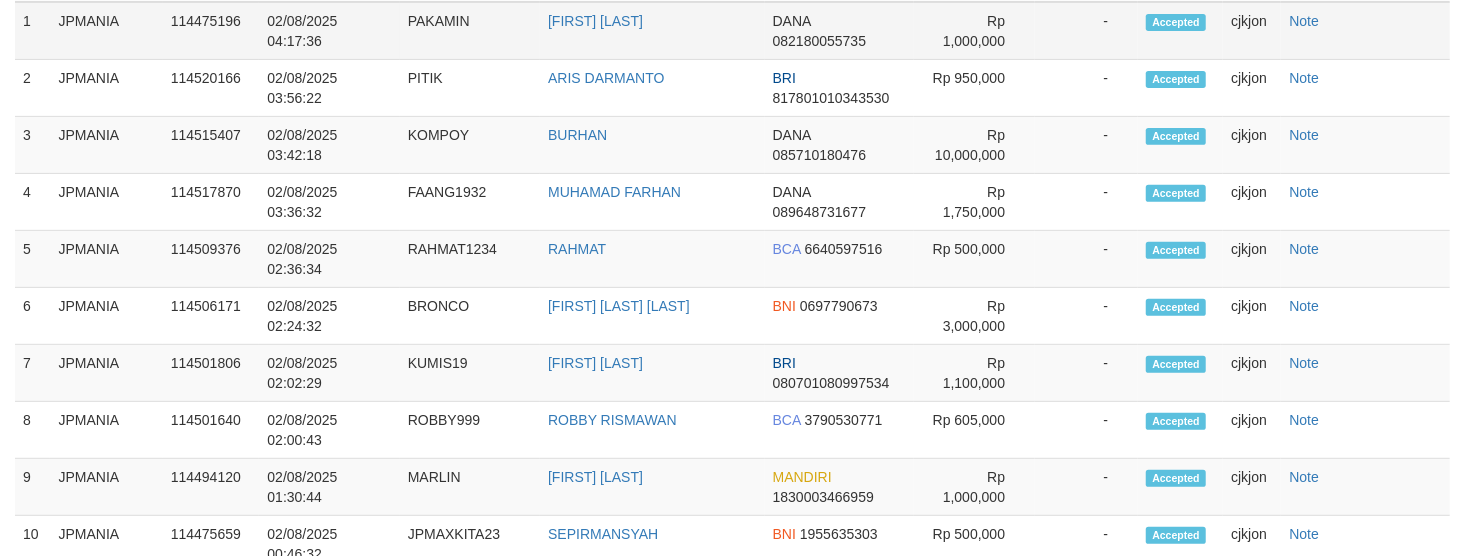 select on "**" 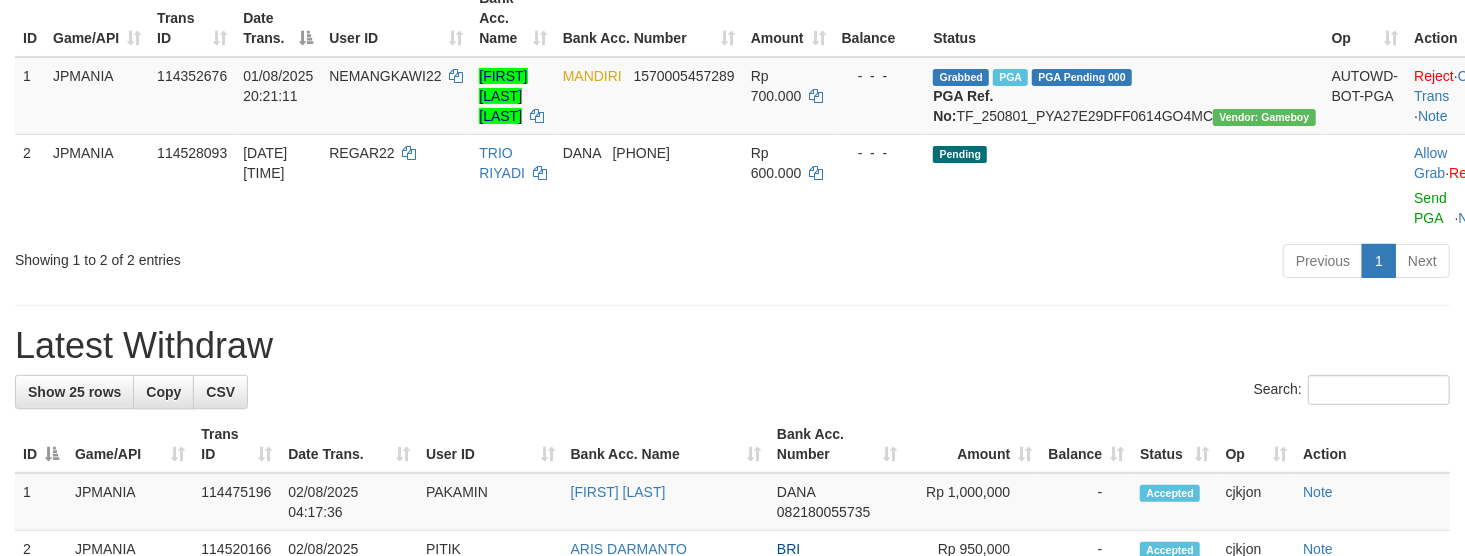 scroll, scrollTop: 254, scrollLeft: 0, axis: vertical 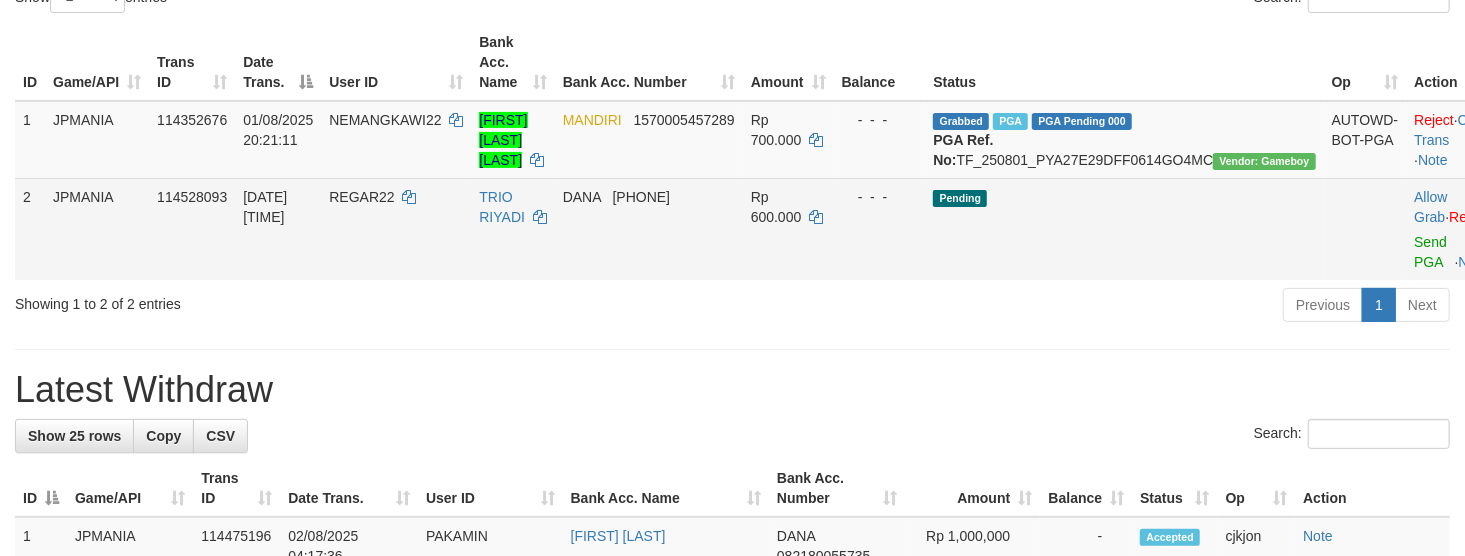 click on "Allow Grab   ·    Reject Send PGA     ·    Note" at bounding box center (1455, 229) 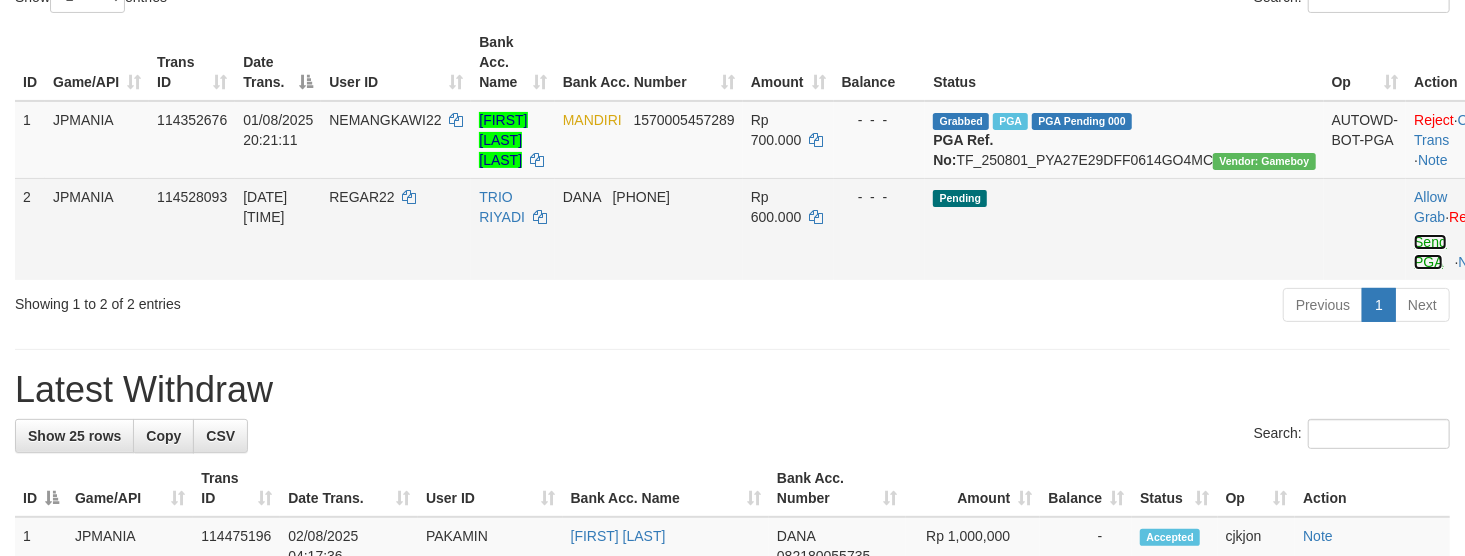 click on "Send PGA" at bounding box center (1430, 252) 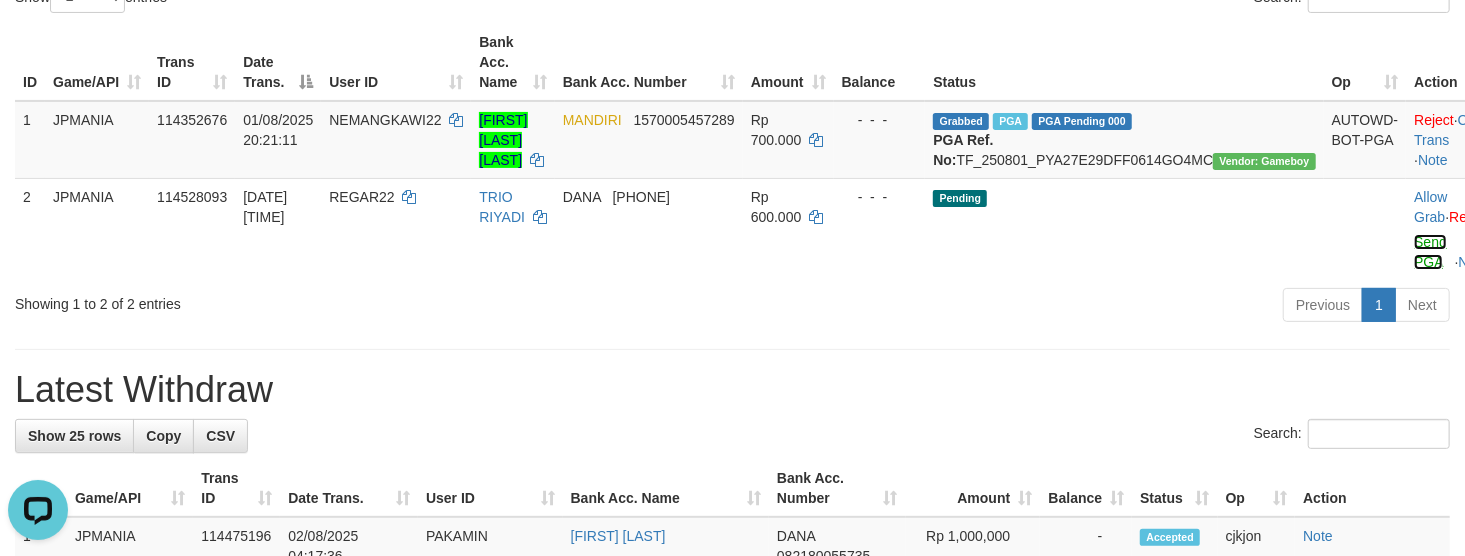 scroll, scrollTop: 0, scrollLeft: 0, axis: both 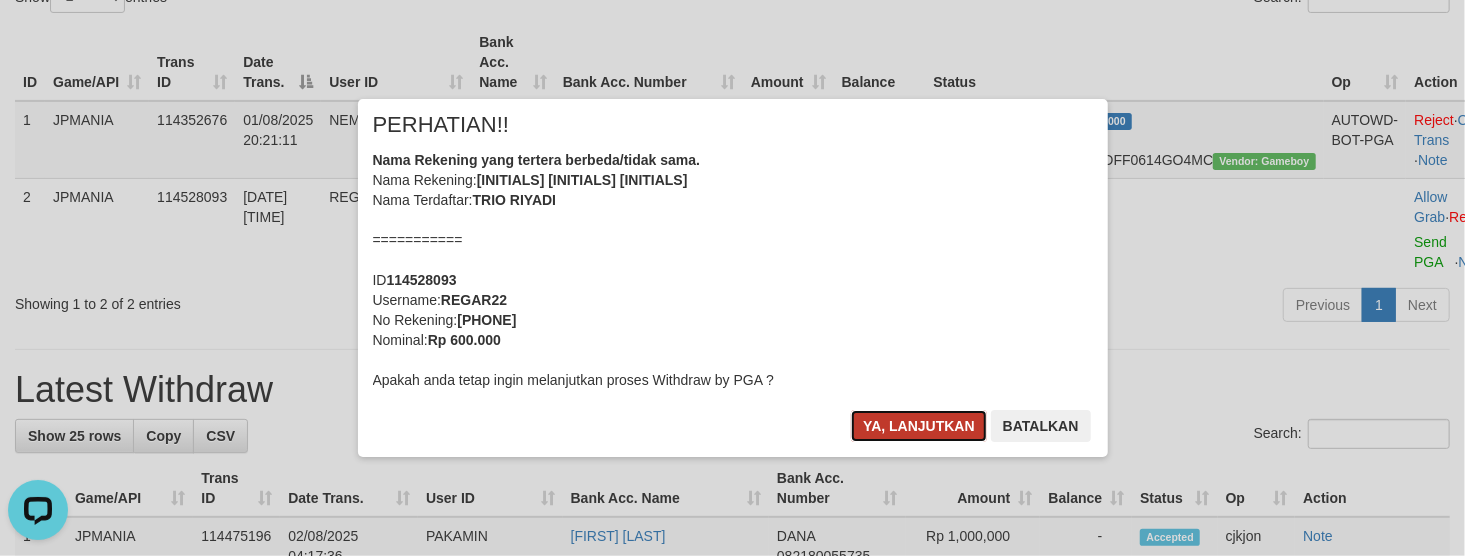 click on "Ya, lanjutkan" at bounding box center [919, 426] 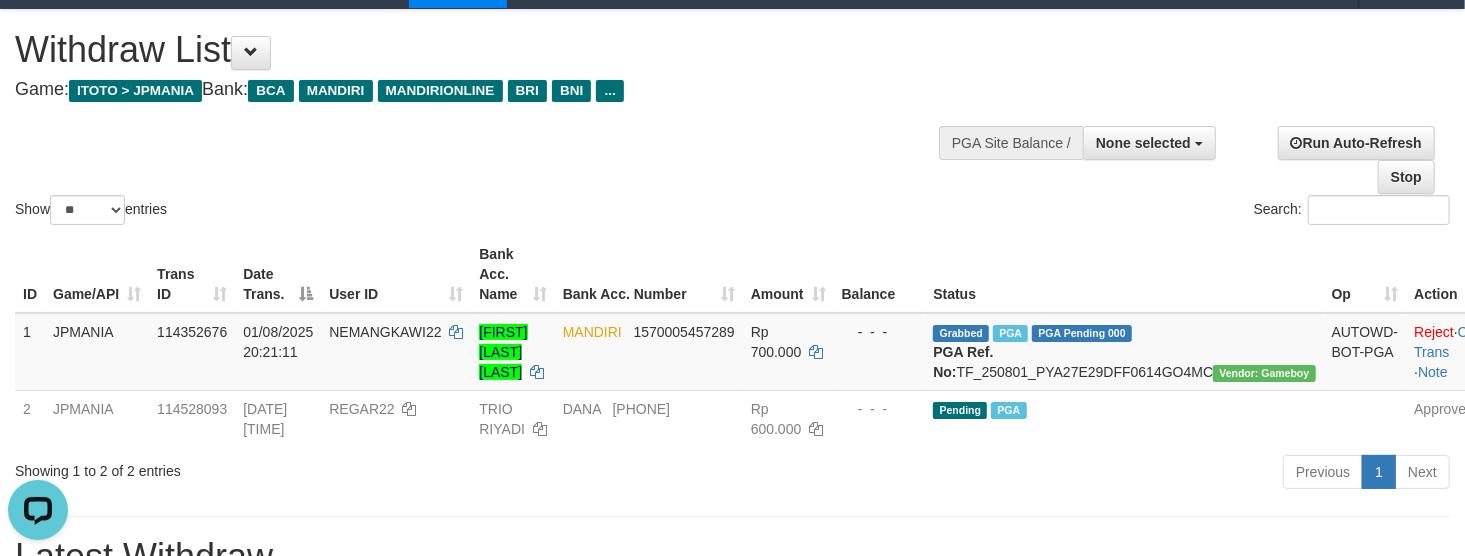 scroll, scrollTop: 0, scrollLeft: 0, axis: both 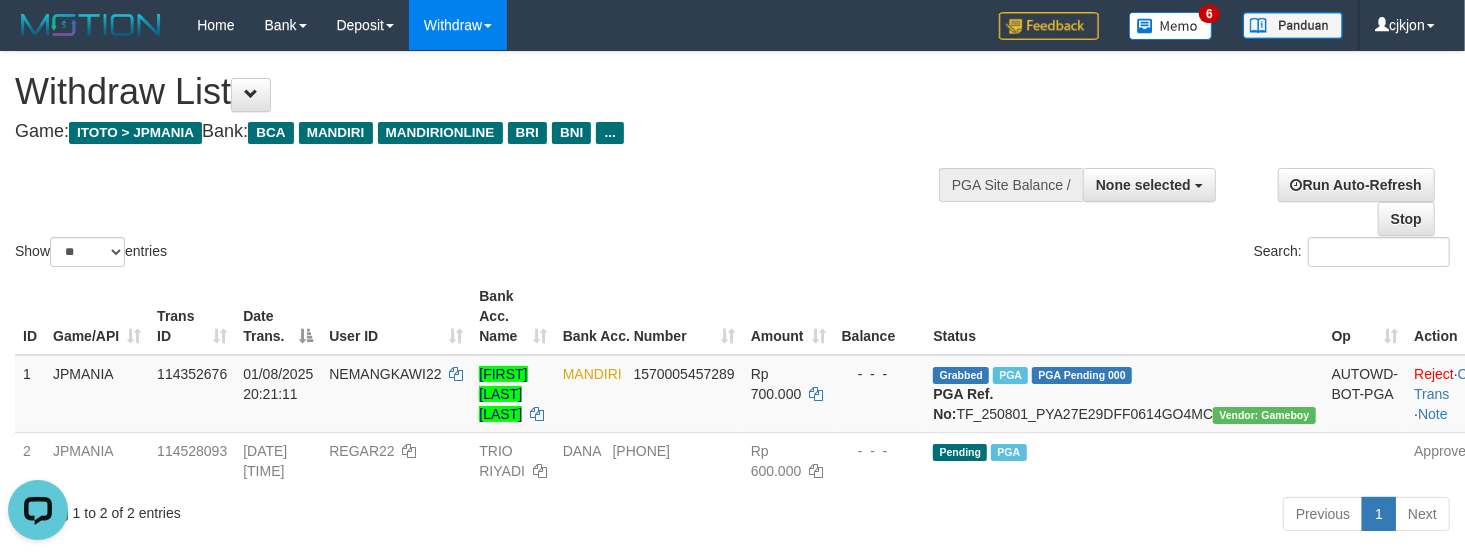 drag, startPoint x: 872, startPoint y: 141, endPoint x: 653, endPoint y: 129, distance: 219.32852 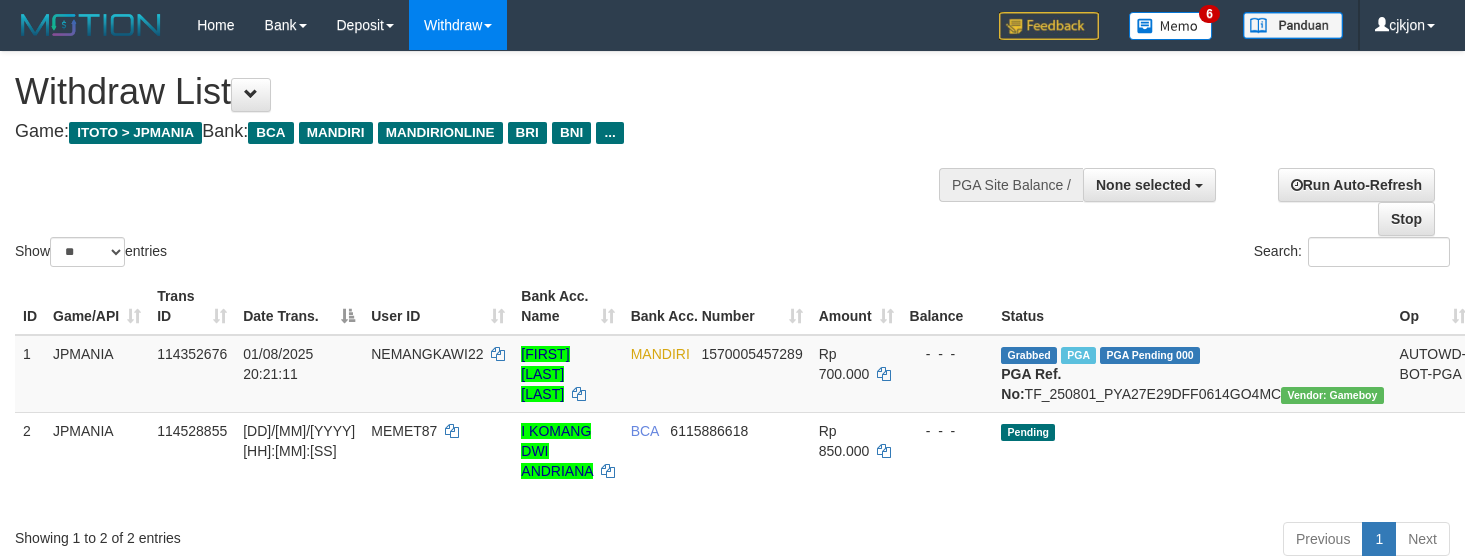 select 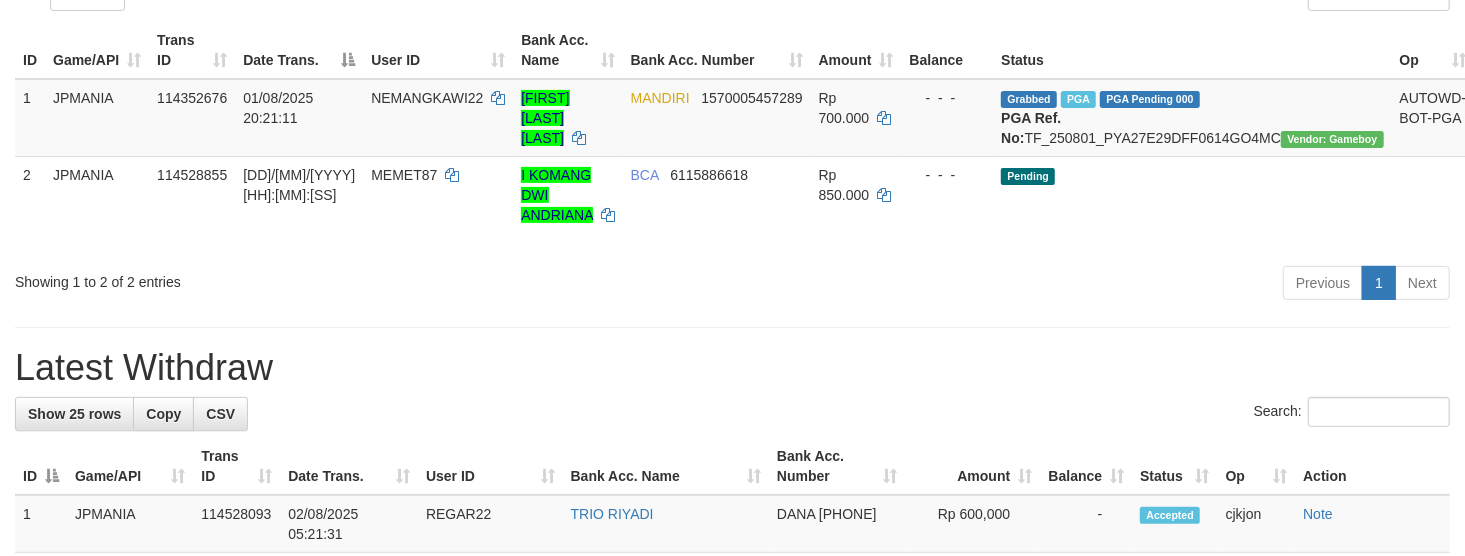 scroll, scrollTop: 266, scrollLeft: 0, axis: vertical 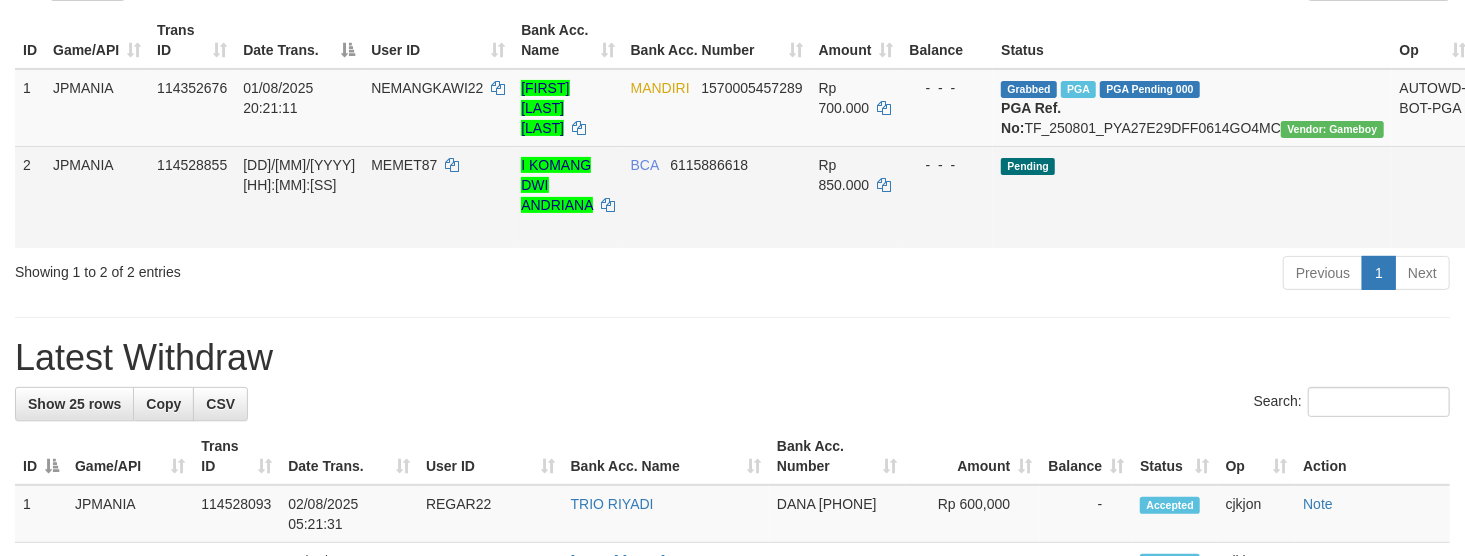 click on "Send PGA" at bounding box center (1498, 220) 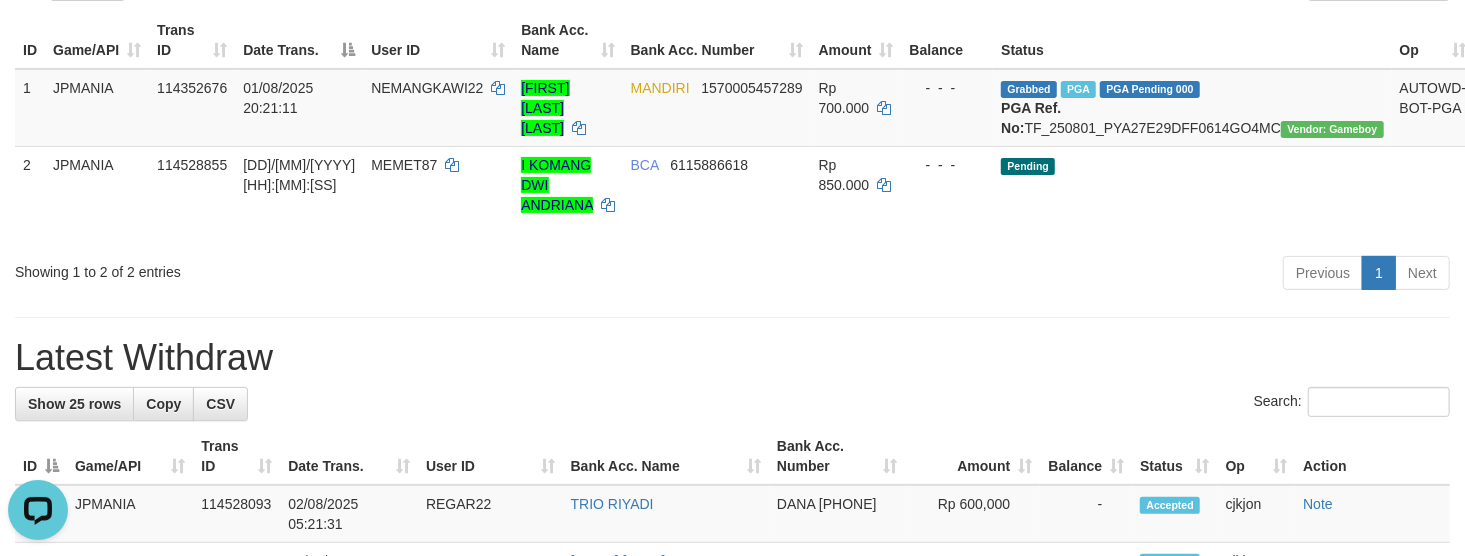 scroll, scrollTop: 0, scrollLeft: 0, axis: both 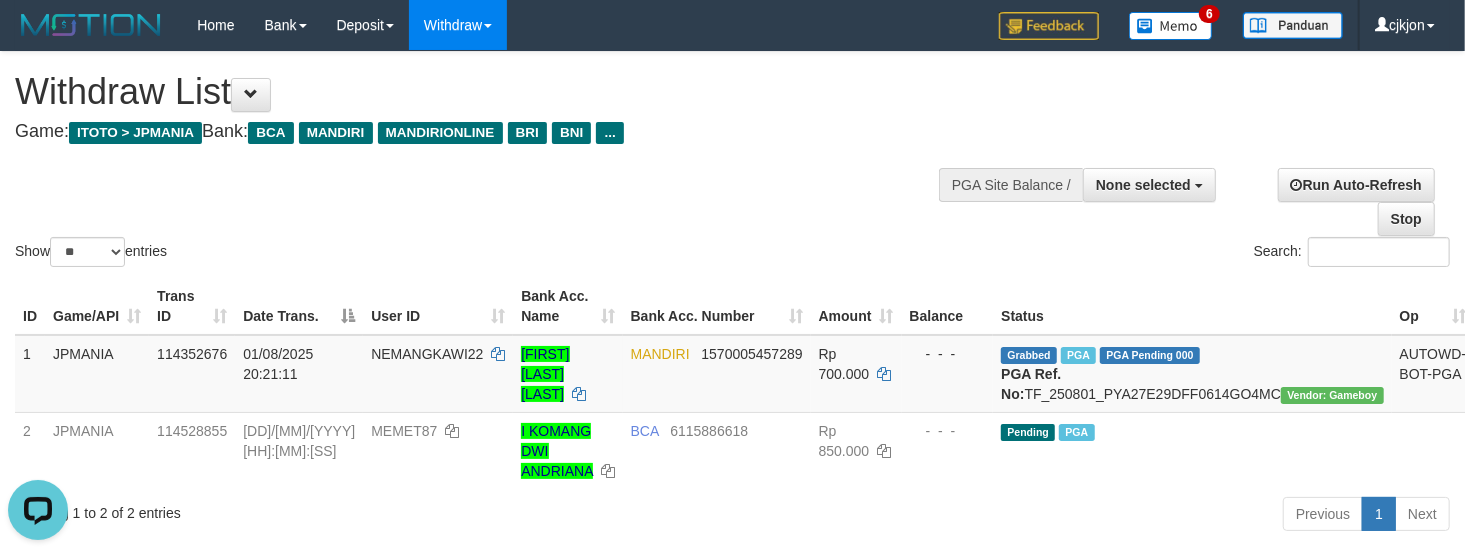 drag, startPoint x: 840, startPoint y: 148, endPoint x: 700, endPoint y: 104, distance: 146.7515 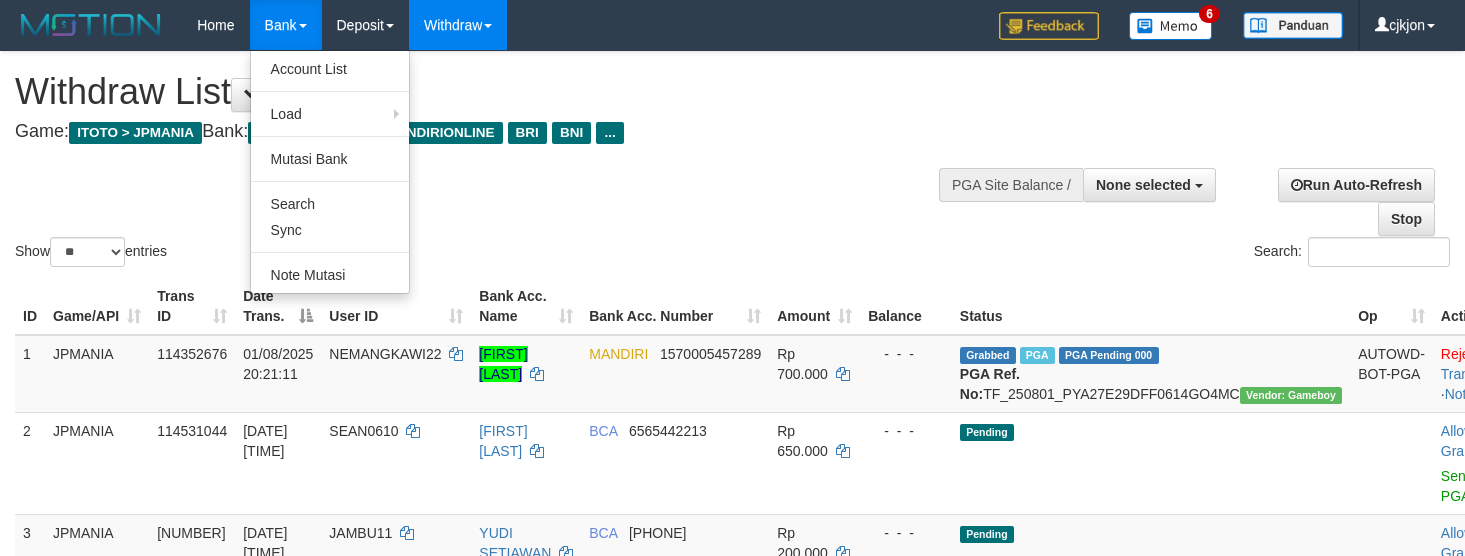 select 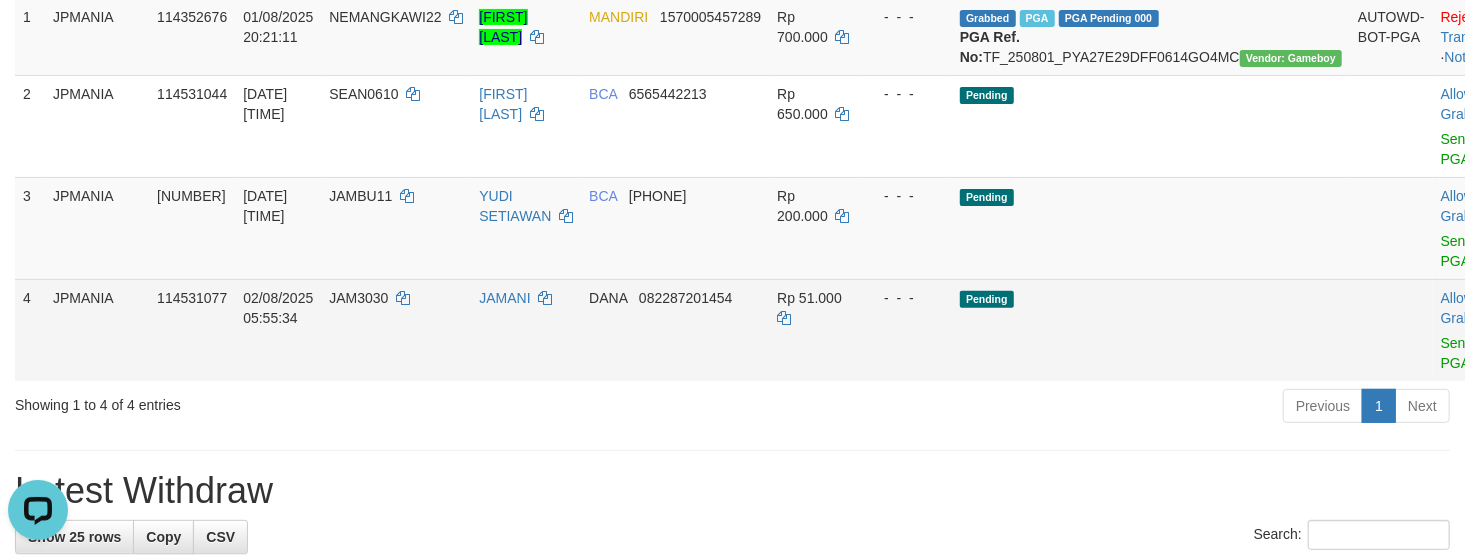 scroll, scrollTop: 0, scrollLeft: 0, axis: both 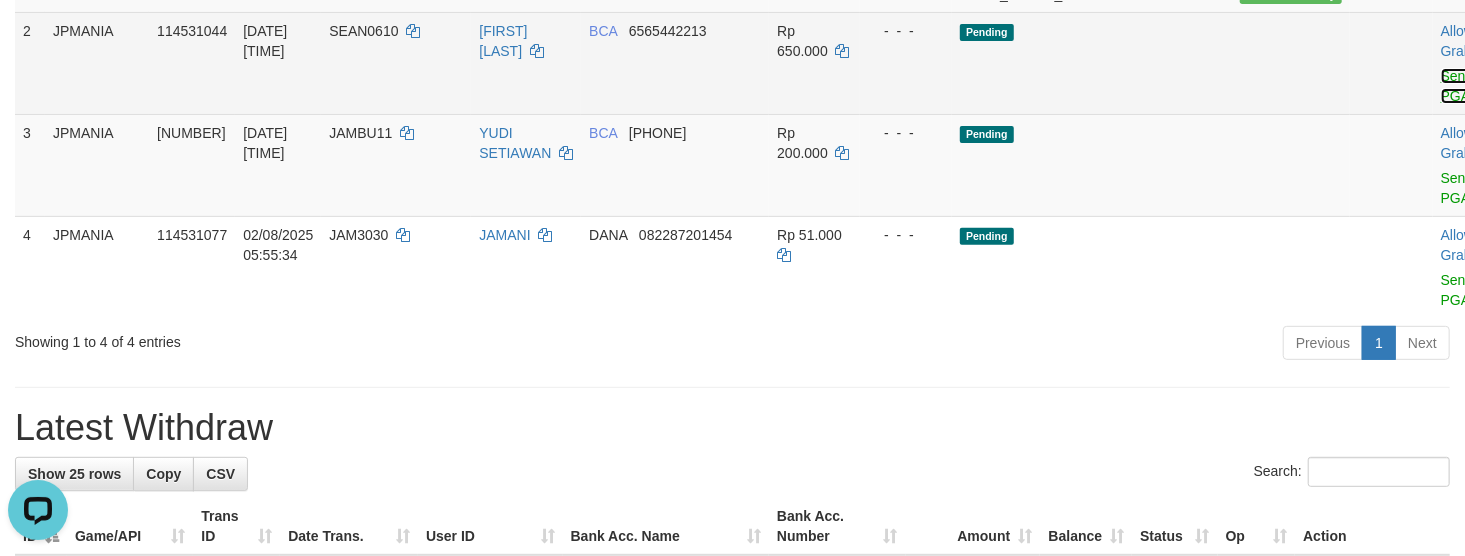 click on "Send PGA" at bounding box center [1457, 86] 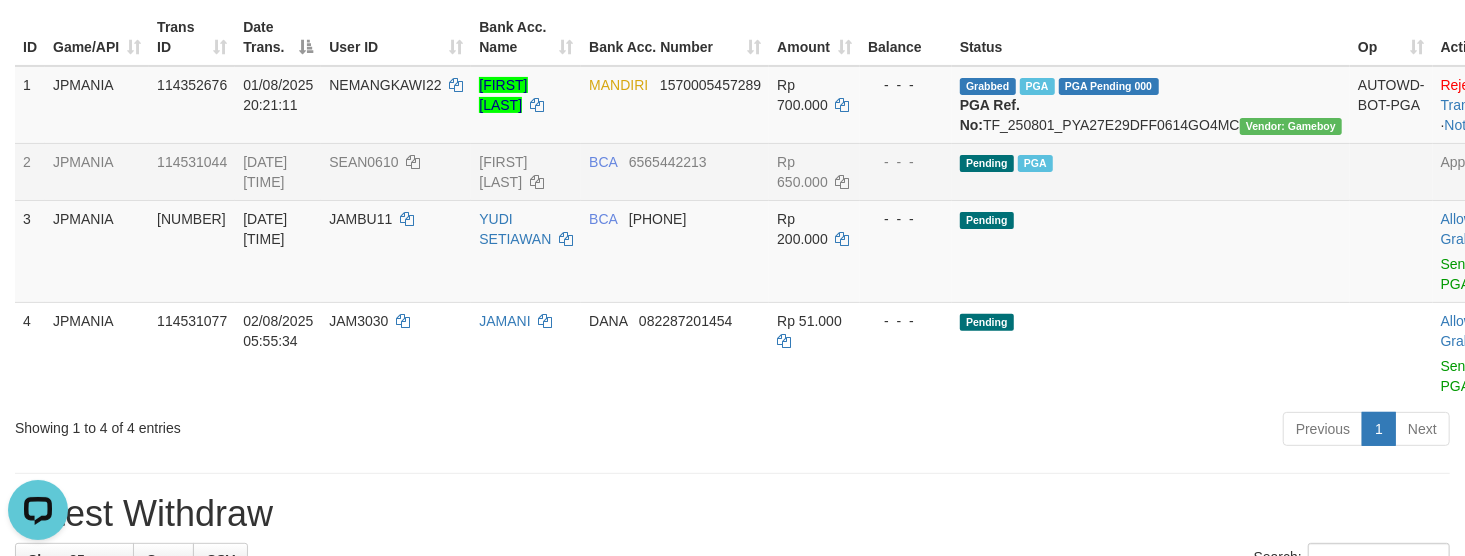 scroll, scrollTop: 0, scrollLeft: 0, axis: both 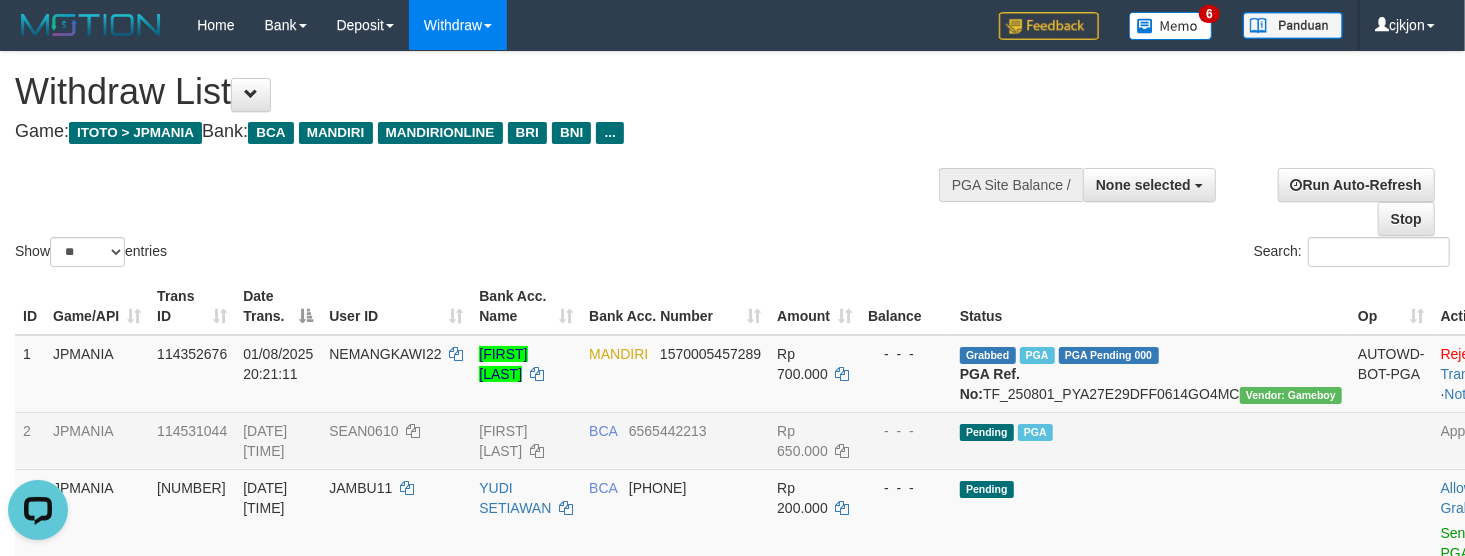 drag, startPoint x: 804, startPoint y: 196, endPoint x: 376, endPoint y: 72, distance: 445.6007 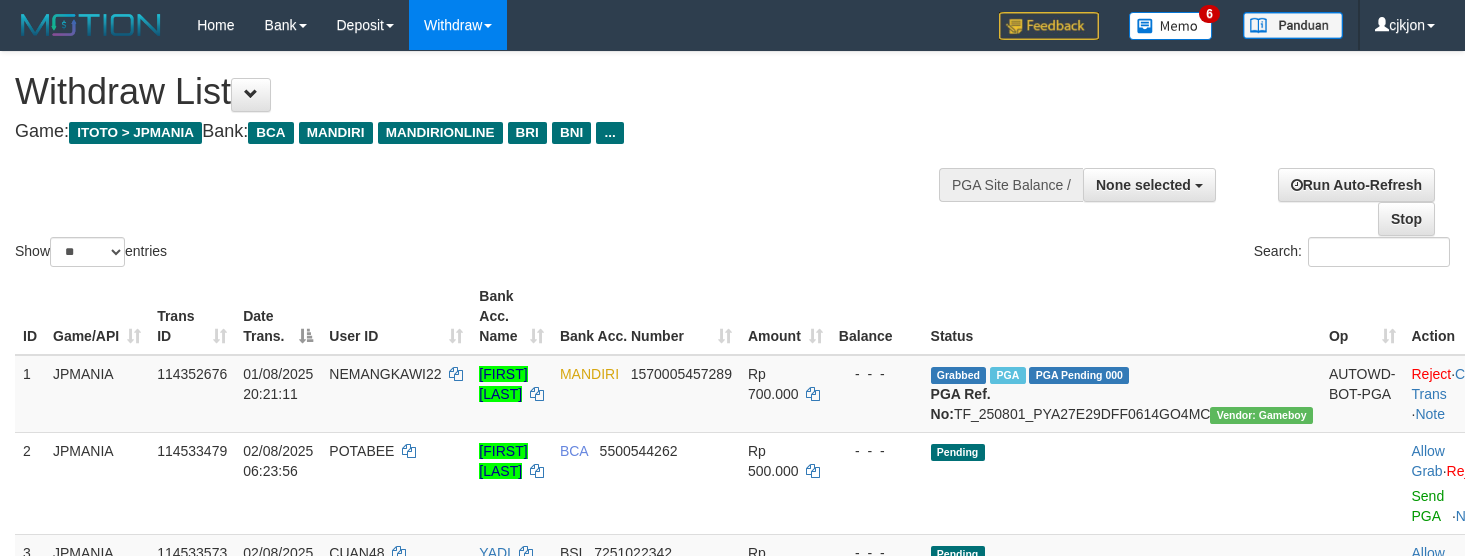 select 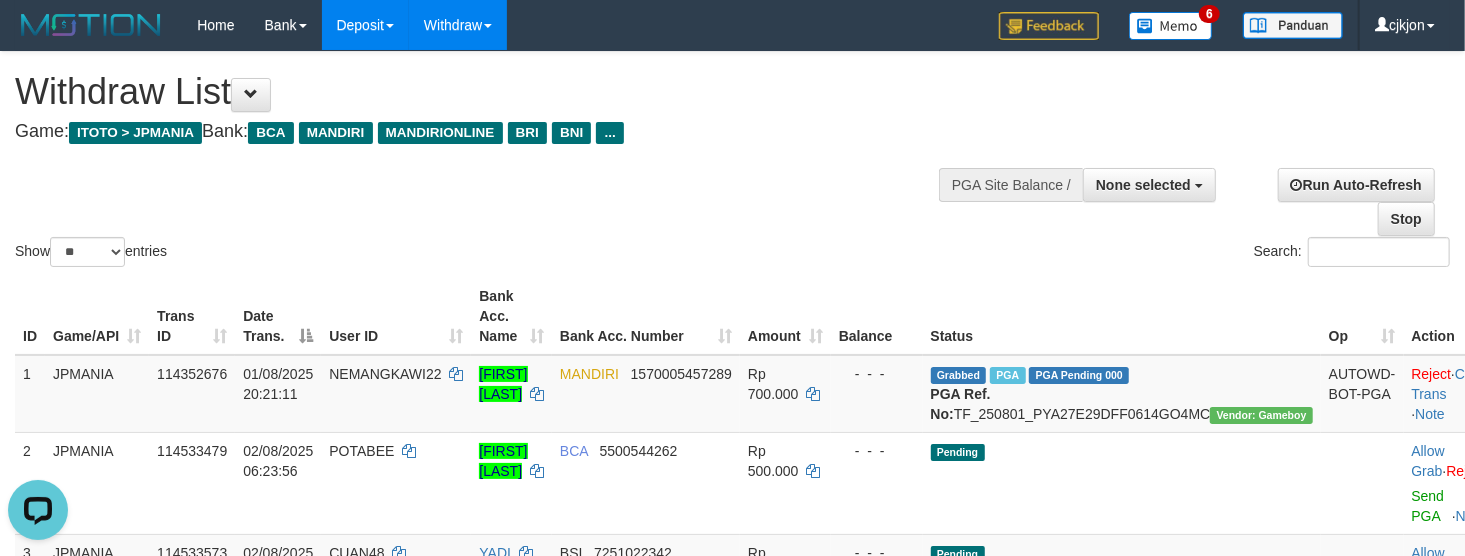 scroll, scrollTop: 0, scrollLeft: 0, axis: both 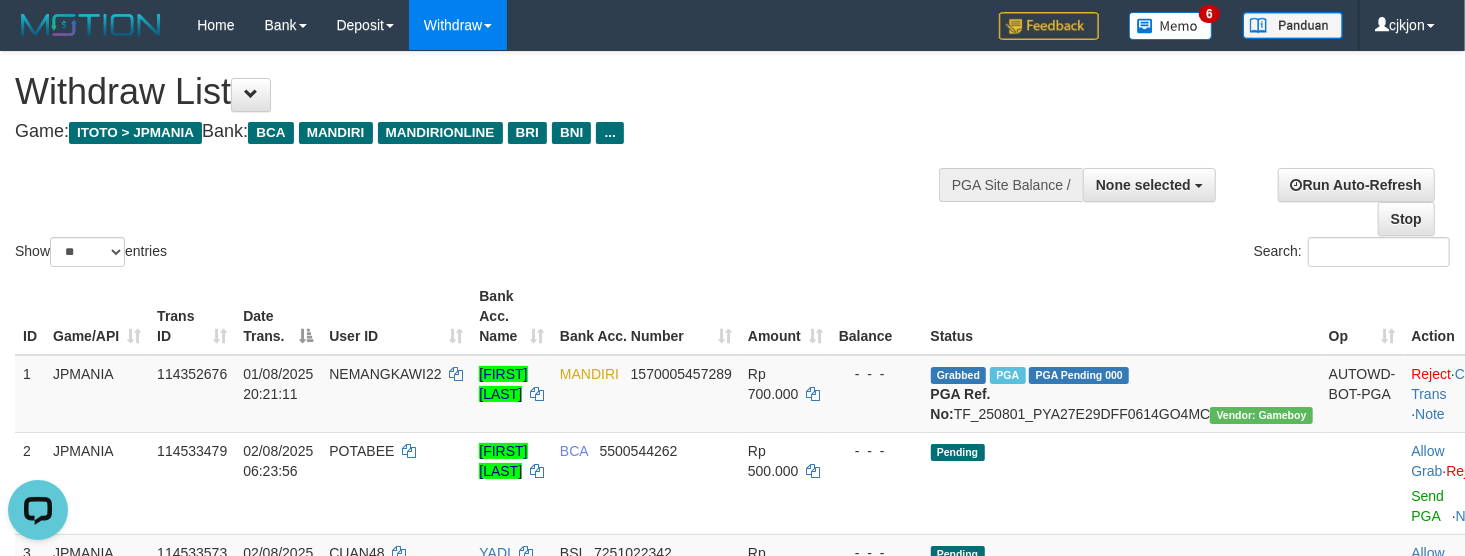 click on "Show  ** ** ** ***  entries" at bounding box center [366, 254] 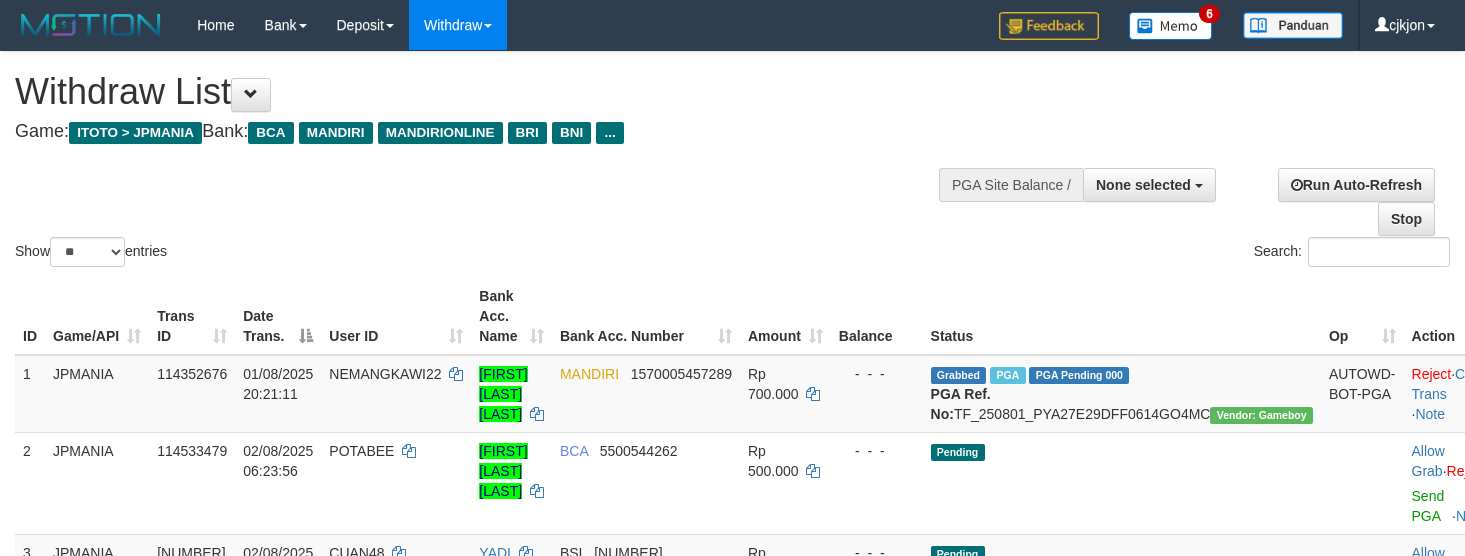 select 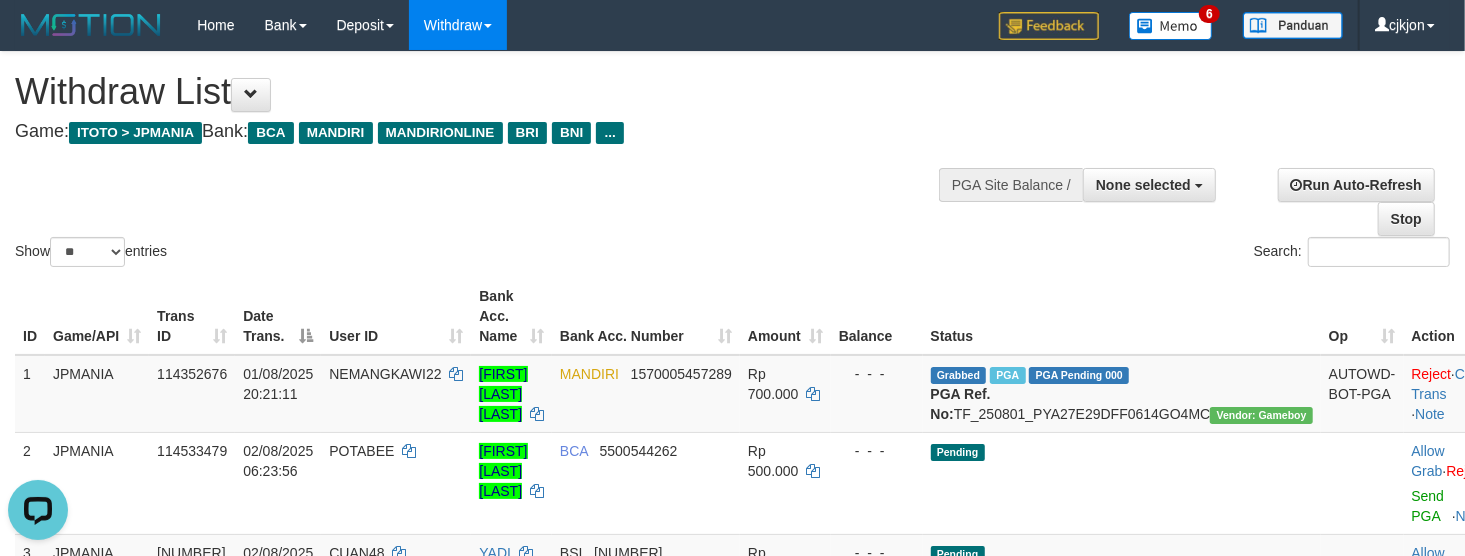 scroll, scrollTop: 0, scrollLeft: 0, axis: both 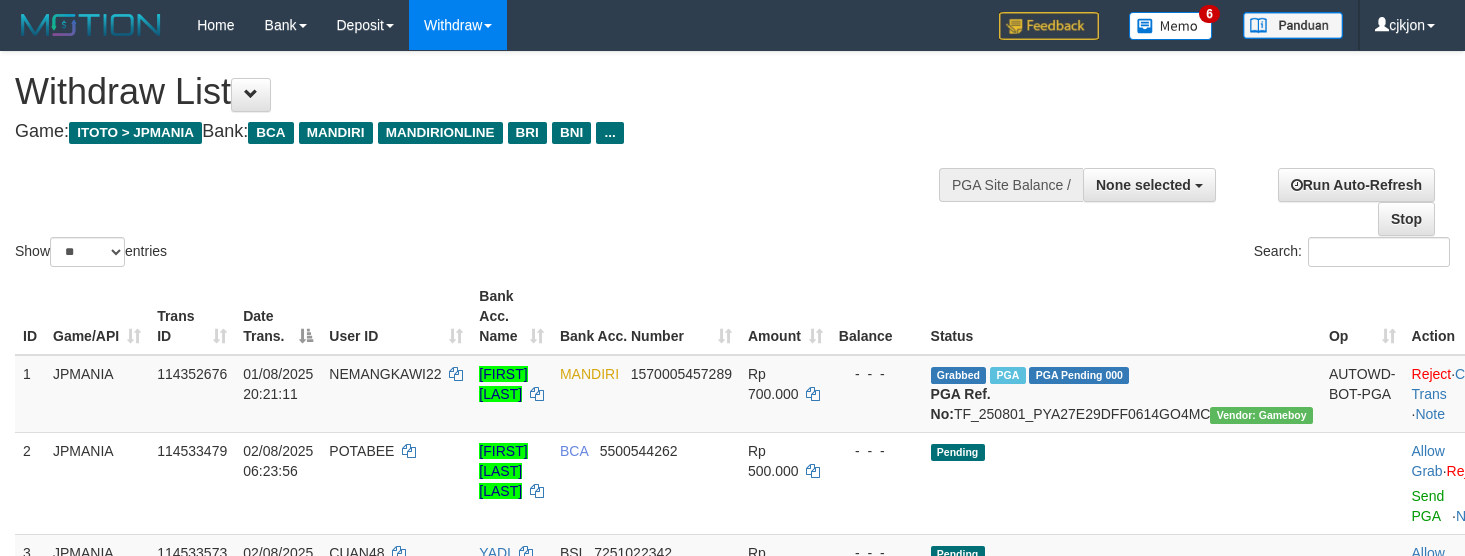 select 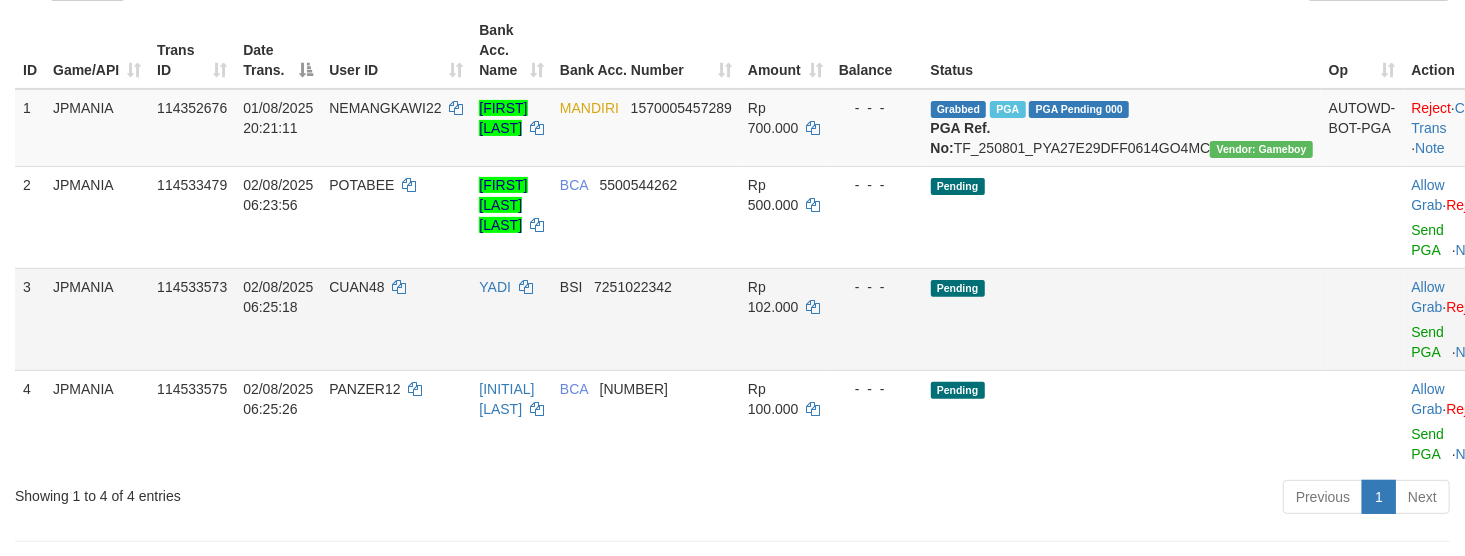 scroll, scrollTop: 400, scrollLeft: 0, axis: vertical 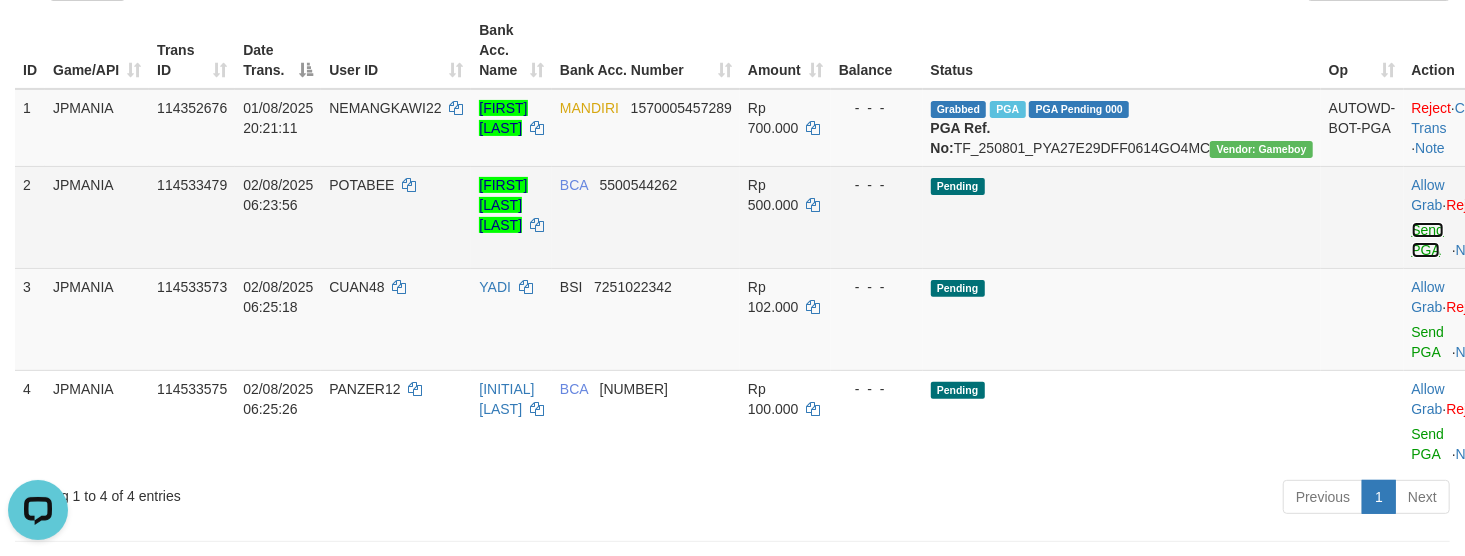 click on "Send PGA" at bounding box center (1428, 240) 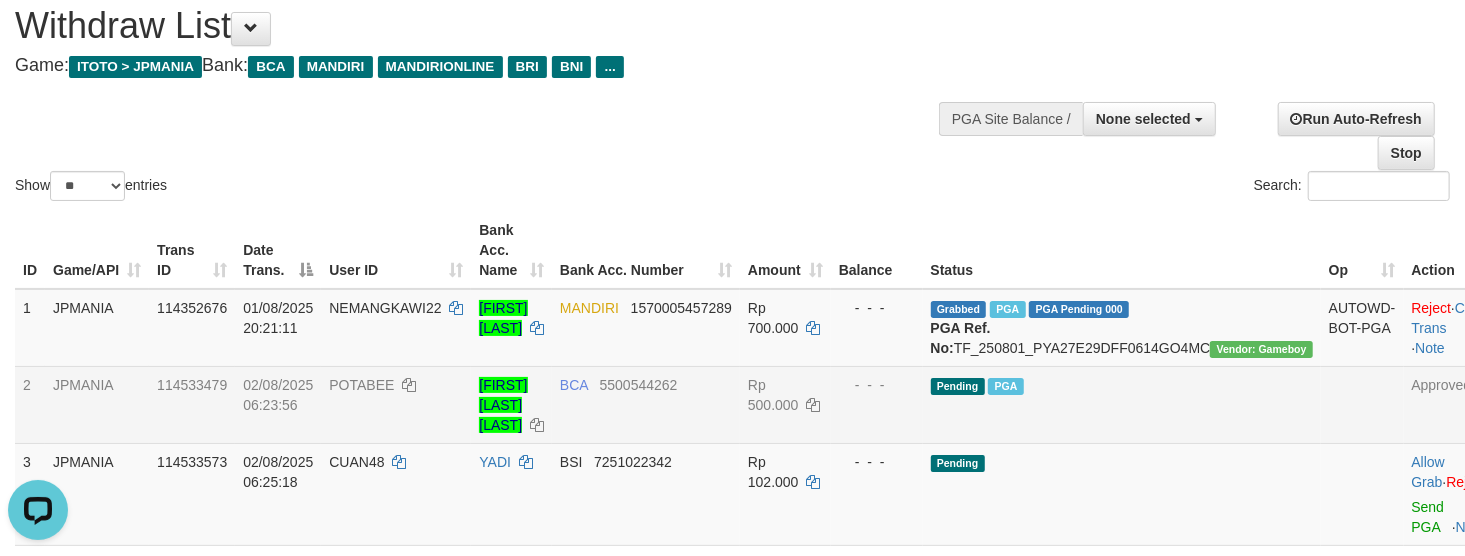 scroll, scrollTop: 0, scrollLeft: 0, axis: both 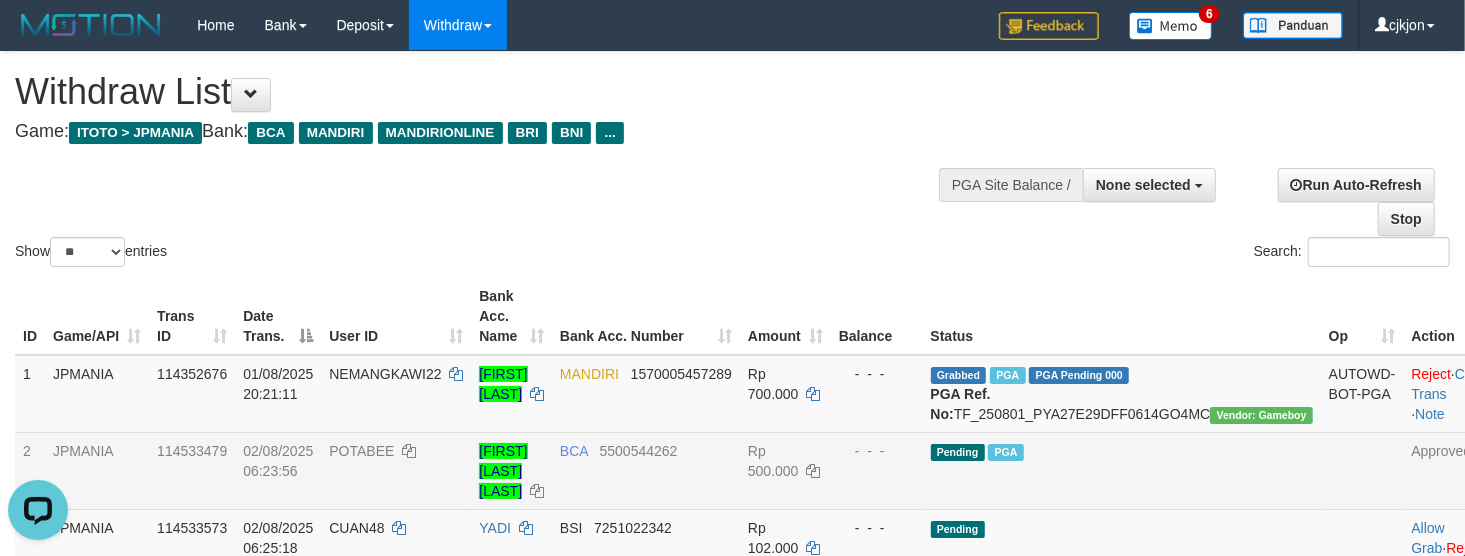 drag, startPoint x: 409, startPoint y: 205, endPoint x: 160, endPoint y: 86, distance: 275.97464 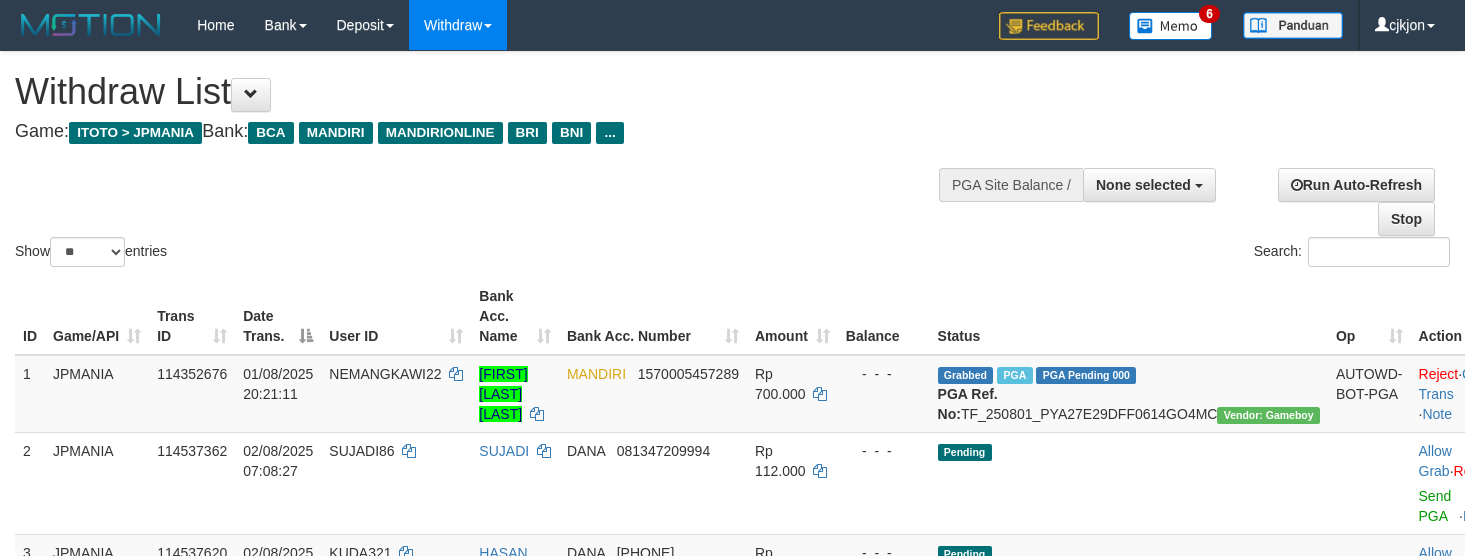 select 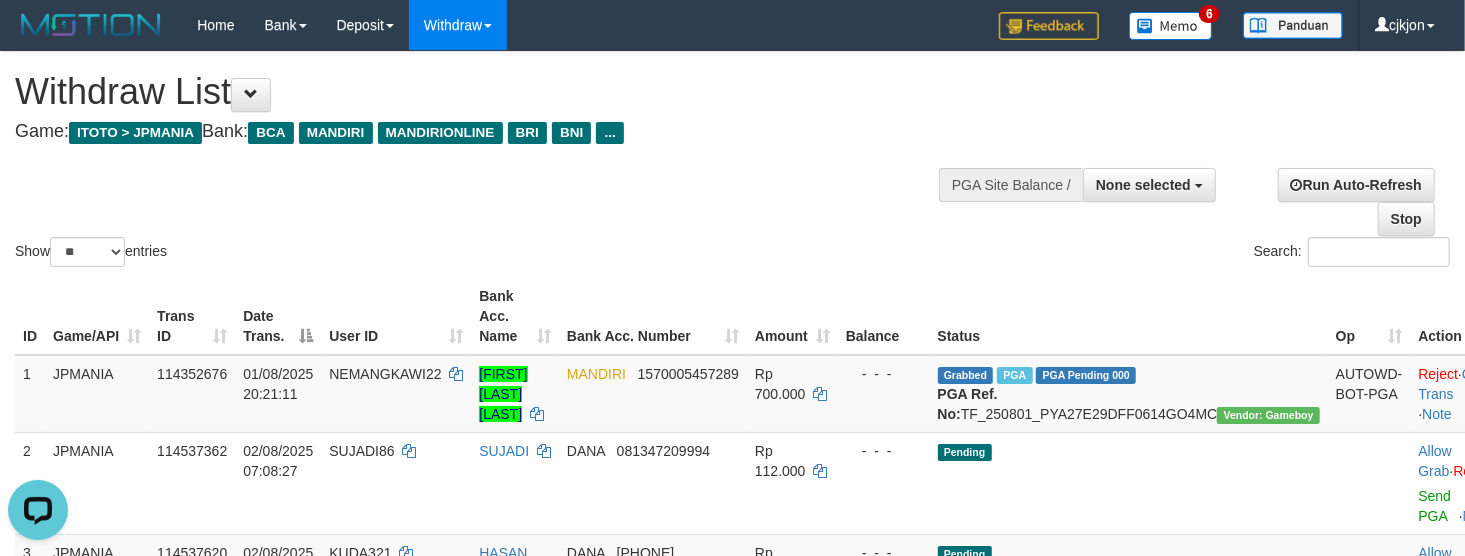 scroll, scrollTop: 0, scrollLeft: 0, axis: both 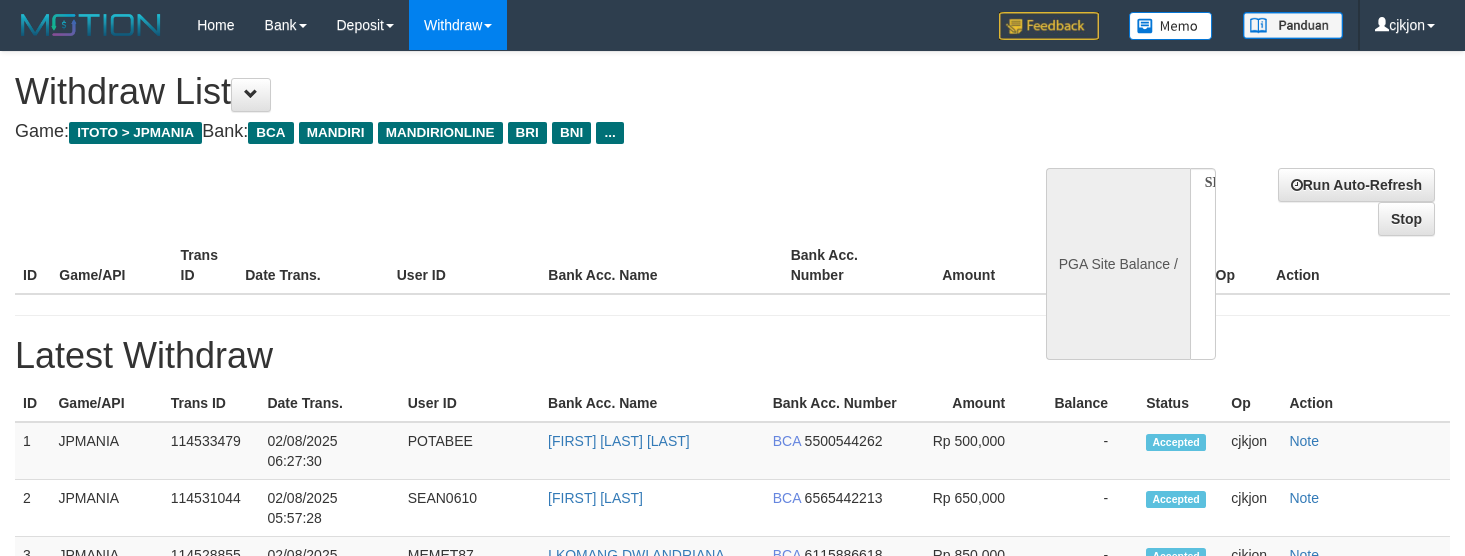 select 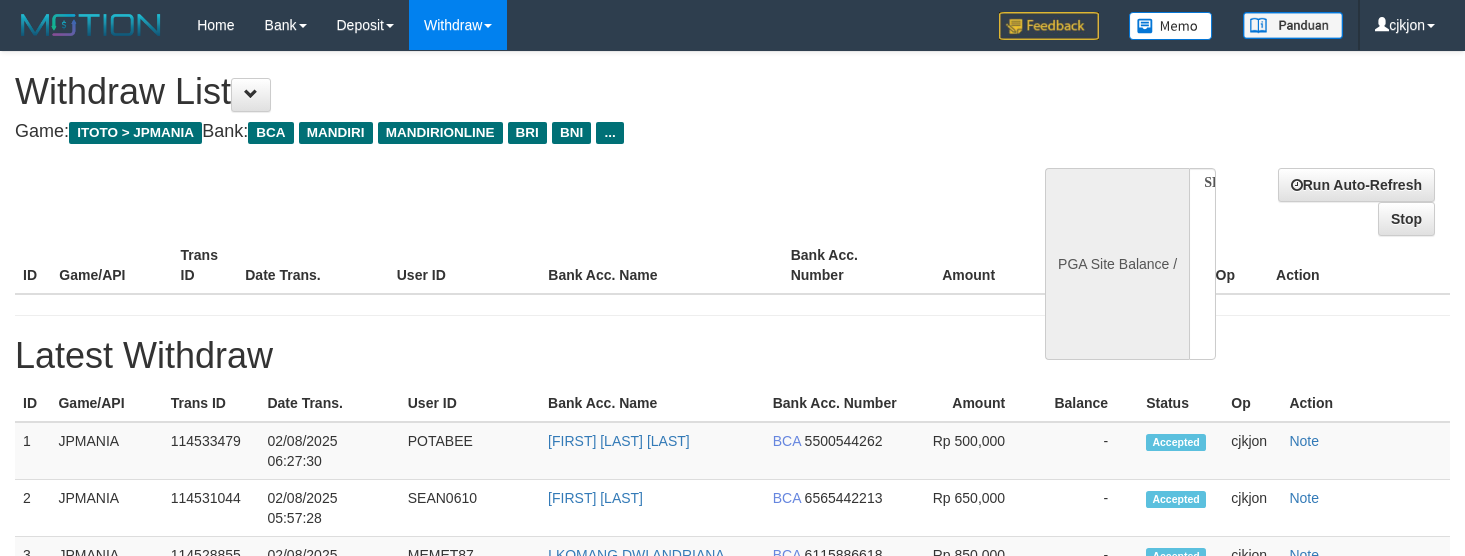 scroll, scrollTop: 0, scrollLeft: 0, axis: both 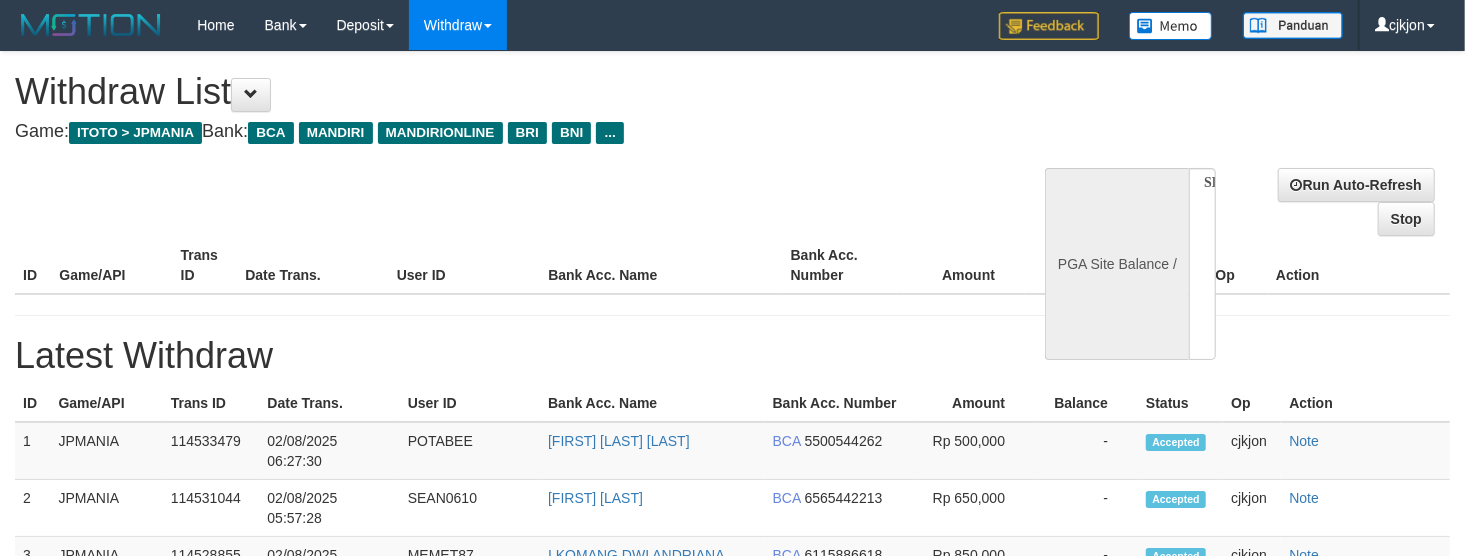 select on "**" 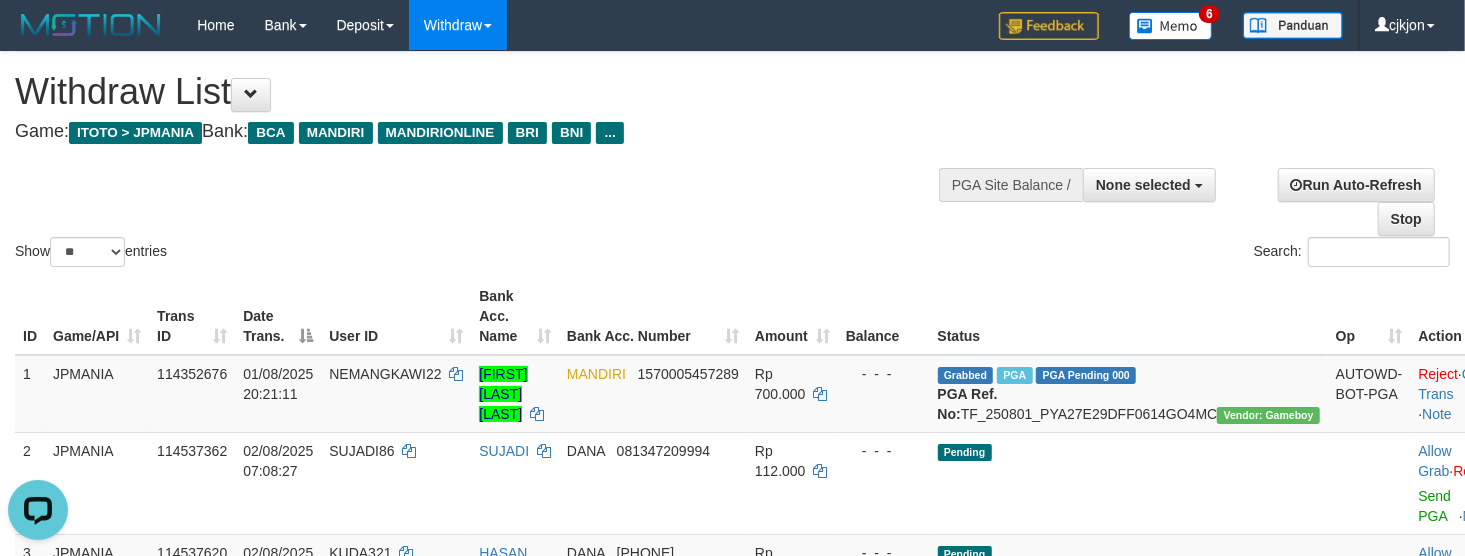scroll, scrollTop: 0, scrollLeft: 0, axis: both 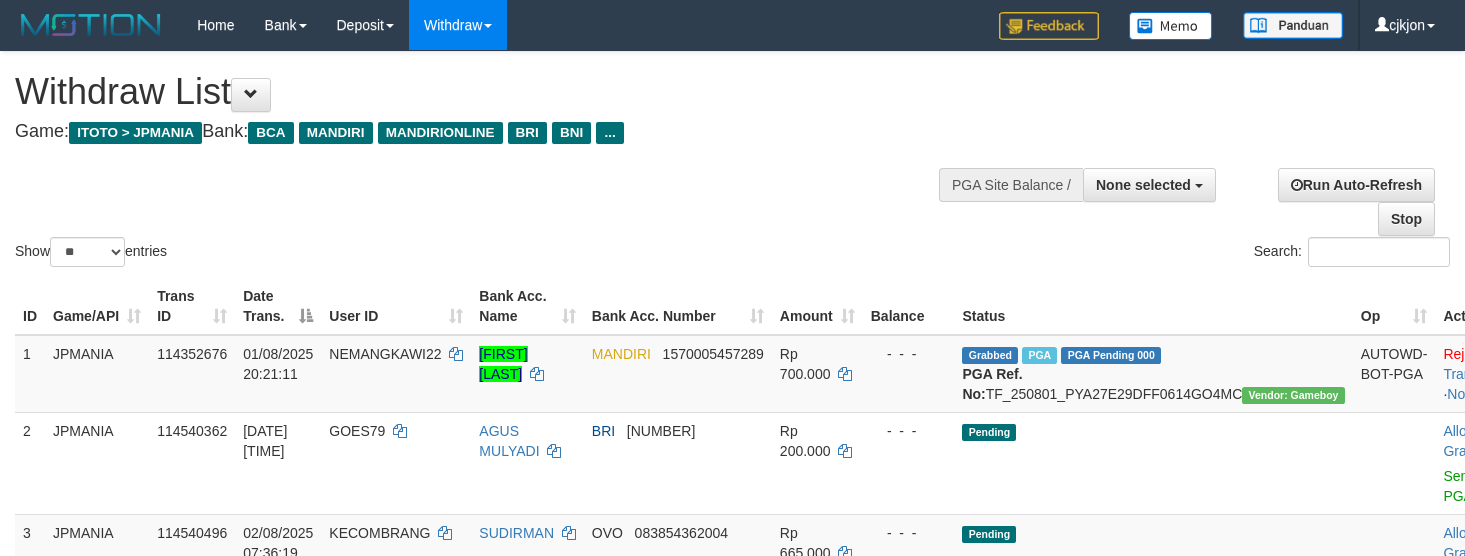 select 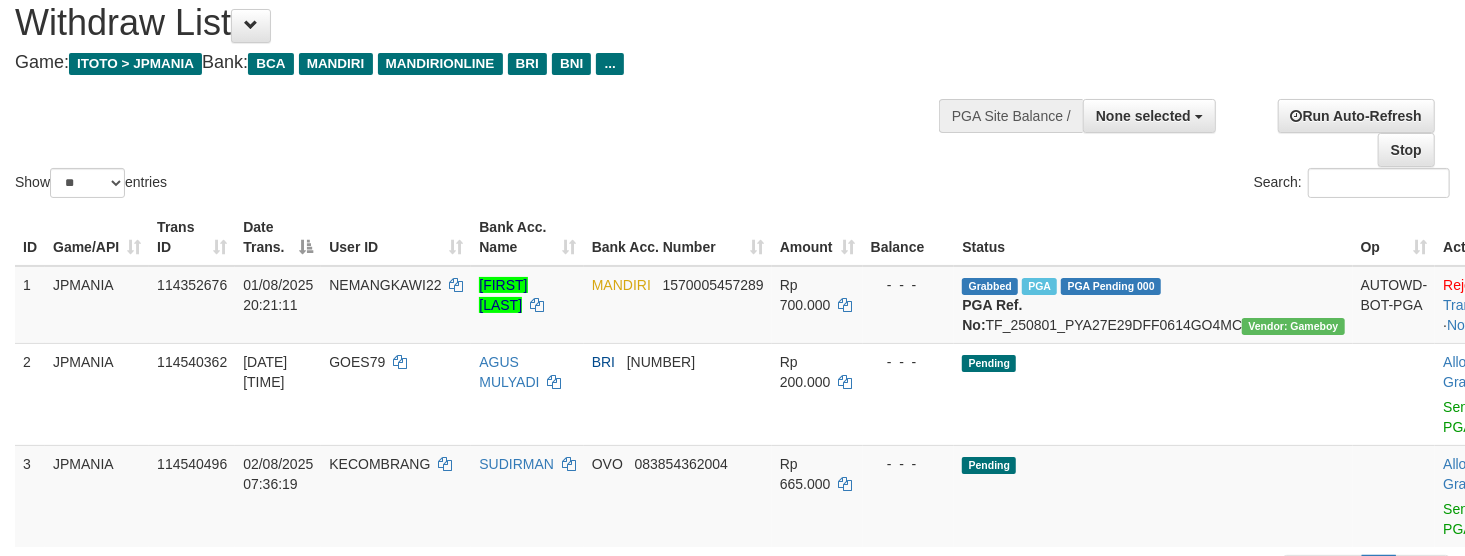 scroll, scrollTop: 266, scrollLeft: 0, axis: vertical 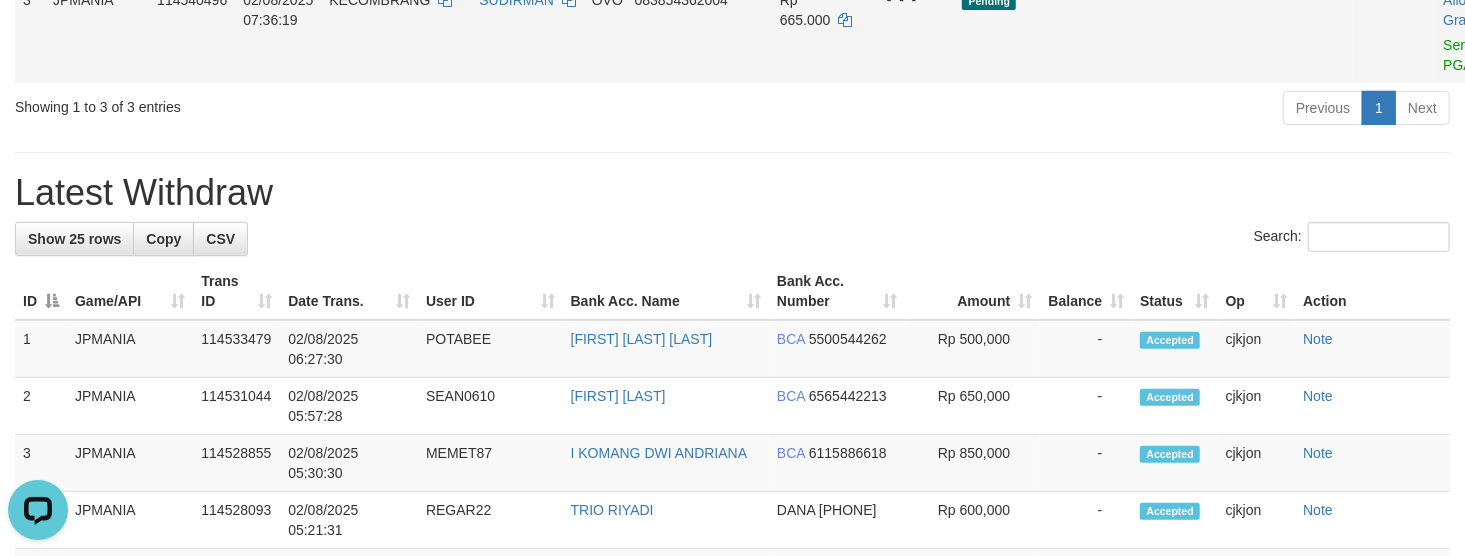 click on "Showing 1 to 3 of 3 entries Previous 1 Next" at bounding box center (732, 110) 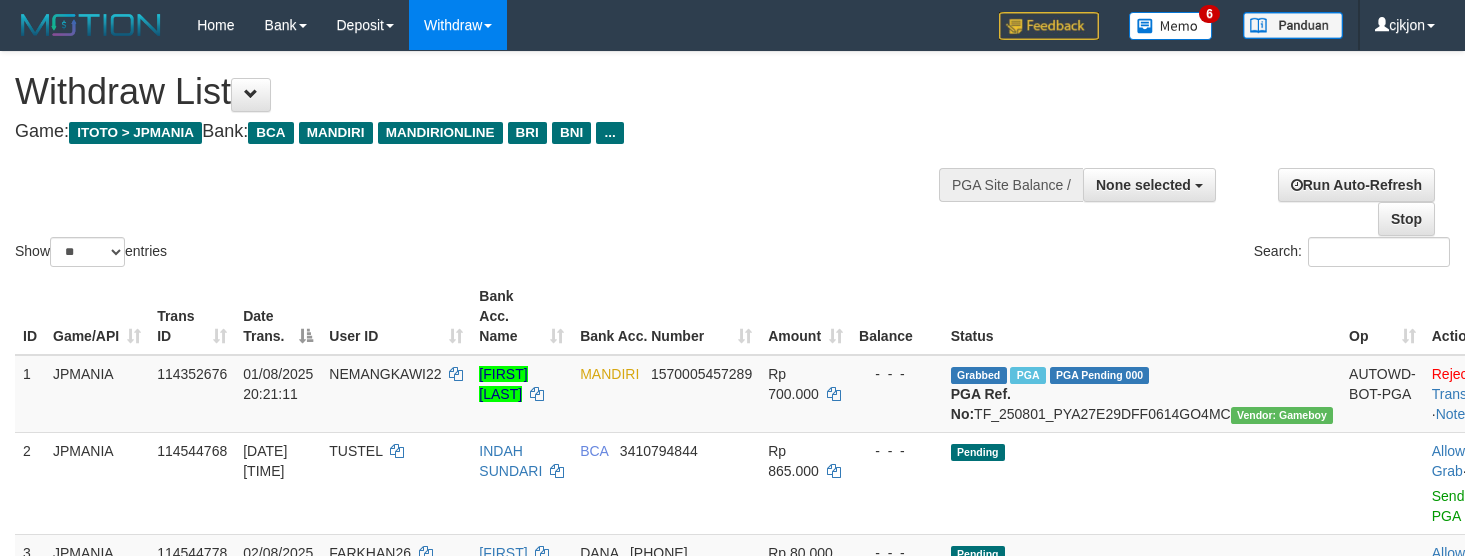 select 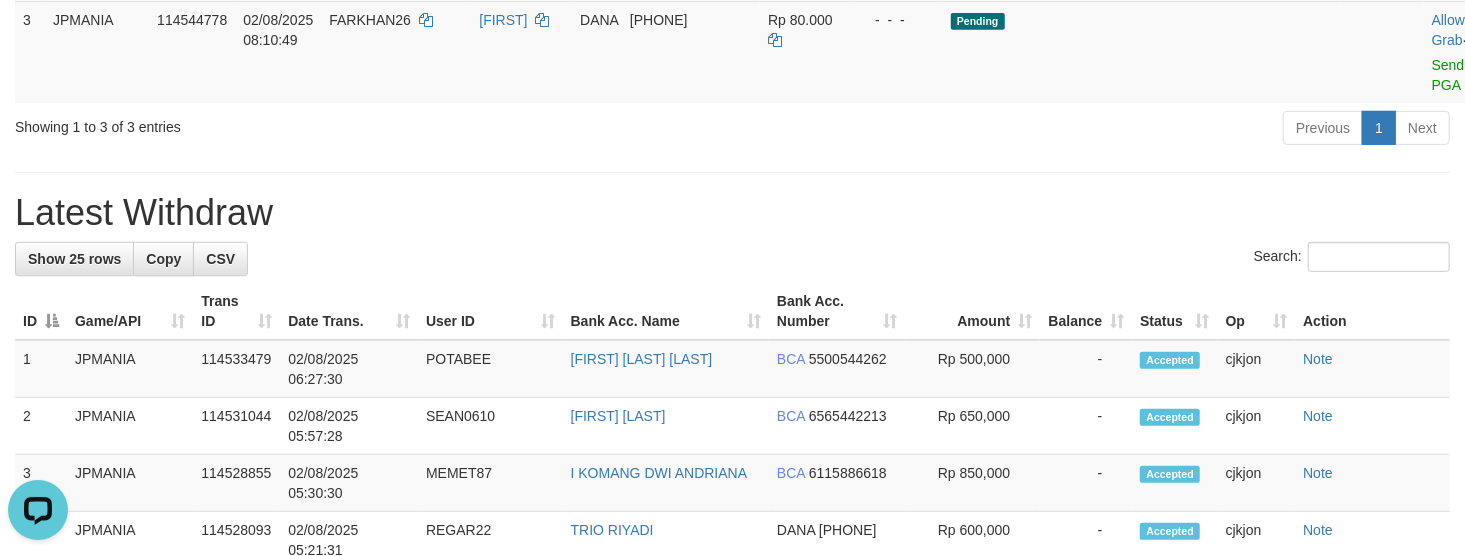 scroll, scrollTop: 0, scrollLeft: 0, axis: both 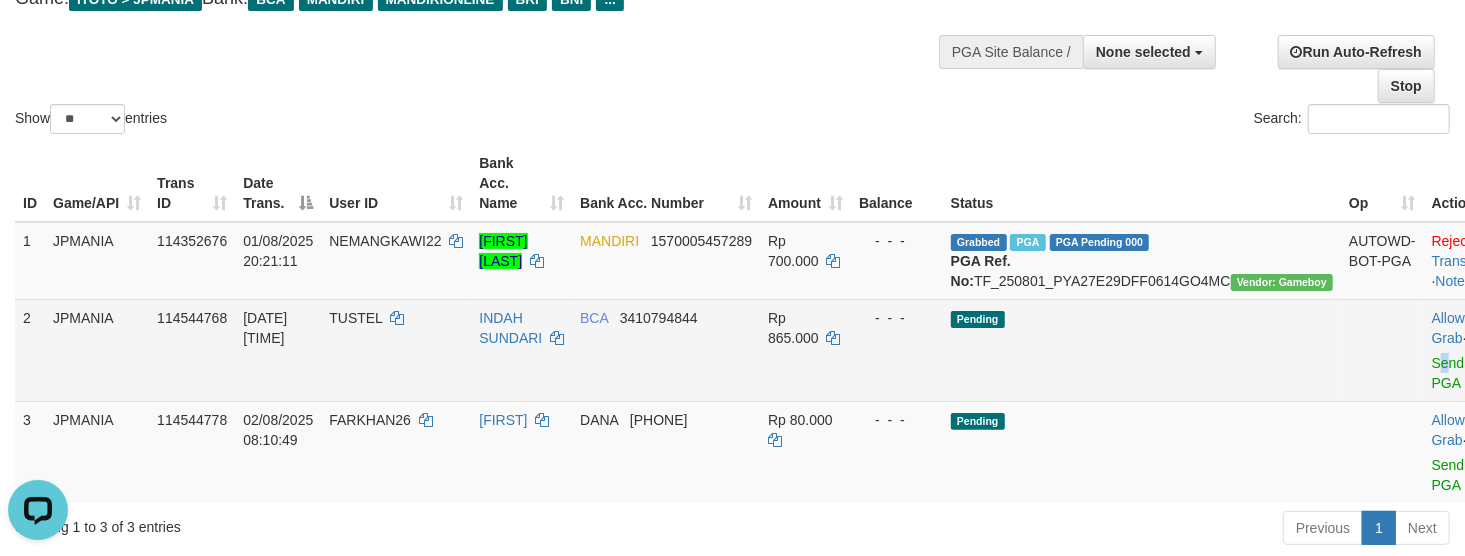click on "Allow Grab   ·    Reject Send PGA     ·    Note" at bounding box center (1473, 350) 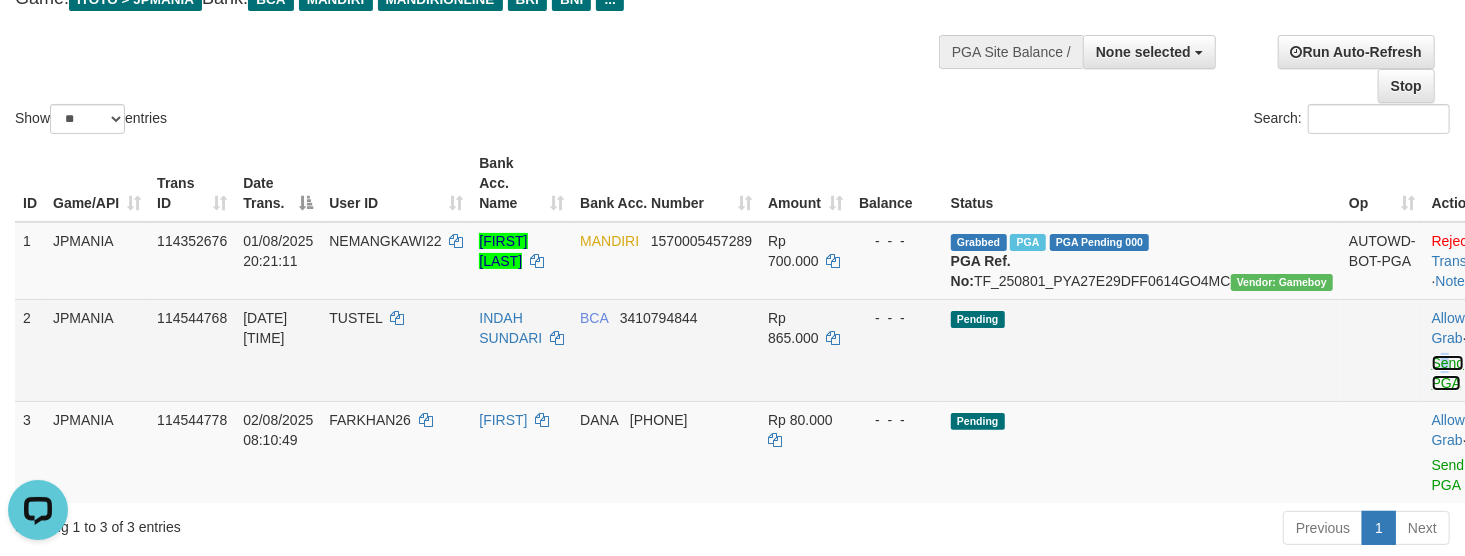 click on "Send PGA" at bounding box center (1448, 373) 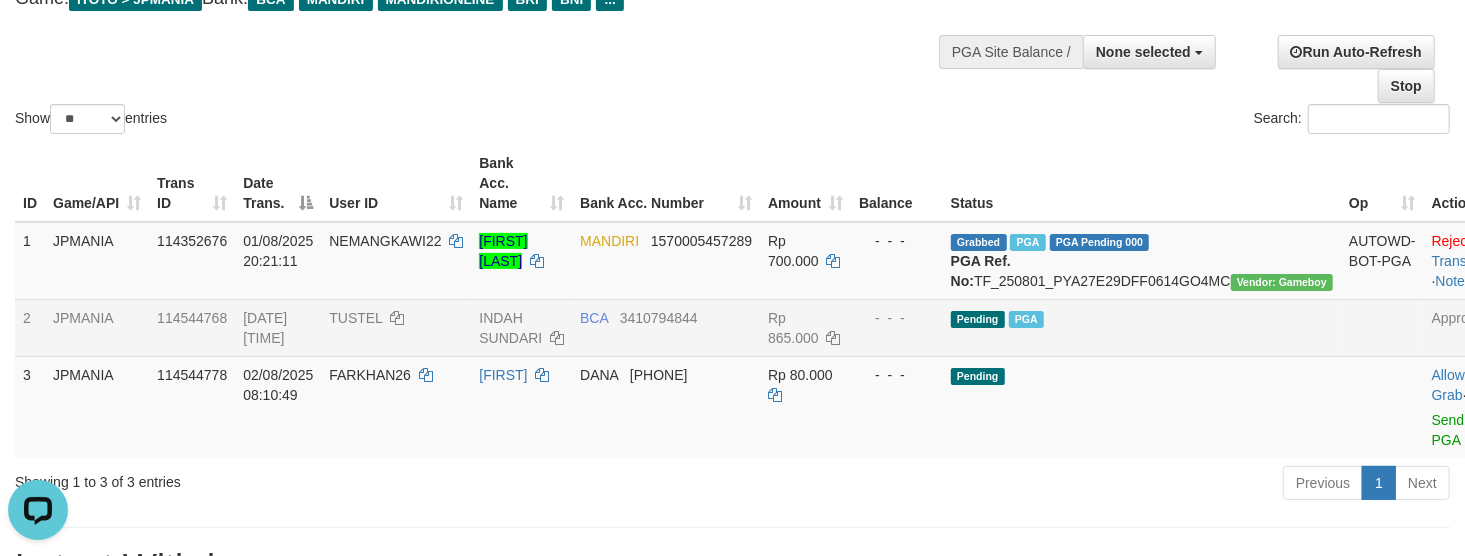 click on "Show  ** ** ** ***  entries Search:" at bounding box center (732, 28) 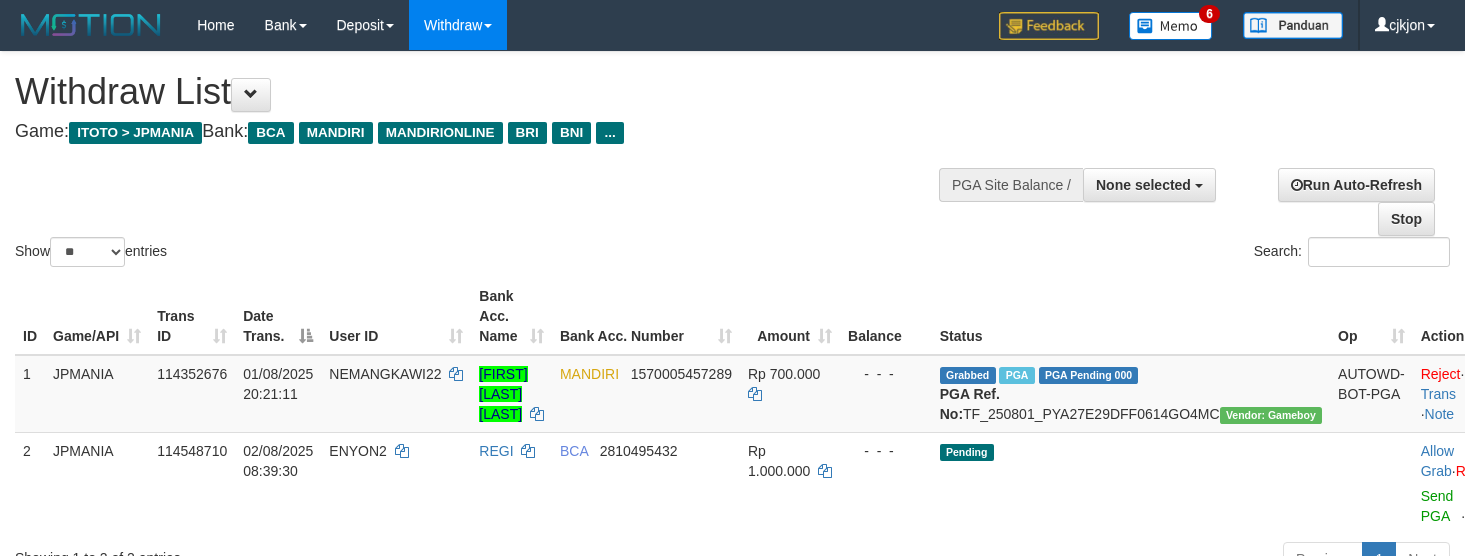 select 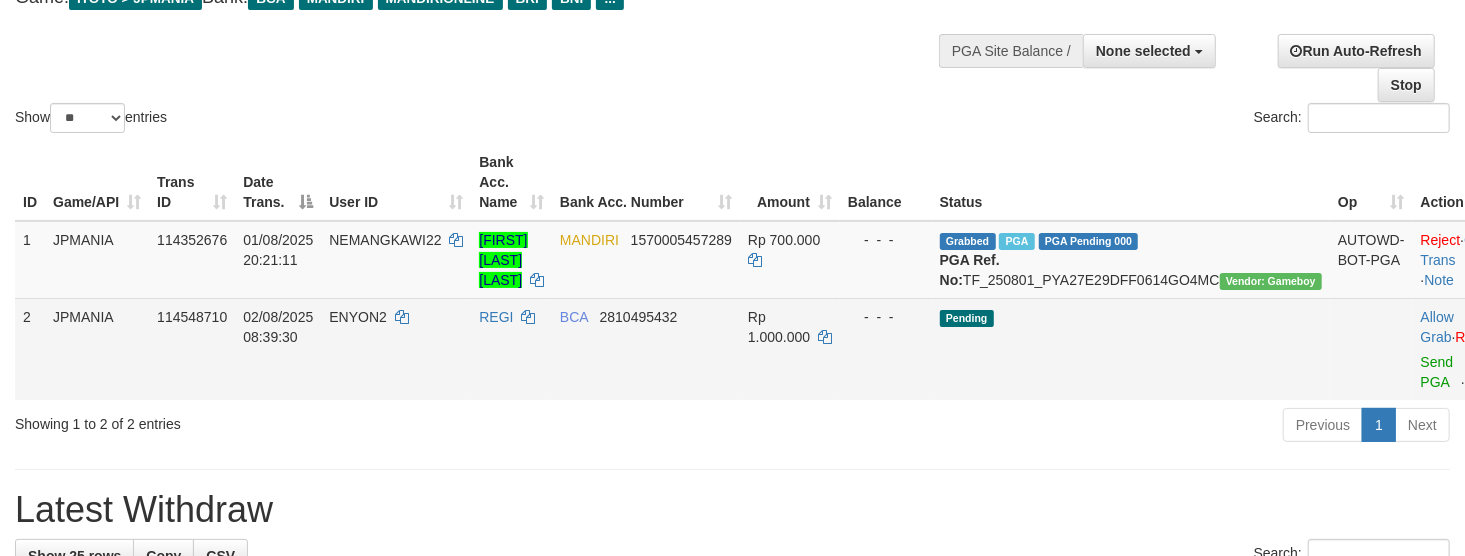 drag, startPoint x: 1369, startPoint y: 372, endPoint x: 989, endPoint y: 349, distance: 380.6954 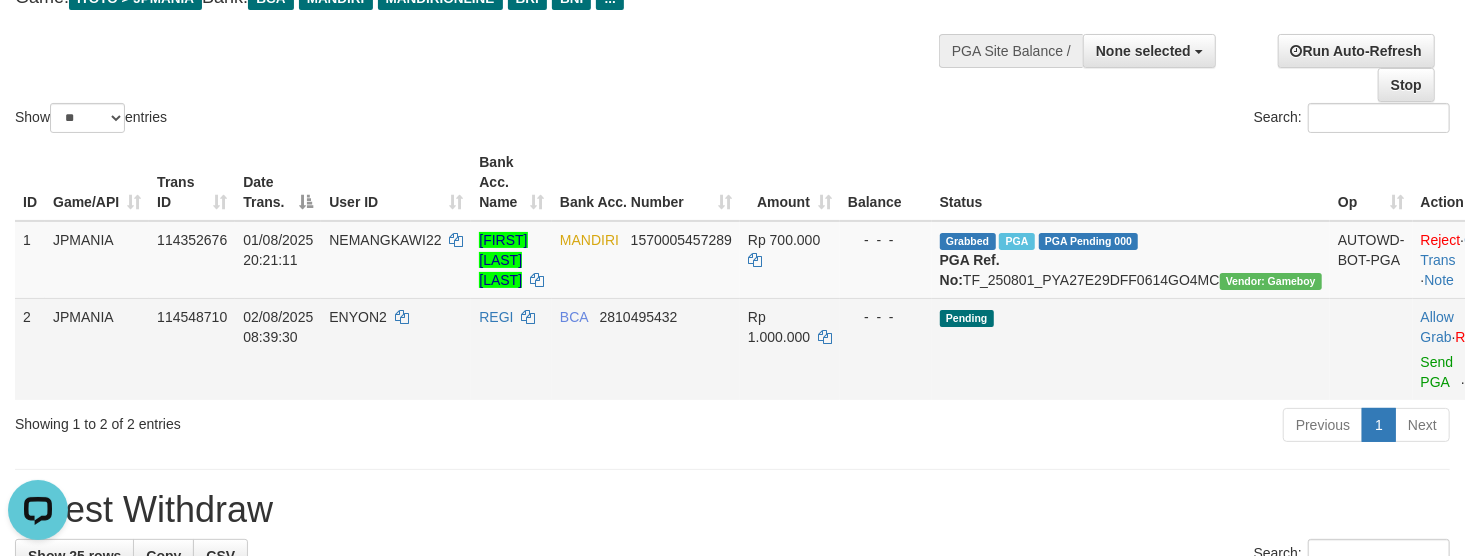 scroll, scrollTop: 0, scrollLeft: 0, axis: both 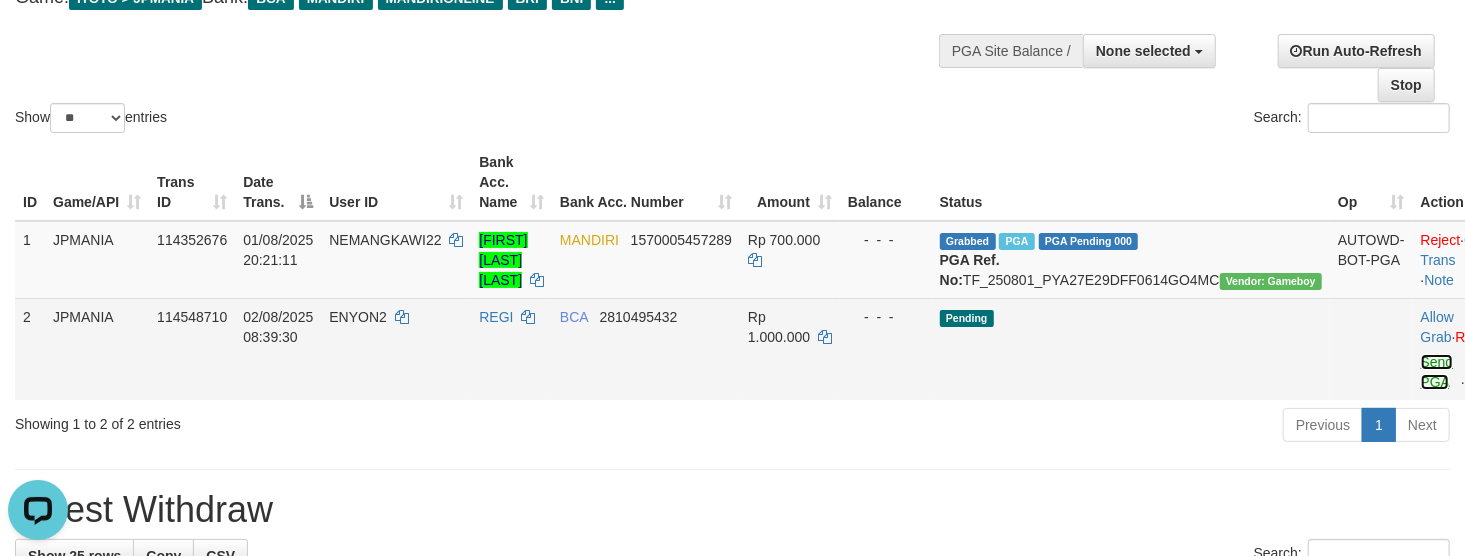 click on "Send PGA" at bounding box center (1437, 372) 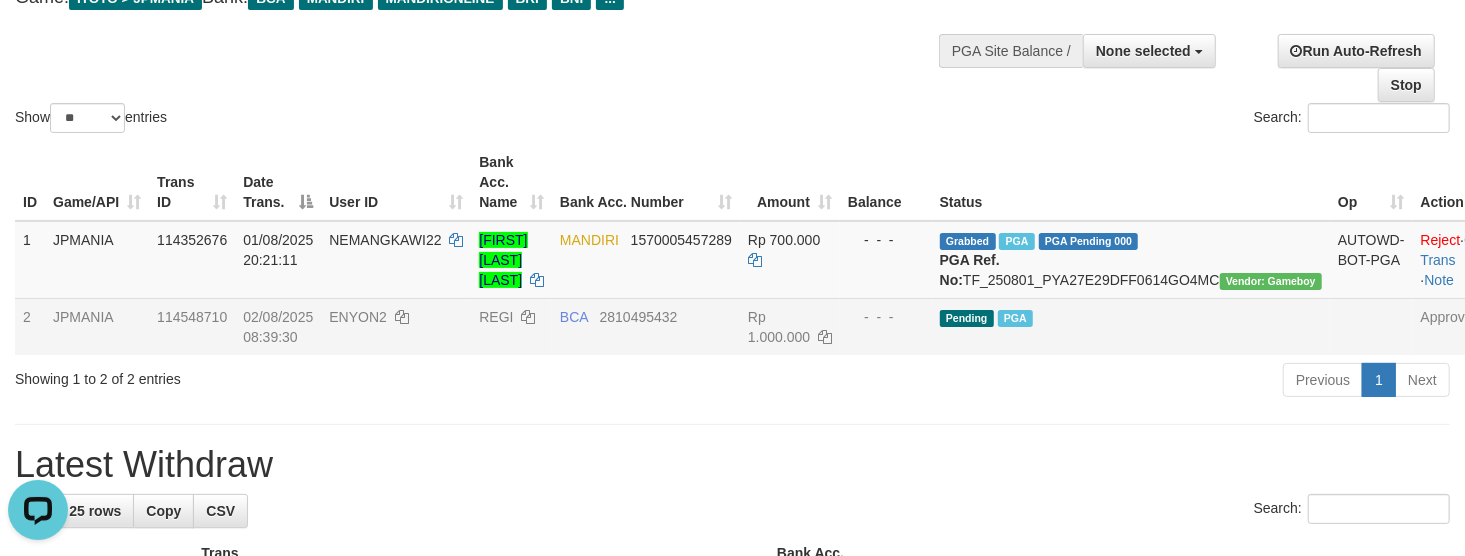 click on "Show  ** ** ** ***  entries" at bounding box center (366, 120) 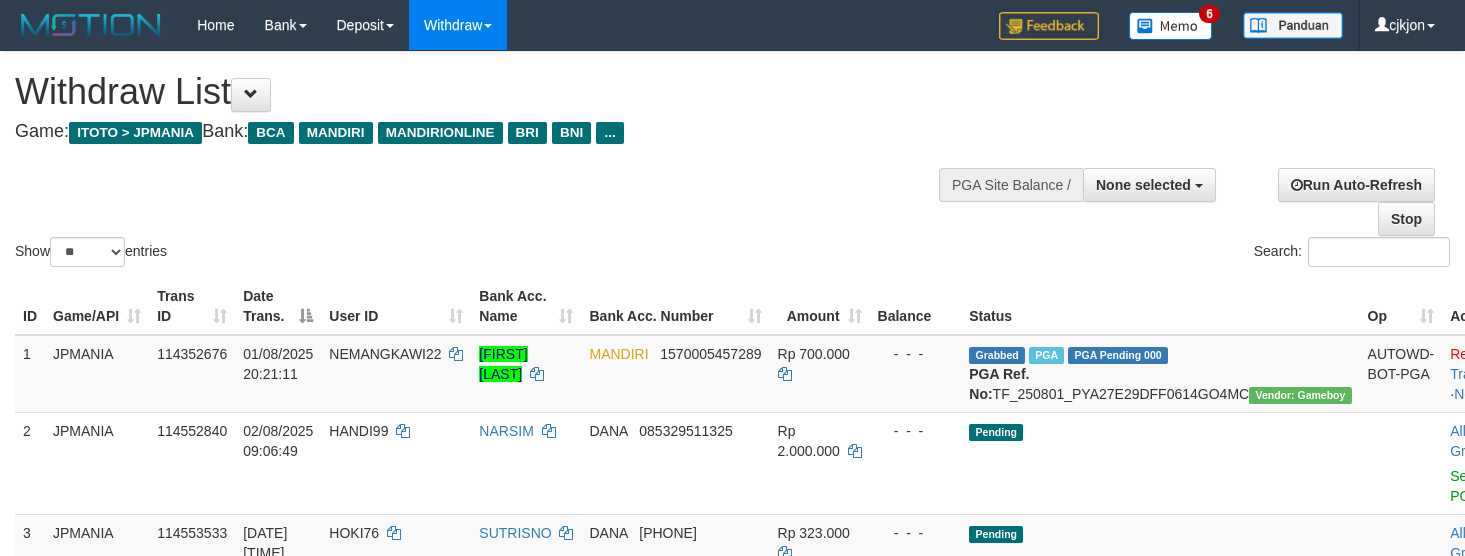 select 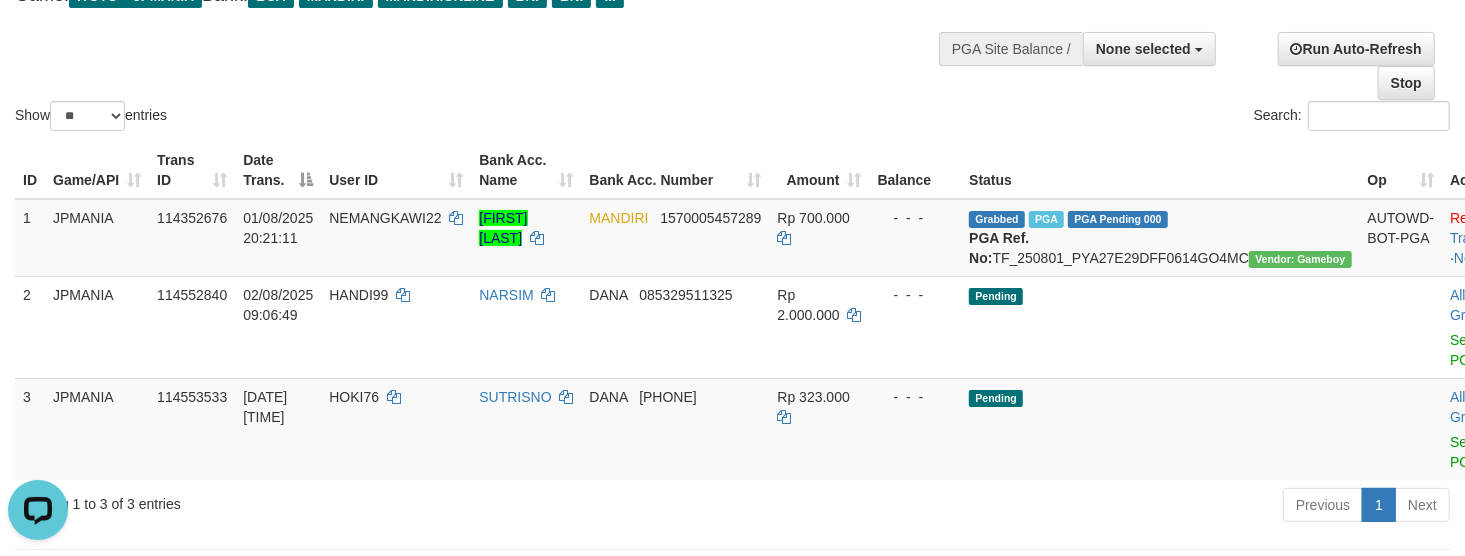 scroll, scrollTop: 0, scrollLeft: 0, axis: both 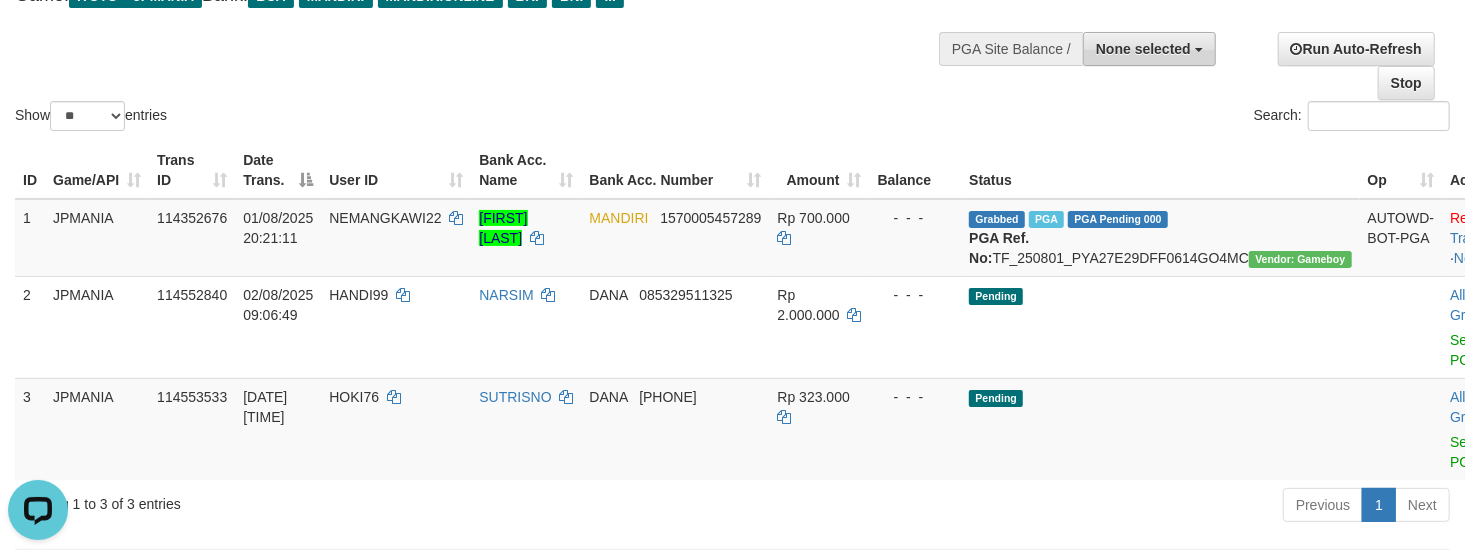 click on "None selected" at bounding box center (1149, 49) 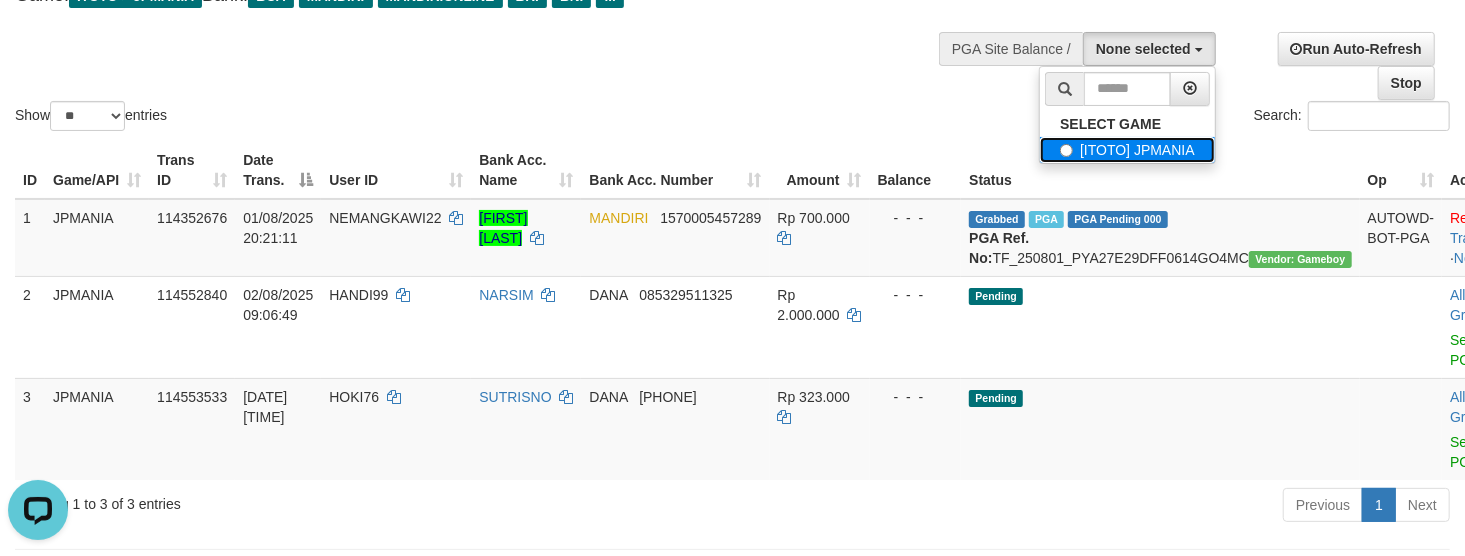 click on "[ITOTO] JPMANIA" at bounding box center (1127, 150) 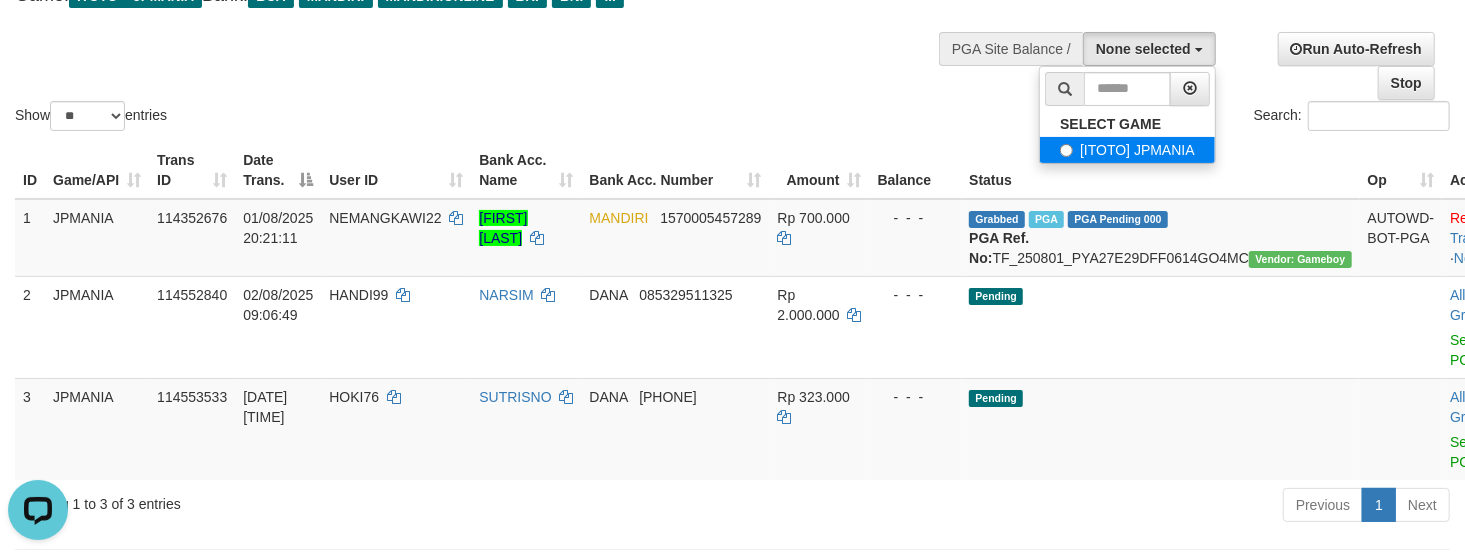 select on "****" 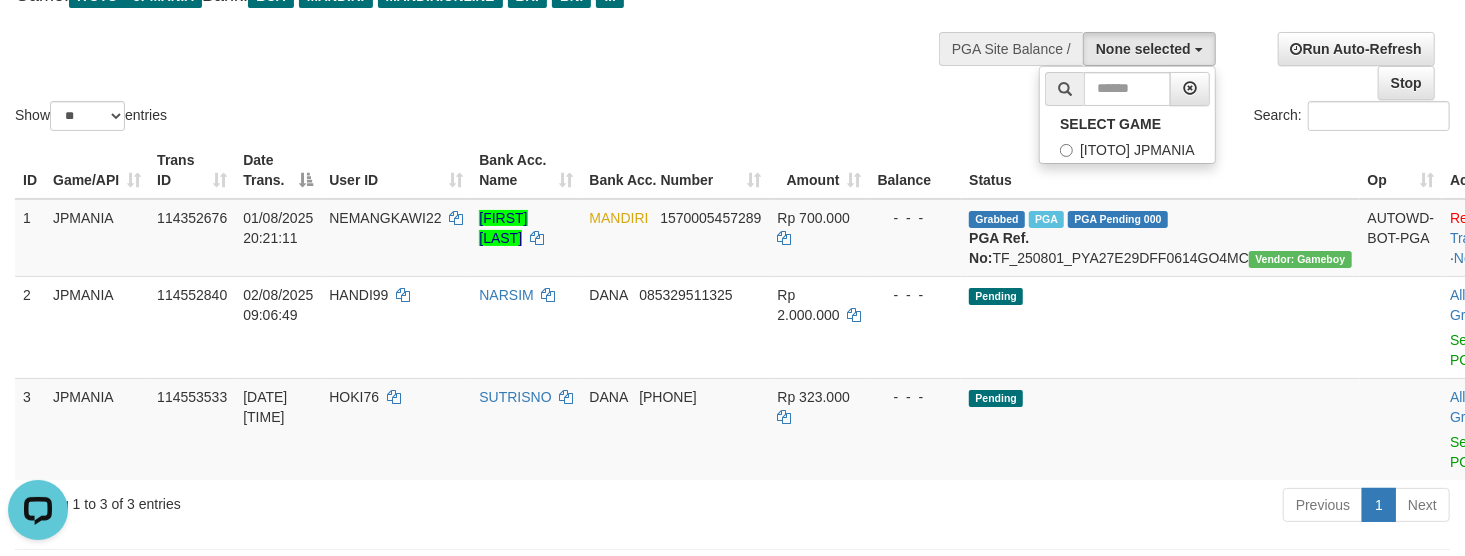 scroll, scrollTop: 17, scrollLeft: 0, axis: vertical 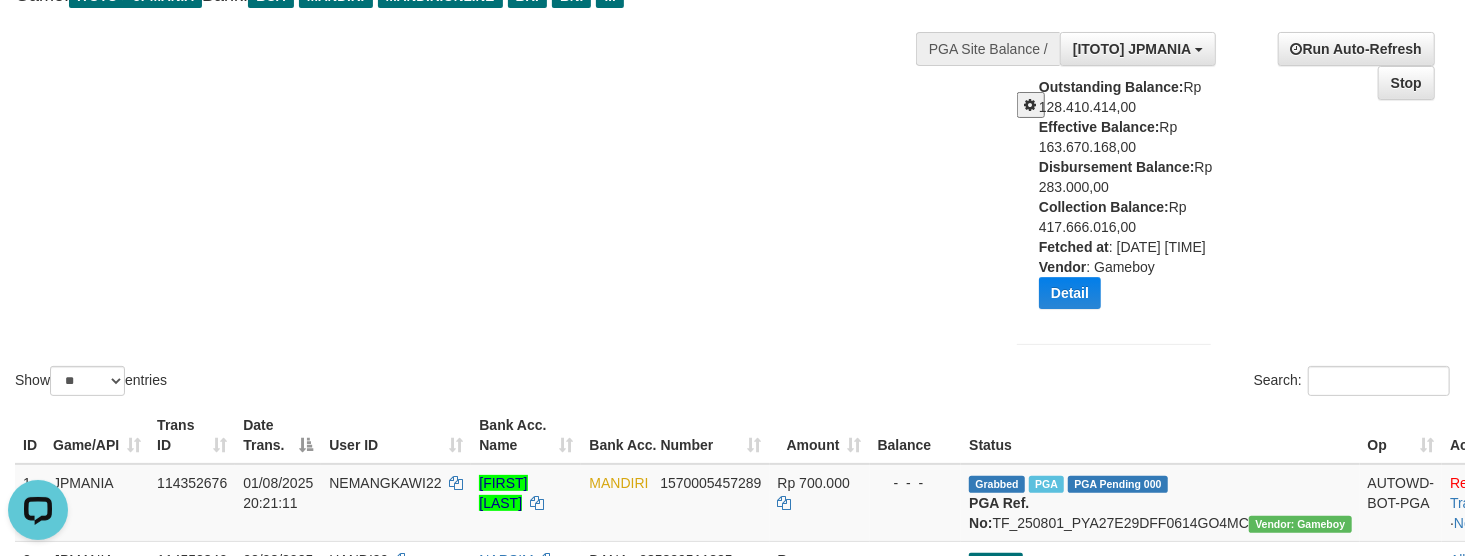 click at bounding box center (1031, 105) 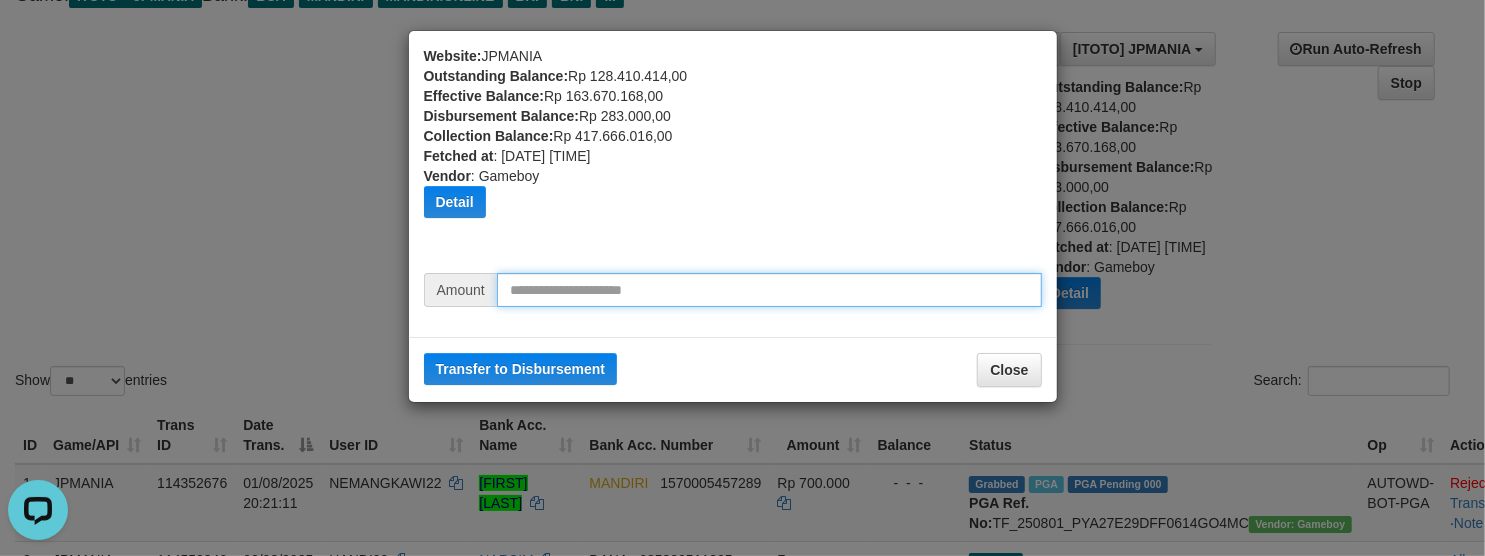 drag, startPoint x: 668, startPoint y: 288, endPoint x: 714, endPoint y: 276, distance: 47.539455 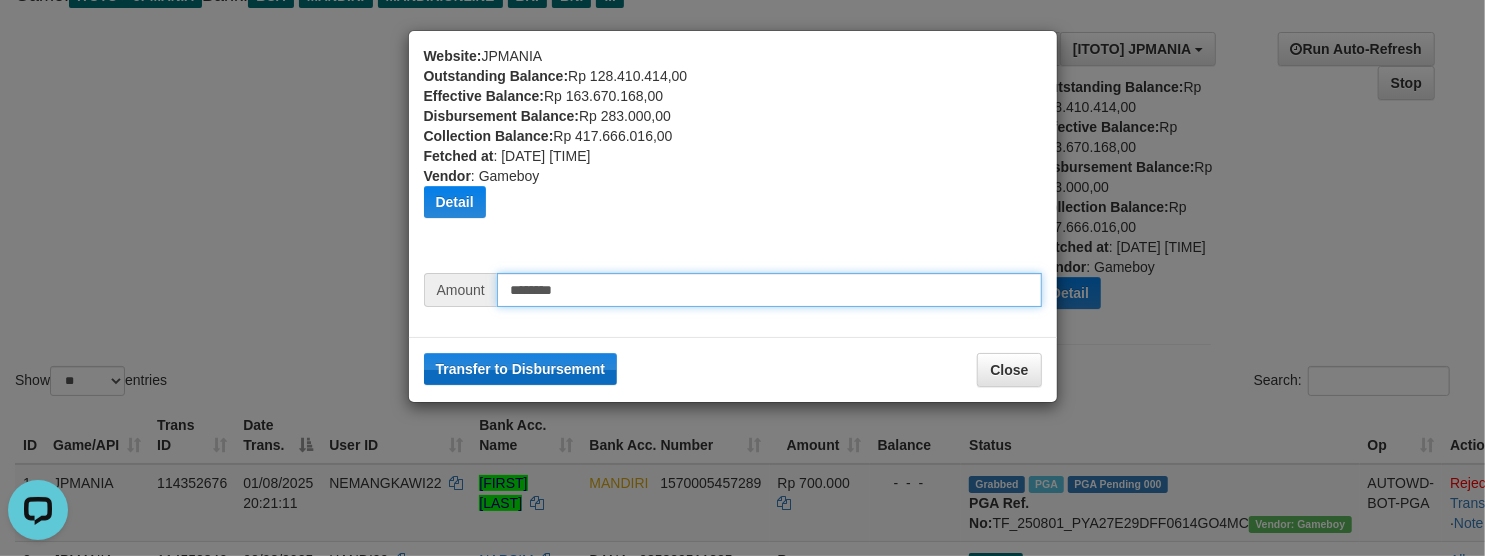 type on "********" 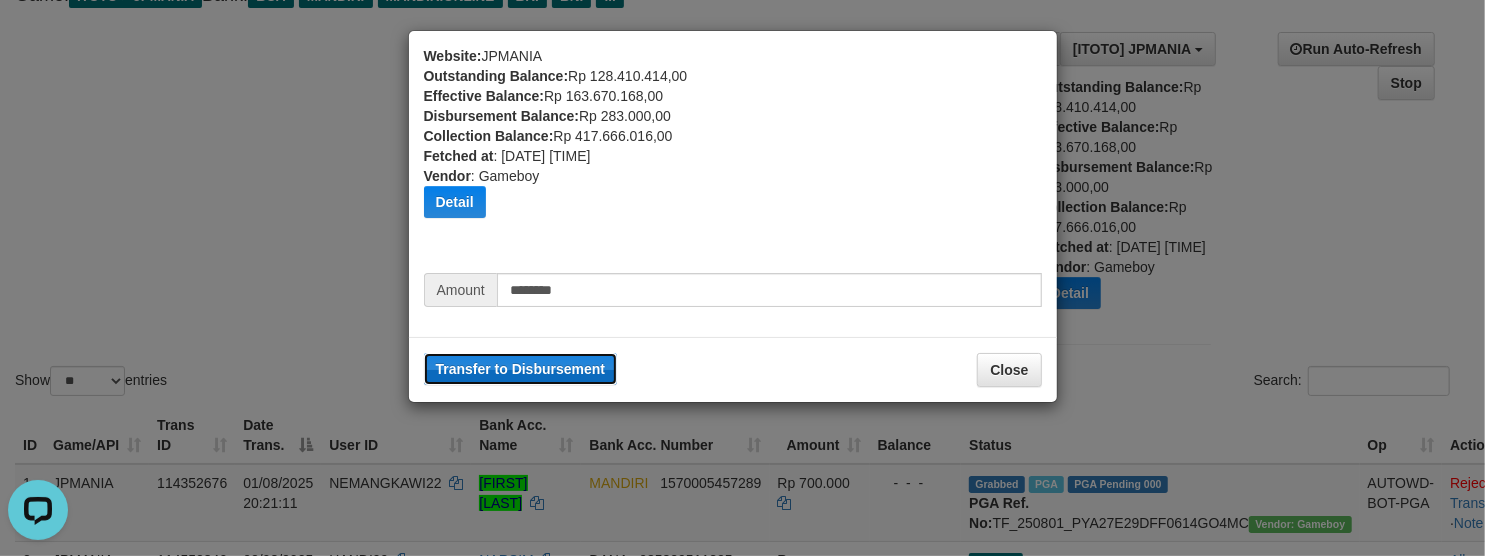 click on "Transfer to Disbursement" at bounding box center (521, 369) 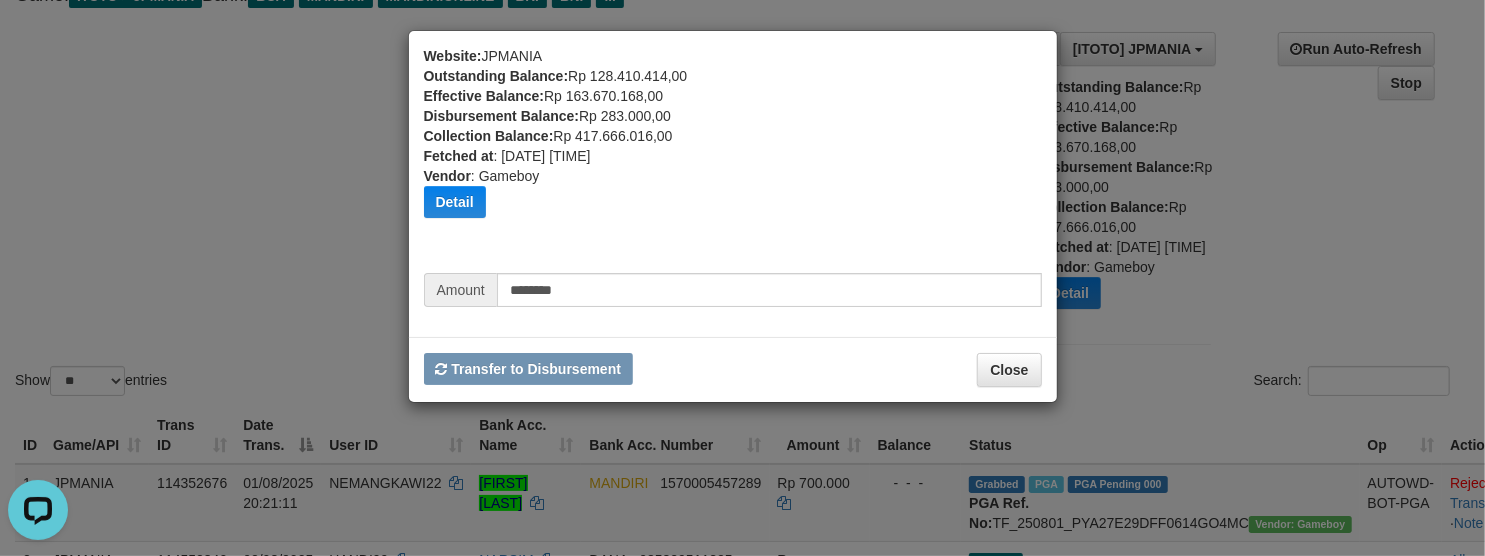 type 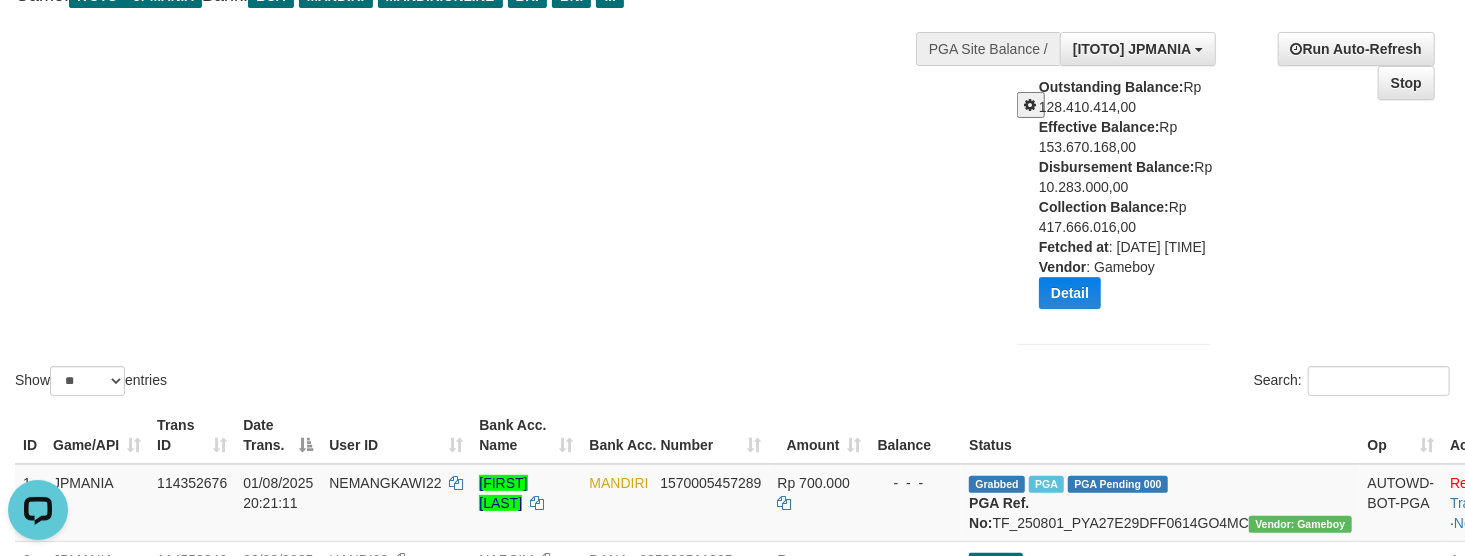click on "Show  ** ** ** ***  entries Search:" at bounding box center (732, 158) 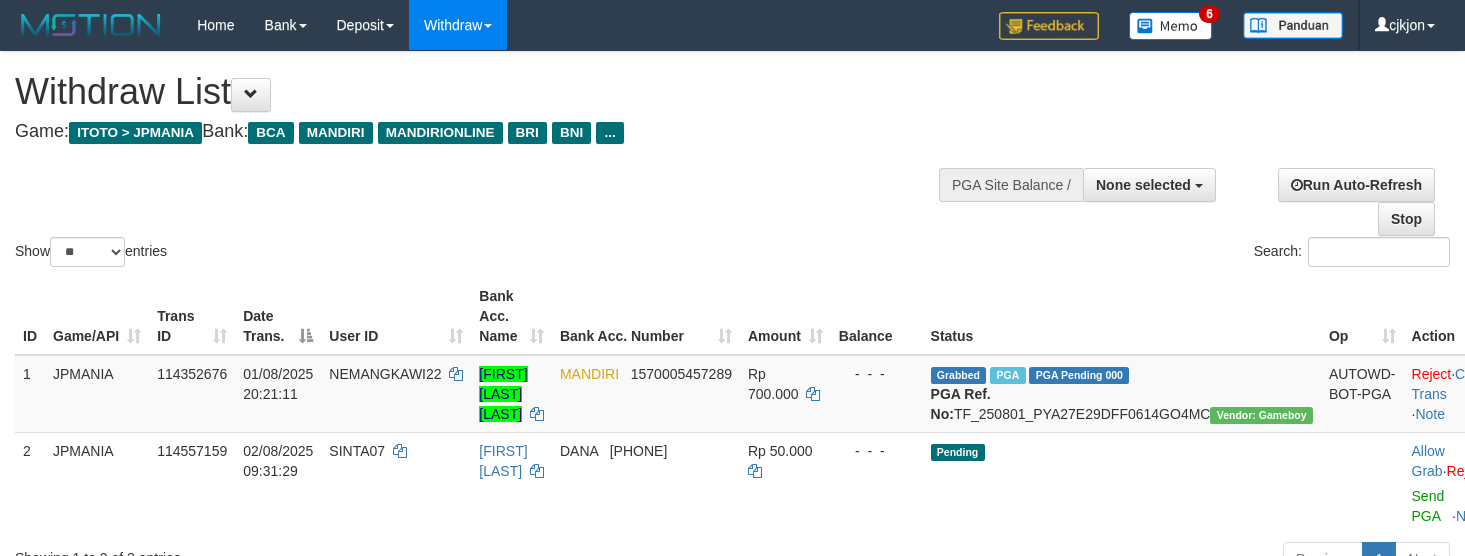 select 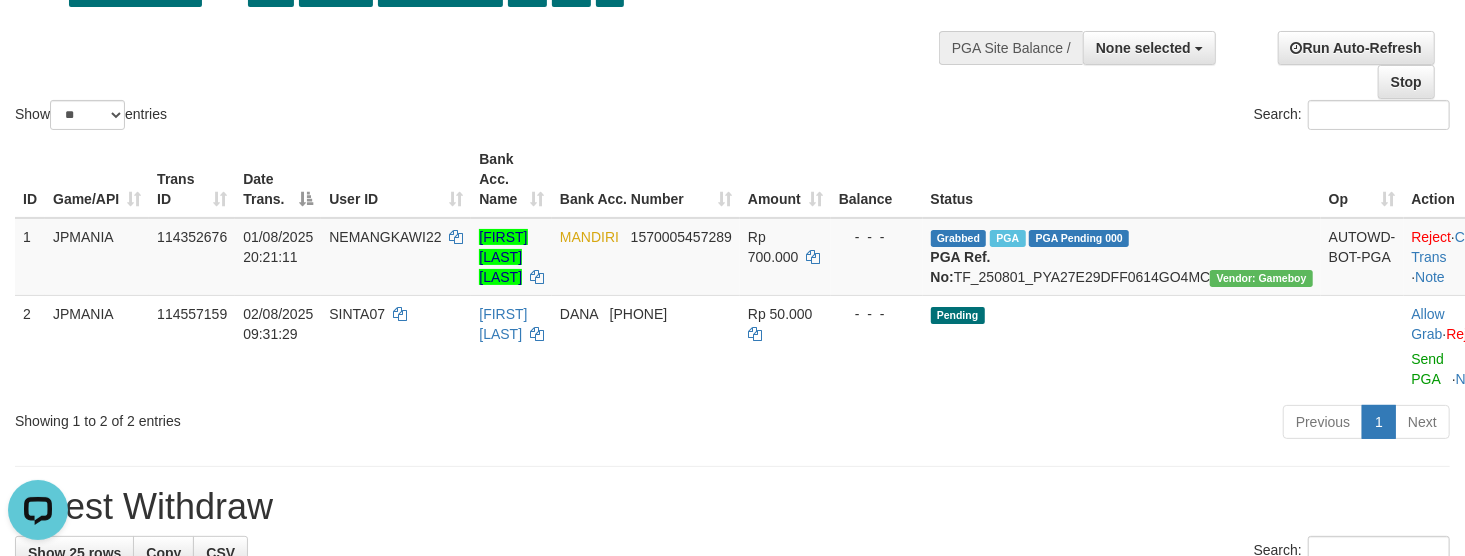 scroll, scrollTop: 0, scrollLeft: 0, axis: both 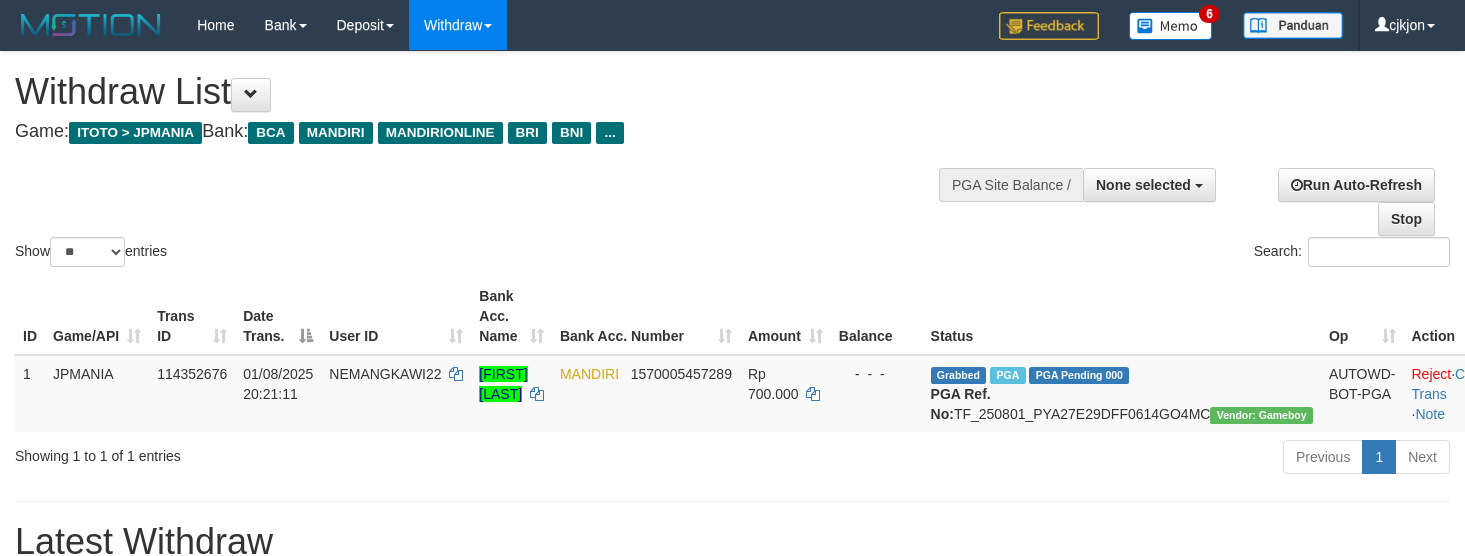 select 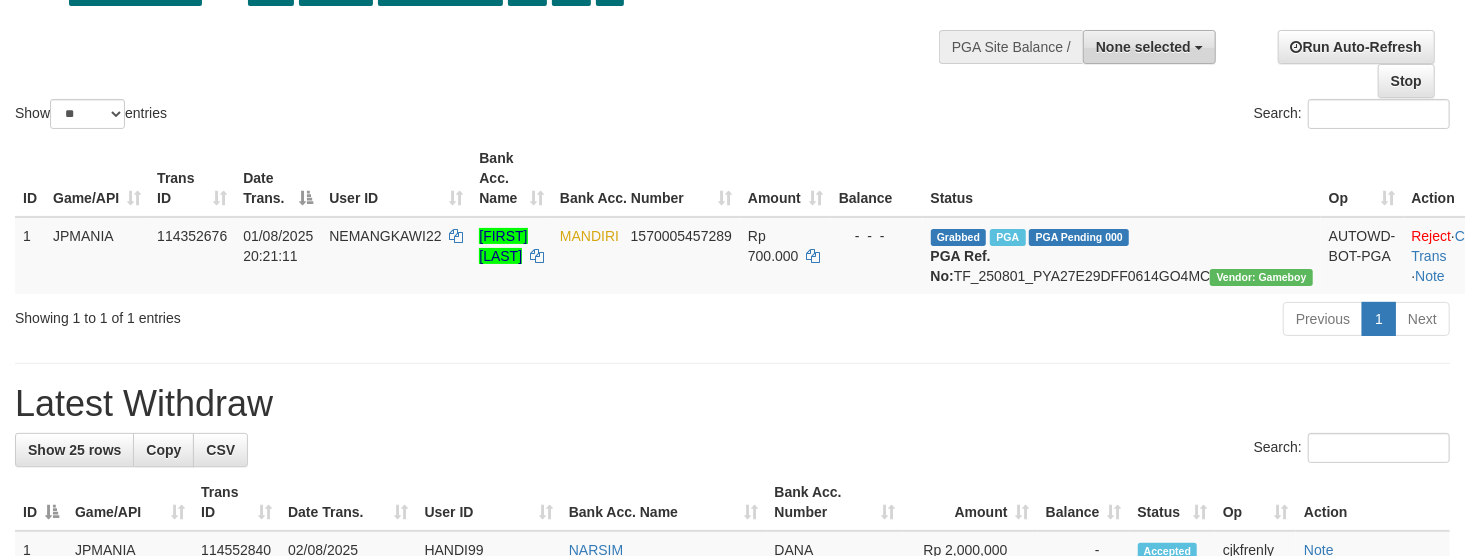 click on "None selected" at bounding box center (1143, 47) 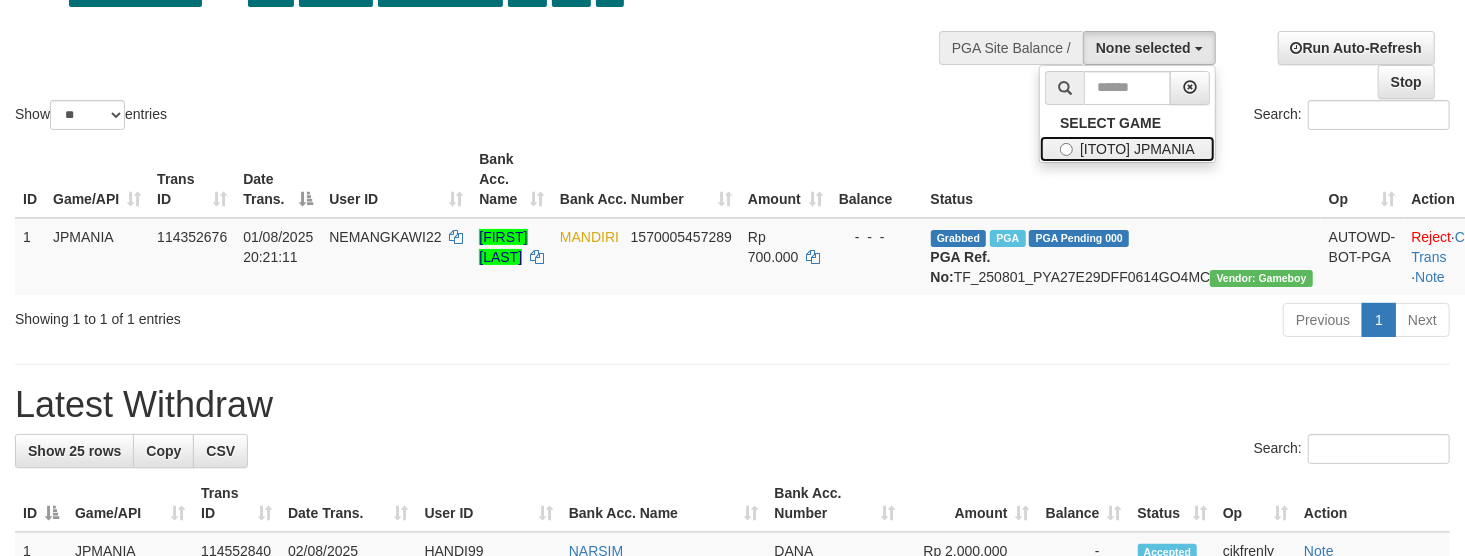 click on "[ITOTO] JPMANIA" at bounding box center [1127, 149] 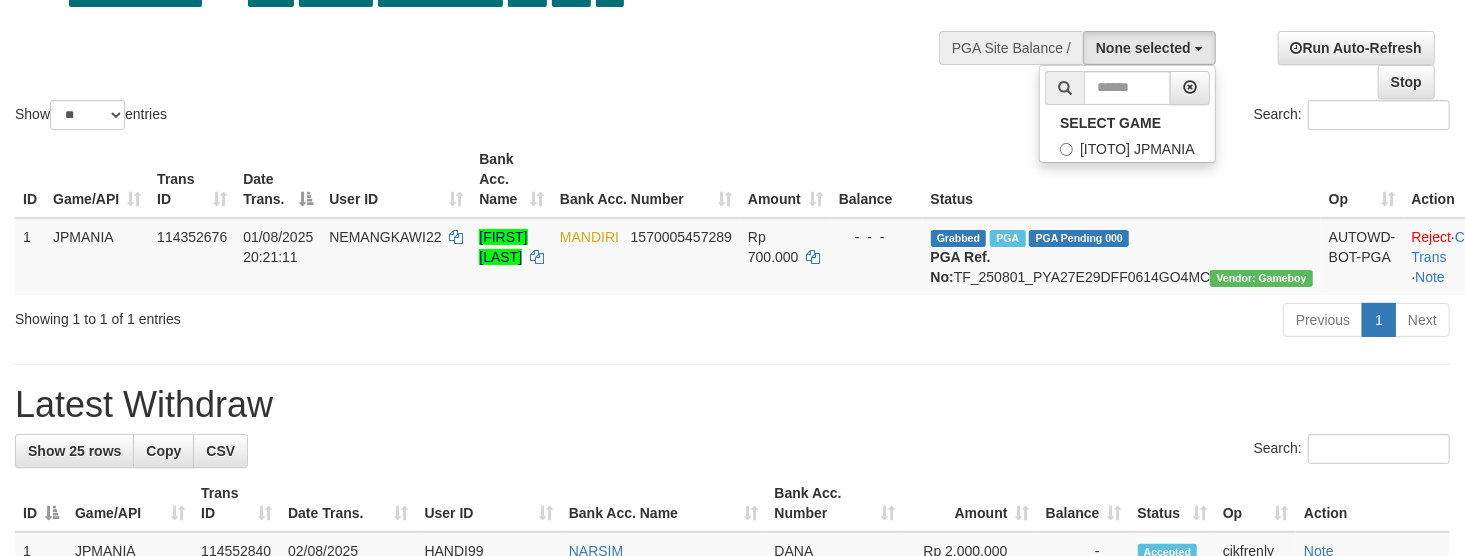select on "****" 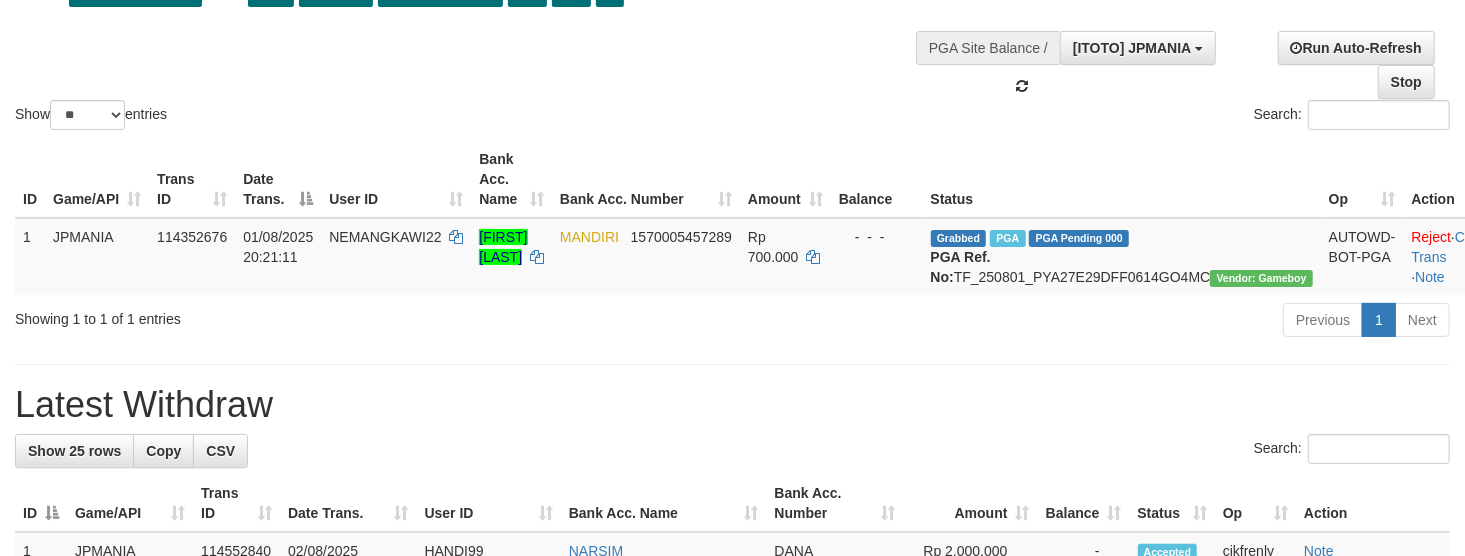 scroll, scrollTop: 17, scrollLeft: 0, axis: vertical 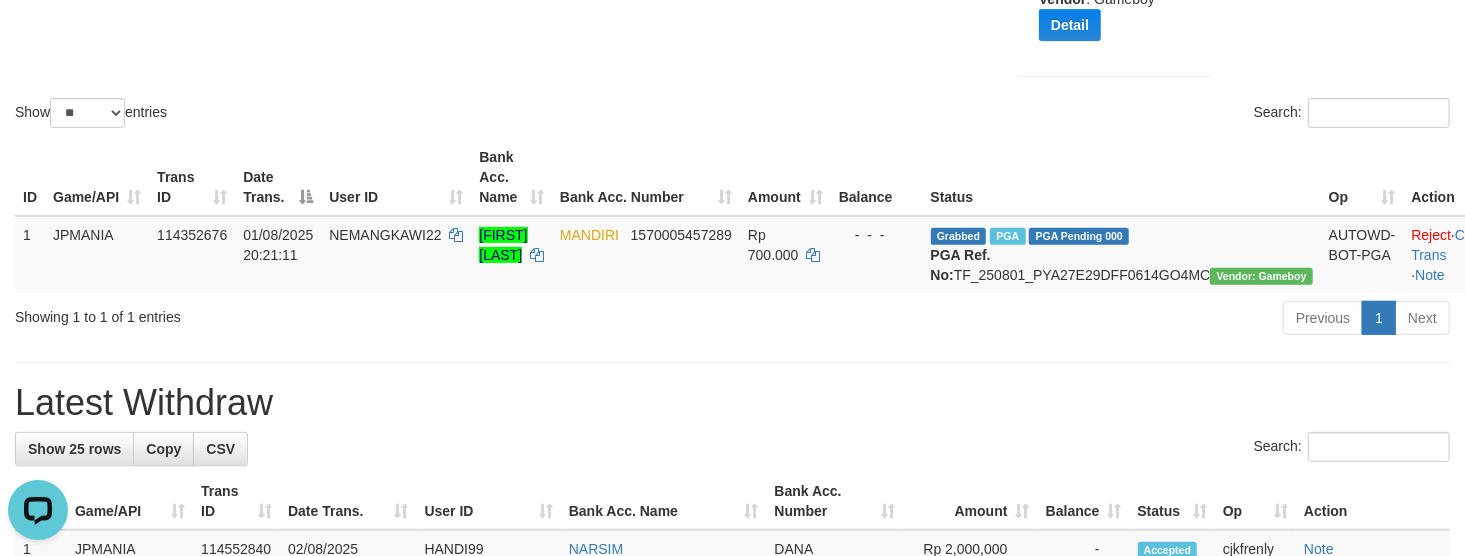 drag, startPoint x: 676, startPoint y: 58, endPoint x: 436, endPoint y: 2, distance: 246.44675 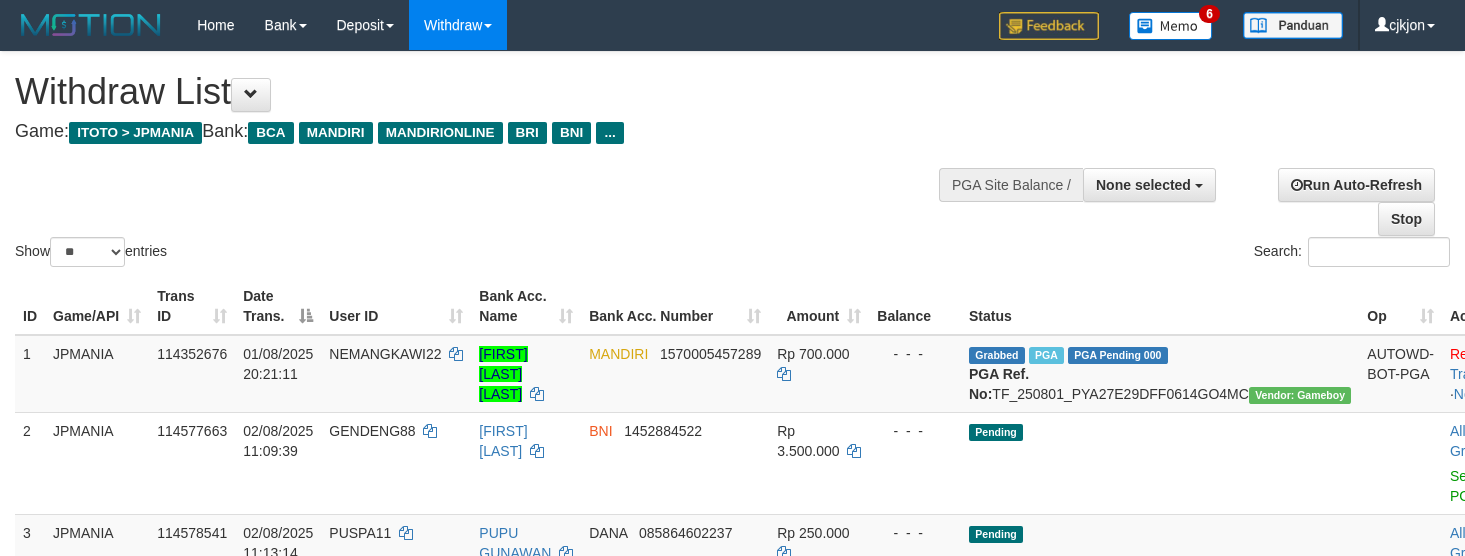 select 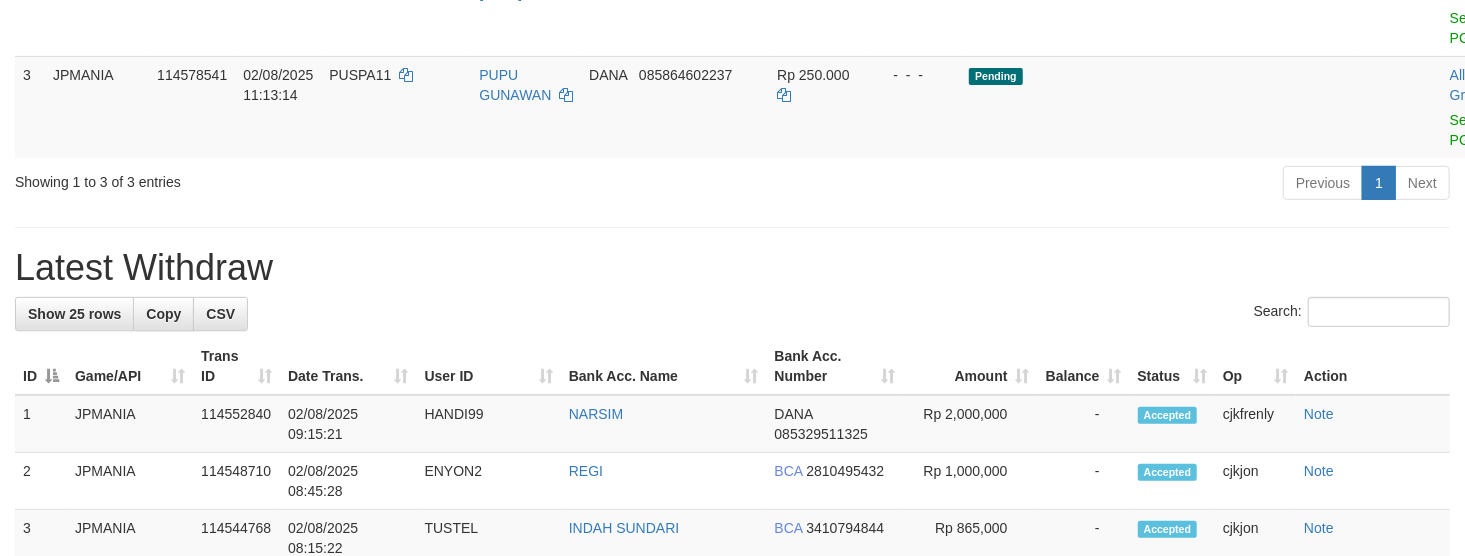 scroll, scrollTop: 404, scrollLeft: 0, axis: vertical 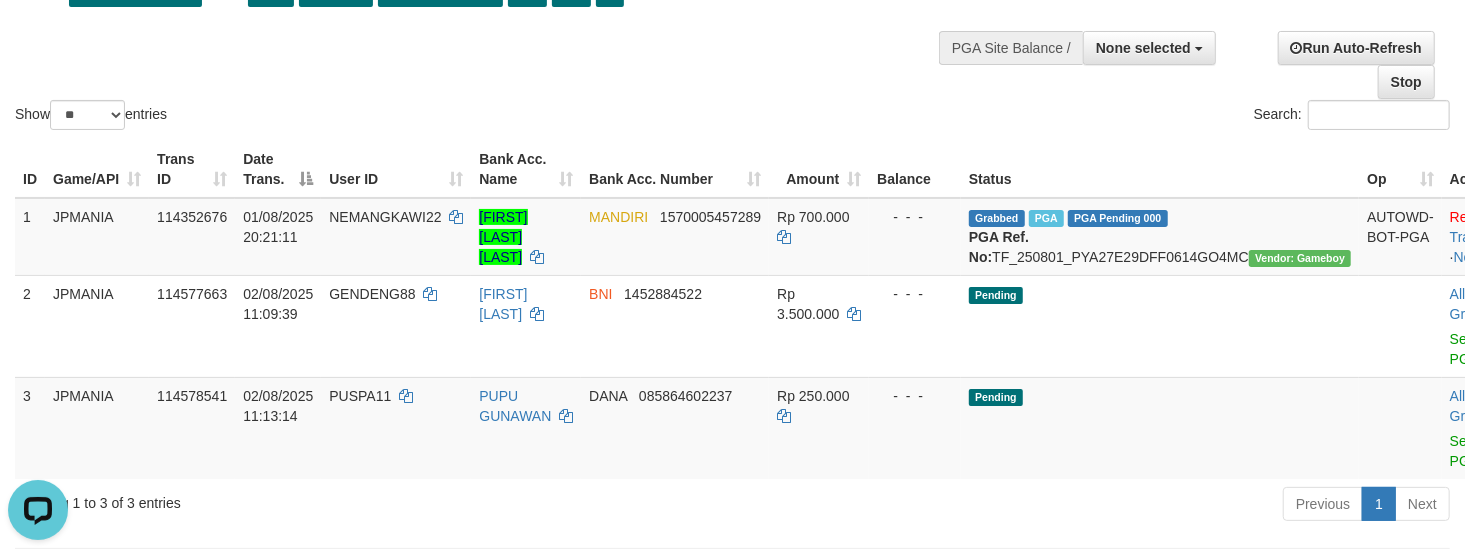 drag, startPoint x: 601, startPoint y: 52, endPoint x: 585, endPoint y: 44, distance: 17.888544 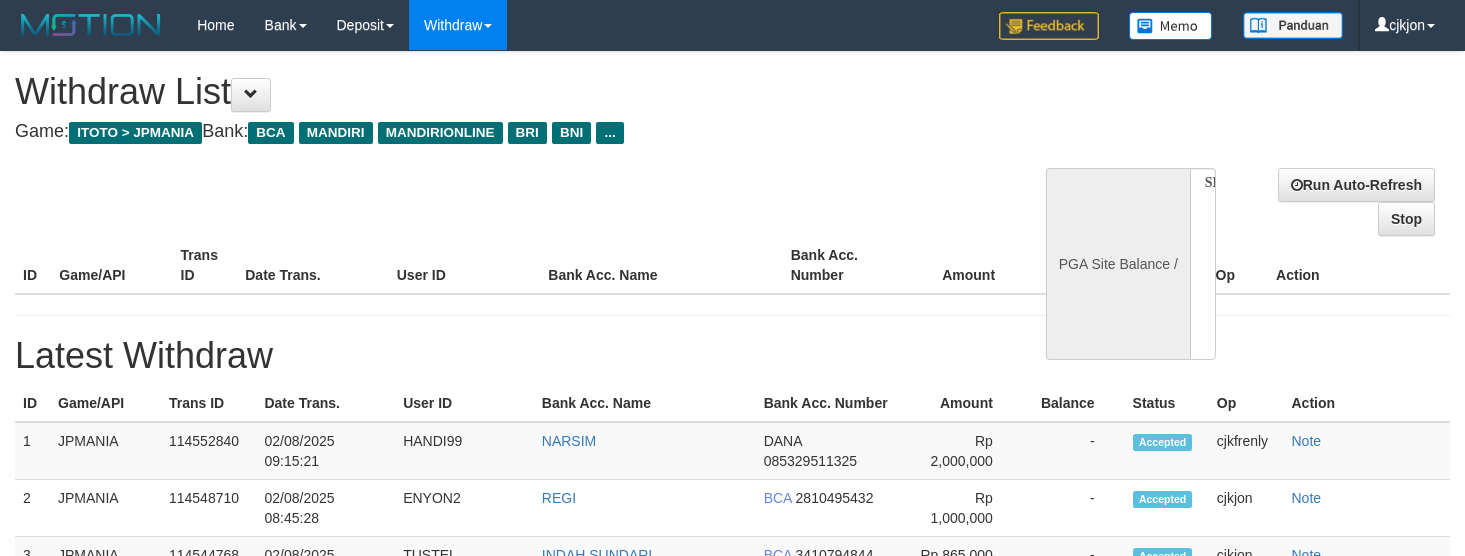 select 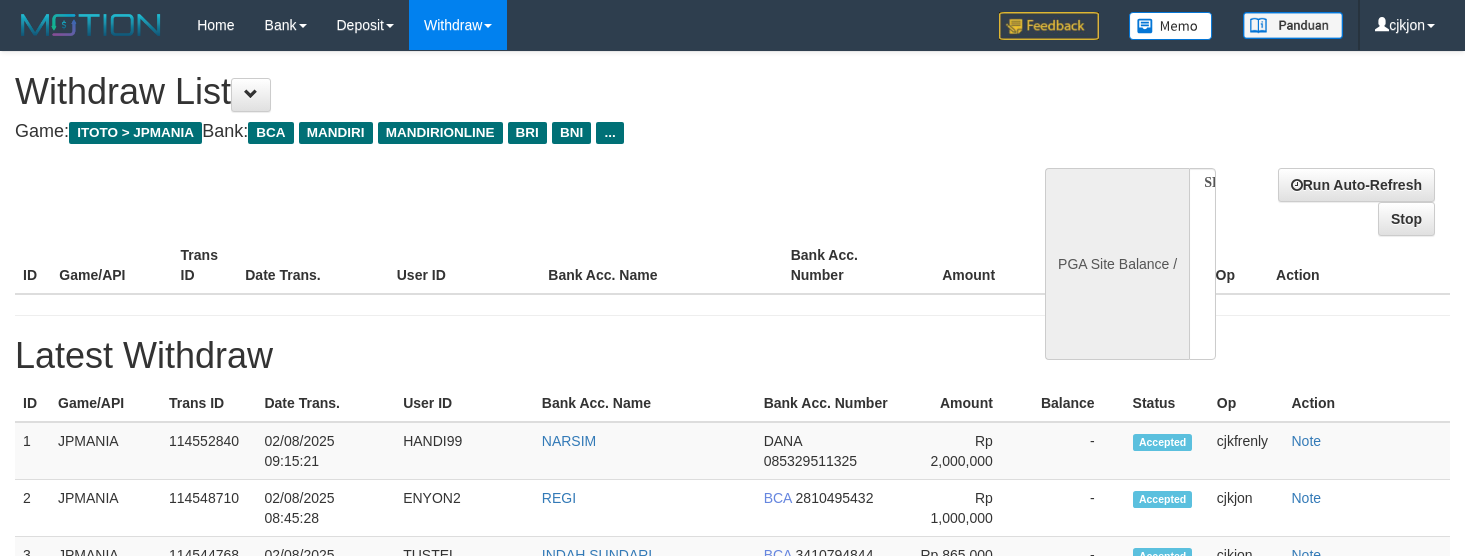 scroll, scrollTop: 138, scrollLeft: 0, axis: vertical 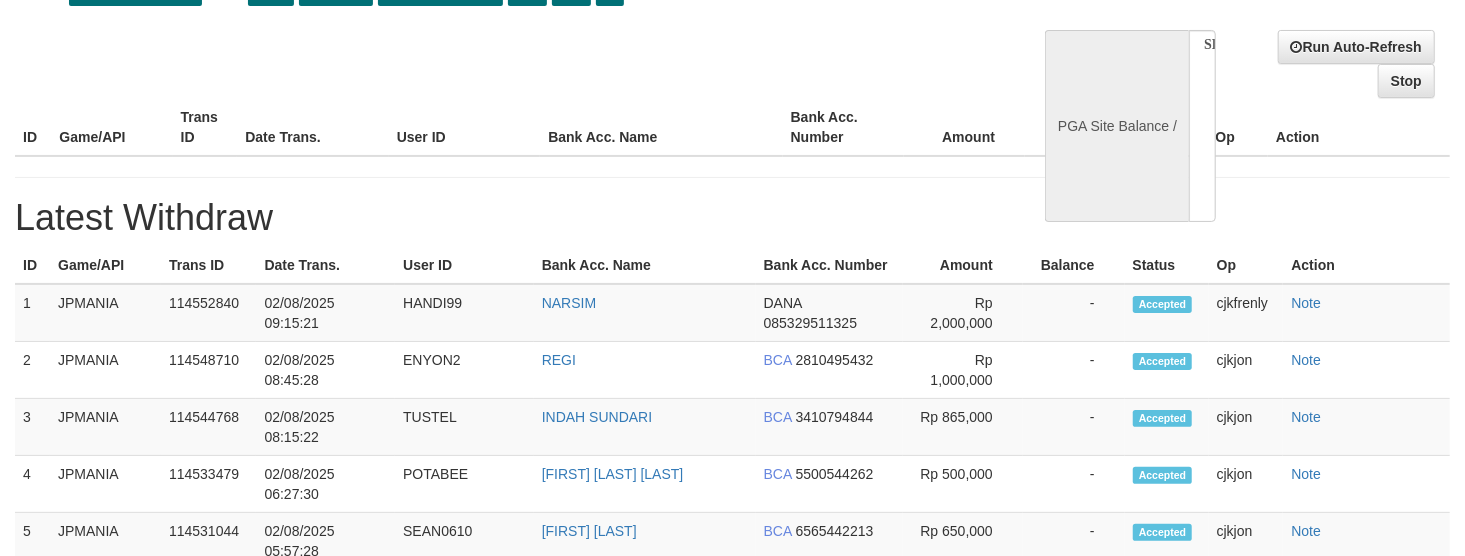select on "**" 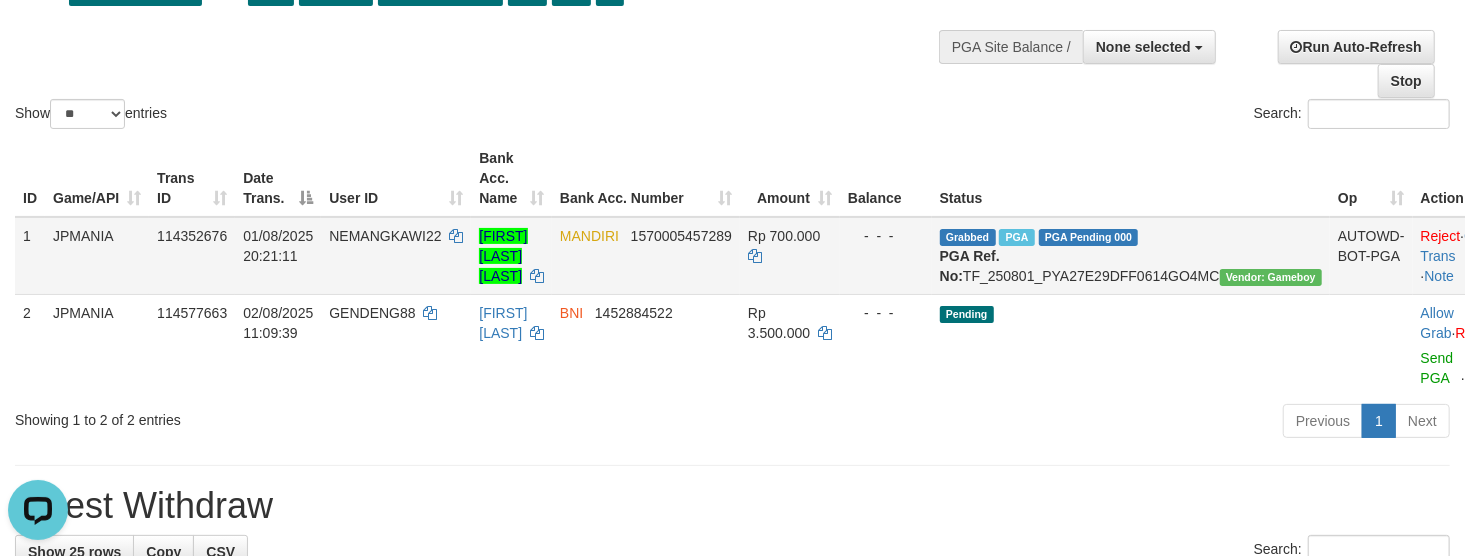 scroll, scrollTop: 0, scrollLeft: 0, axis: both 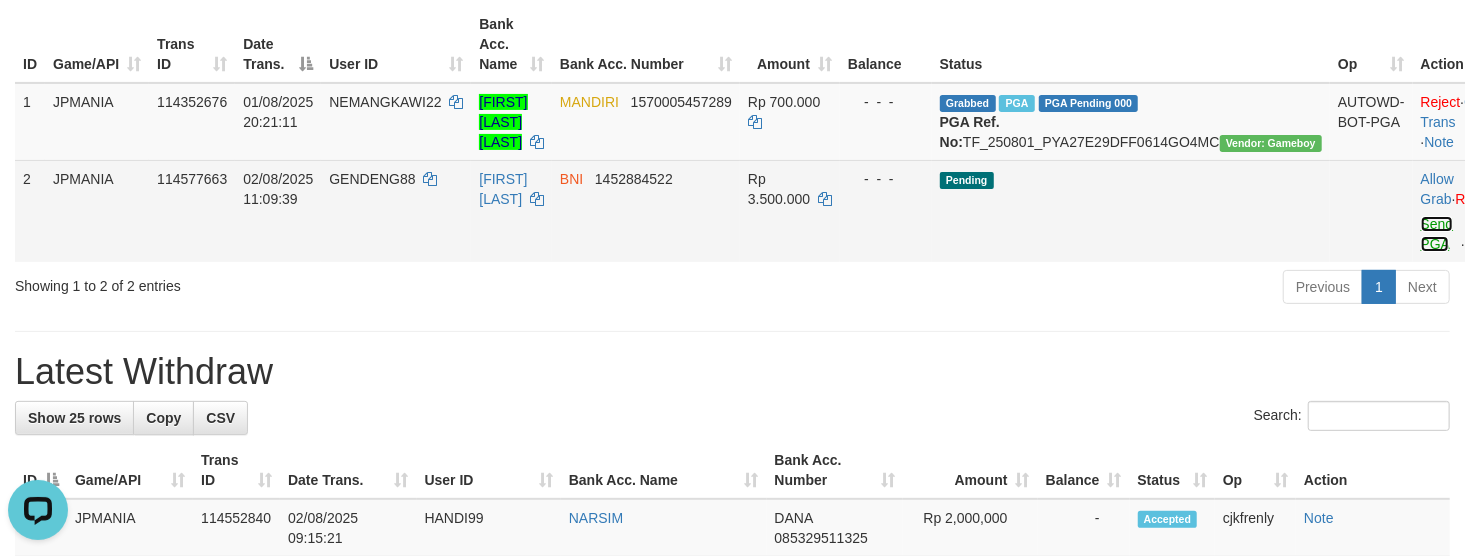 click on "Send PGA" at bounding box center (1437, 234) 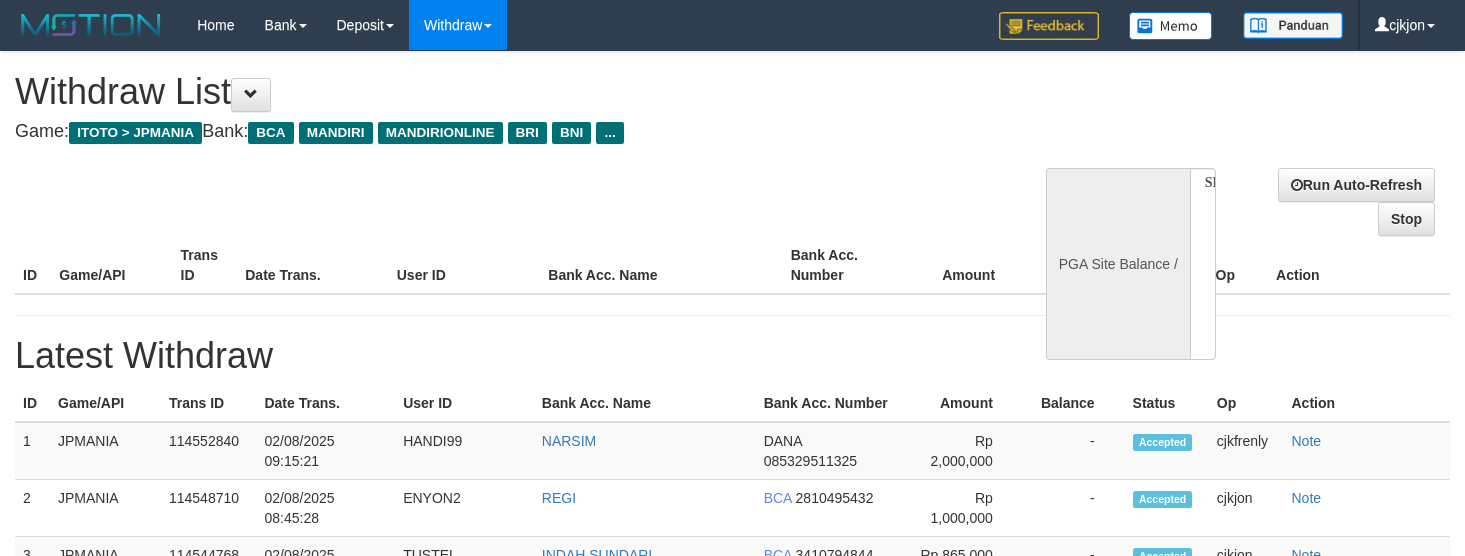 select 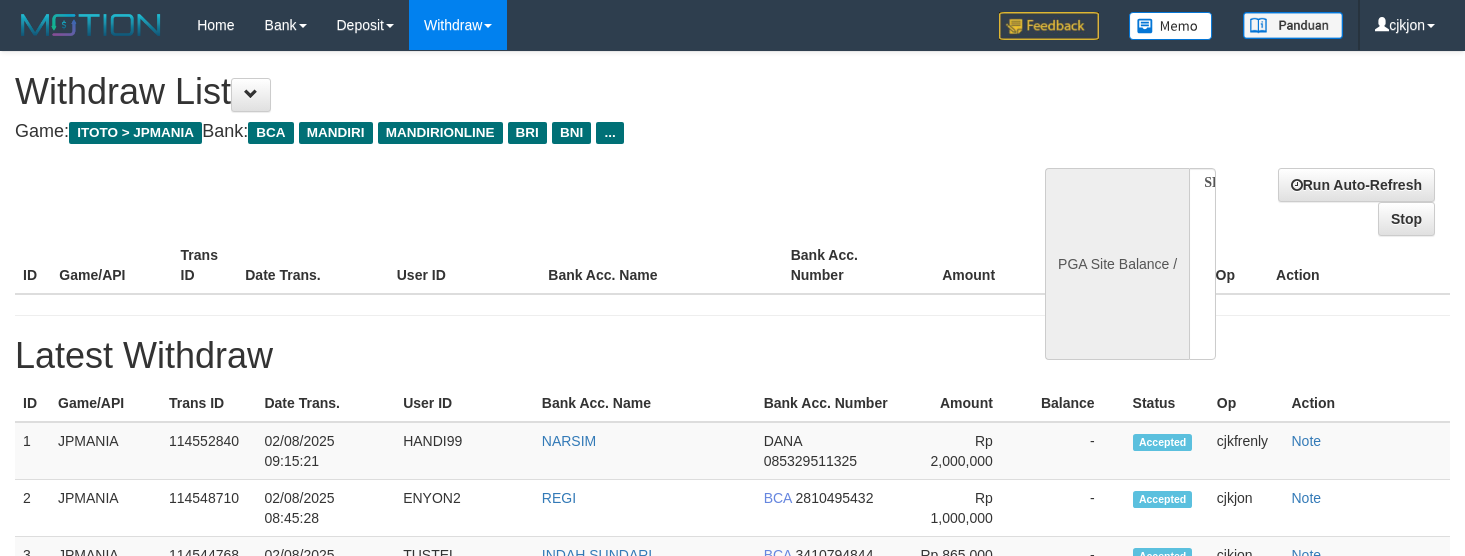 scroll, scrollTop: 272, scrollLeft: 0, axis: vertical 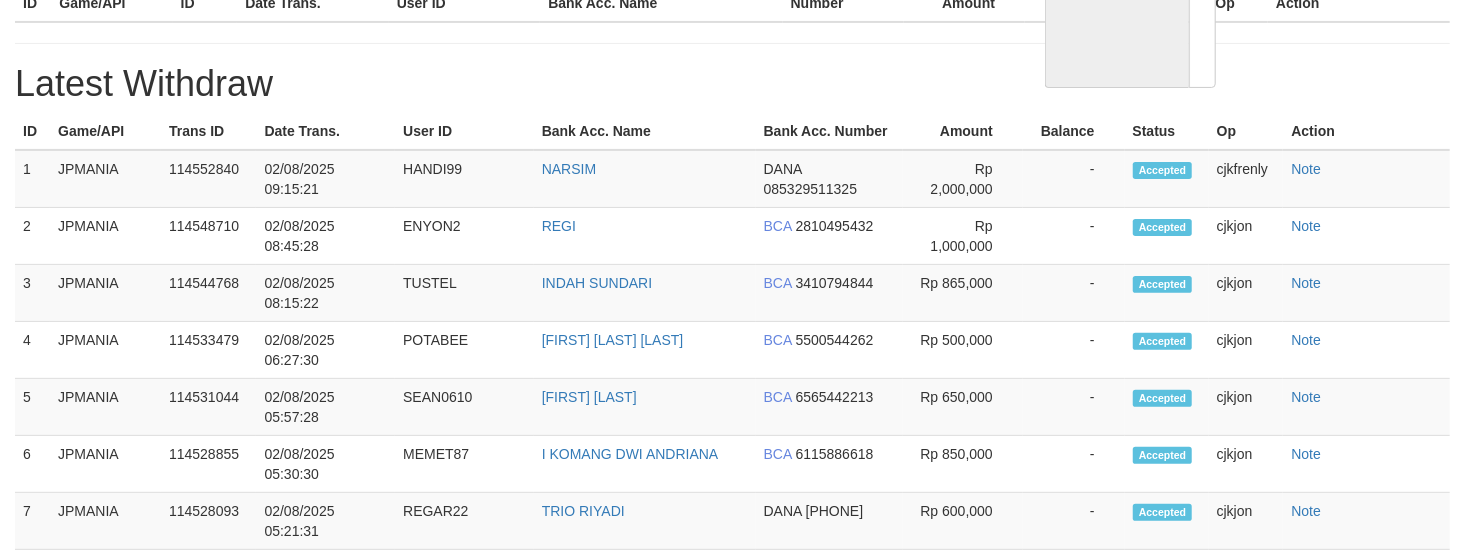 select on "**" 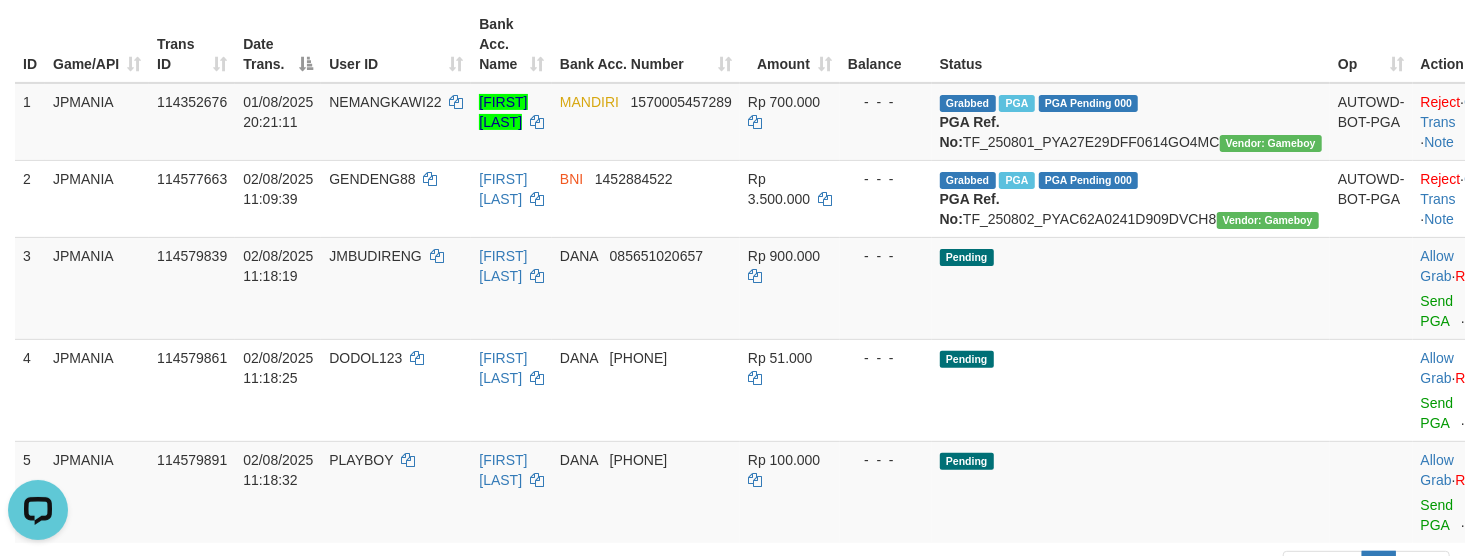scroll, scrollTop: 0, scrollLeft: 0, axis: both 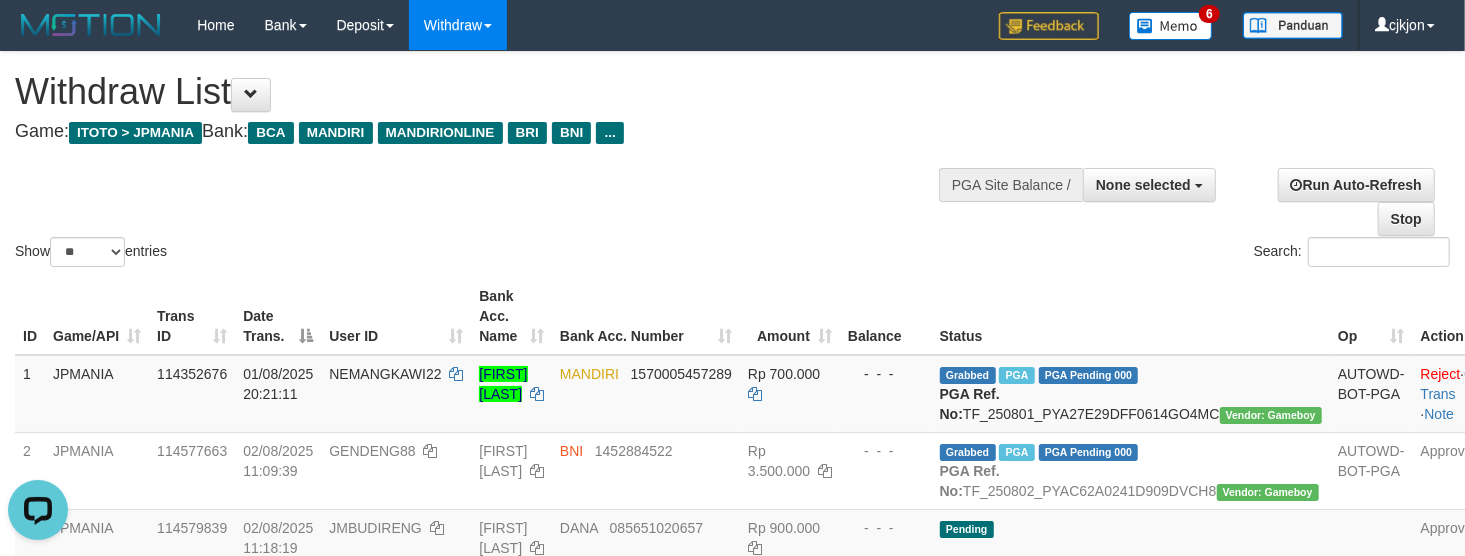 drag, startPoint x: 736, startPoint y: 112, endPoint x: 702, endPoint y: 77, distance: 48.79549 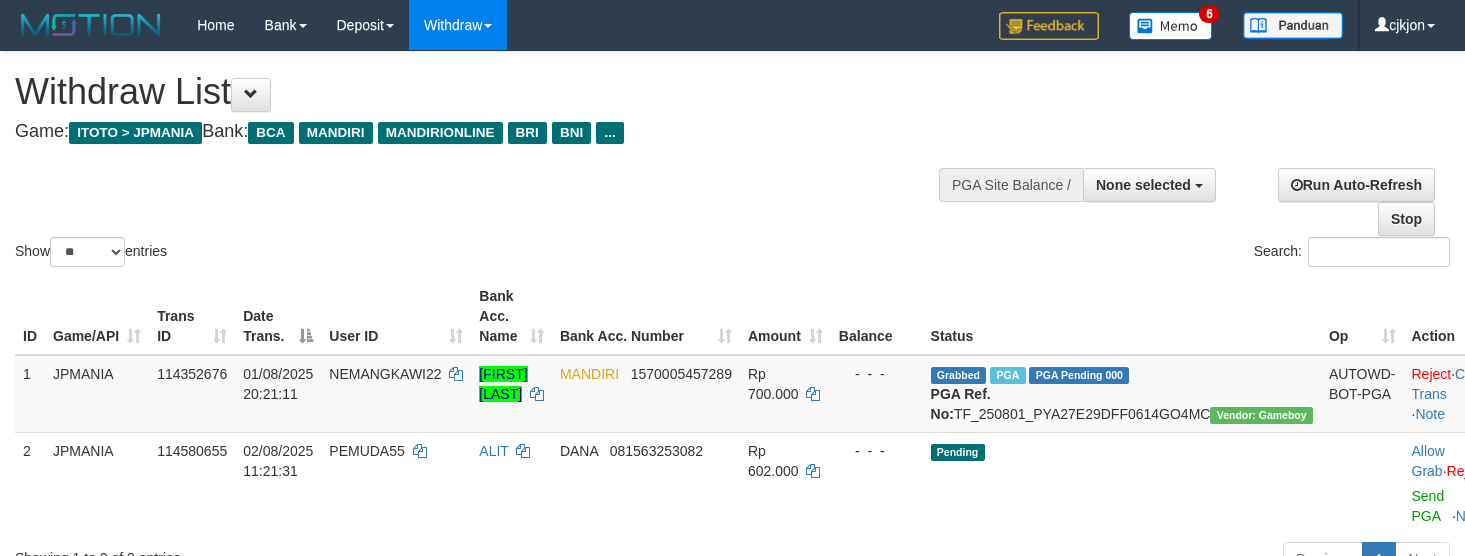 select 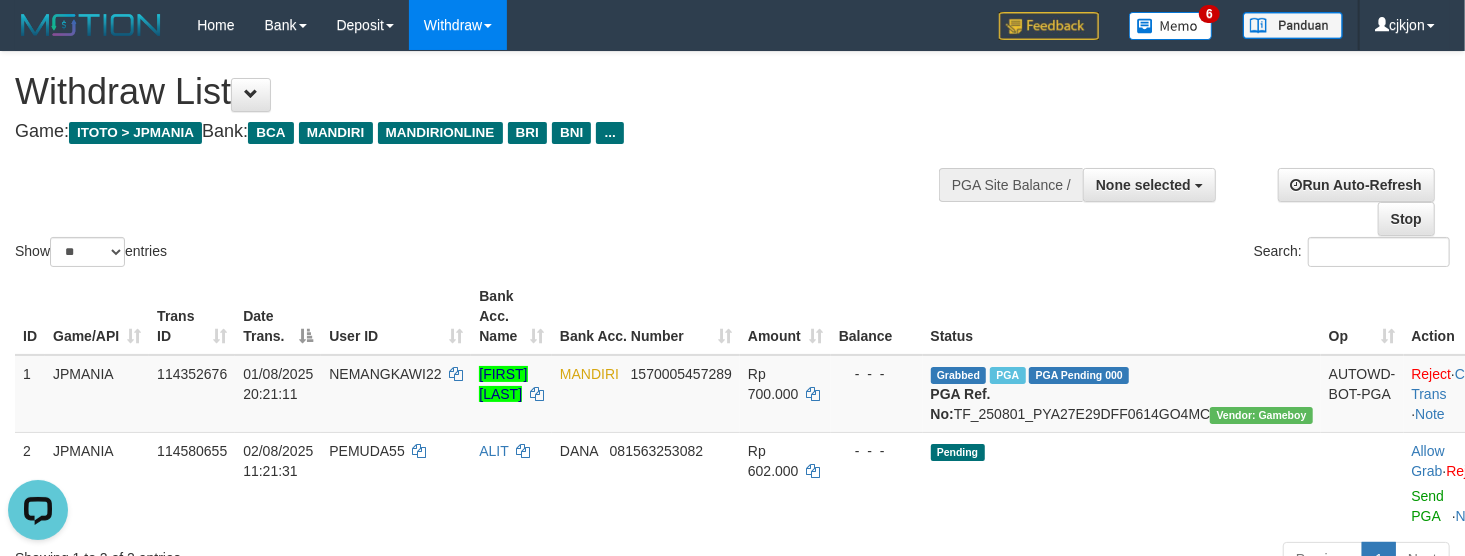 scroll, scrollTop: 0, scrollLeft: 0, axis: both 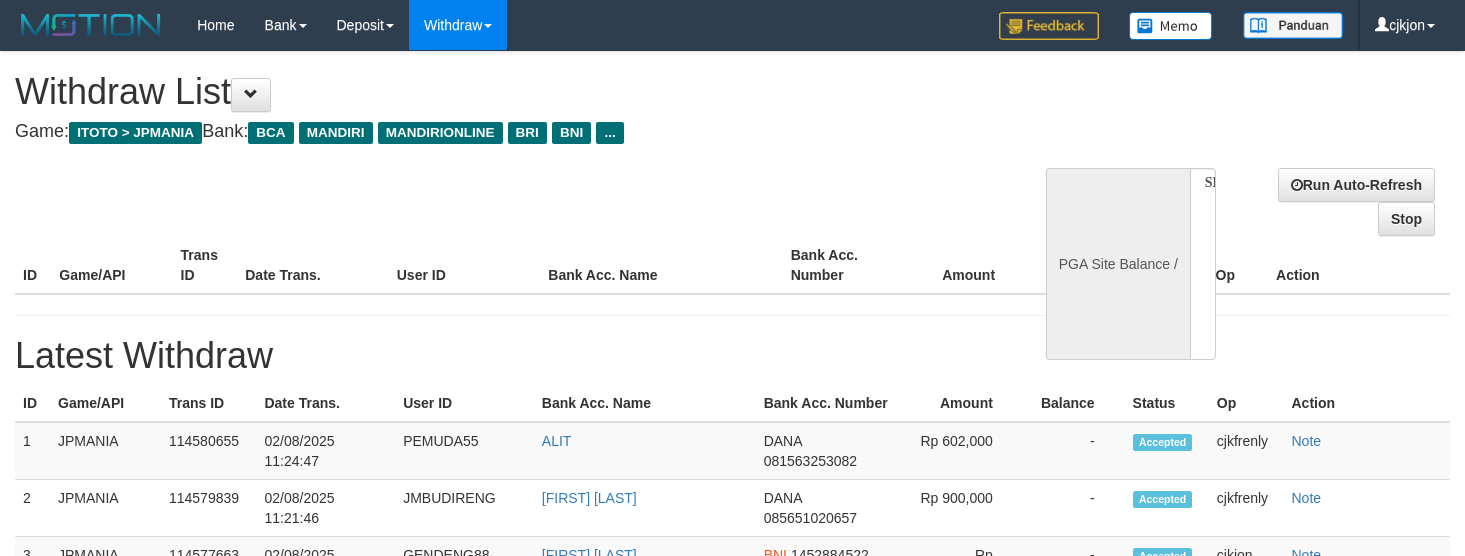 select 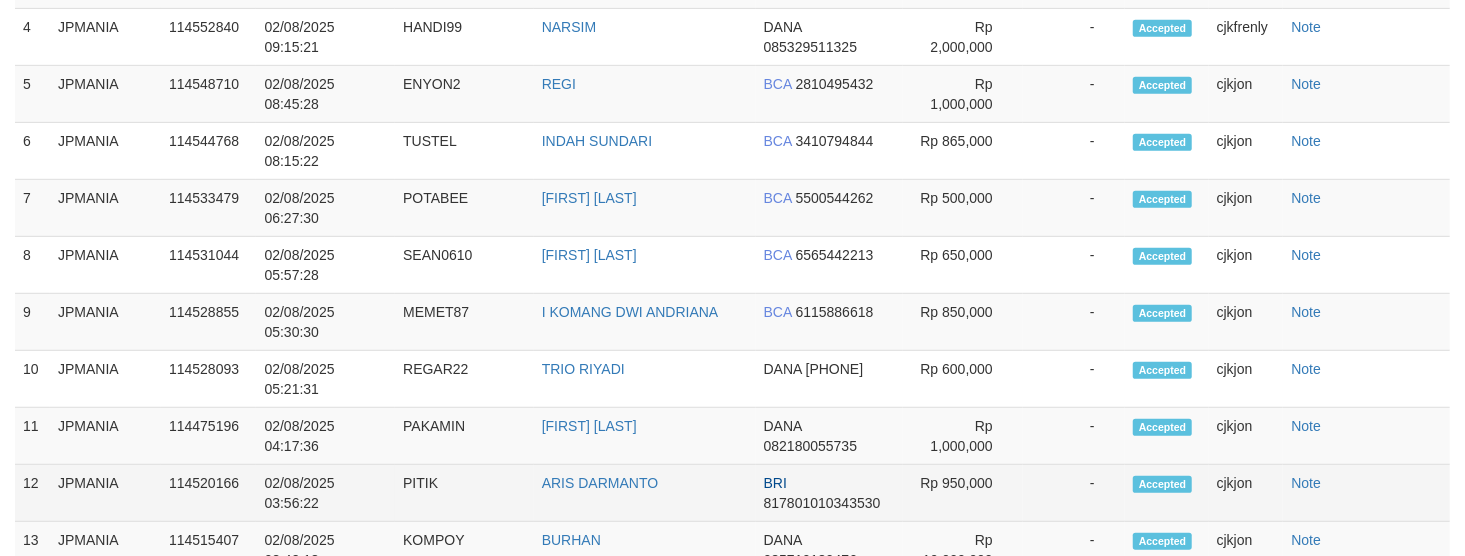 scroll, scrollTop: 0, scrollLeft: 0, axis: both 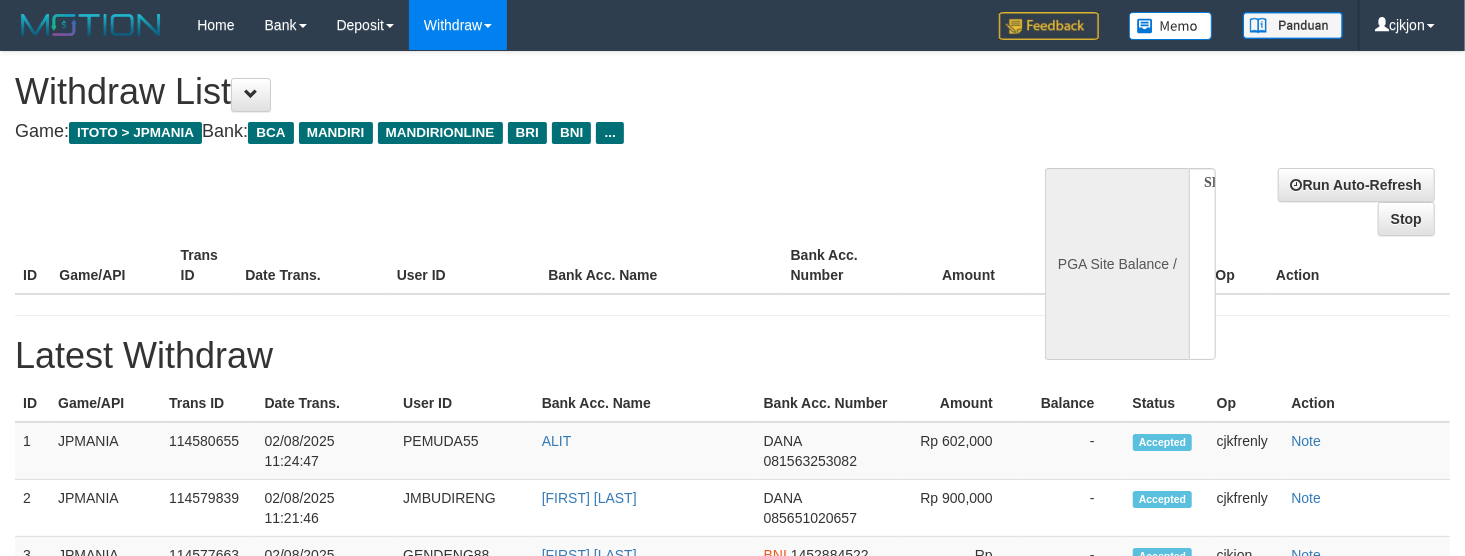 select on "**" 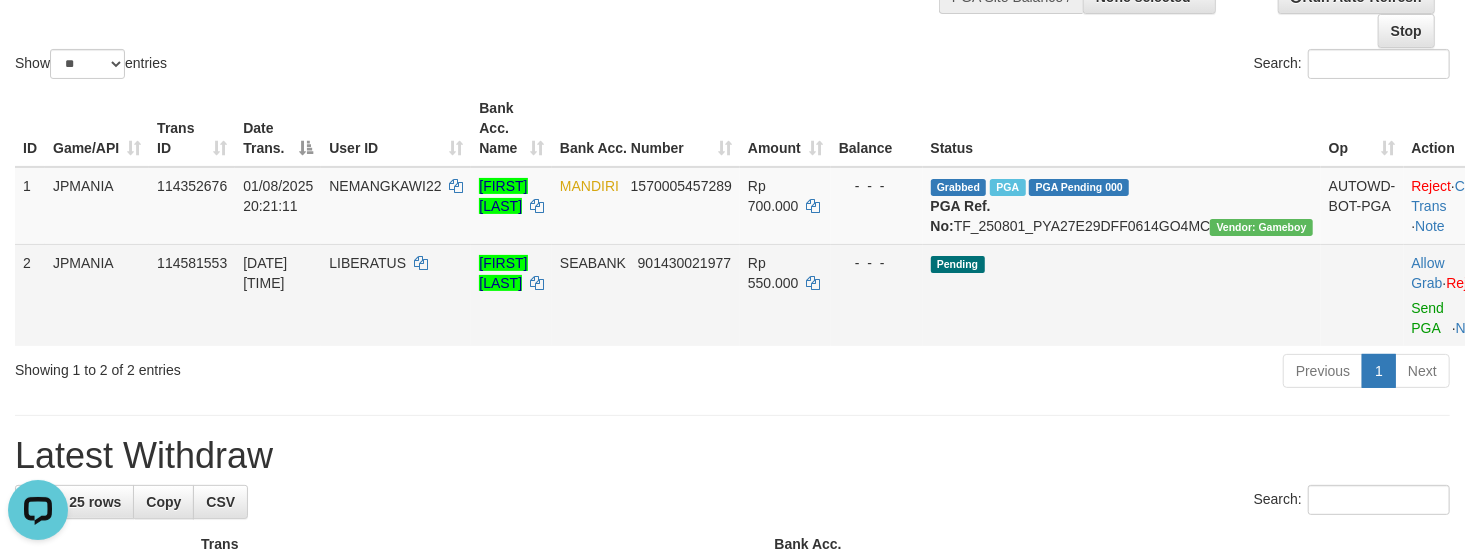 scroll, scrollTop: 0, scrollLeft: 0, axis: both 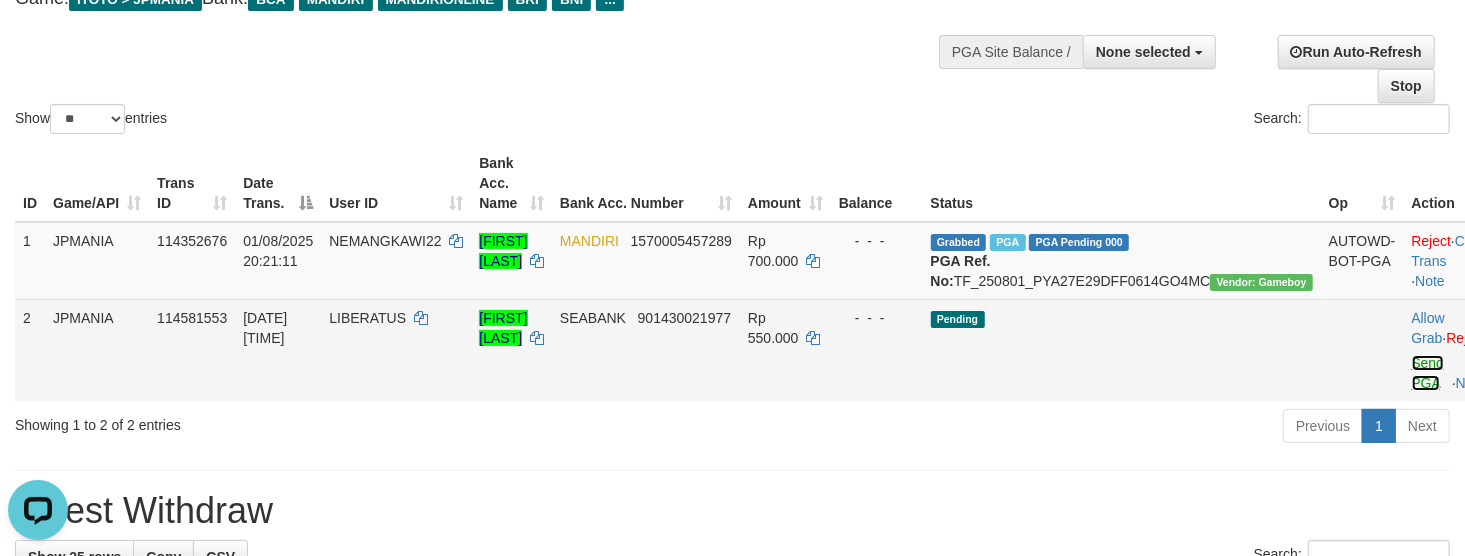 click on "Send PGA" at bounding box center [1428, 373] 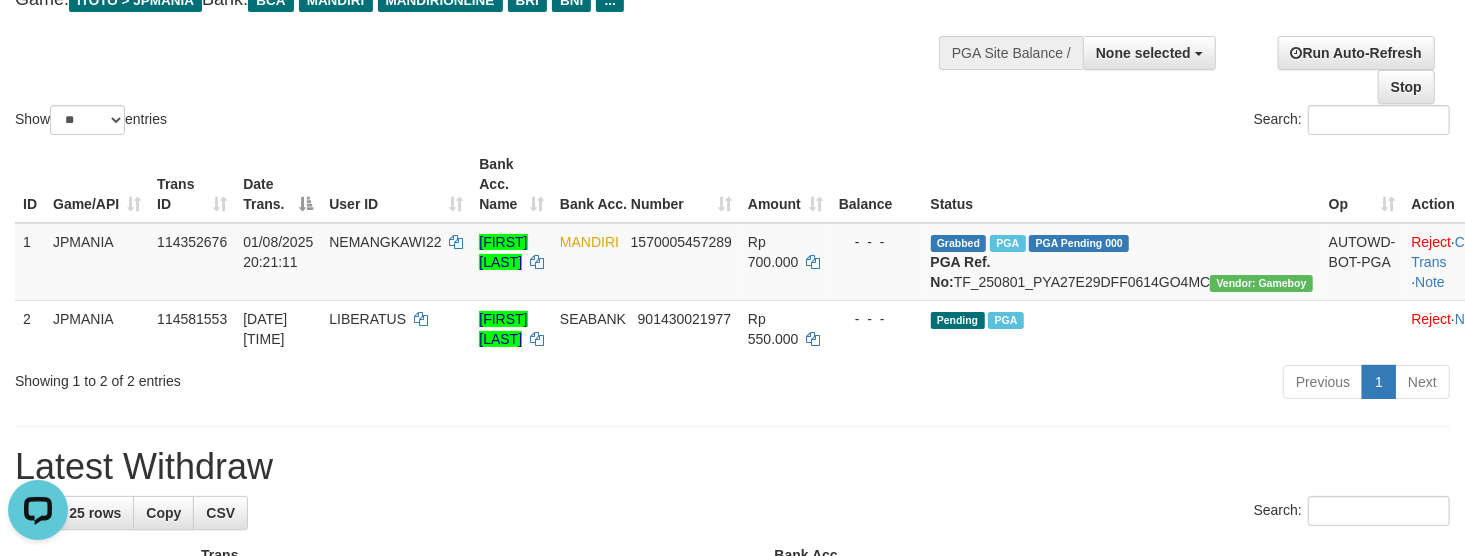 scroll, scrollTop: 133, scrollLeft: 0, axis: vertical 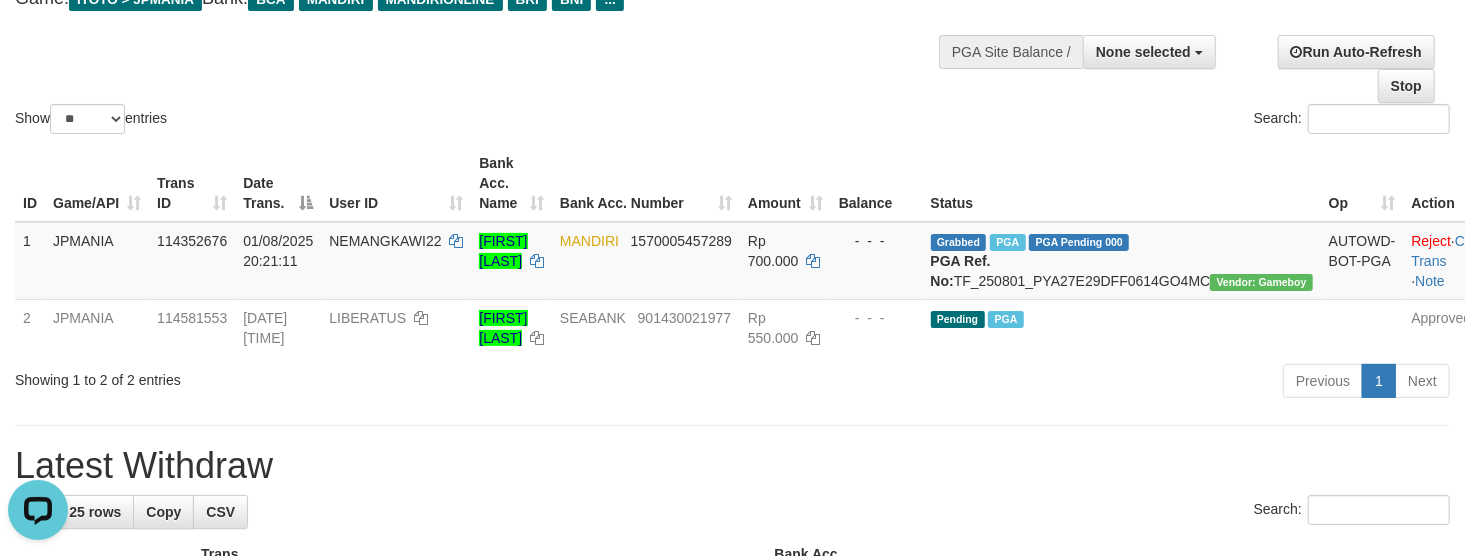 drag, startPoint x: 661, startPoint y: 113, endPoint x: 346, endPoint y: 49, distance: 321.43585 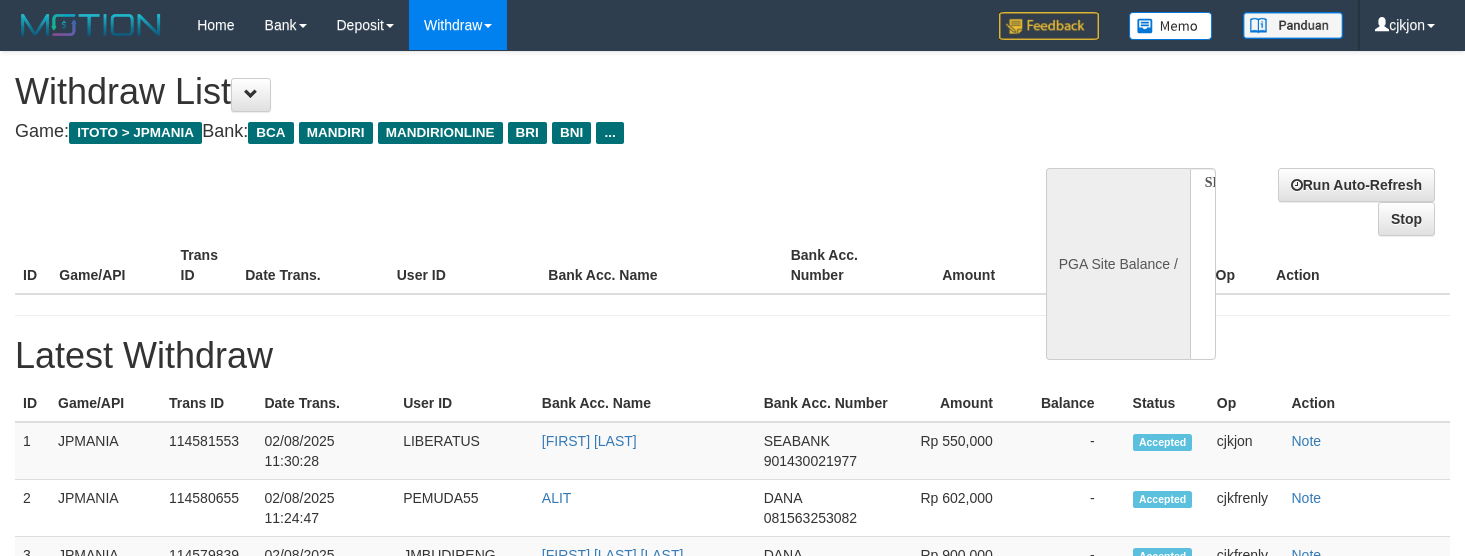 select 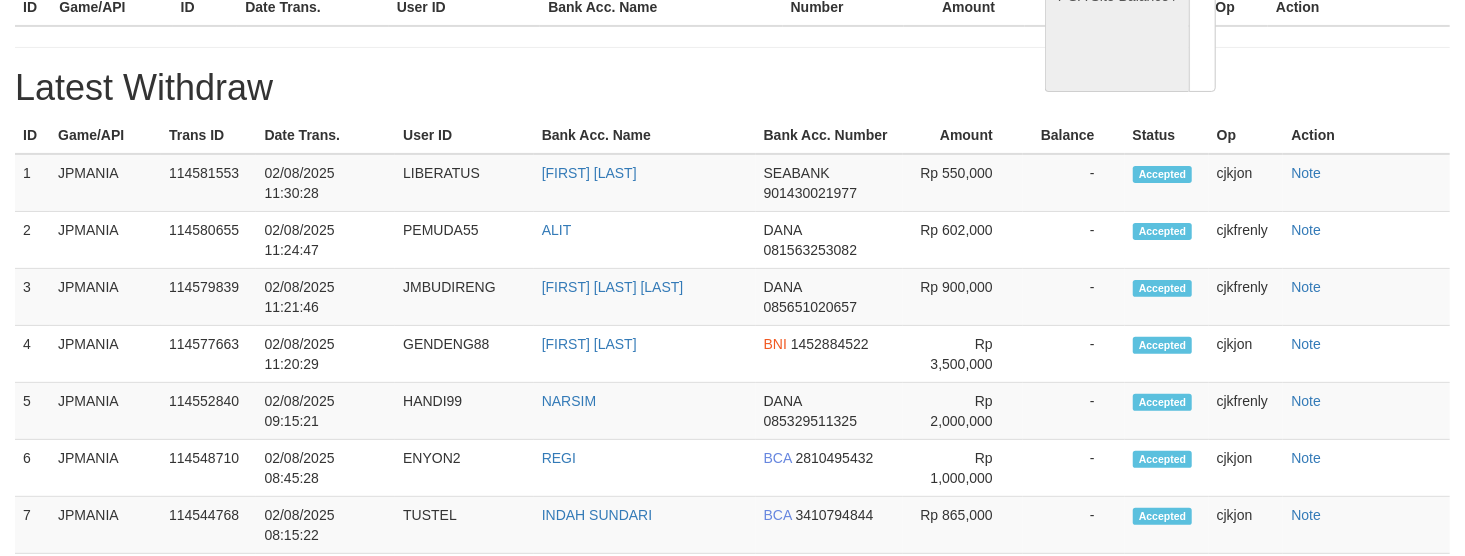 select on "**" 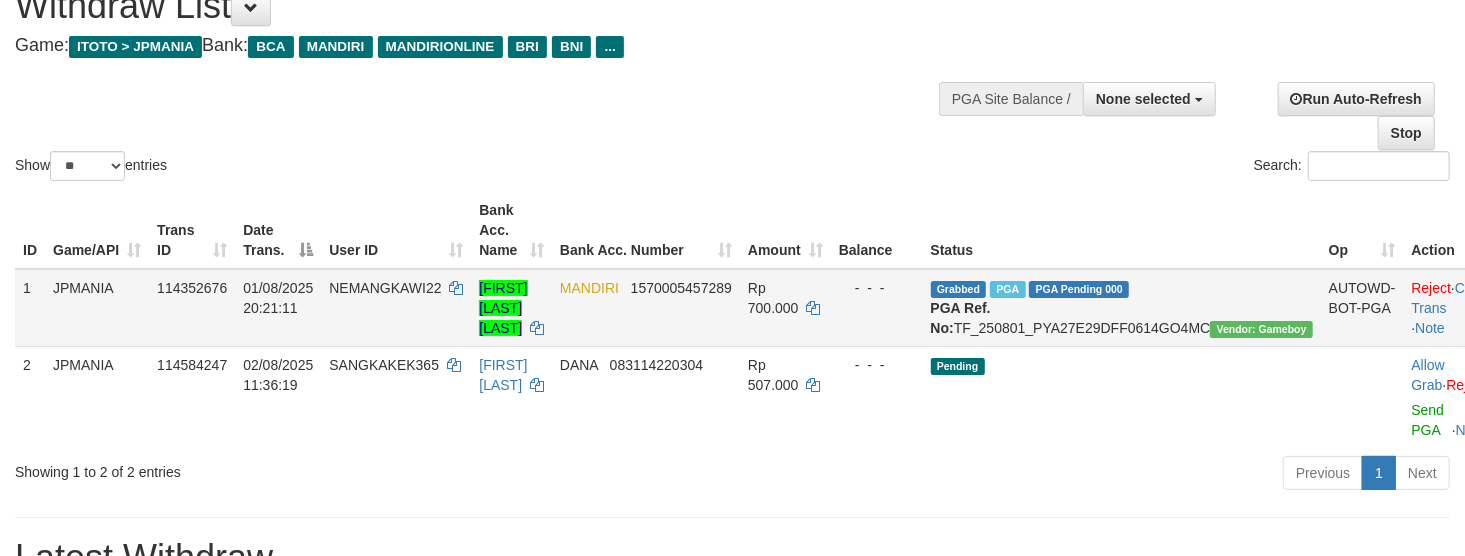 scroll, scrollTop: 134, scrollLeft: 0, axis: vertical 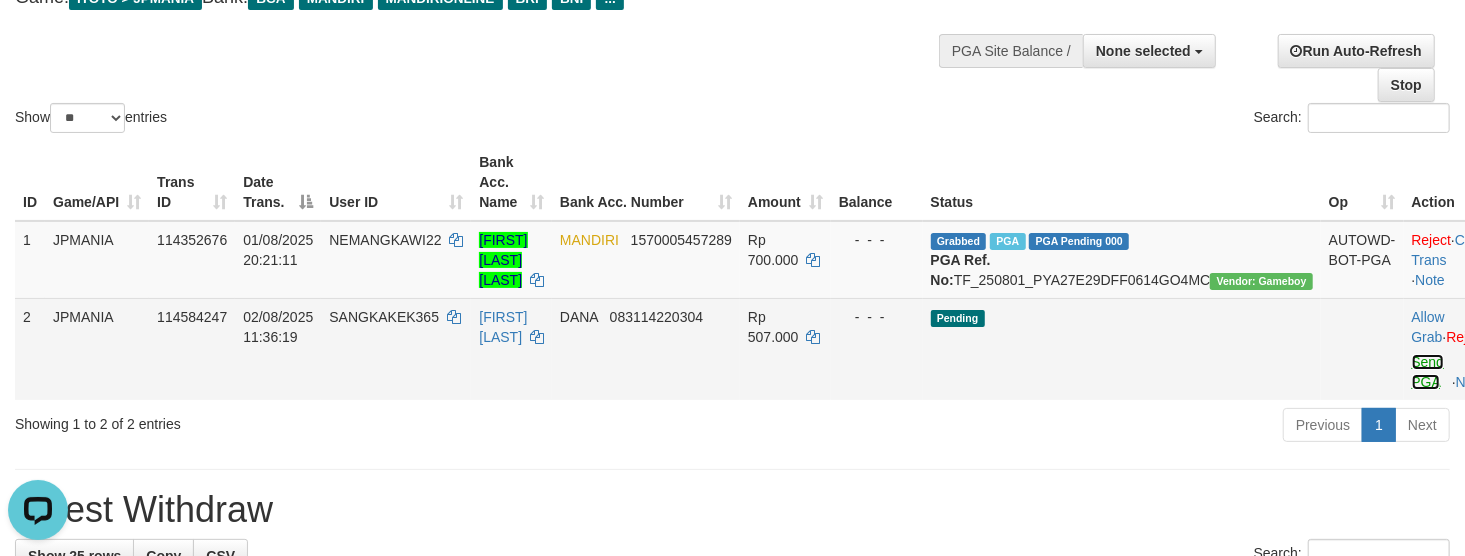 drag, startPoint x: 1357, startPoint y: 373, endPoint x: 1278, endPoint y: 349, distance: 82.565125 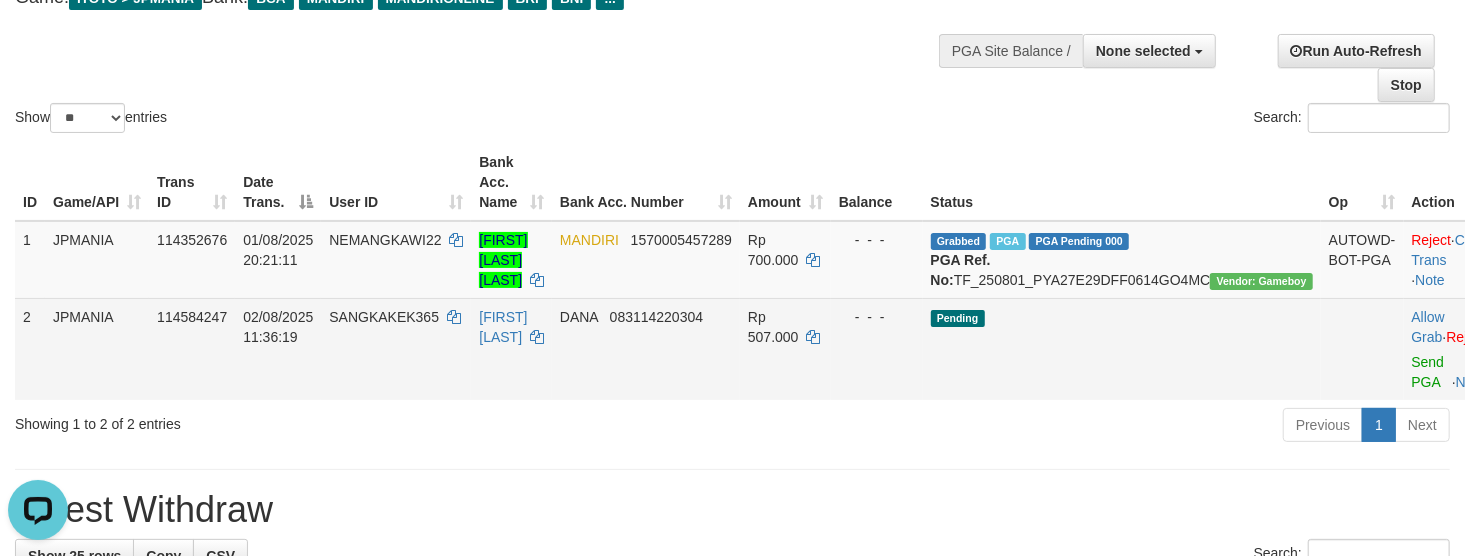 click on "Allow Grab   ·    Reject Send PGA     ·    Note" at bounding box center (1453, 349) 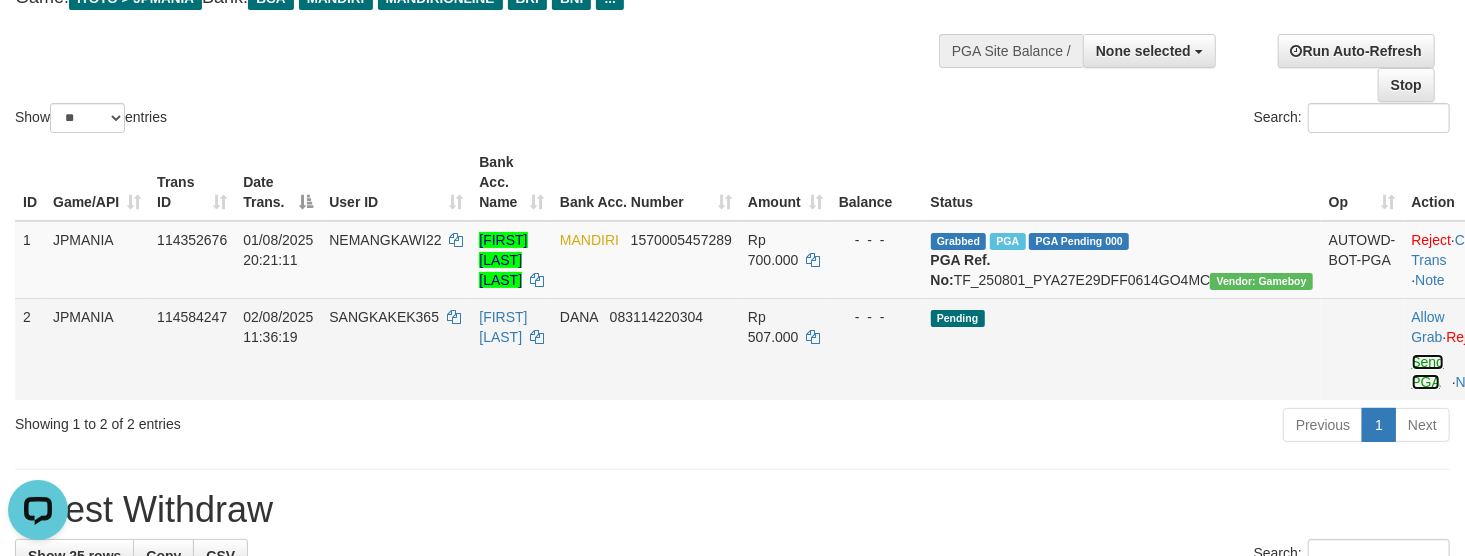 click on "Send PGA" at bounding box center [1428, 372] 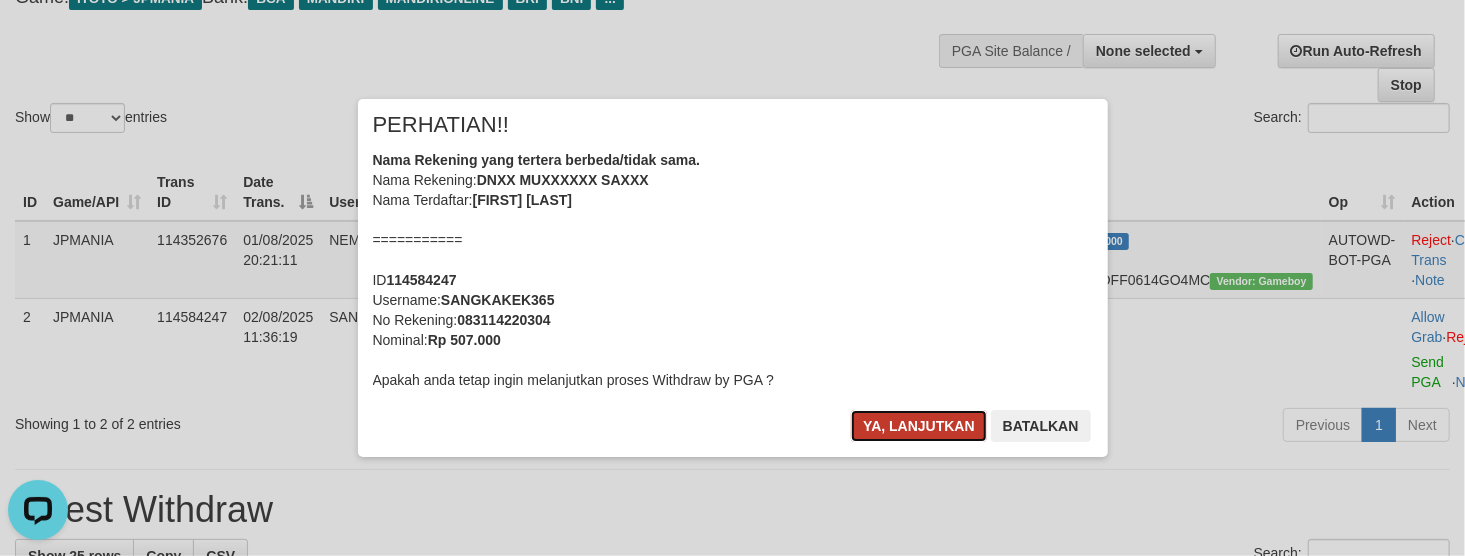 click on "Ya, lanjutkan" at bounding box center (919, 426) 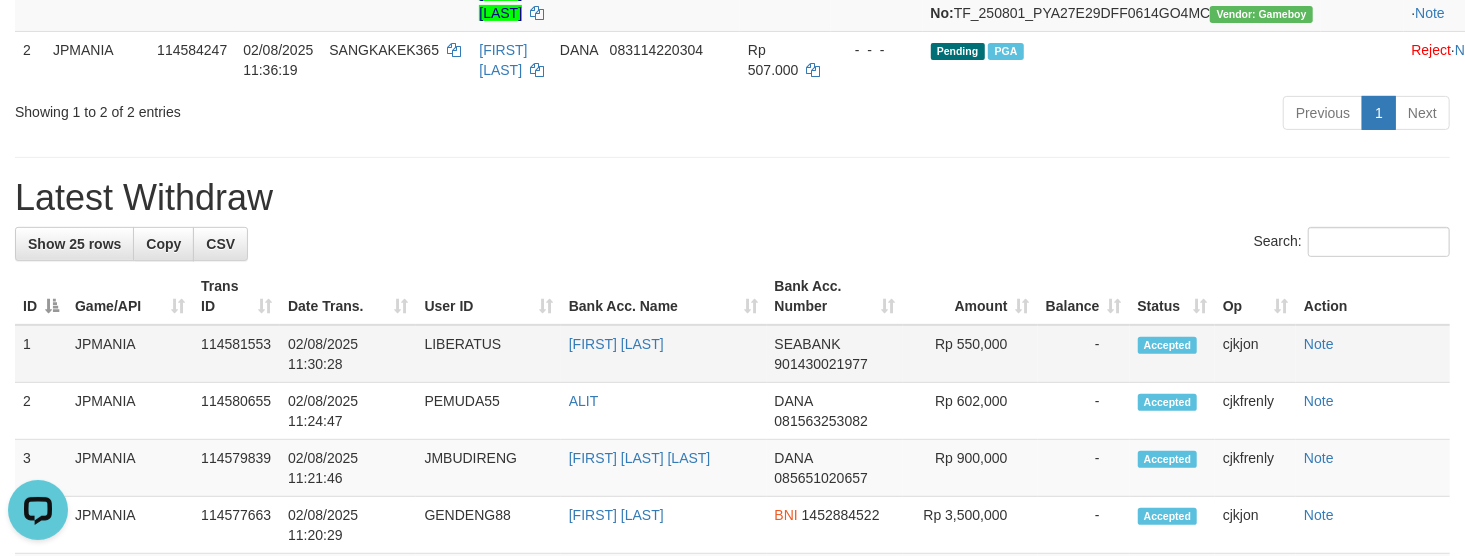 scroll, scrollTop: 534, scrollLeft: 0, axis: vertical 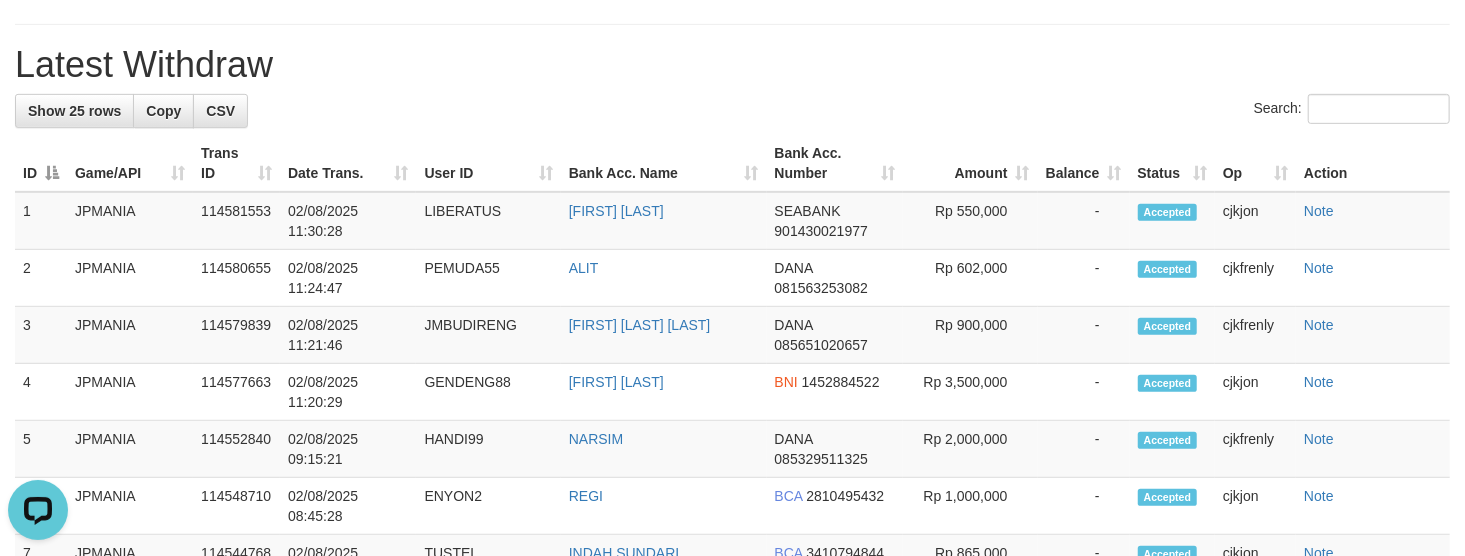 click on "Bank Acc. Number" at bounding box center [835, 163] 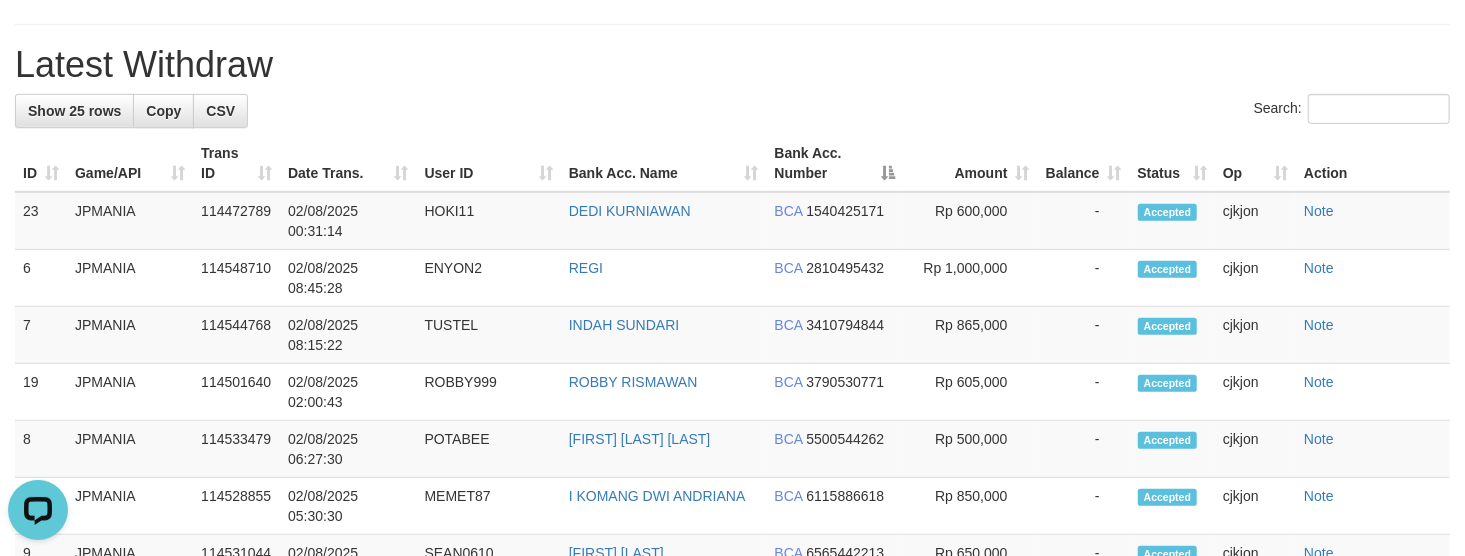 click on "Latest Withdraw" at bounding box center (732, 65) 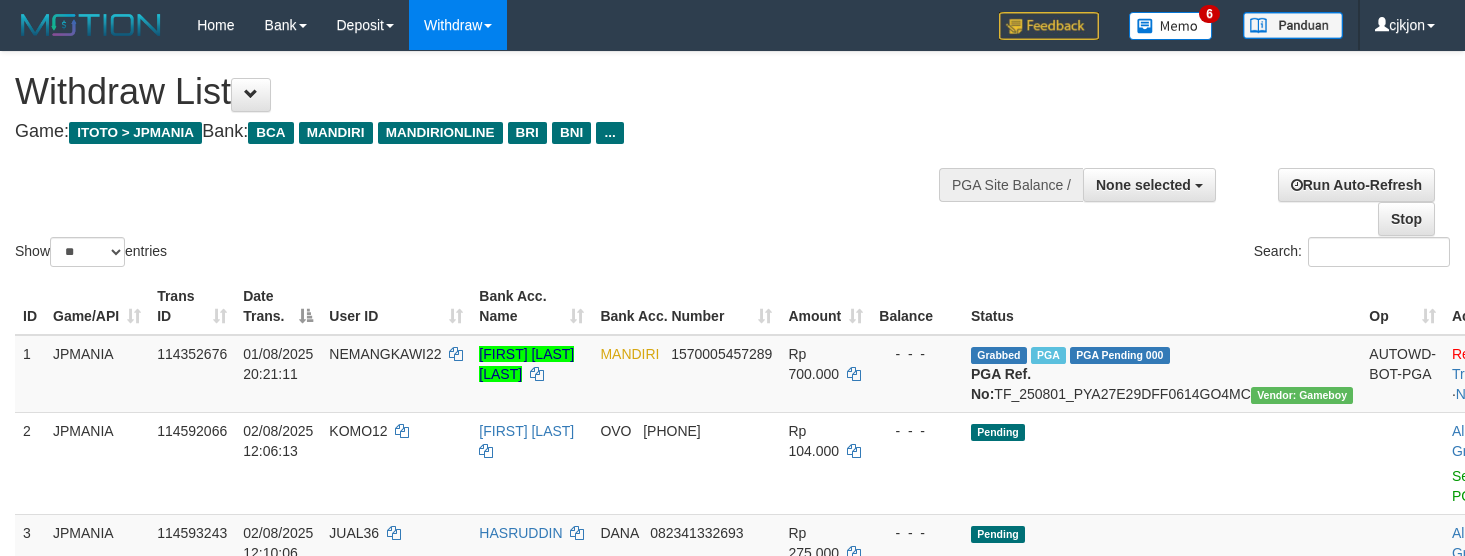 select 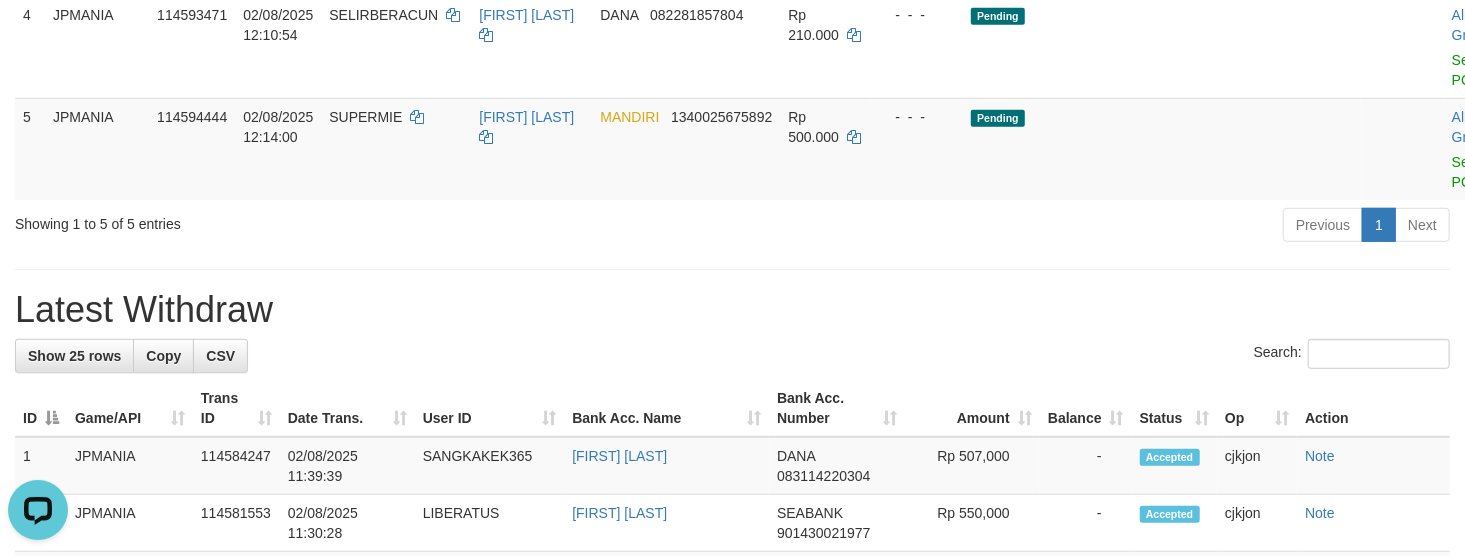 scroll, scrollTop: 0, scrollLeft: 0, axis: both 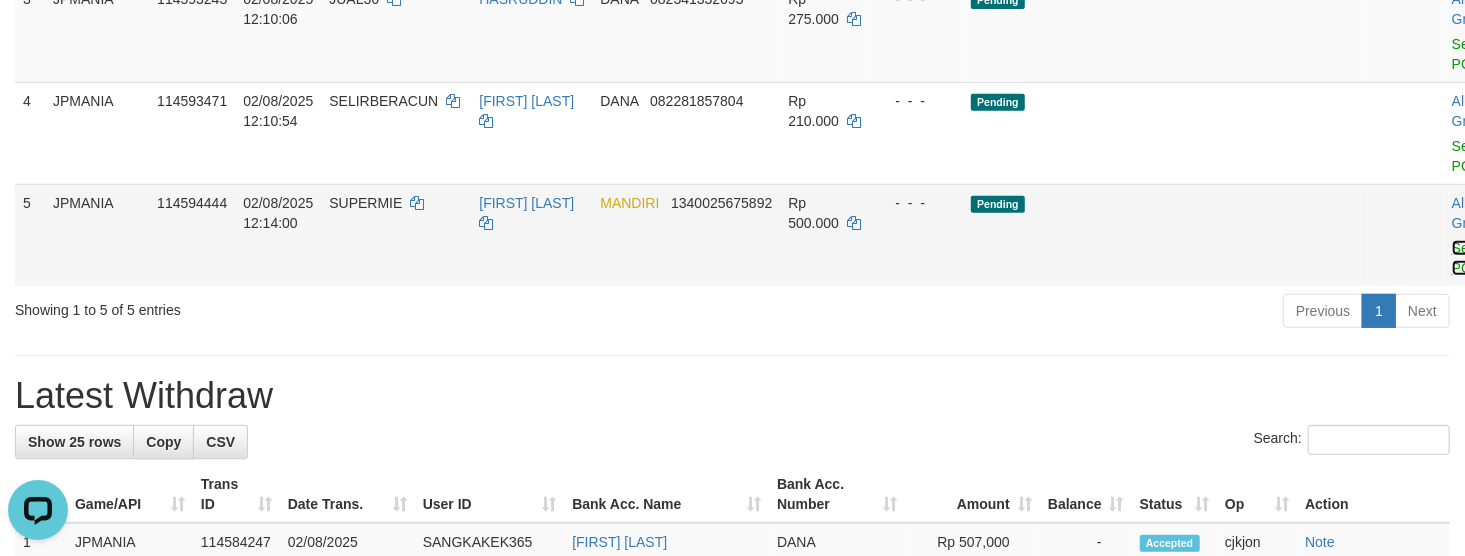 click on "Send PGA" at bounding box center (1468, 258) 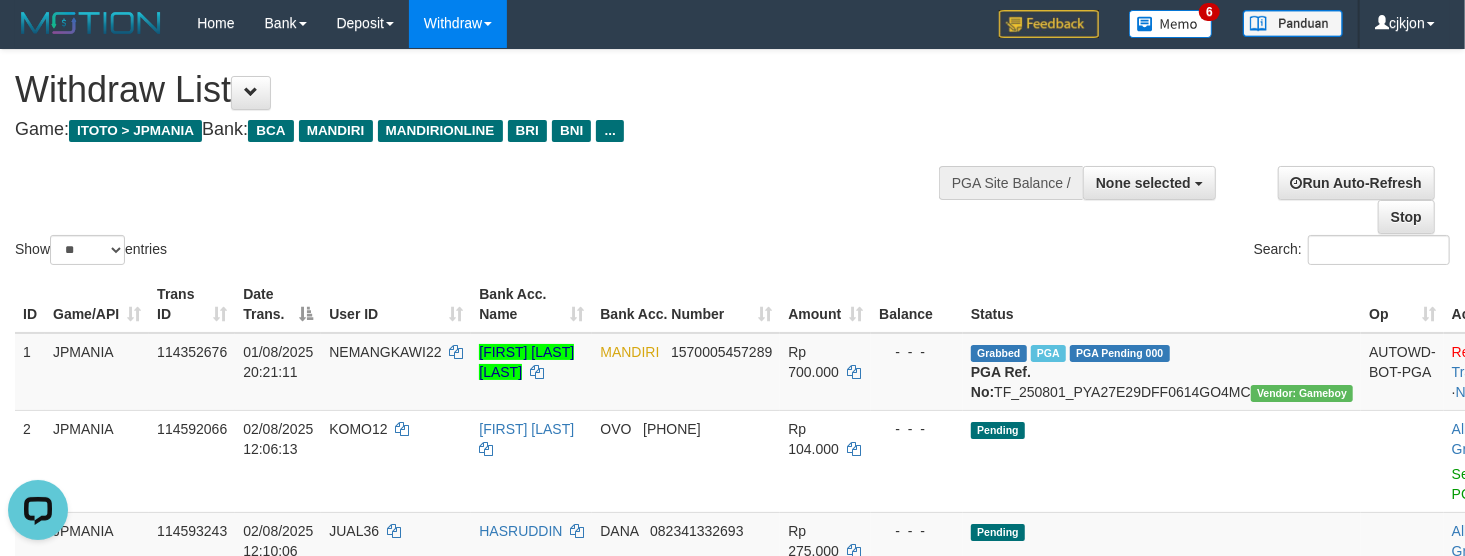 scroll, scrollTop: 0, scrollLeft: 0, axis: both 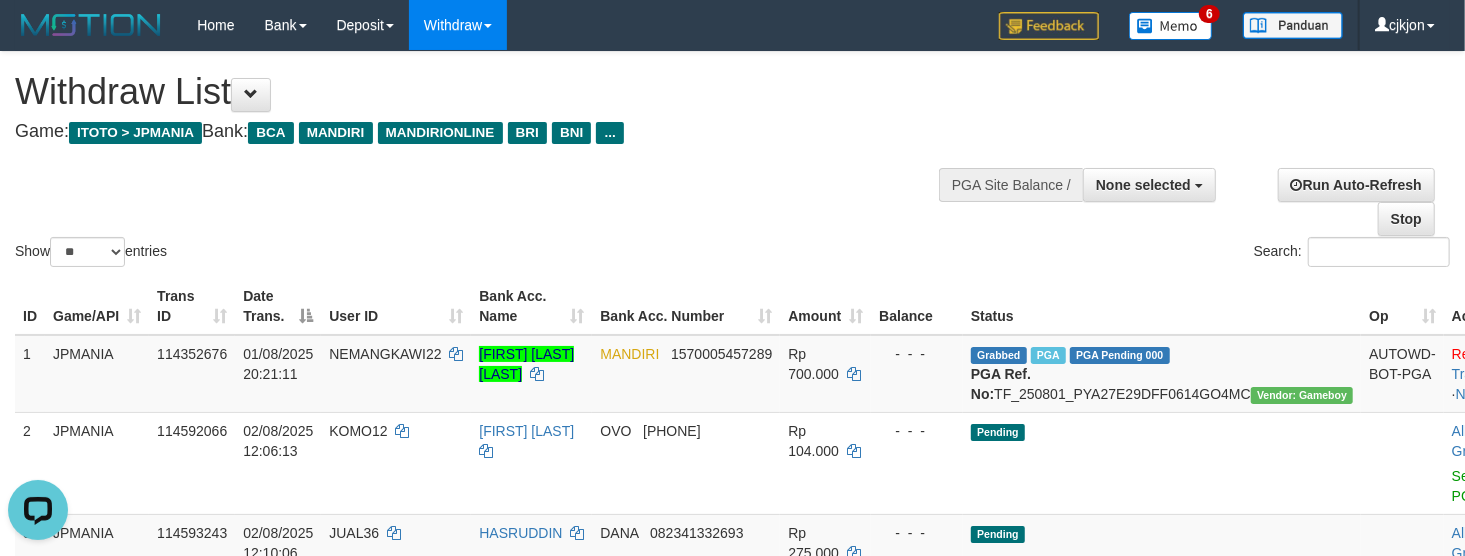 drag, startPoint x: 241, startPoint y: 222, endPoint x: 241, endPoint y: -156, distance: 378 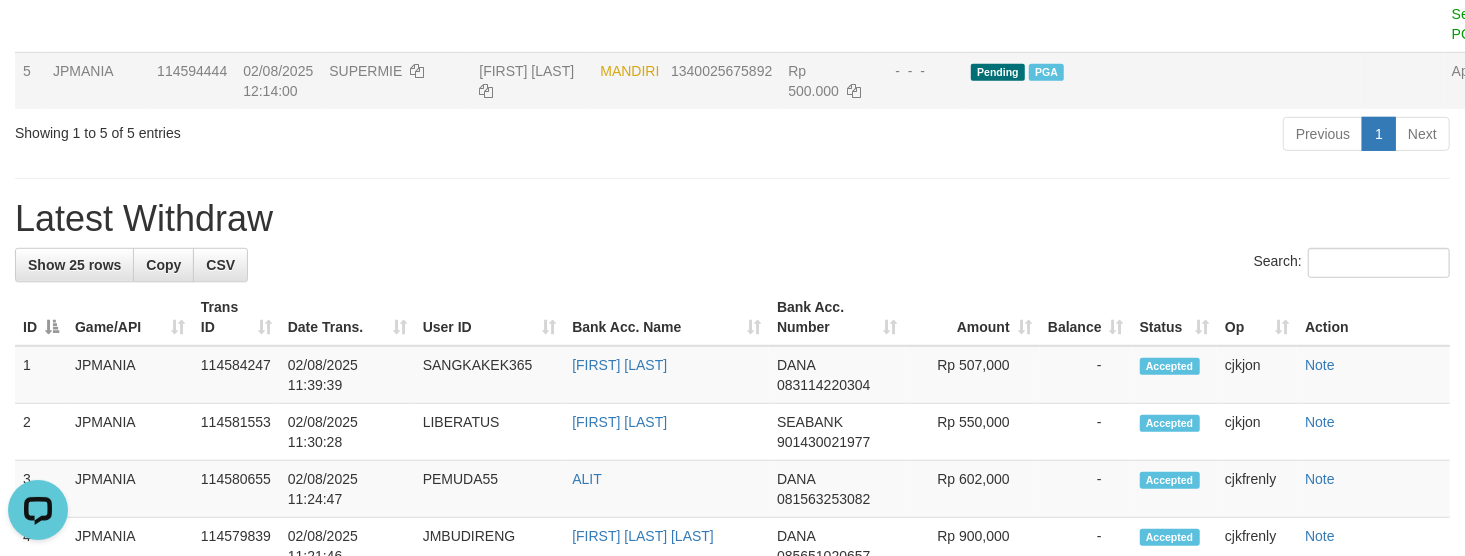 scroll, scrollTop: 533, scrollLeft: 0, axis: vertical 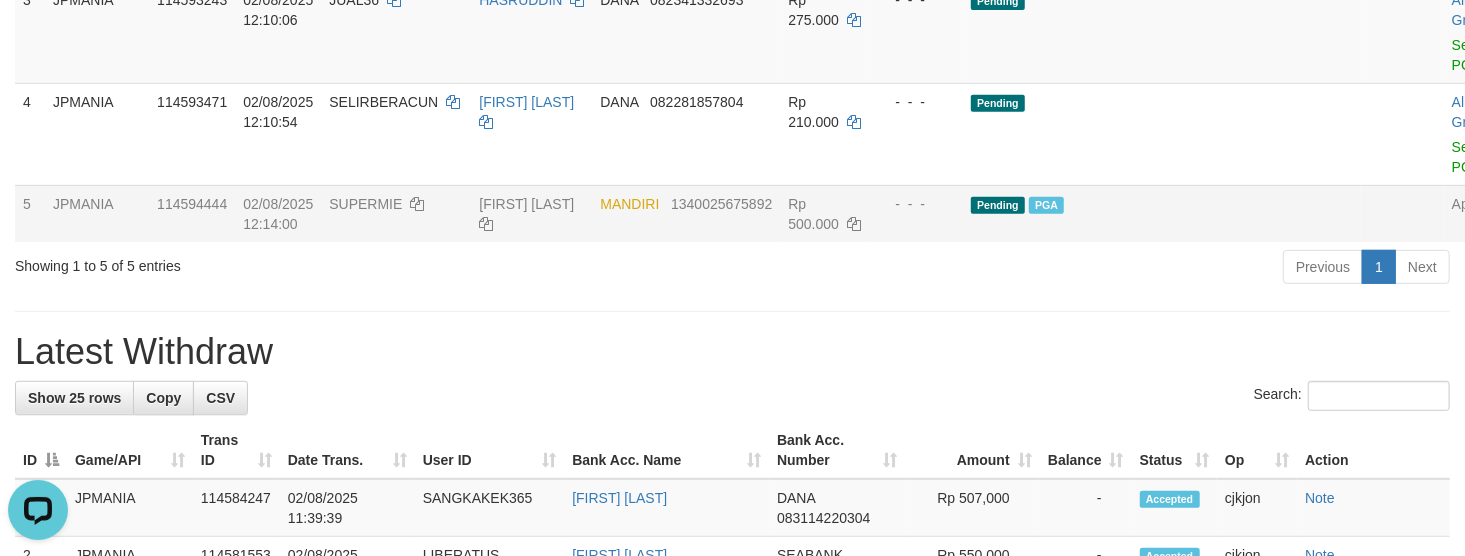 click on "**********" at bounding box center (732, 778) 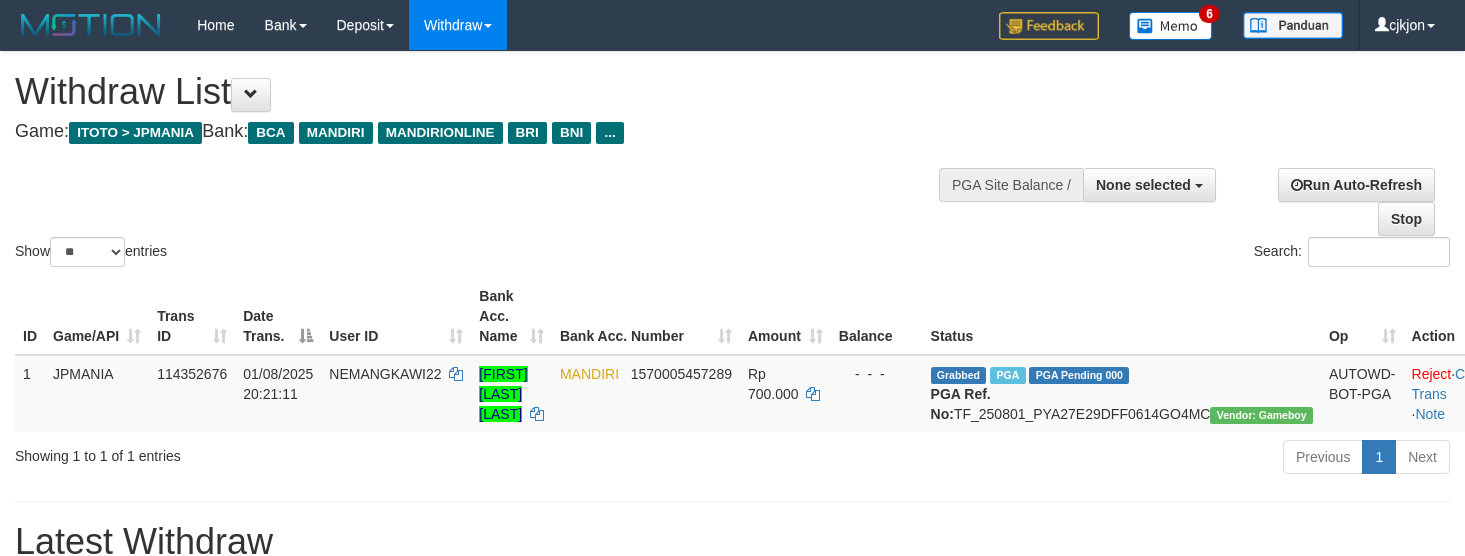 select 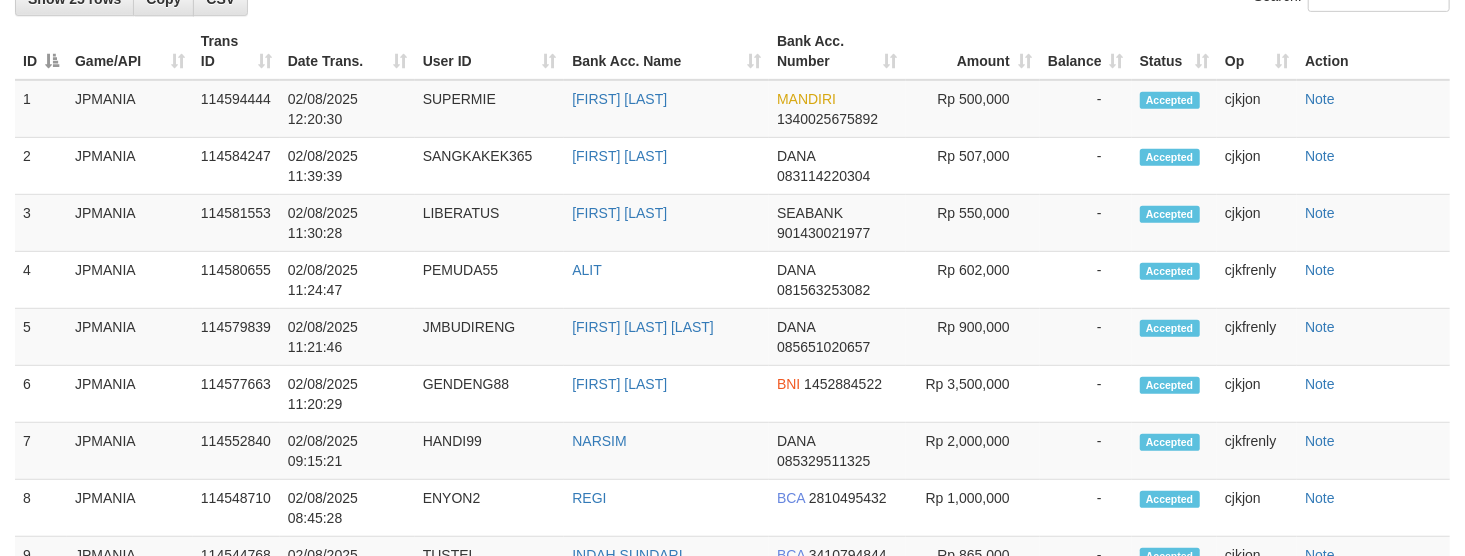 scroll, scrollTop: 533, scrollLeft: 0, axis: vertical 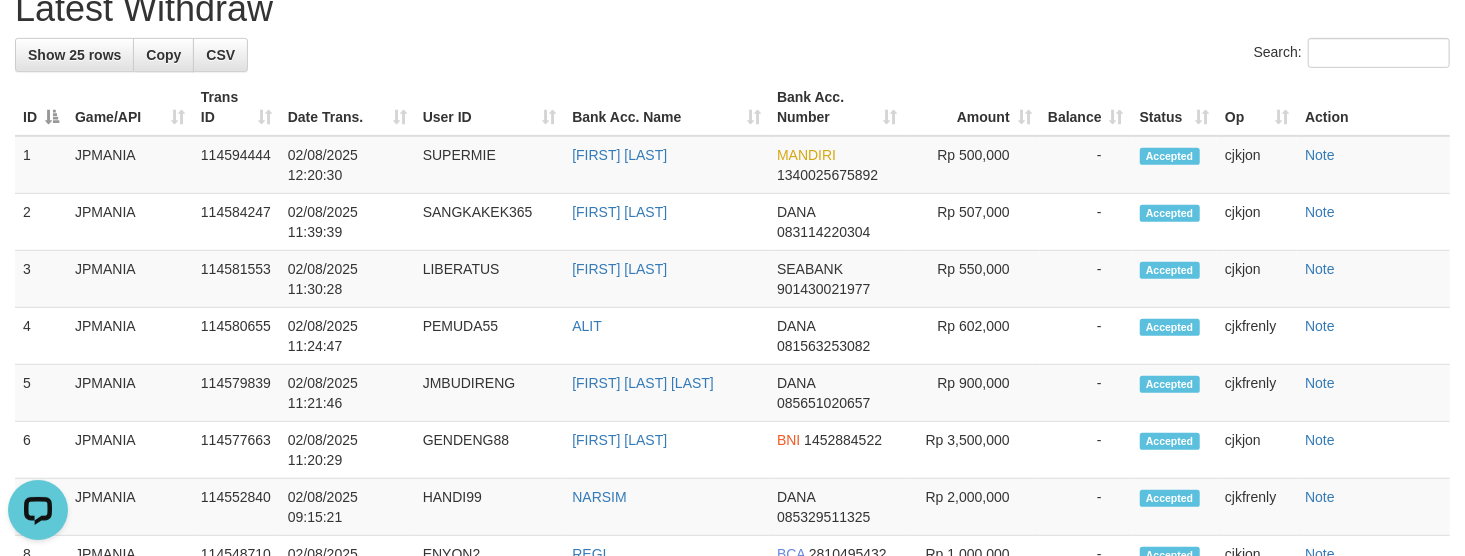 drag, startPoint x: 690, startPoint y: 28, endPoint x: 406, endPoint y: 4, distance: 285.01227 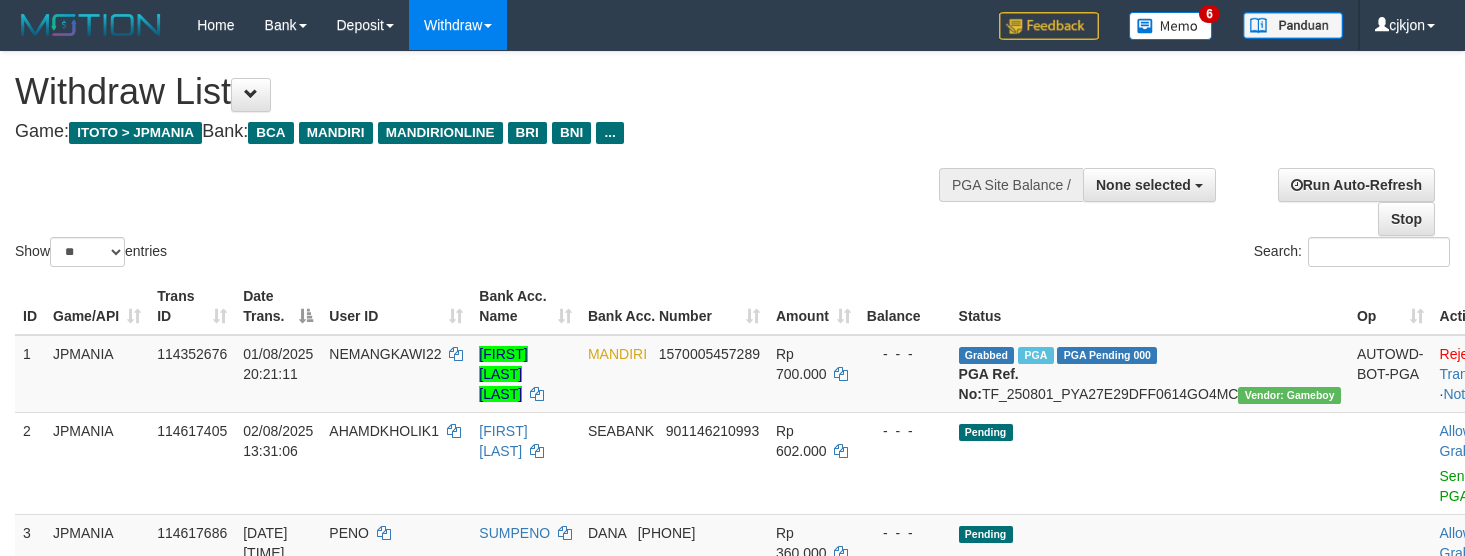 select 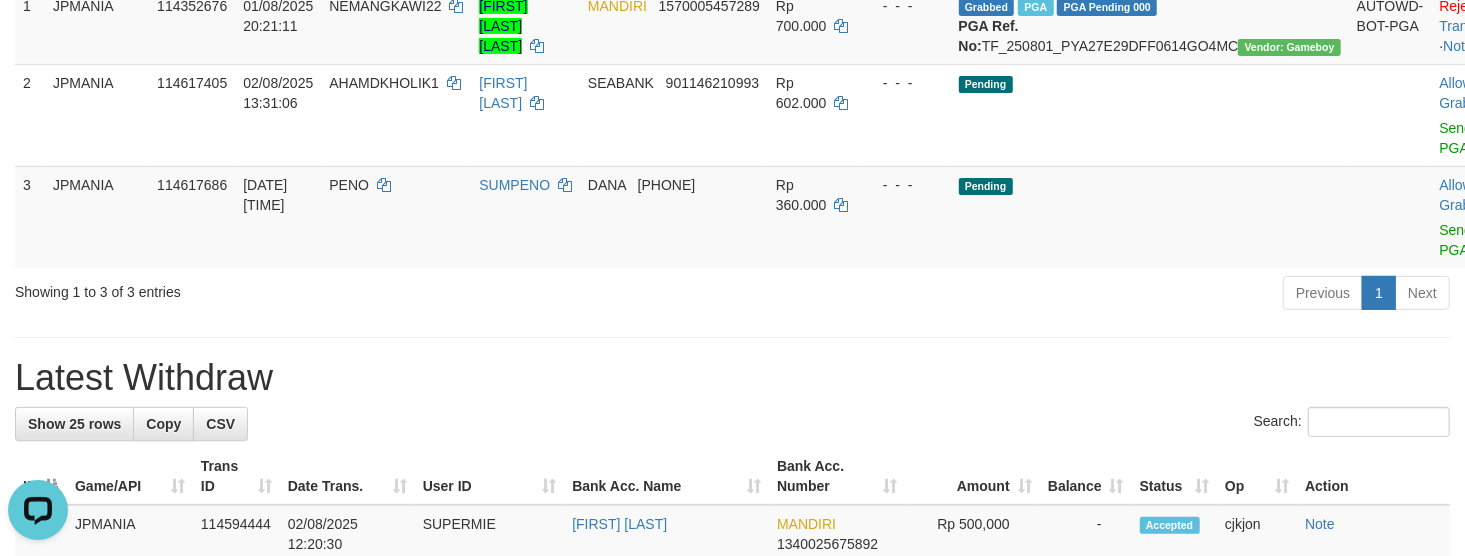 scroll, scrollTop: 0, scrollLeft: 0, axis: both 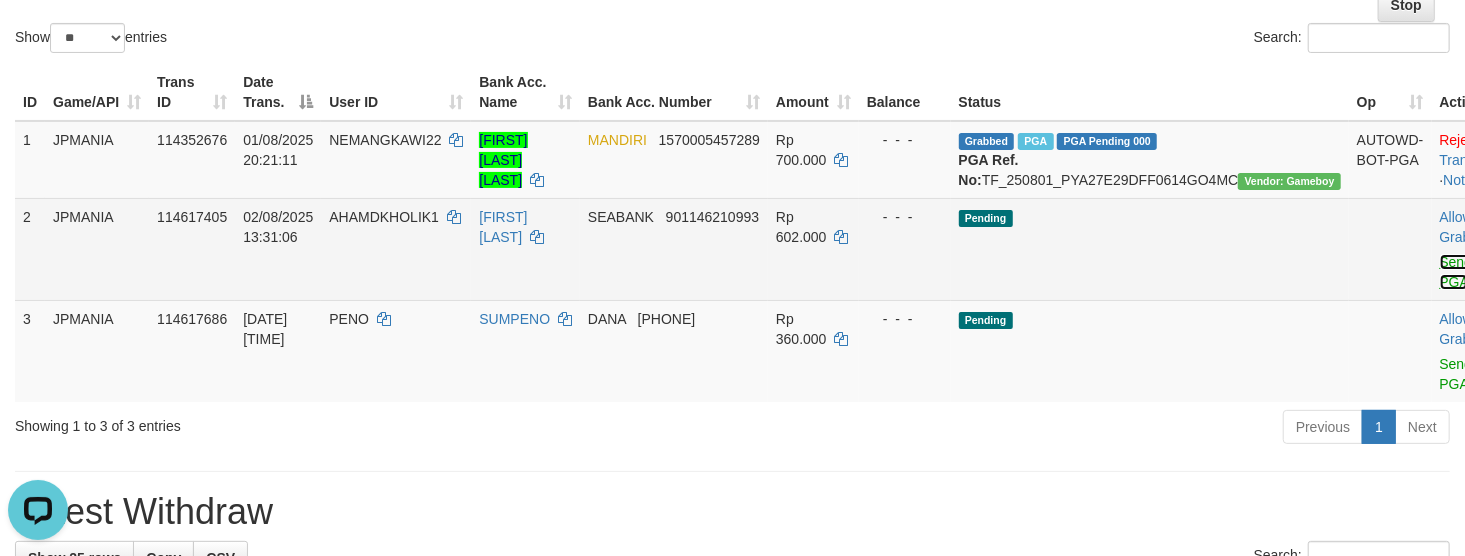 click on "Send PGA" at bounding box center [1456, 272] 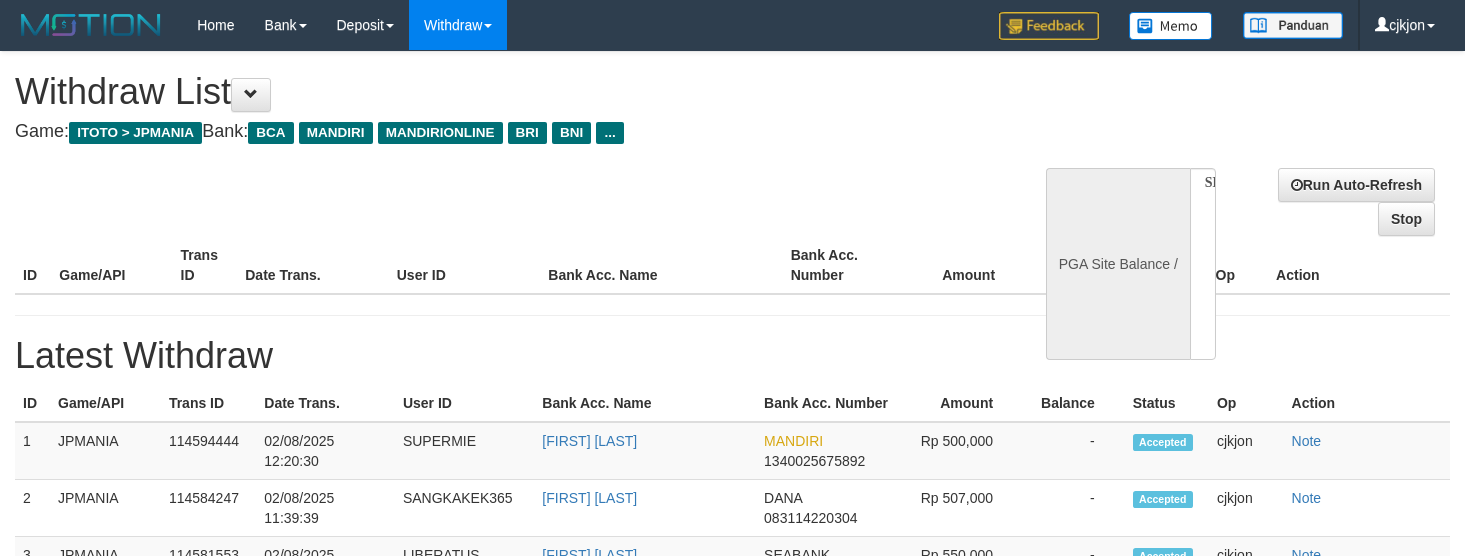 select 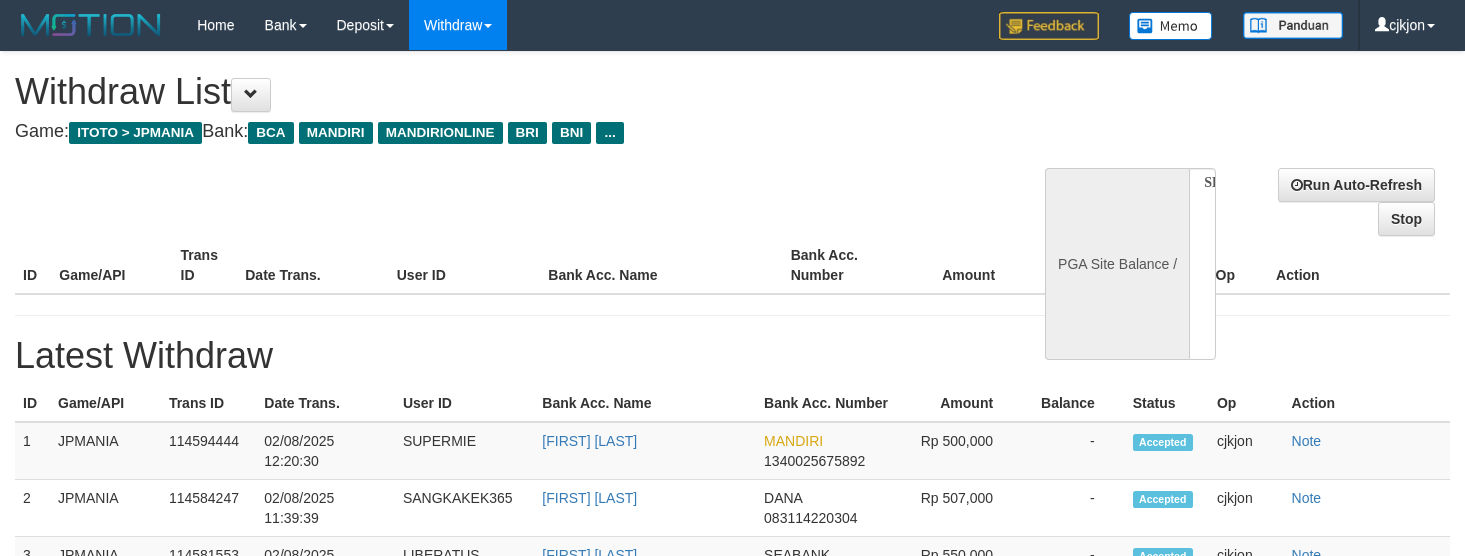 scroll, scrollTop: 205, scrollLeft: 0, axis: vertical 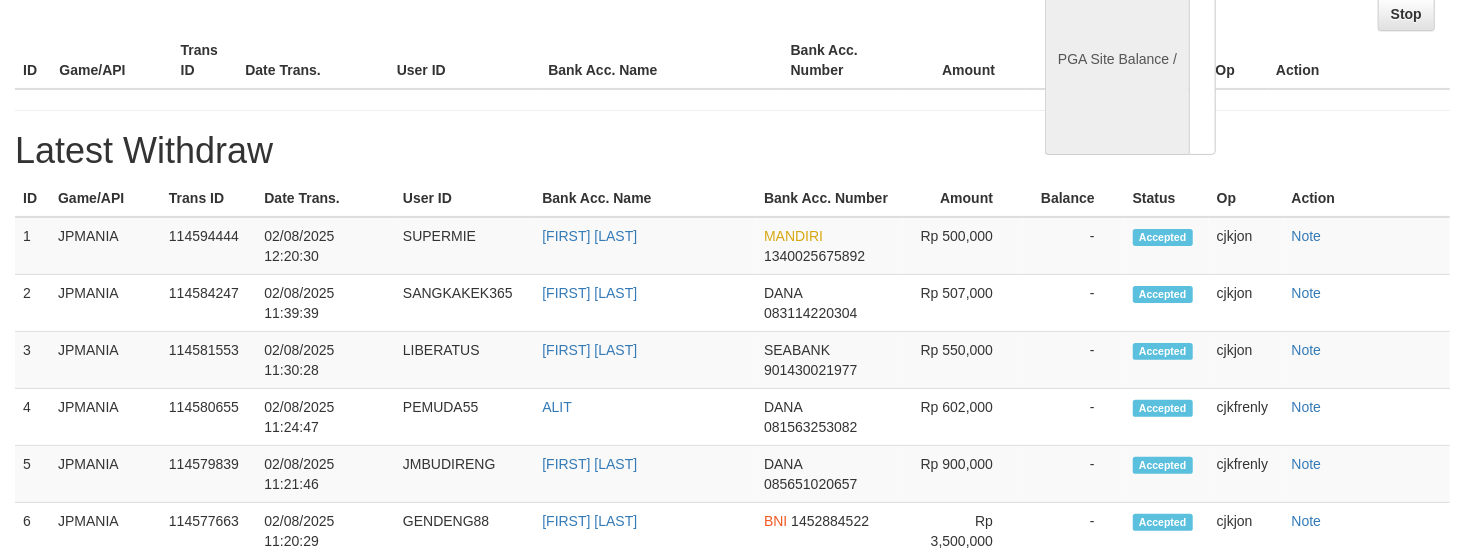select on "**" 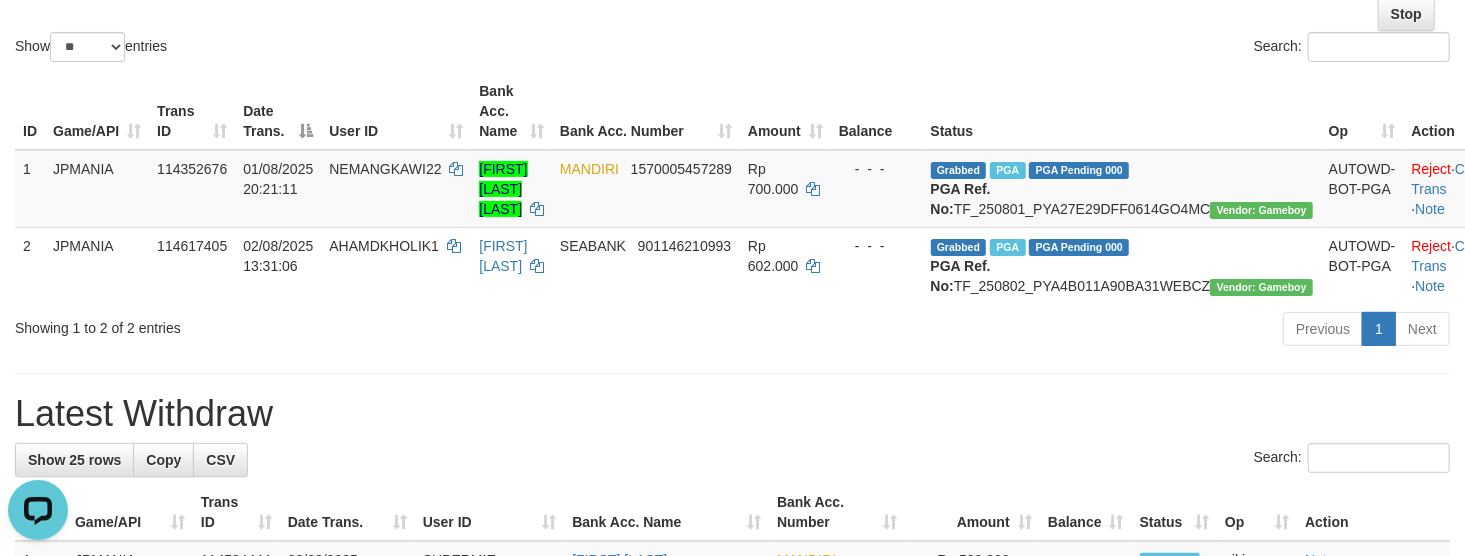 scroll, scrollTop: 0, scrollLeft: 0, axis: both 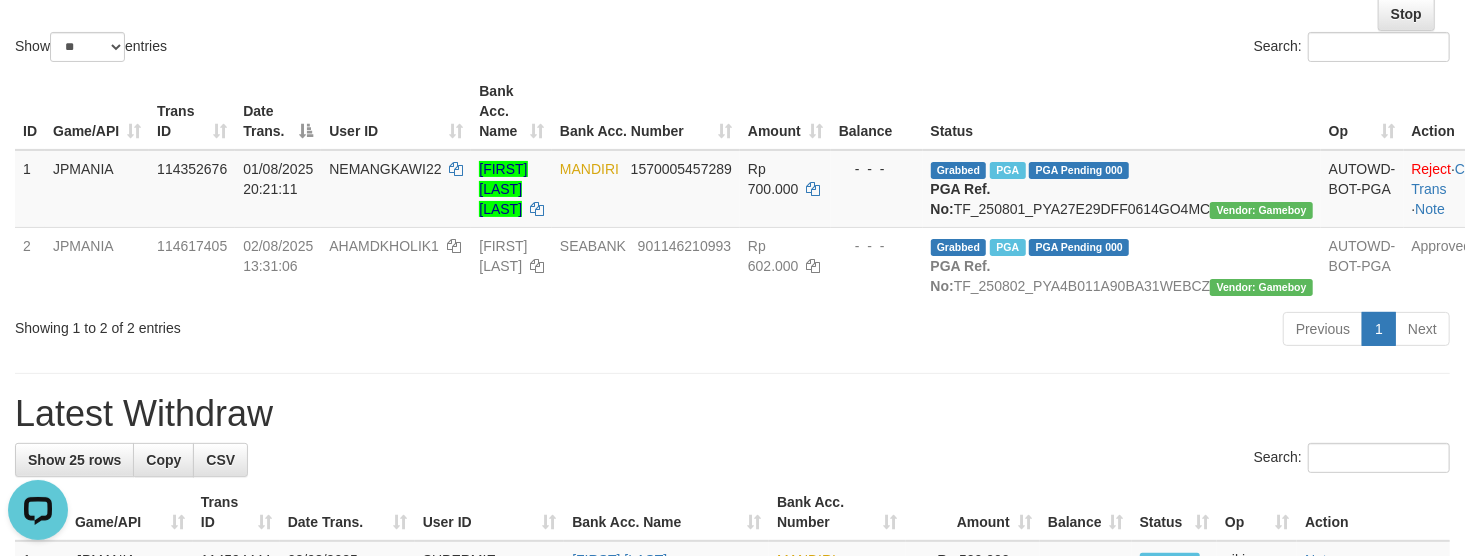 drag, startPoint x: 573, startPoint y: 41, endPoint x: 502, endPoint y: 16, distance: 75.272835 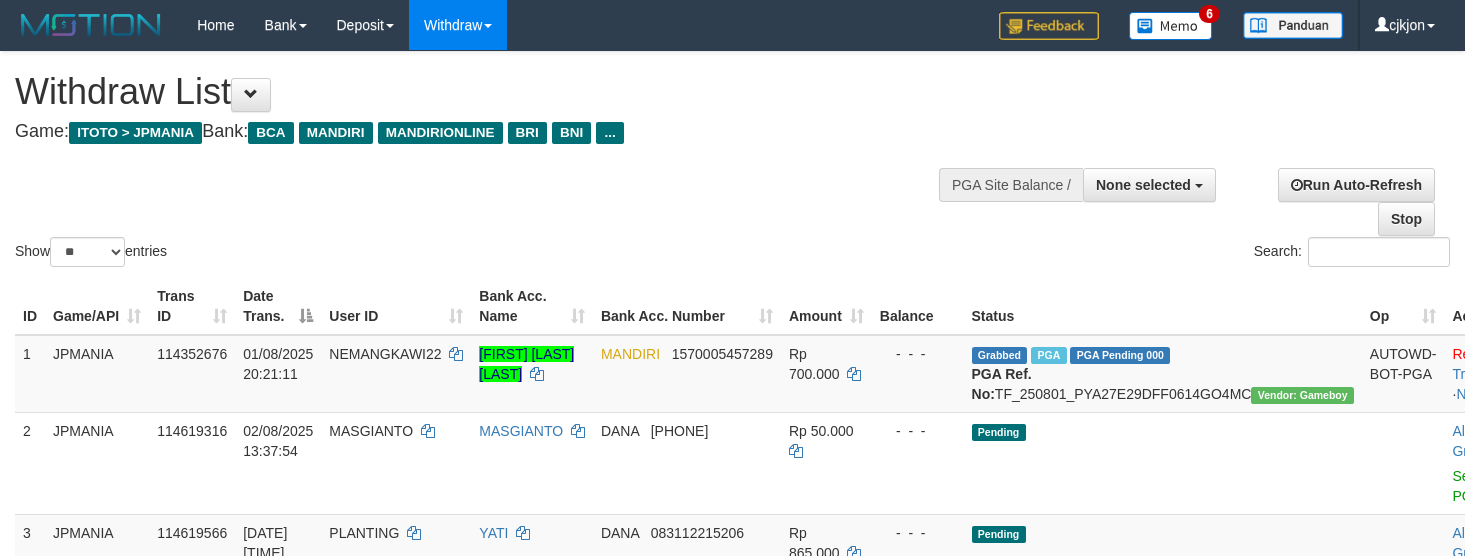 select 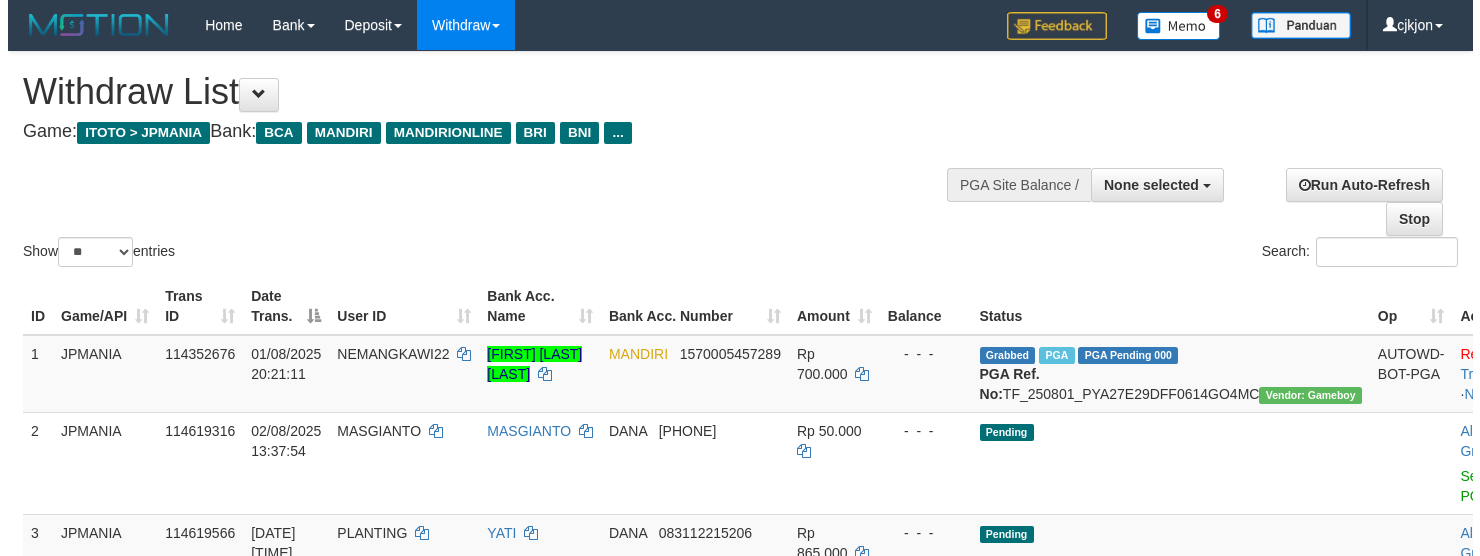scroll, scrollTop: 254, scrollLeft: 0, axis: vertical 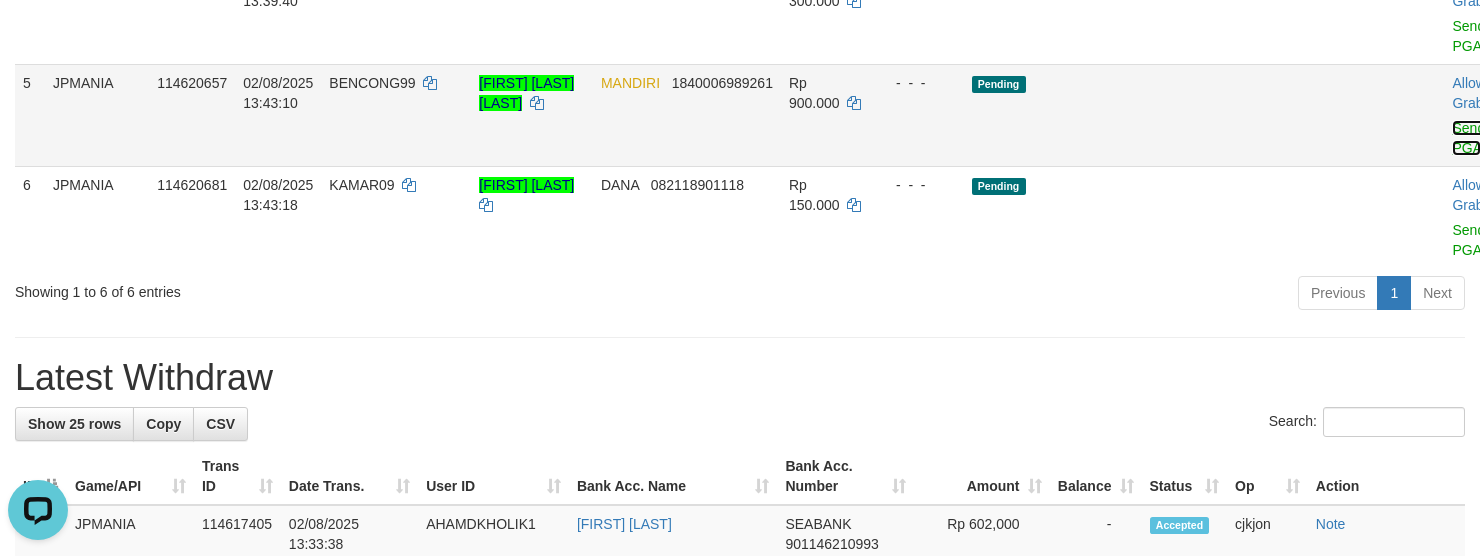 click on "Send PGA" at bounding box center (1468, 138) 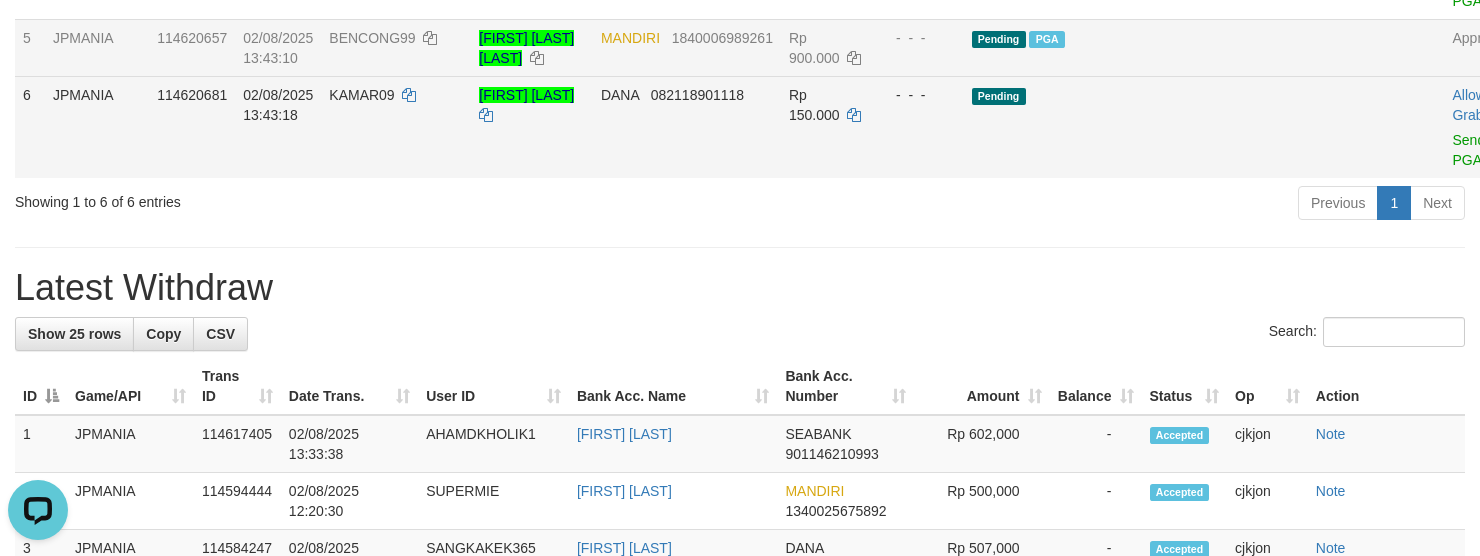 scroll, scrollTop: 609, scrollLeft: 0, axis: vertical 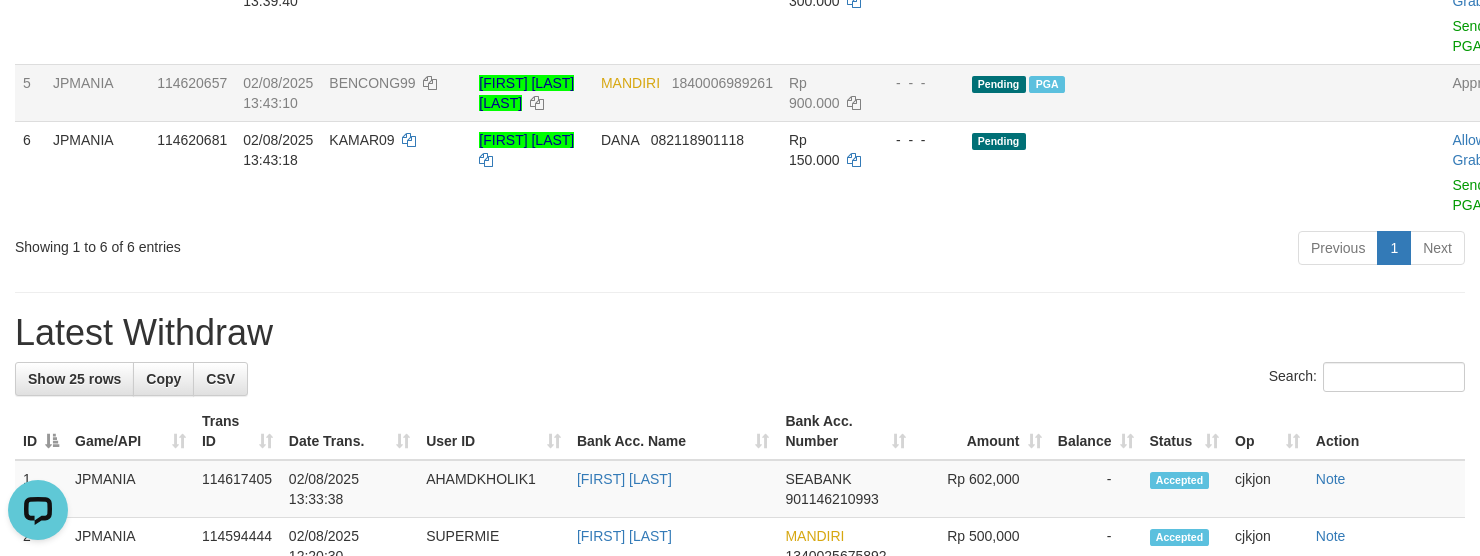click on "Previous 1 Next" at bounding box center [1048, 250] 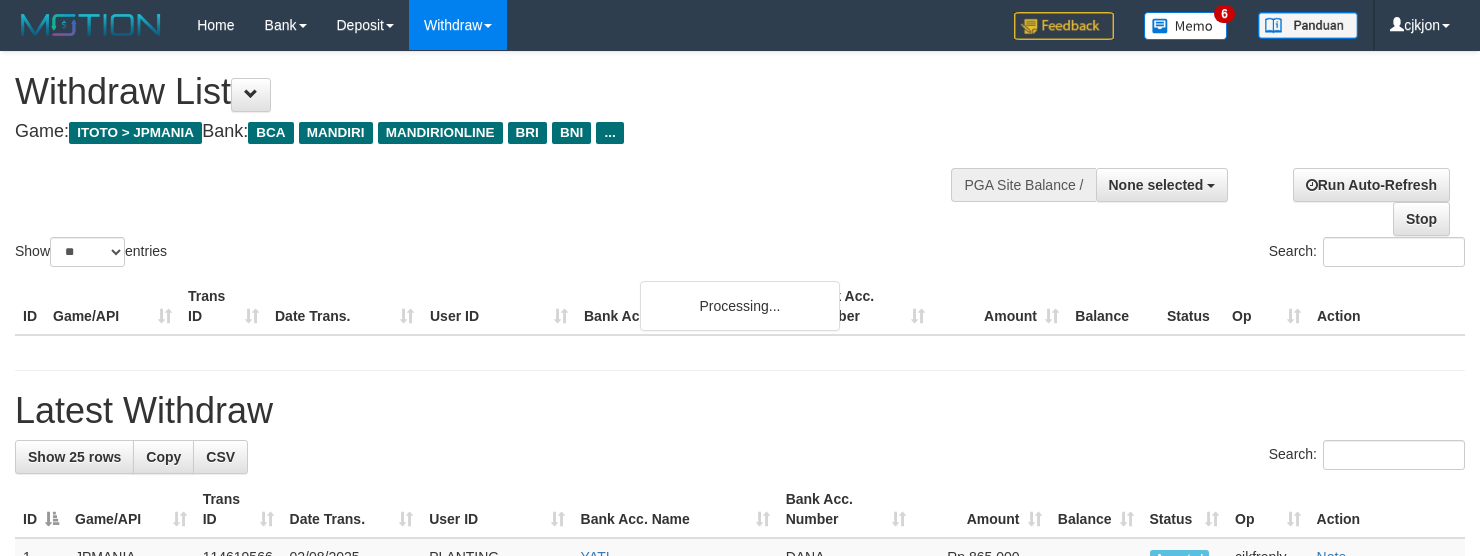select 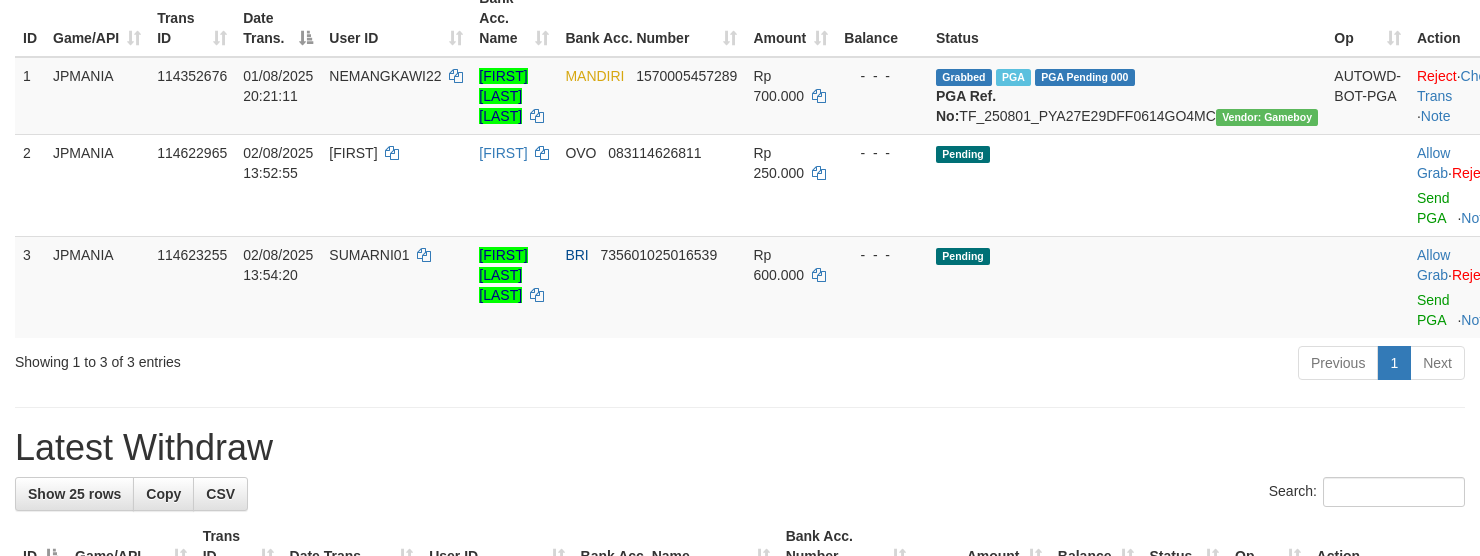 scroll, scrollTop: 397, scrollLeft: 0, axis: vertical 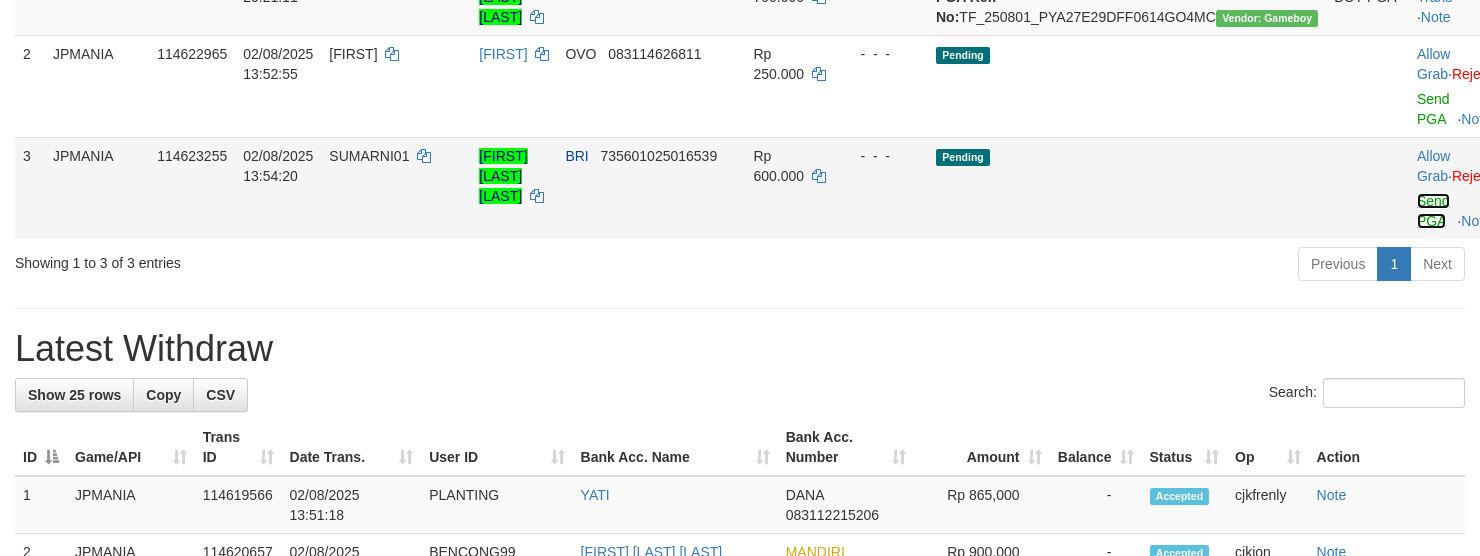 click on "Send PGA" at bounding box center [1433, 211] 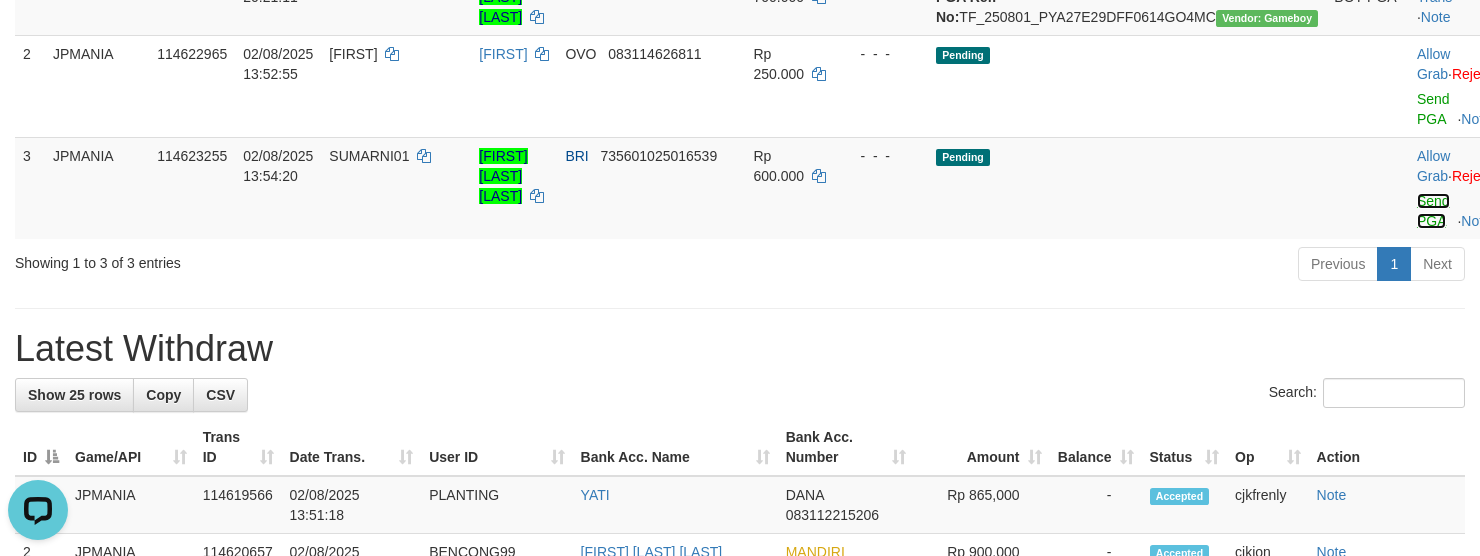 scroll, scrollTop: 0, scrollLeft: 0, axis: both 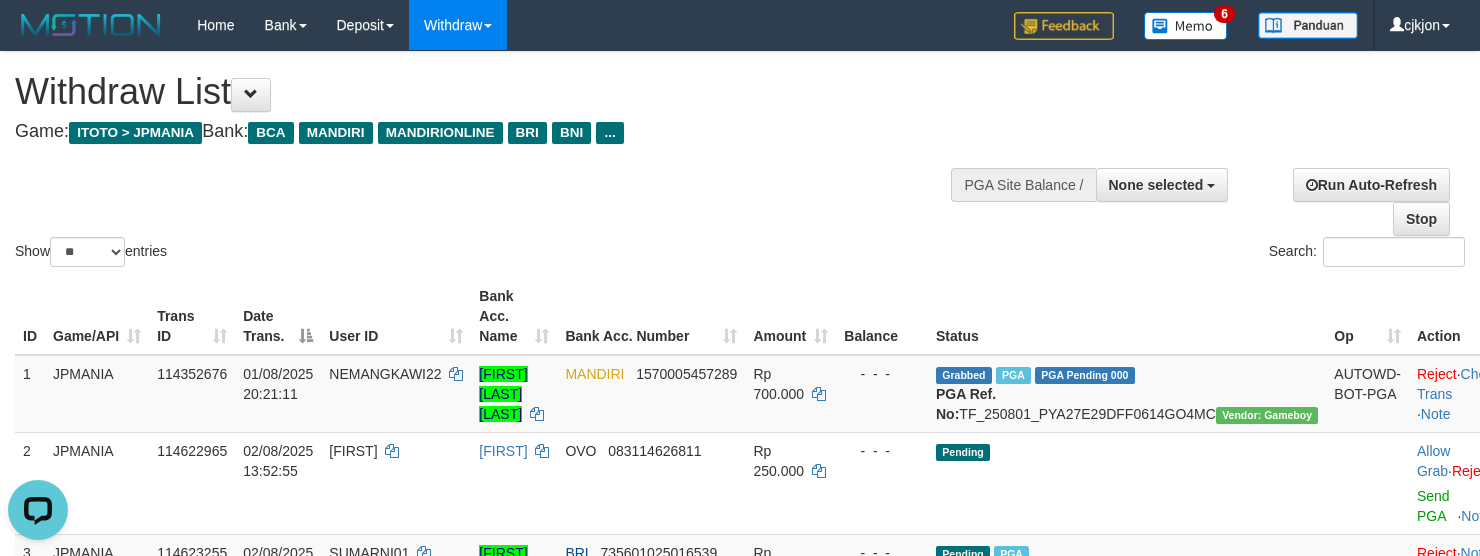 click on "**********" at bounding box center (498, 101) 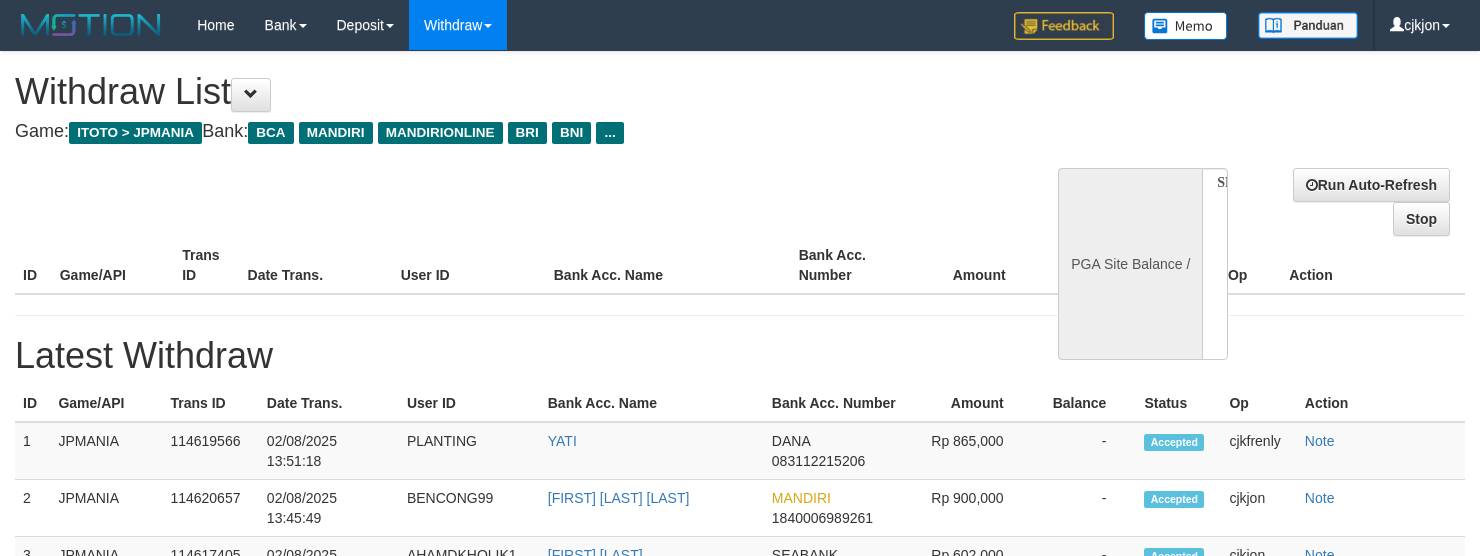 select 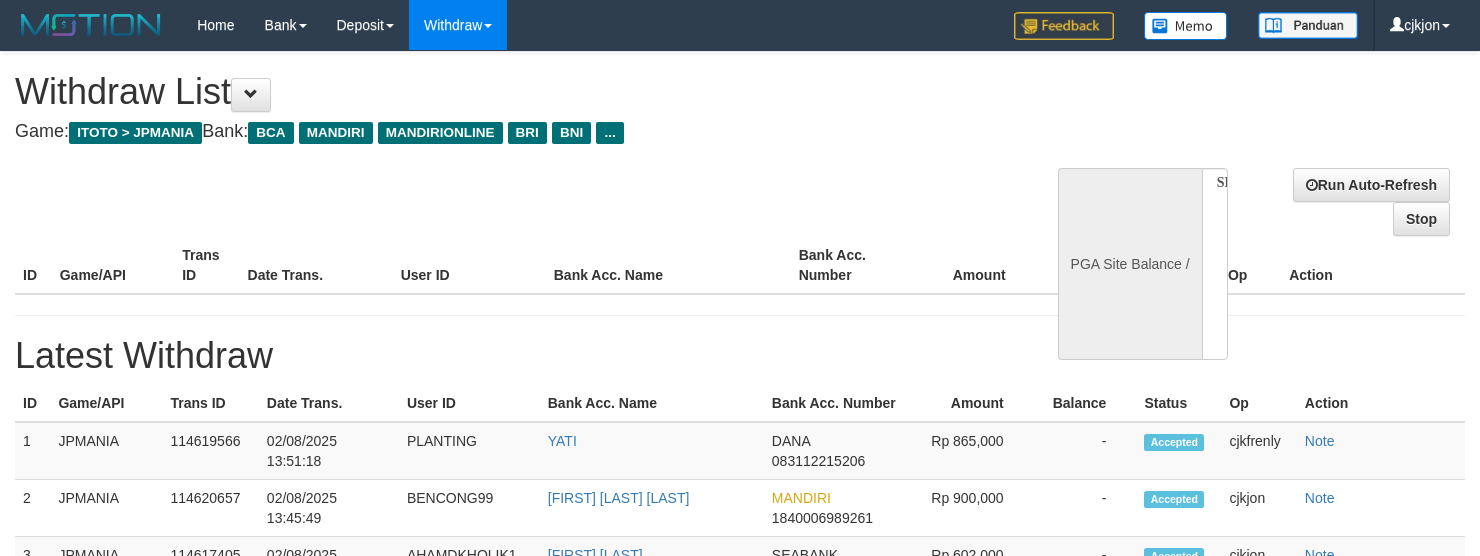 scroll, scrollTop: 0, scrollLeft: 0, axis: both 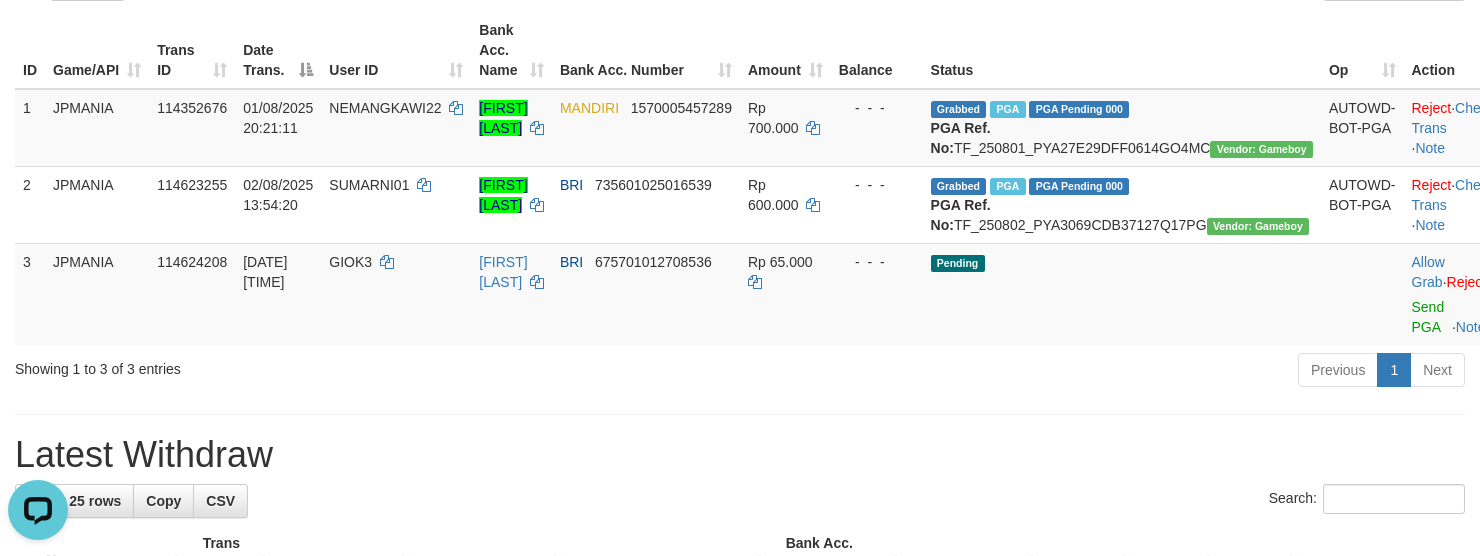 drag, startPoint x: 628, startPoint y: 421, endPoint x: 116, endPoint y: 220, distance: 550.0409 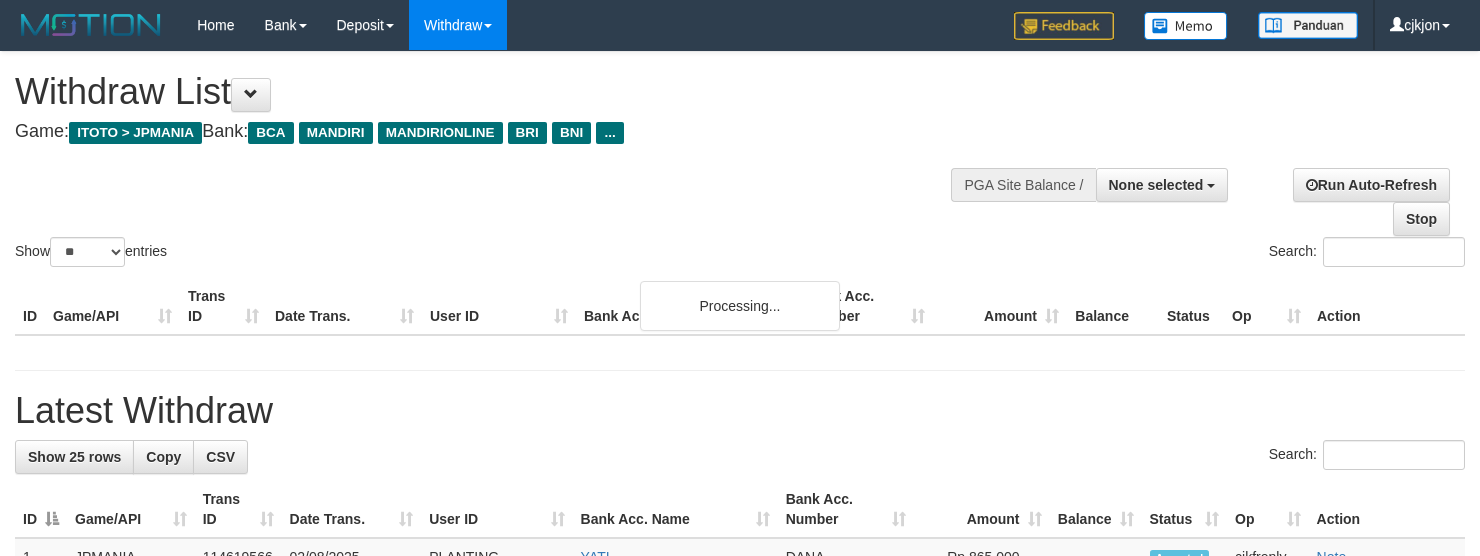 select 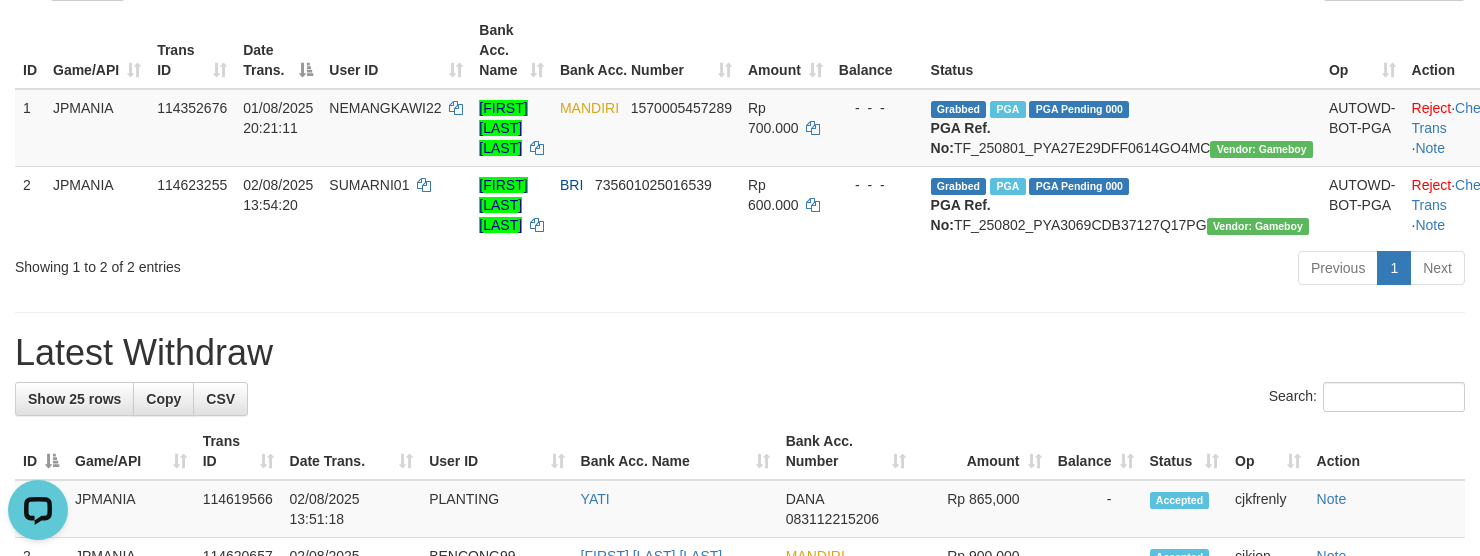 scroll, scrollTop: 0, scrollLeft: 0, axis: both 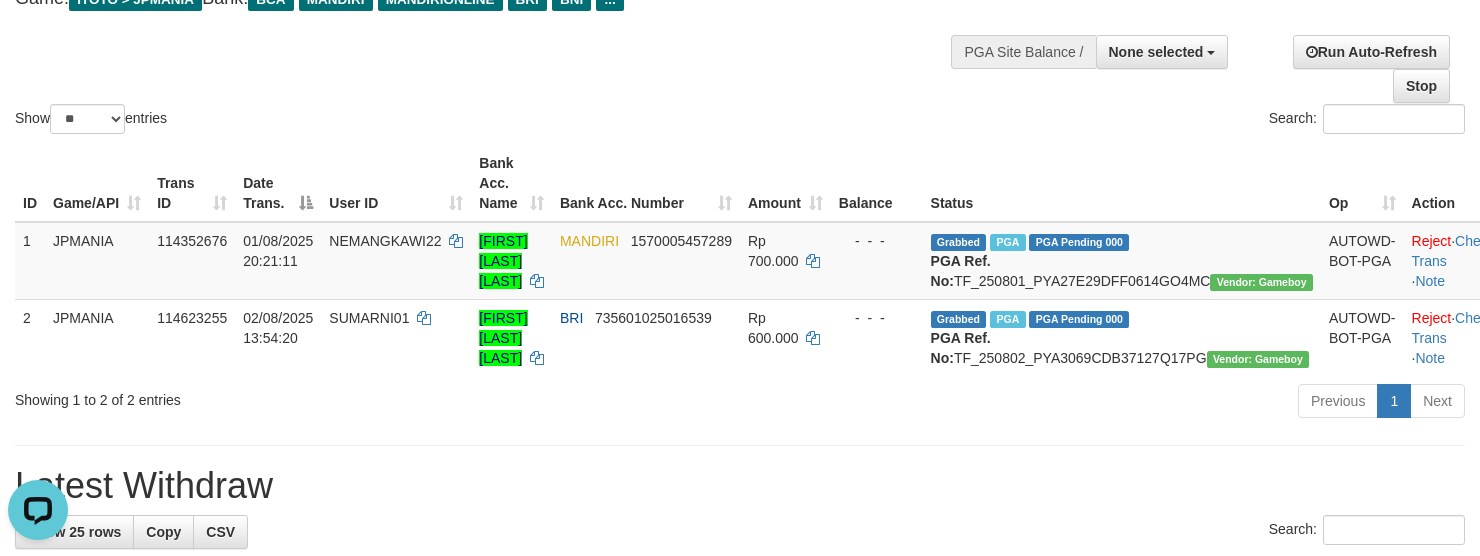drag, startPoint x: 797, startPoint y: 101, endPoint x: 525, endPoint y: 26, distance: 282.15067 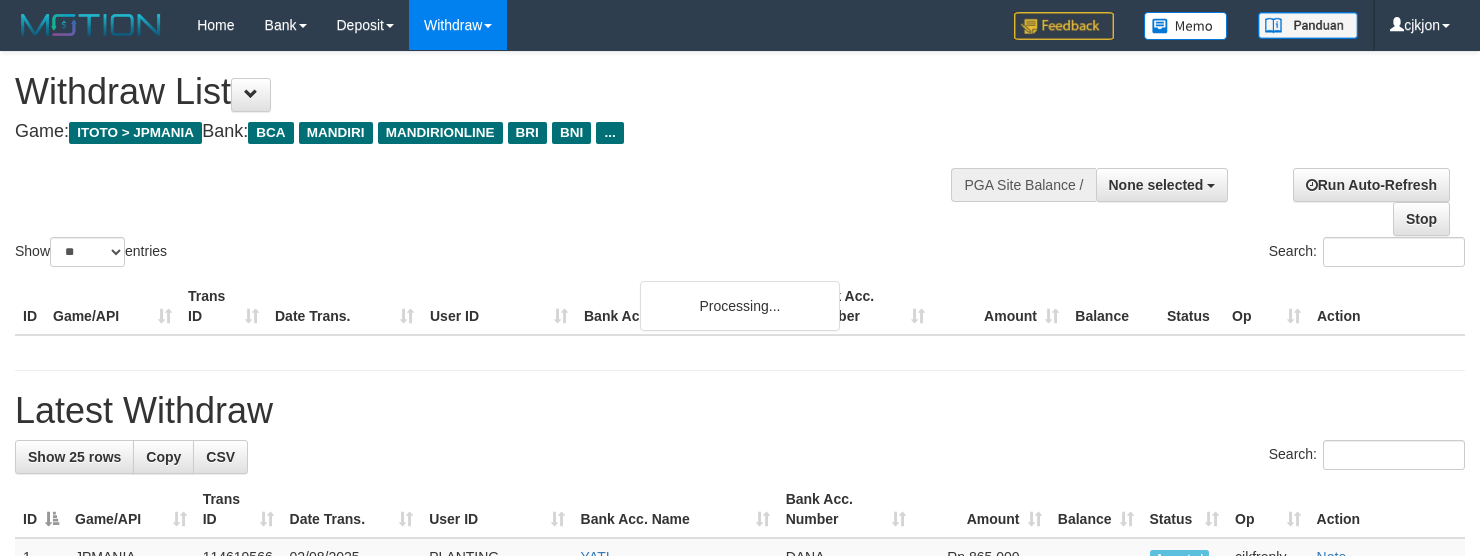 select 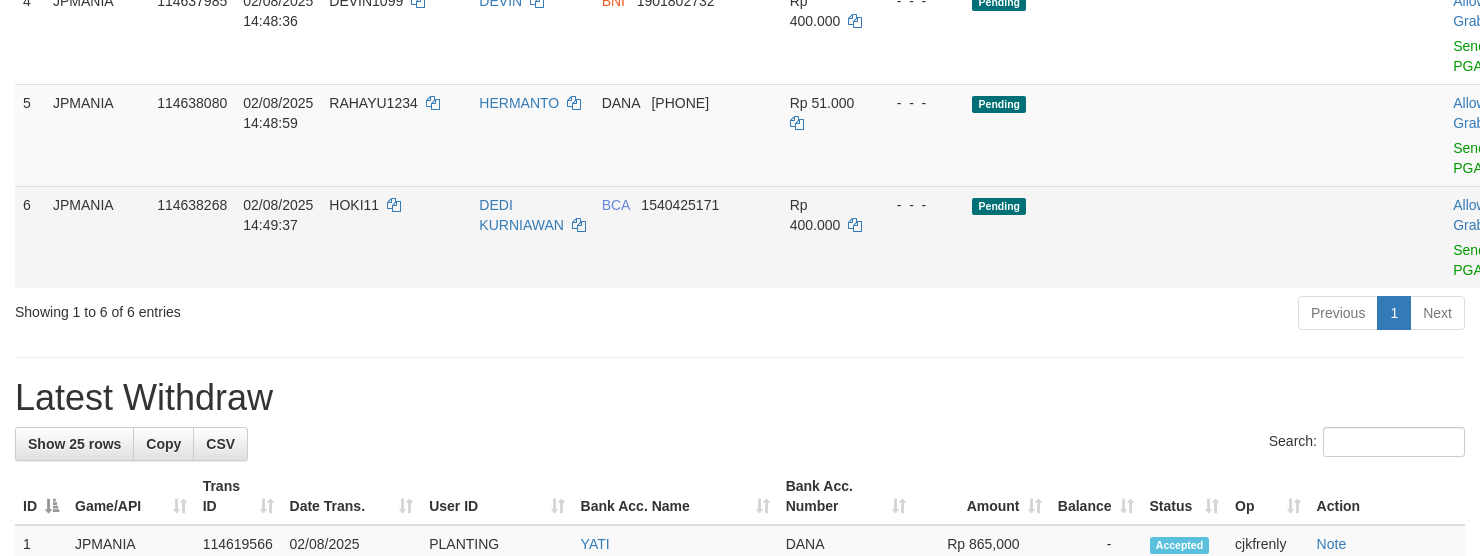 scroll, scrollTop: 506, scrollLeft: 0, axis: vertical 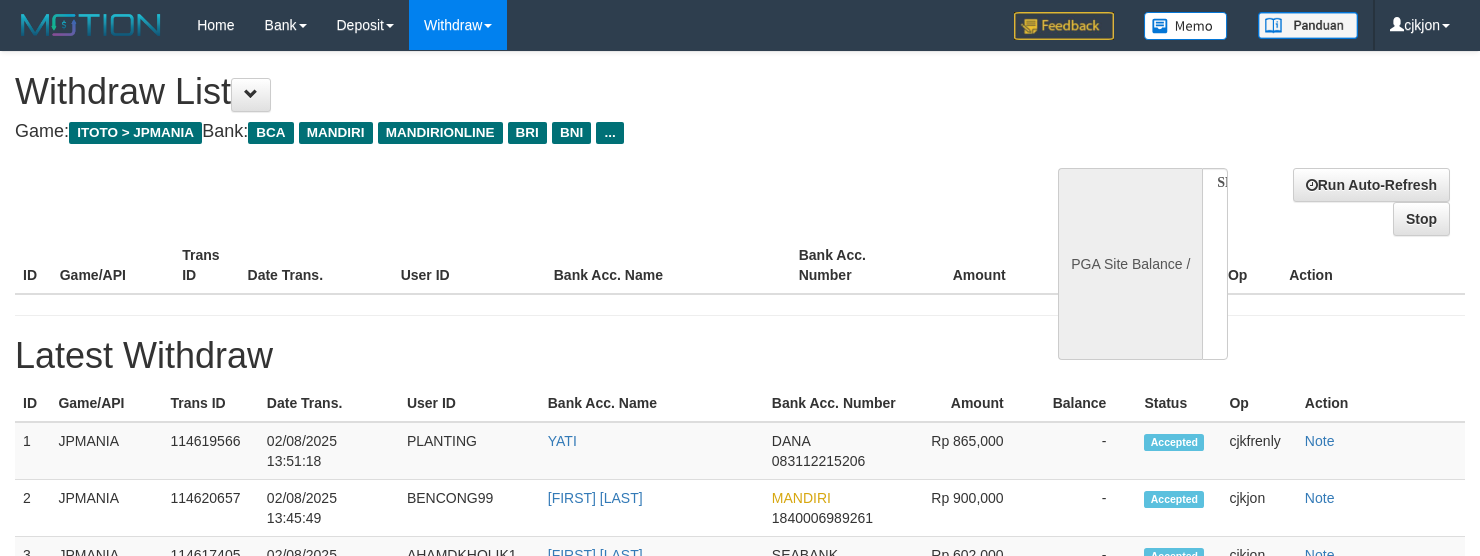 select 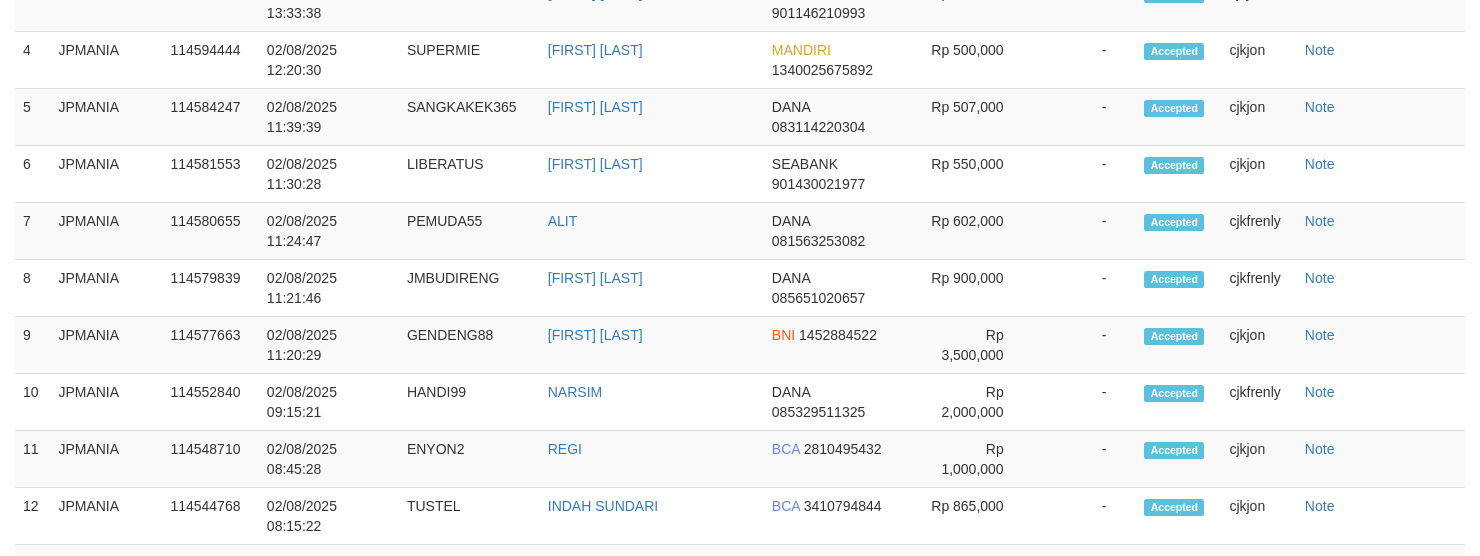 select on "**" 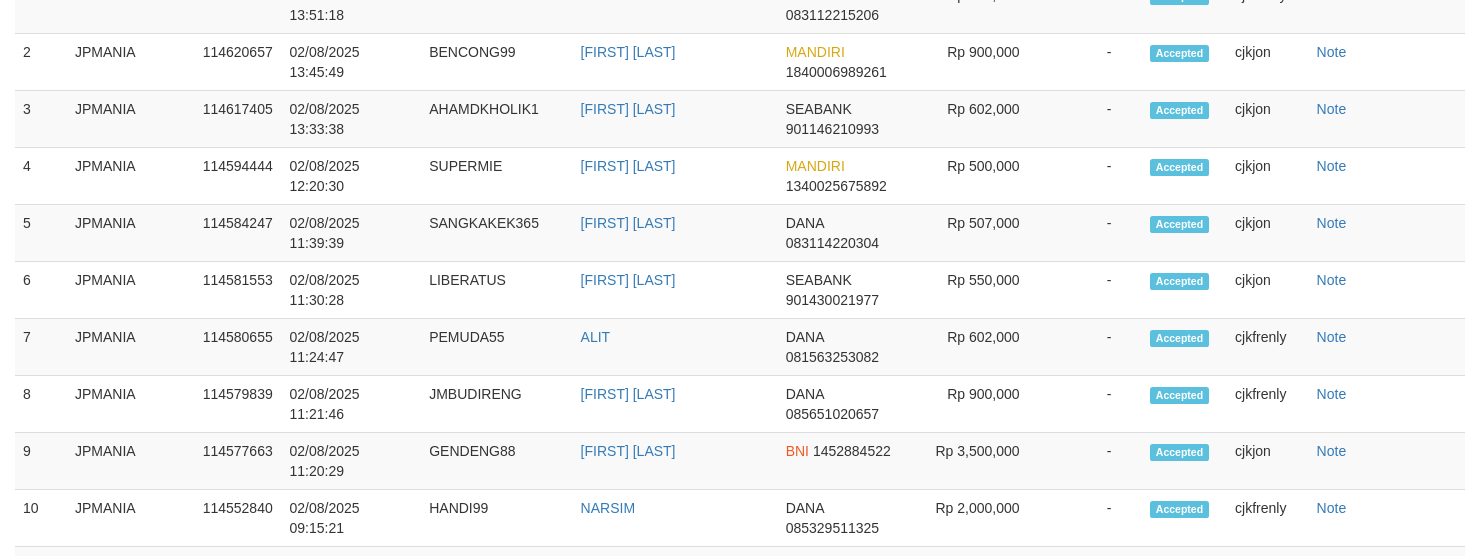 scroll, scrollTop: 506, scrollLeft: 0, axis: vertical 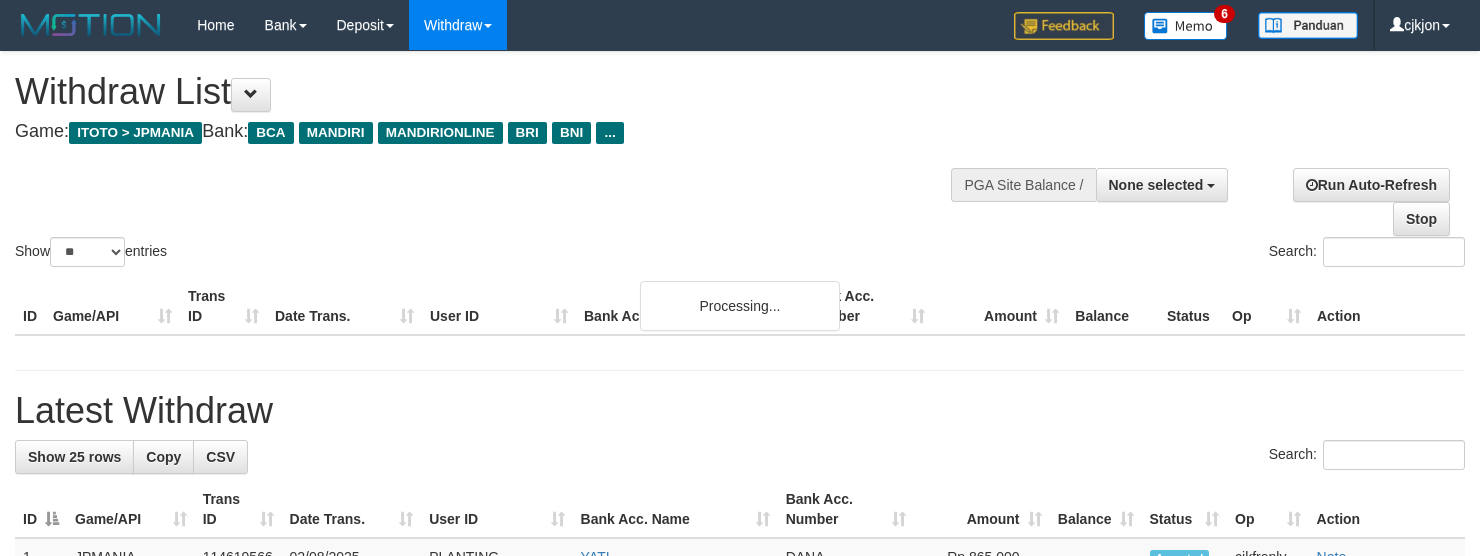 select 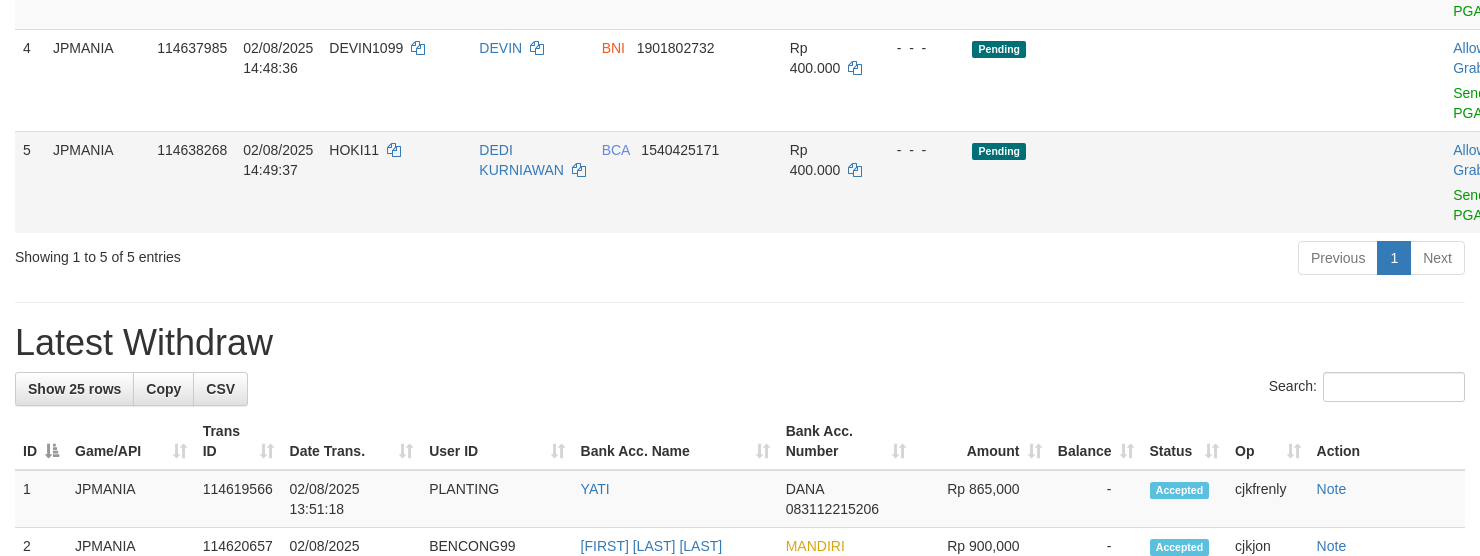 scroll, scrollTop: 506, scrollLeft: 0, axis: vertical 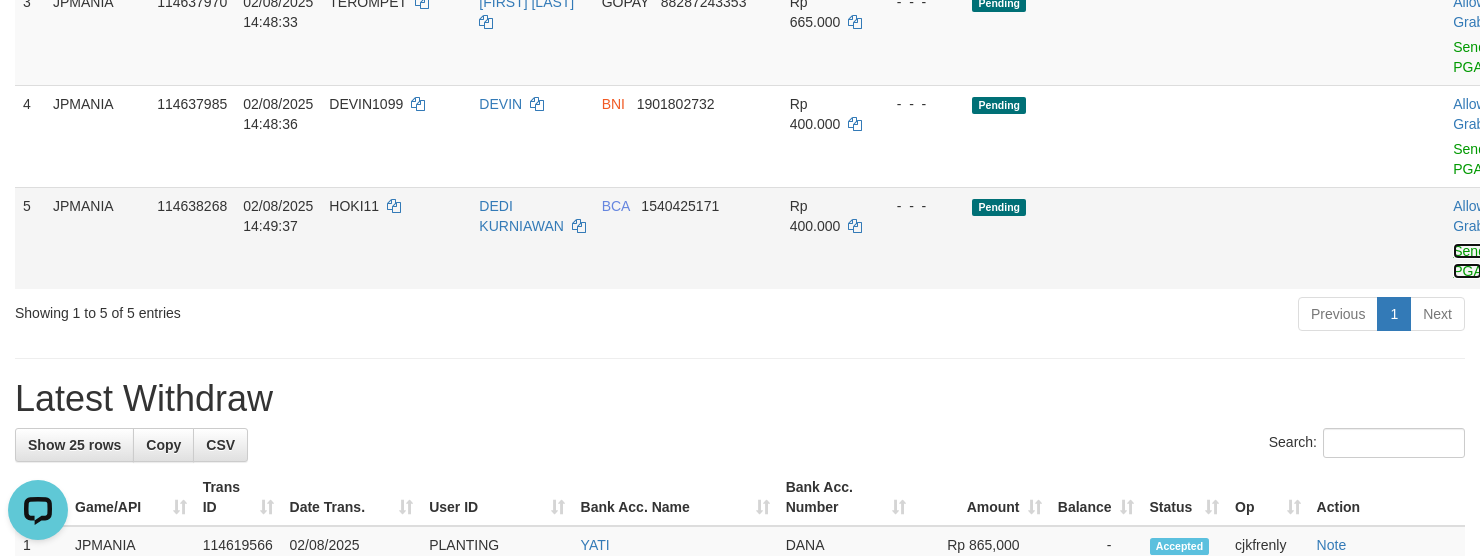 click on "Send PGA" at bounding box center (1469, 261) 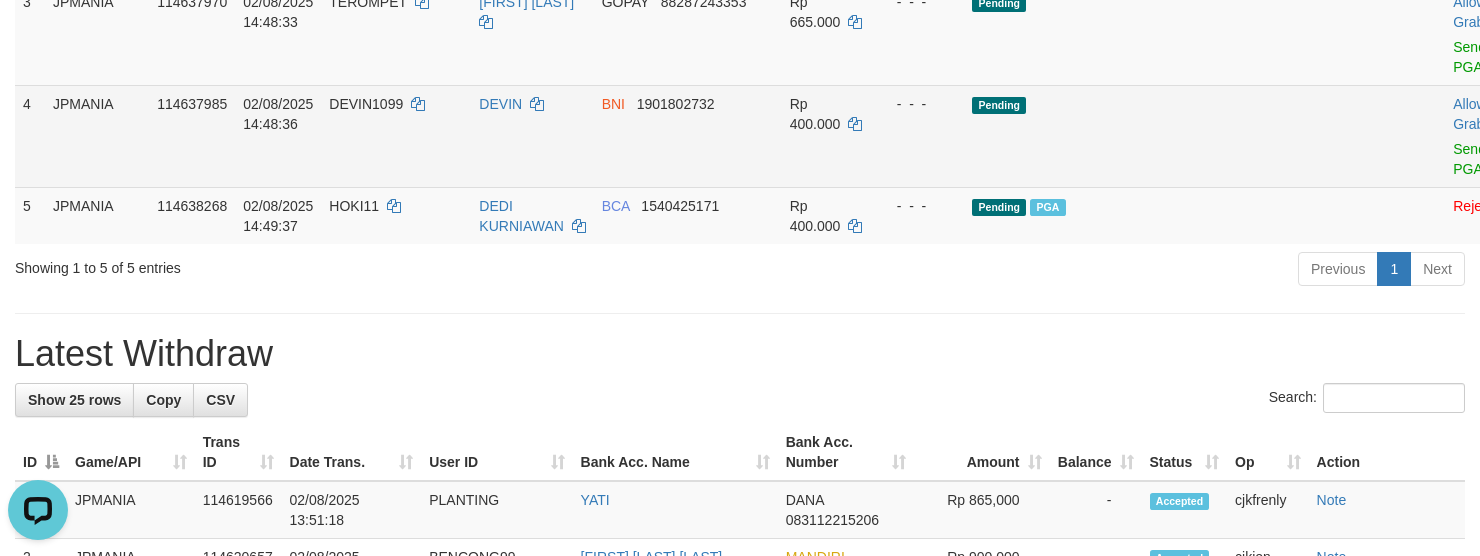 click on "Allow Grab   ·    Reject Send PGA     ·    Note" at bounding box center (1494, 136) 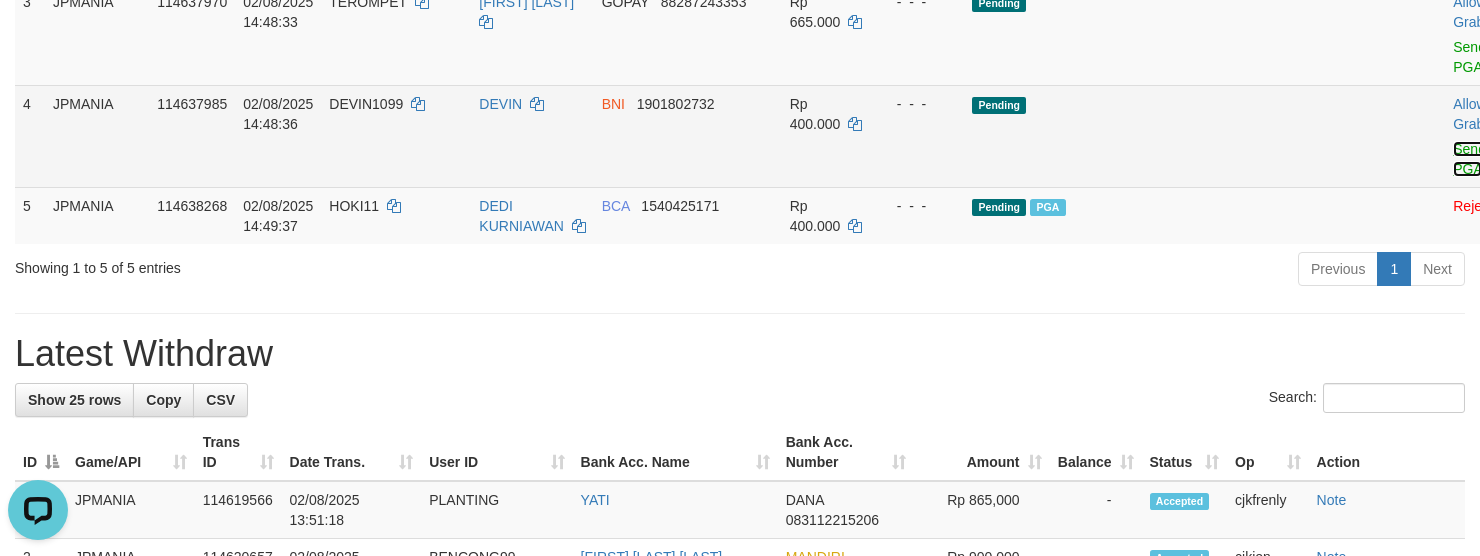 click on "Send PGA" at bounding box center [1469, 159] 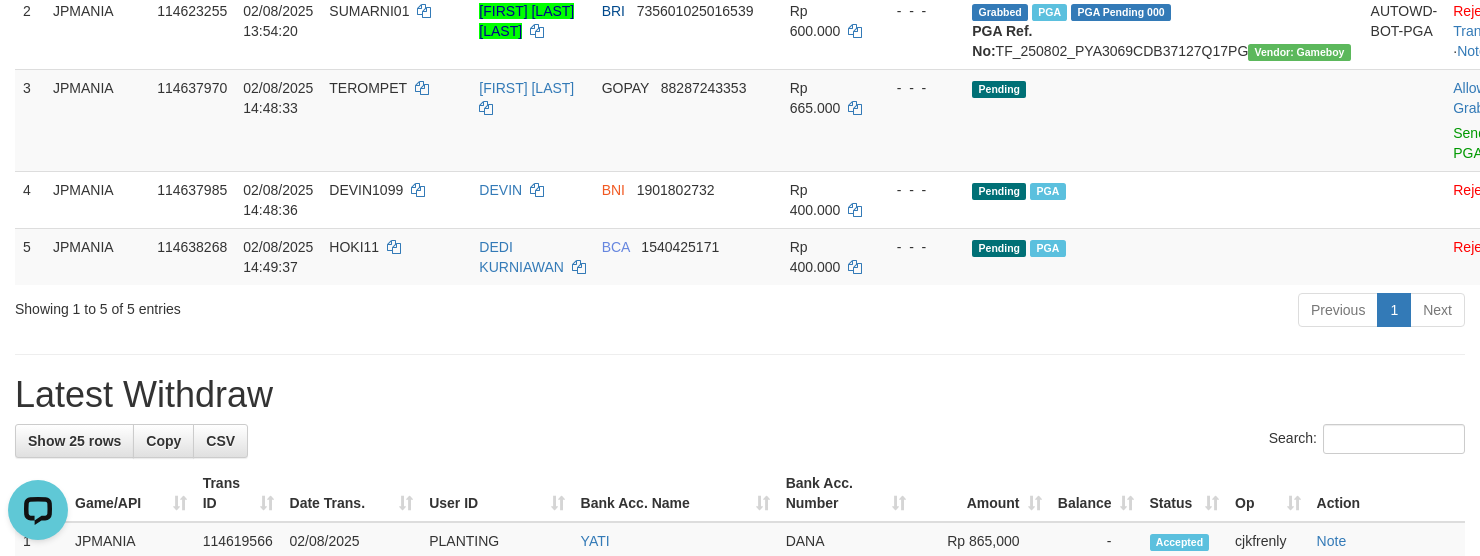 scroll, scrollTop: 373, scrollLeft: 0, axis: vertical 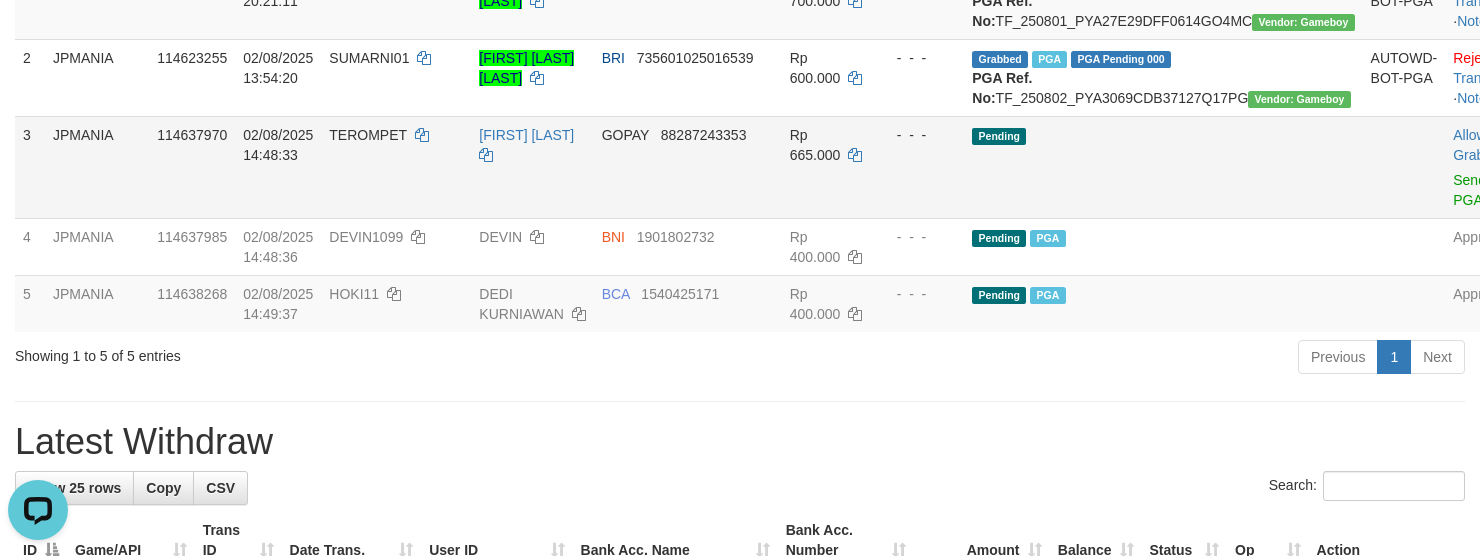 click on "TEROMPET" at bounding box center (396, 167) 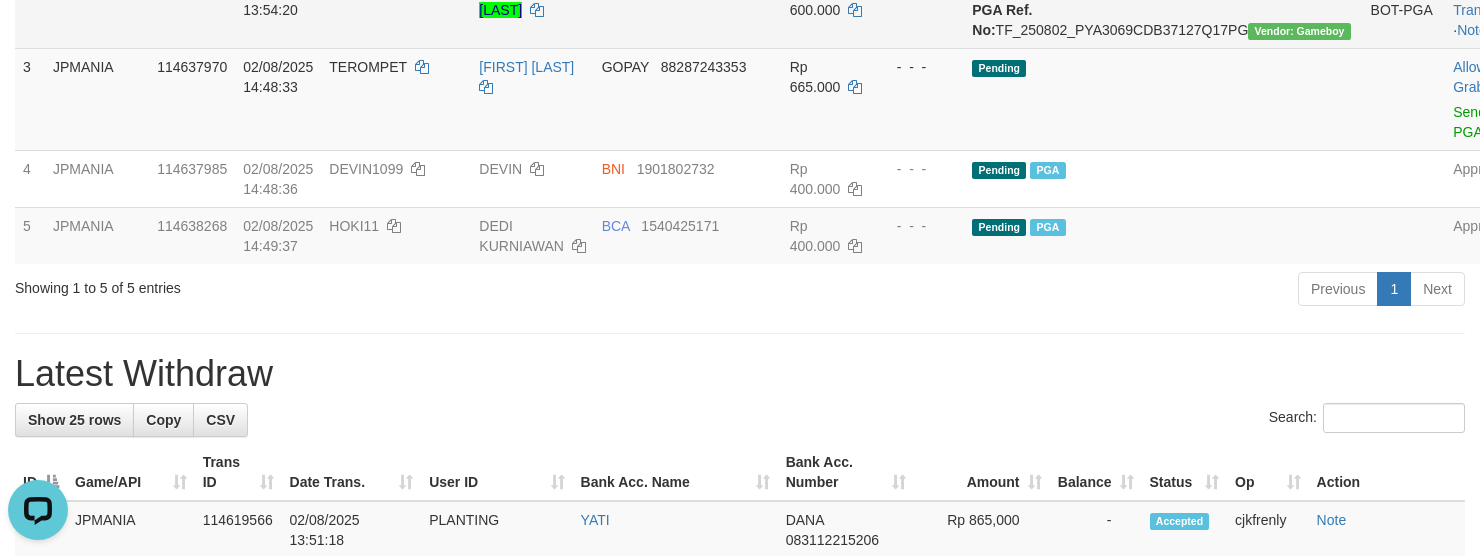 scroll, scrollTop: 506, scrollLeft: 0, axis: vertical 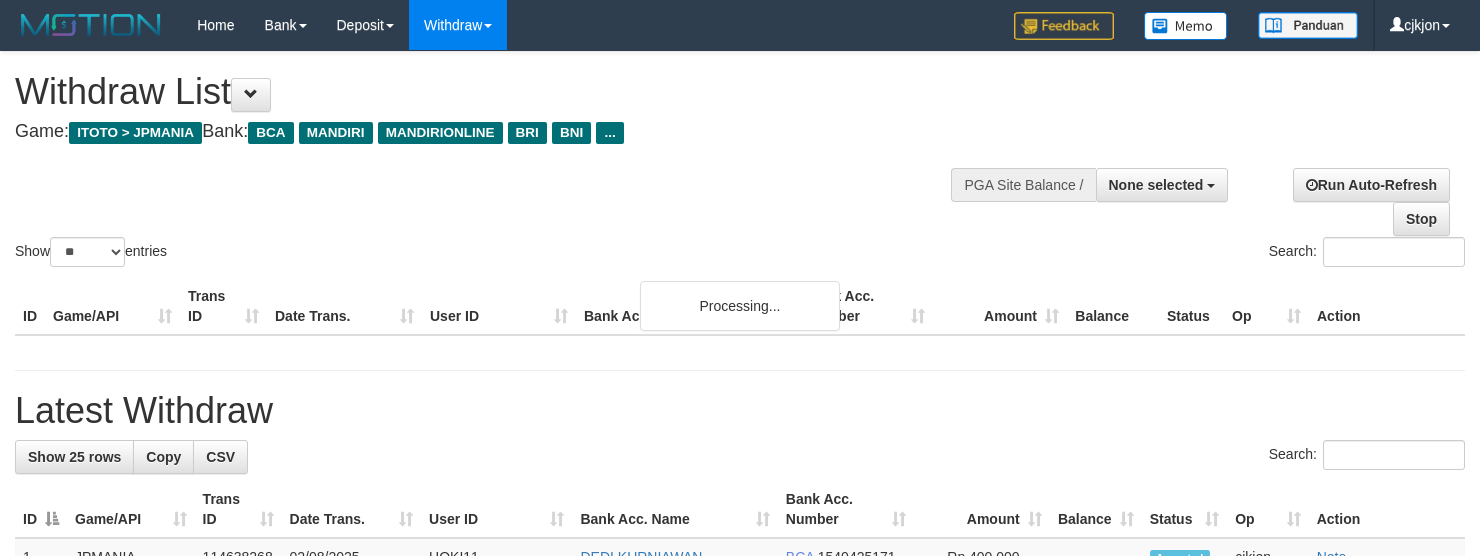 select 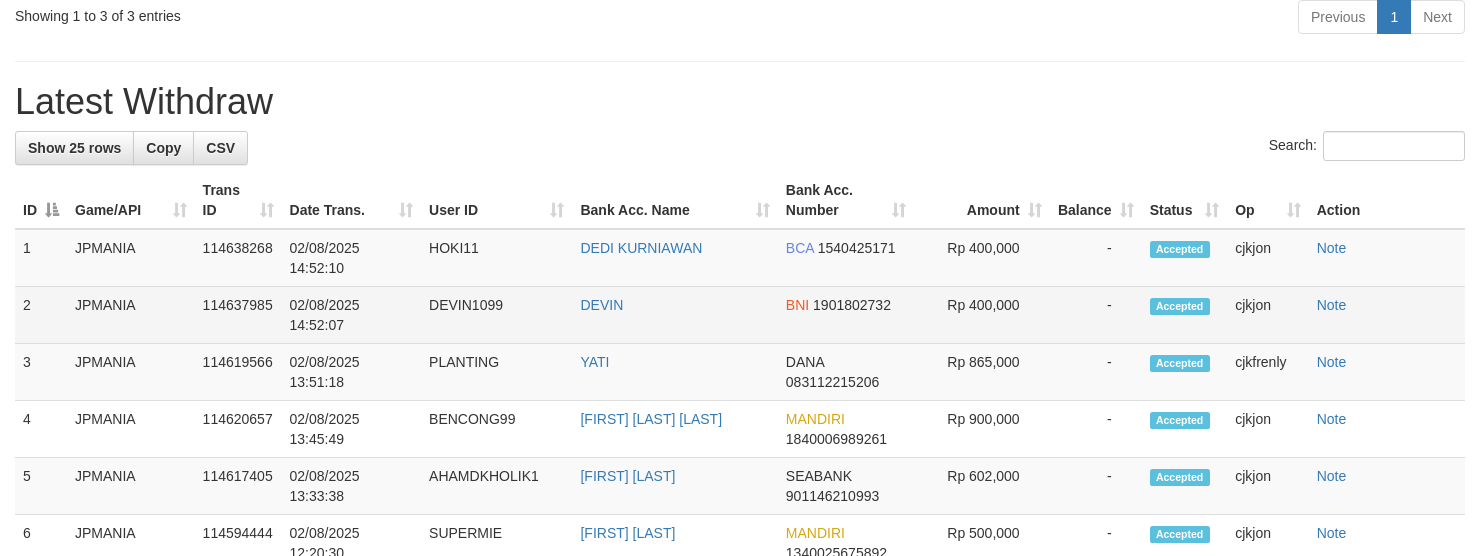 scroll, scrollTop: 562, scrollLeft: 0, axis: vertical 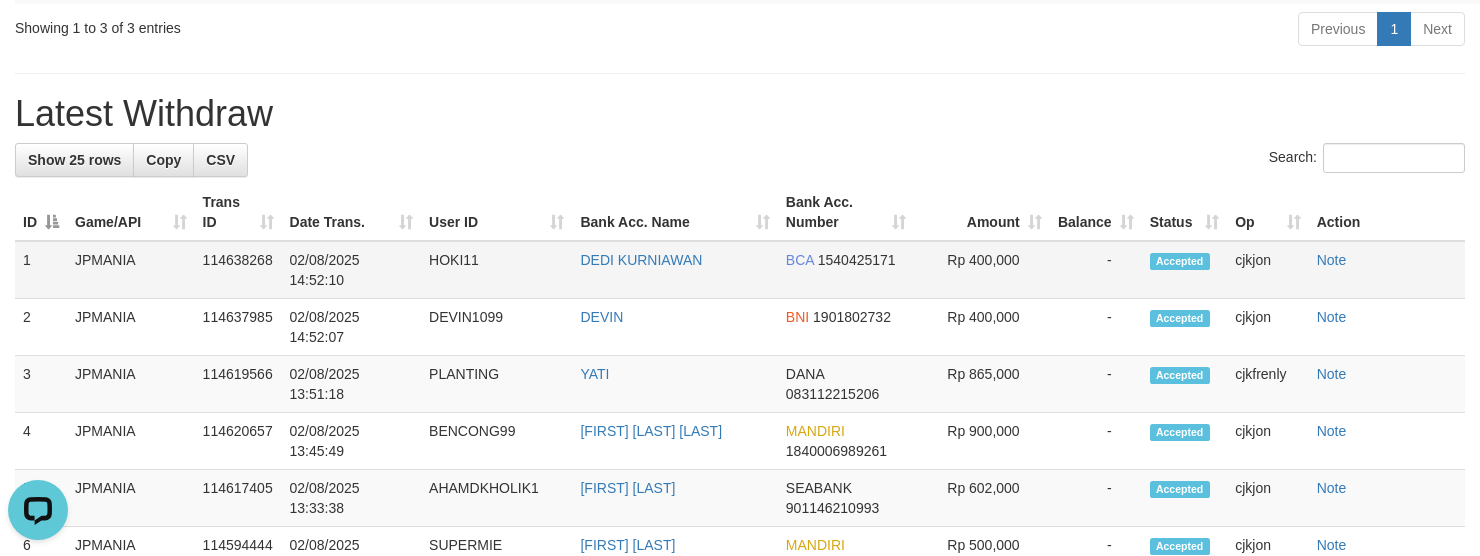 click on "Rp 400,000" at bounding box center [981, 270] 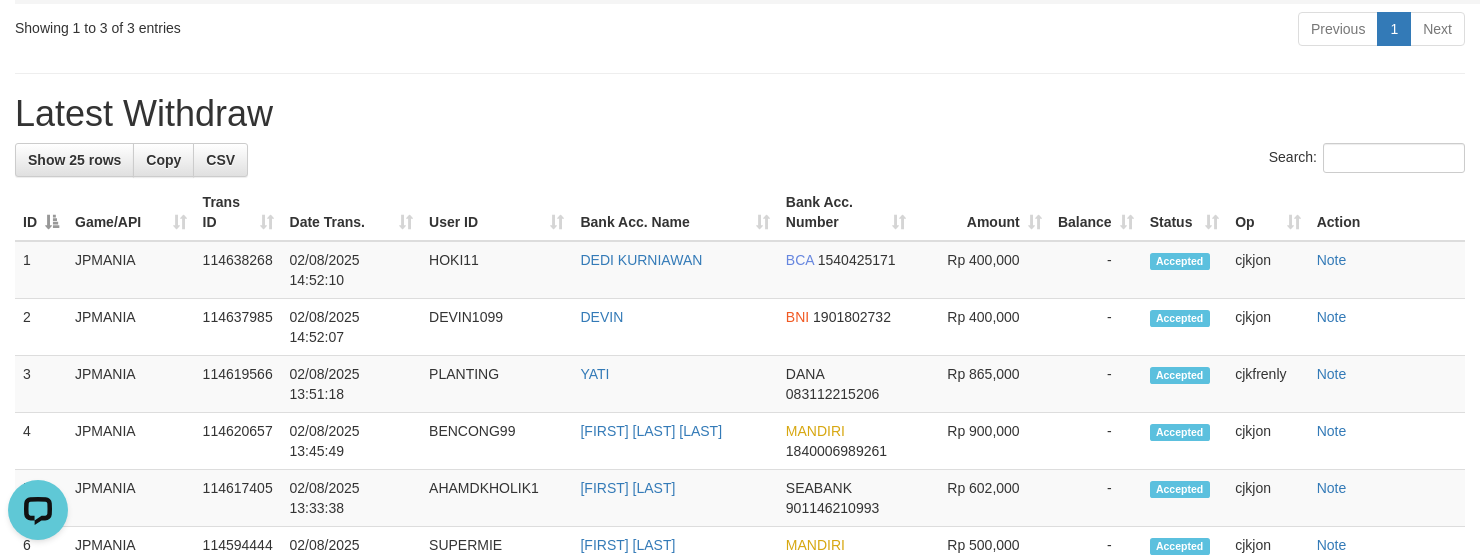 copy on "400,000" 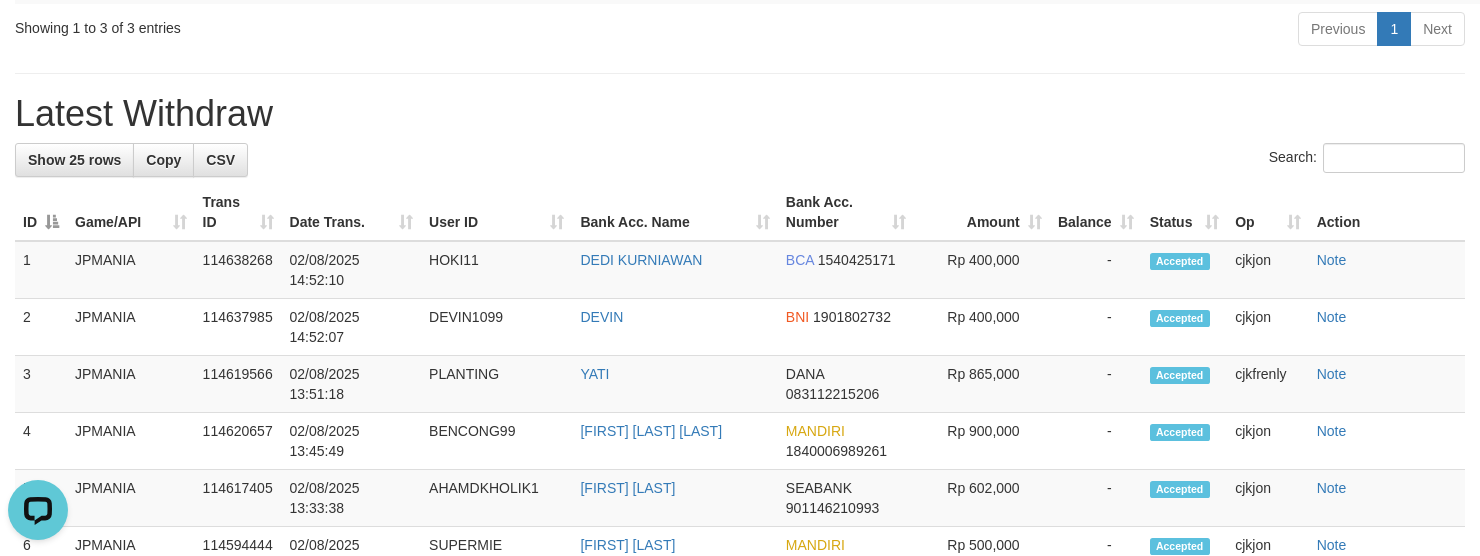 drag, startPoint x: 893, startPoint y: 222, endPoint x: 905, endPoint y: 193, distance: 31.38471 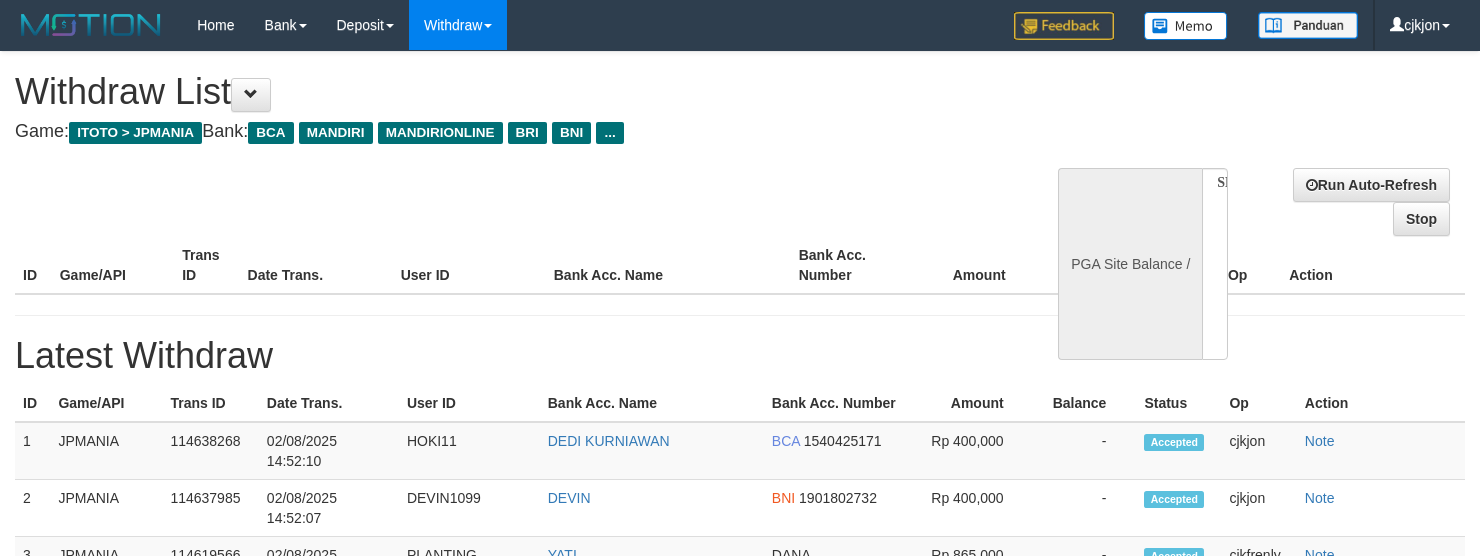 select 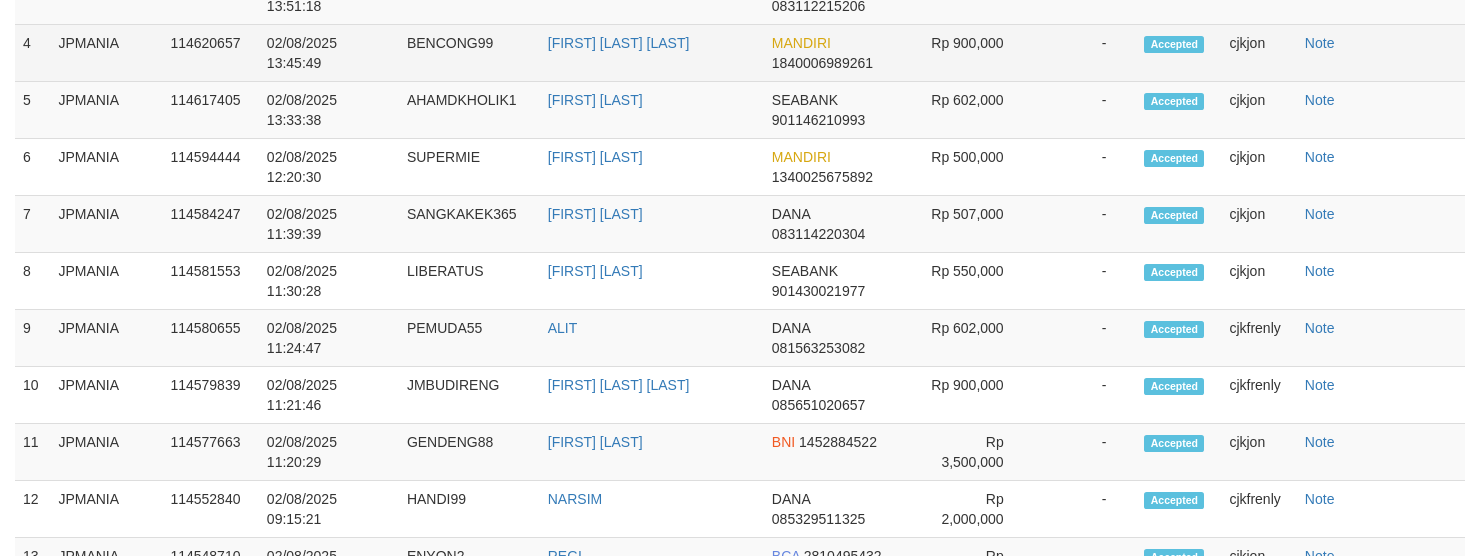 select on "**" 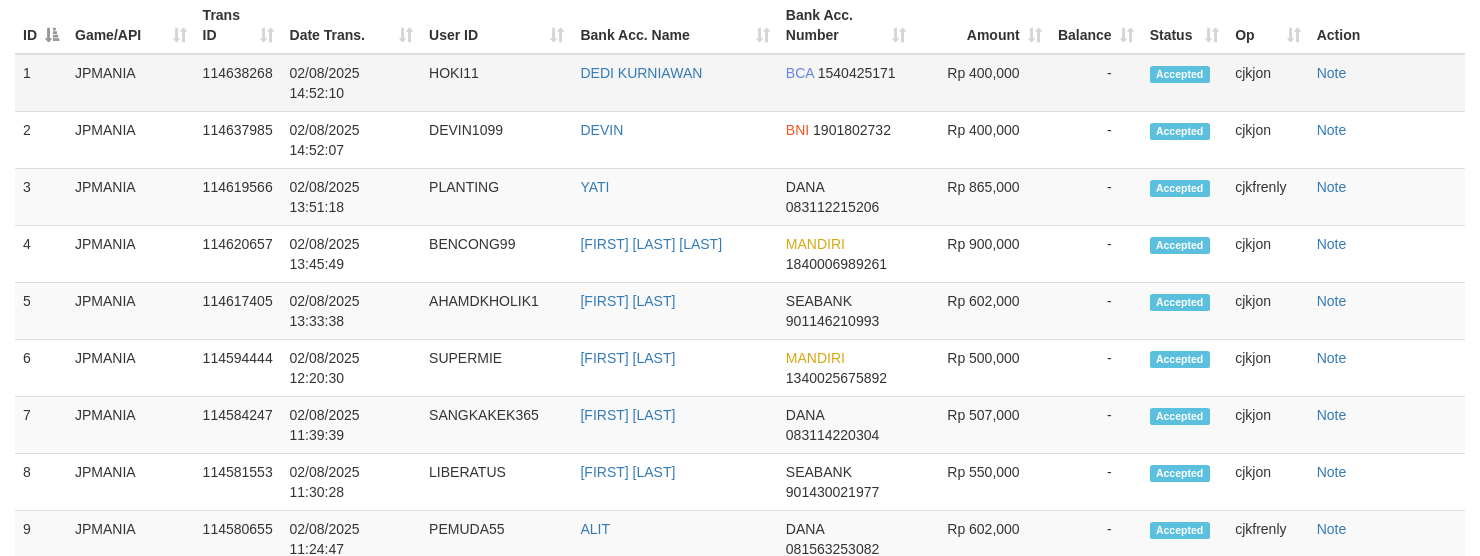 scroll, scrollTop: 770, scrollLeft: 0, axis: vertical 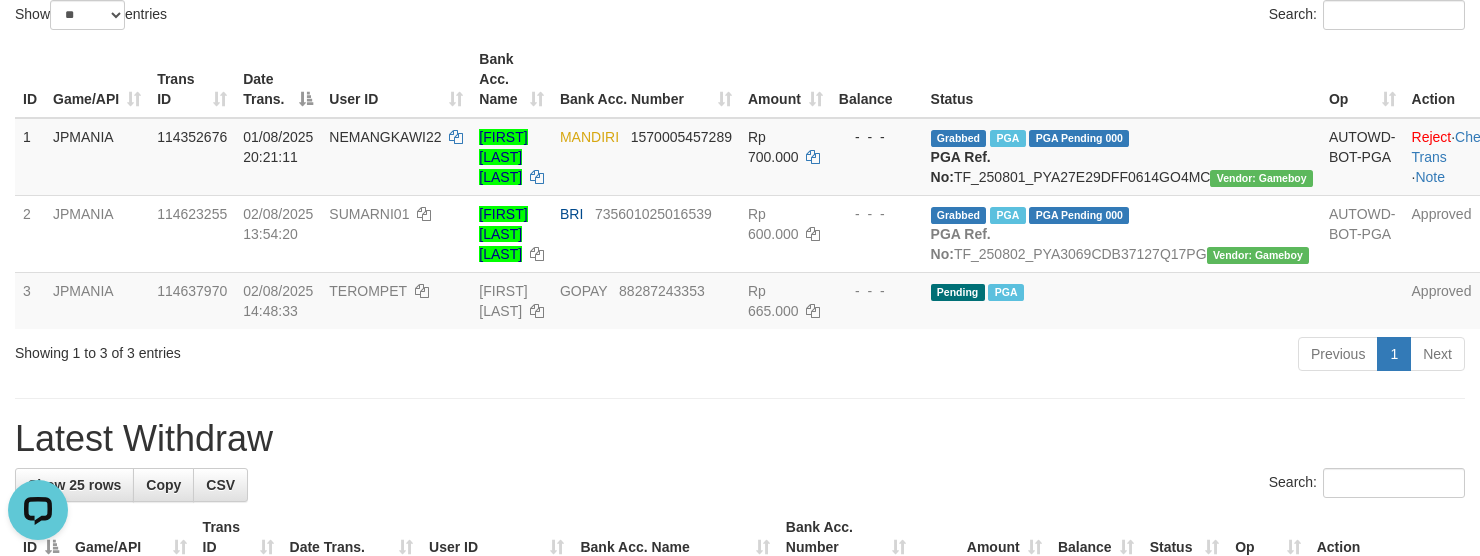 drag, startPoint x: 638, startPoint y: 26, endPoint x: 584, endPoint y: 4, distance: 58.30952 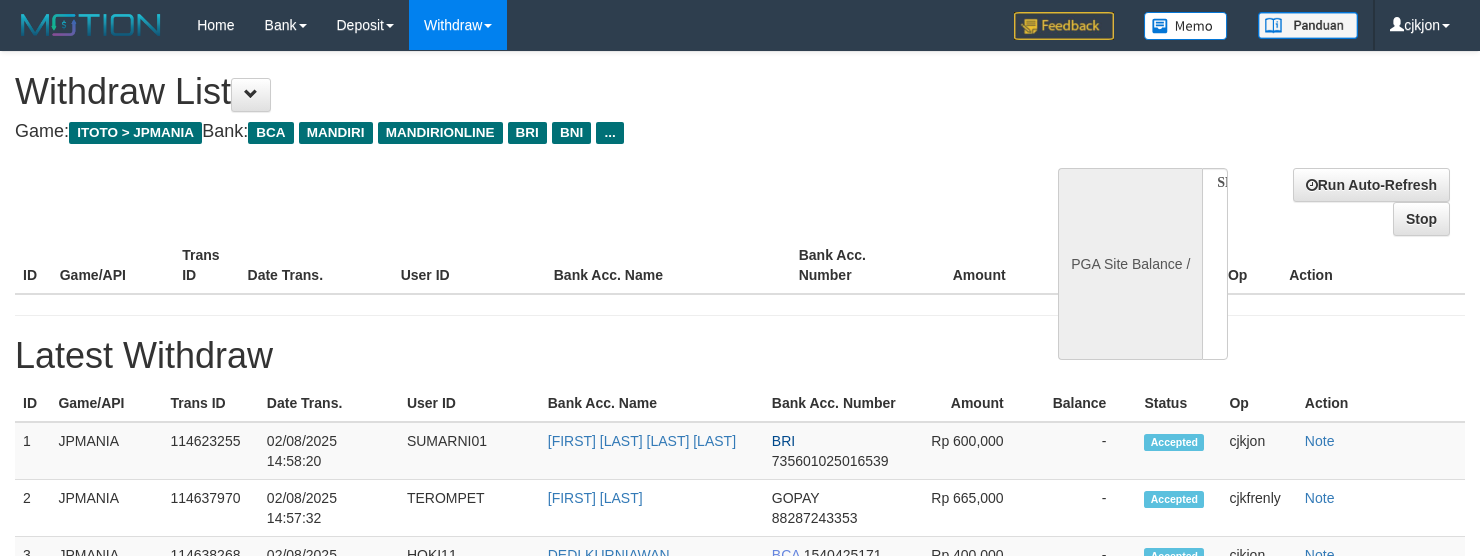 select 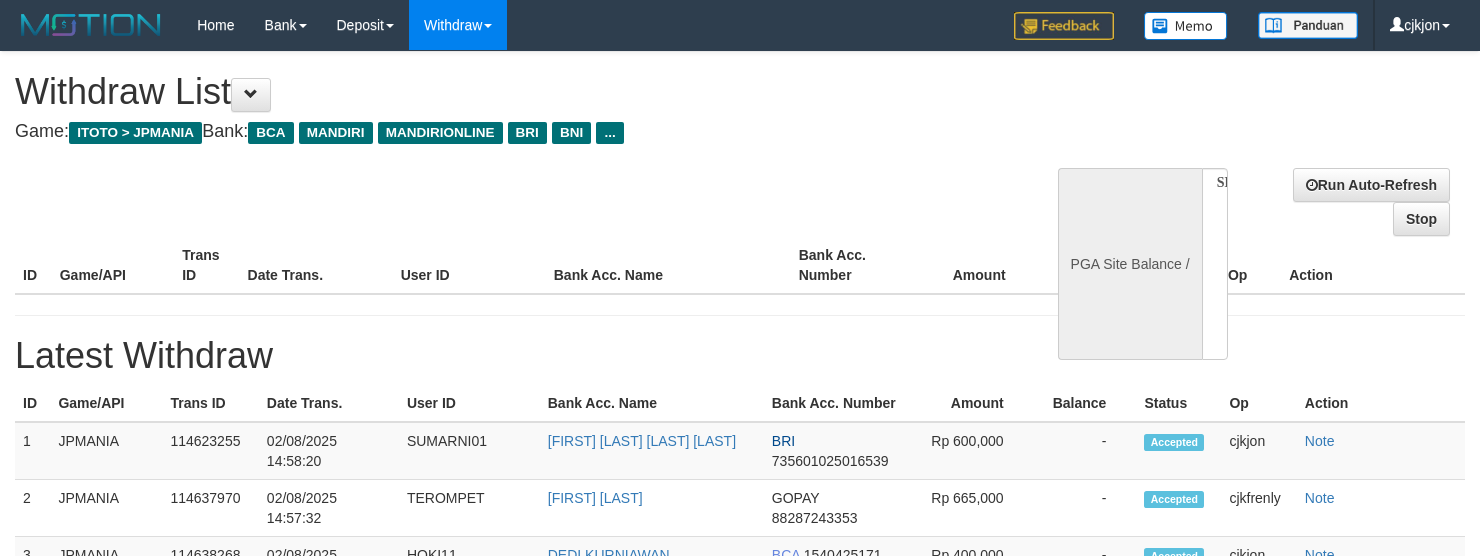 scroll, scrollTop: 237, scrollLeft: 0, axis: vertical 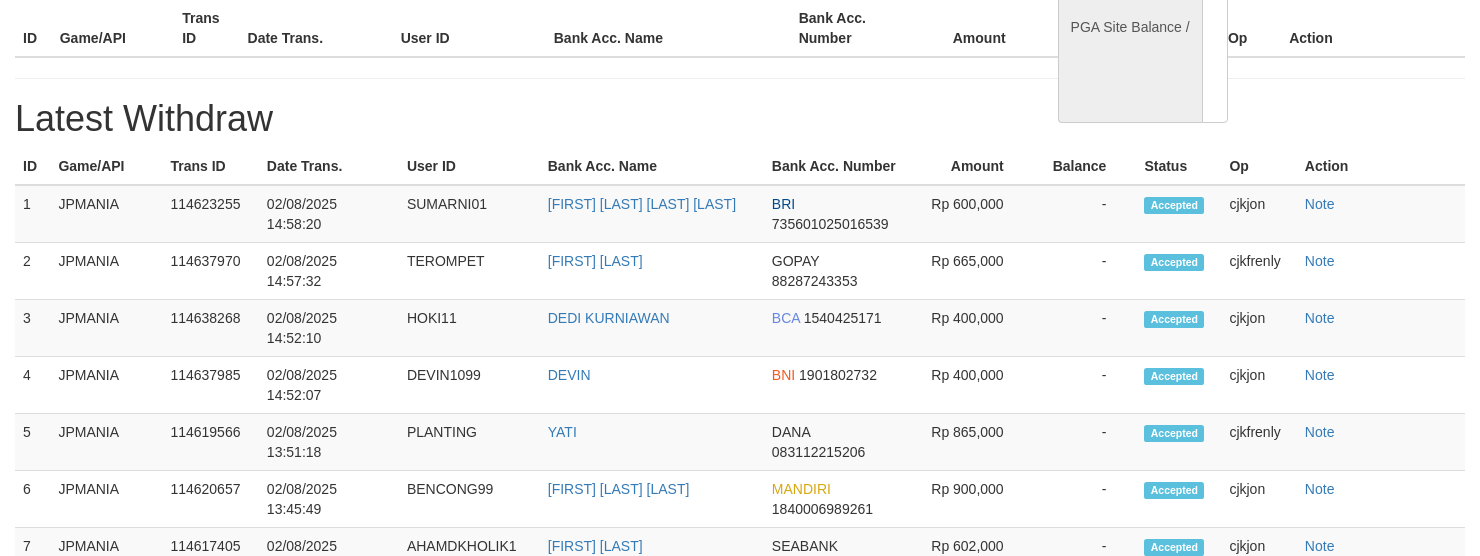 select on "**" 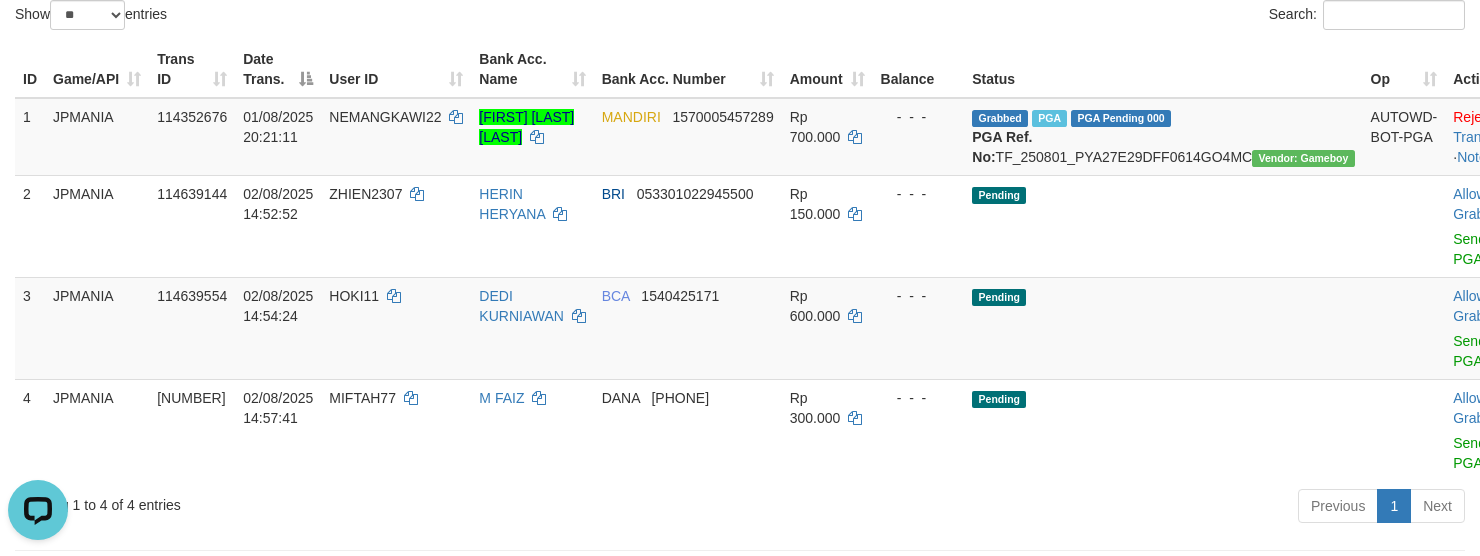 scroll, scrollTop: 0, scrollLeft: 0, axis: both 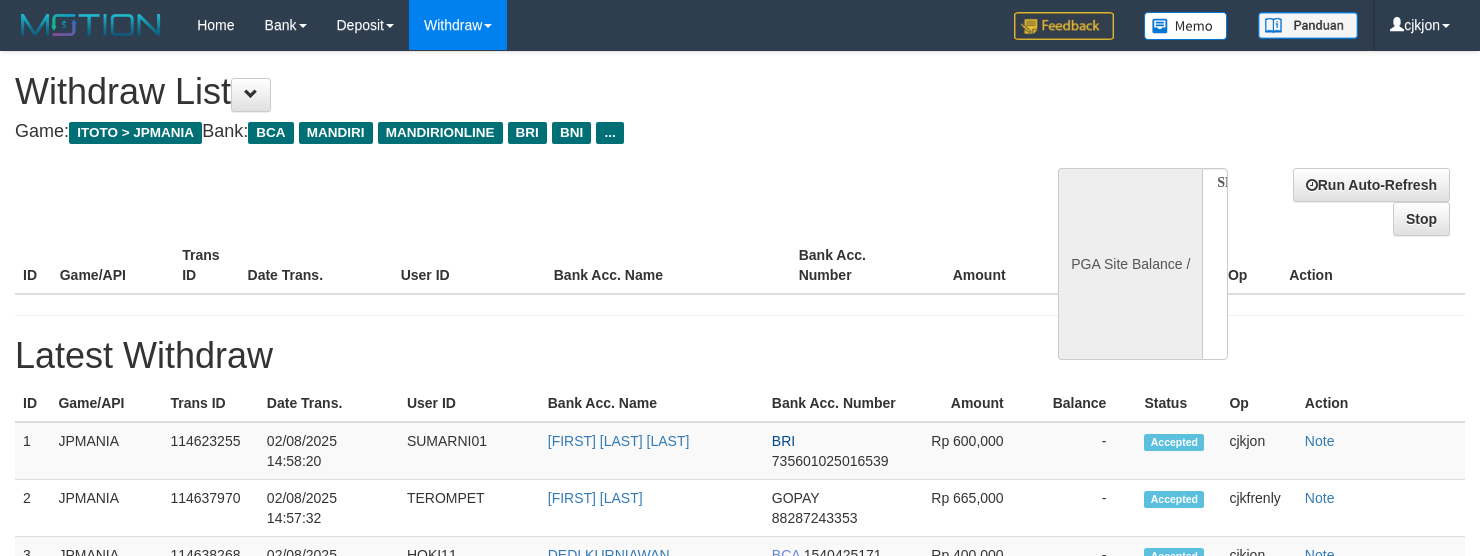 select 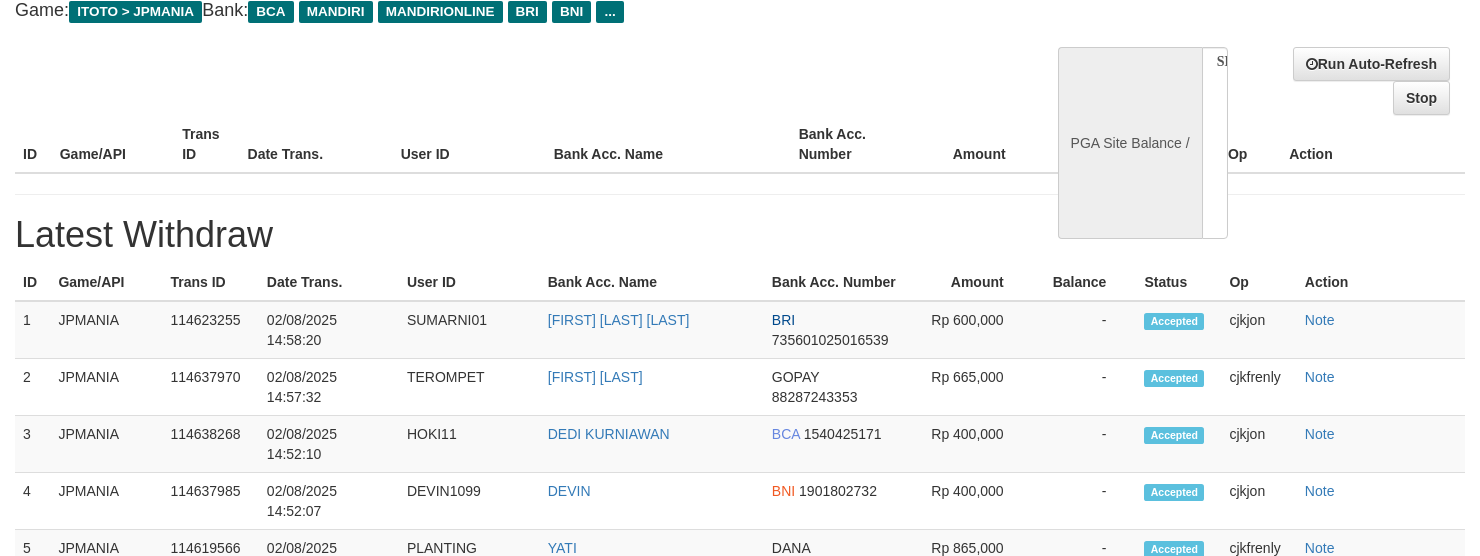 select on "**" 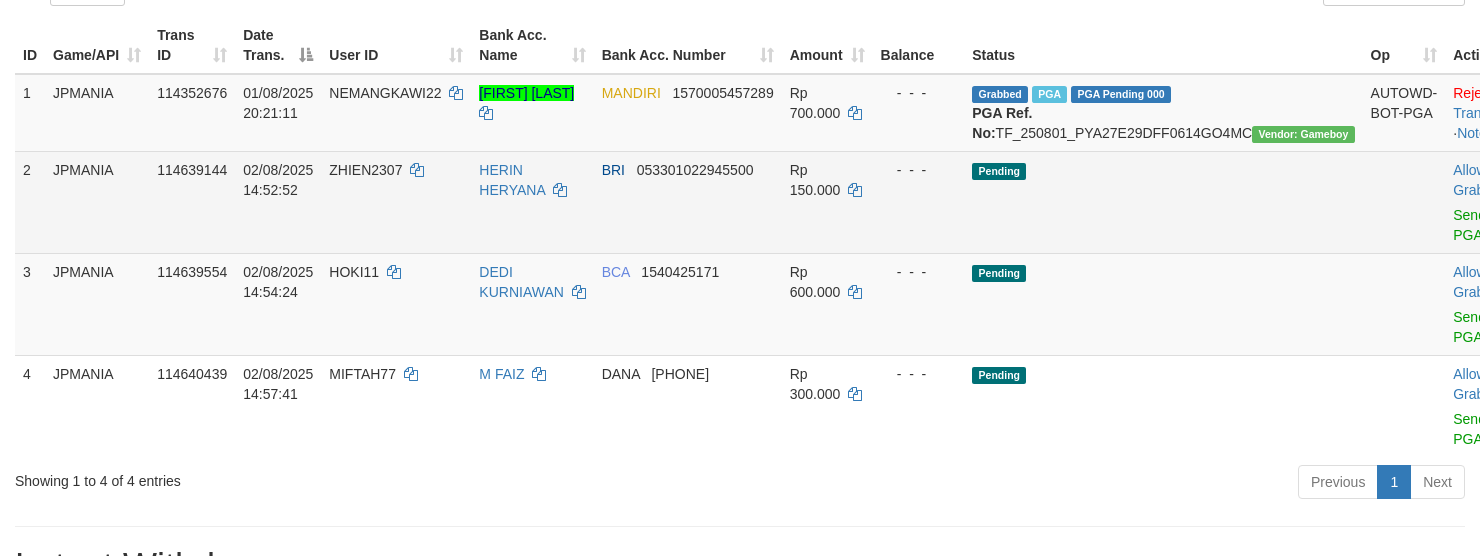 scroll, scrollTop: 266, scrollLeft: 0, axis: vertical 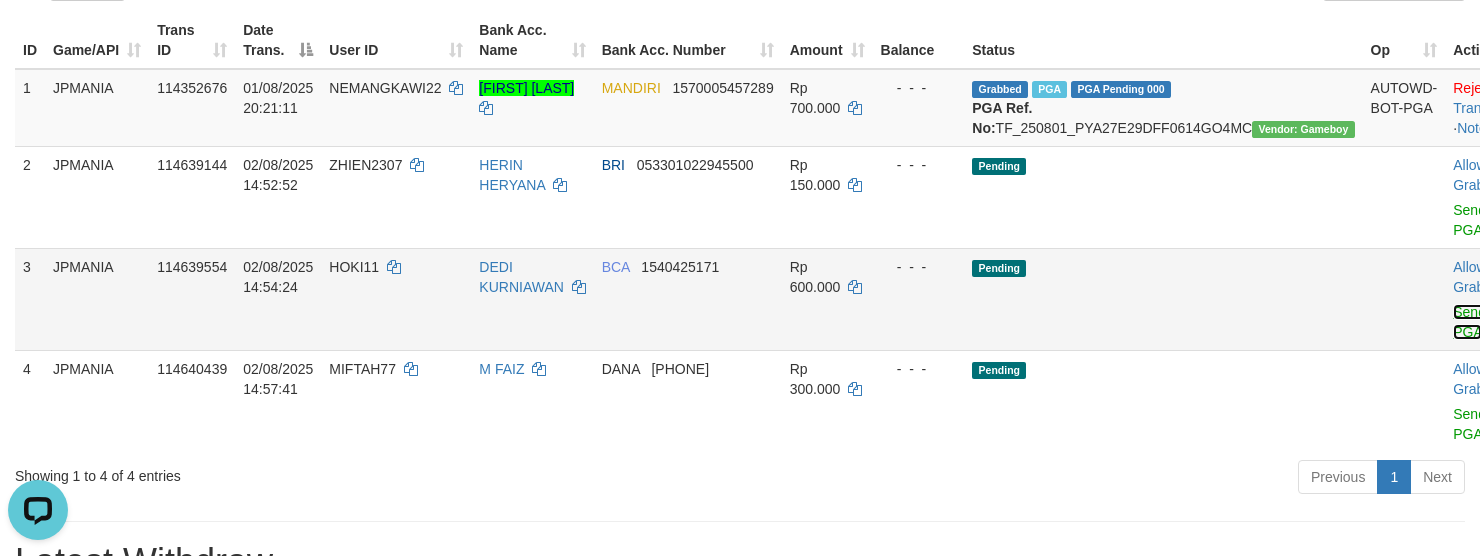 click on "Send PGA" at bounding box center [1469, 322] 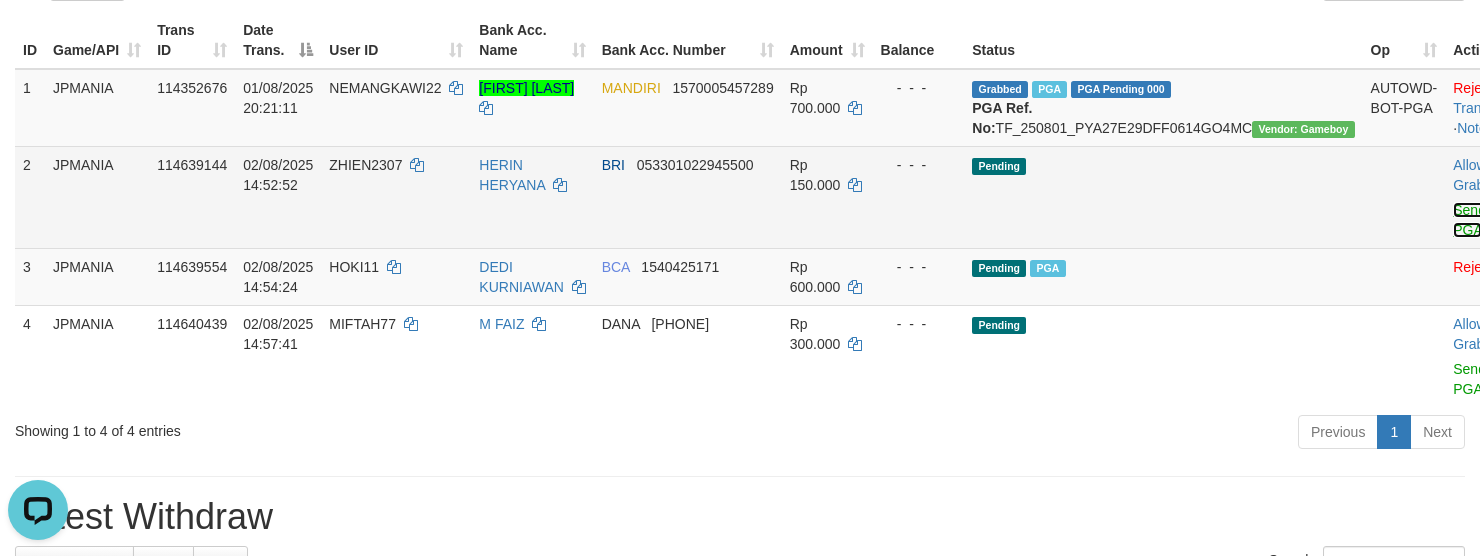 click on "Send PGA" at bounding box center [1469, 220] 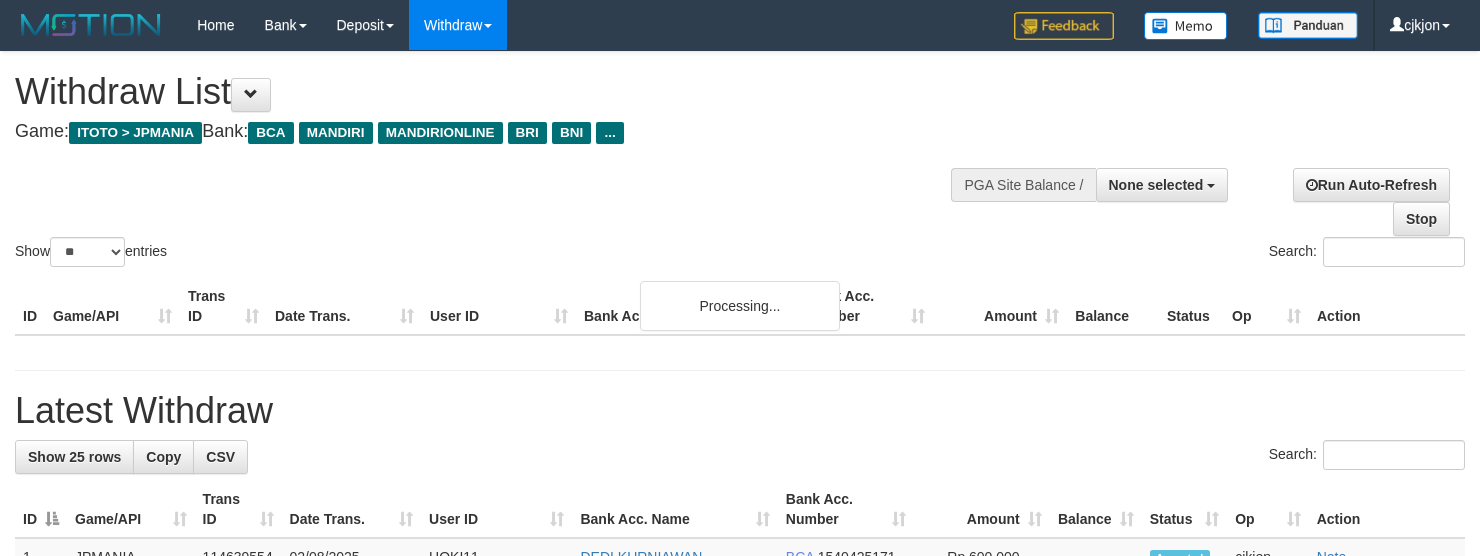select 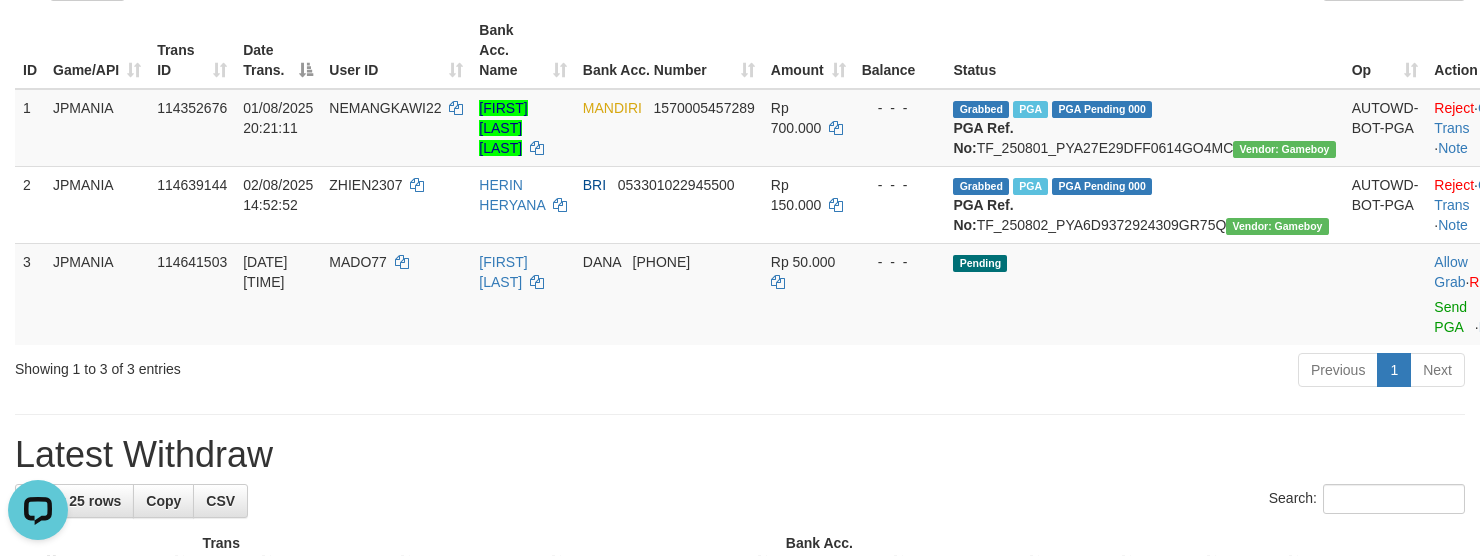 scroll, scrollTop: 0, scrollLeft: 0, axis: both 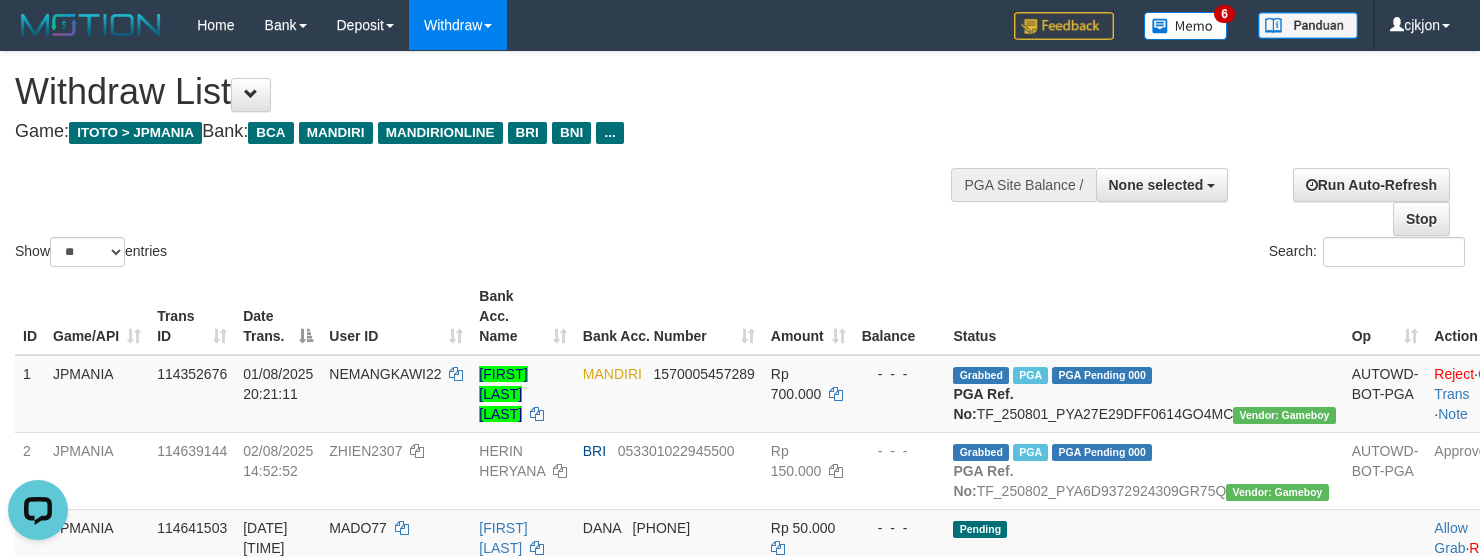 click on "Show  ** ** ** ***  entries Search:" at bounding box center [740, 161] 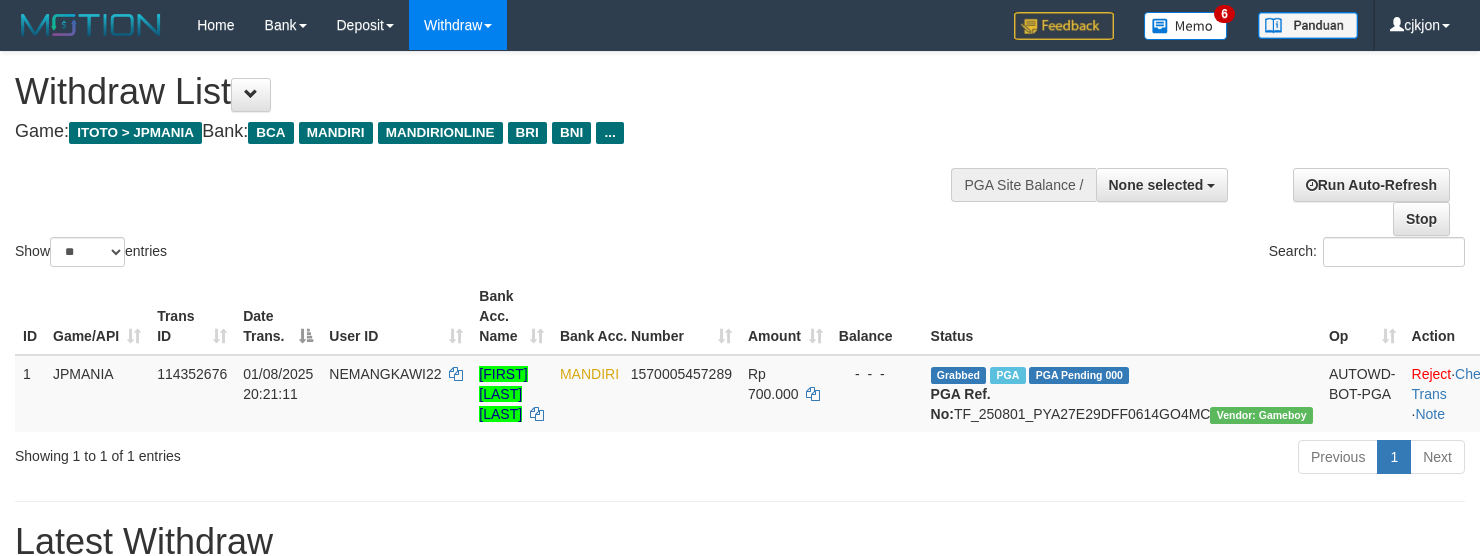 select 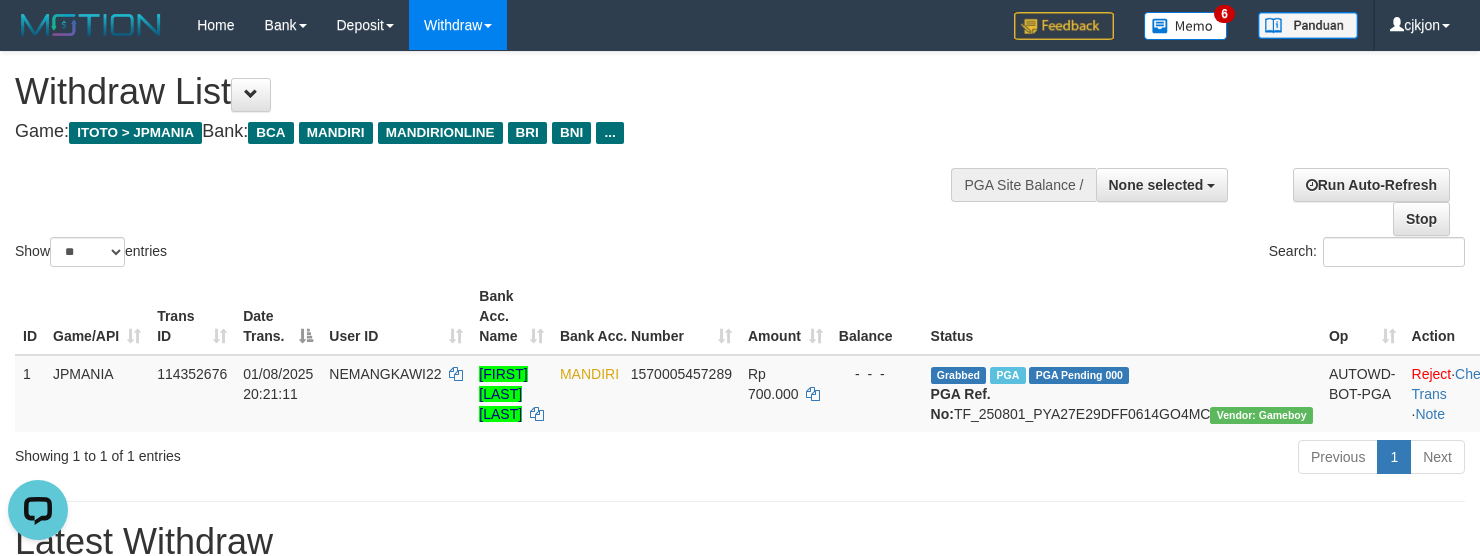 scroll, scrollTop: 0, scrollLeft: 0, axis: both 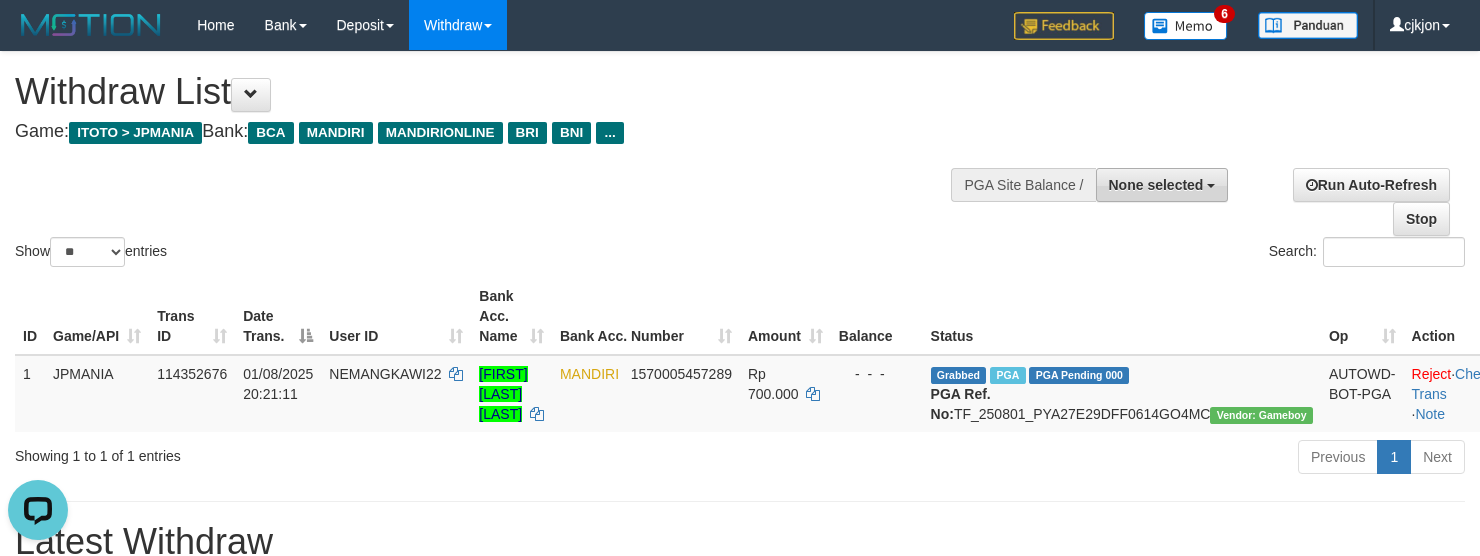 click on "None selected" at bounding box center (1156, 185) 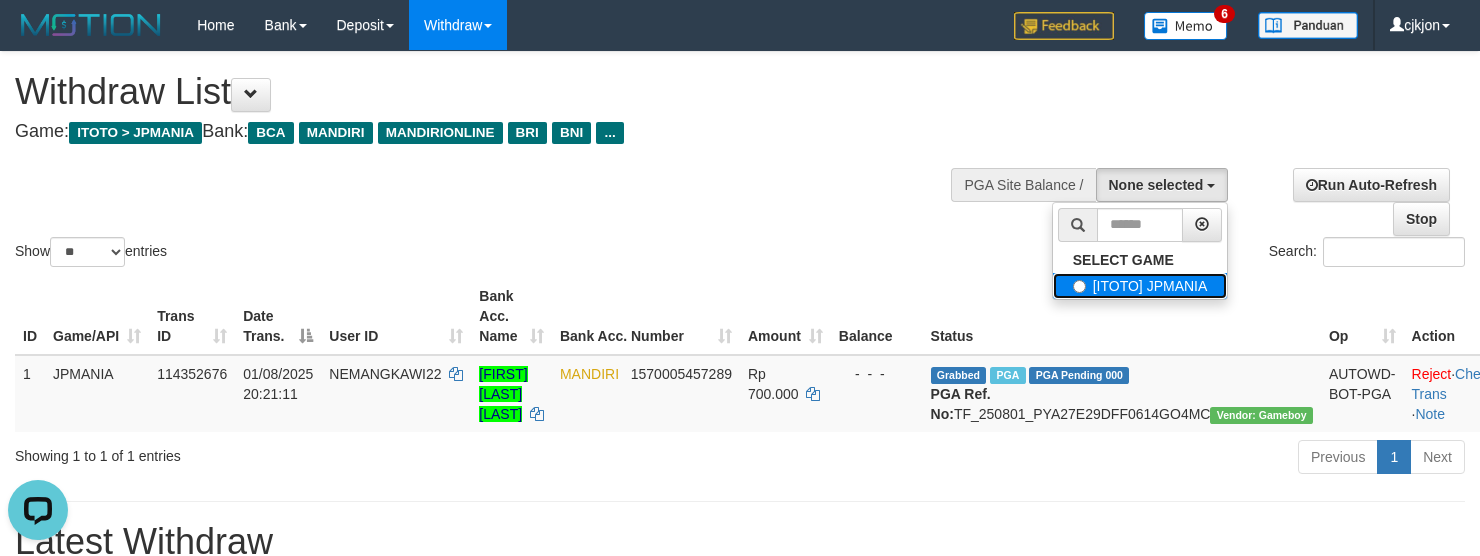 click on "[ITOTO] JPMANIA" at bounding box center (1140, 286) 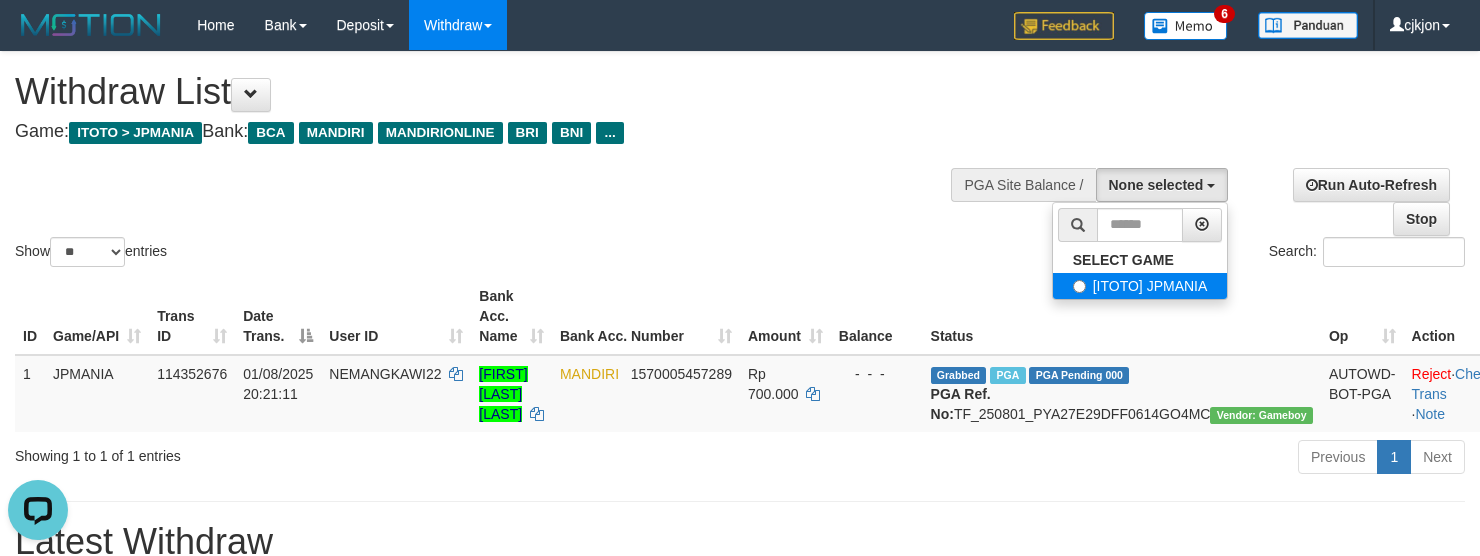 select on "****" 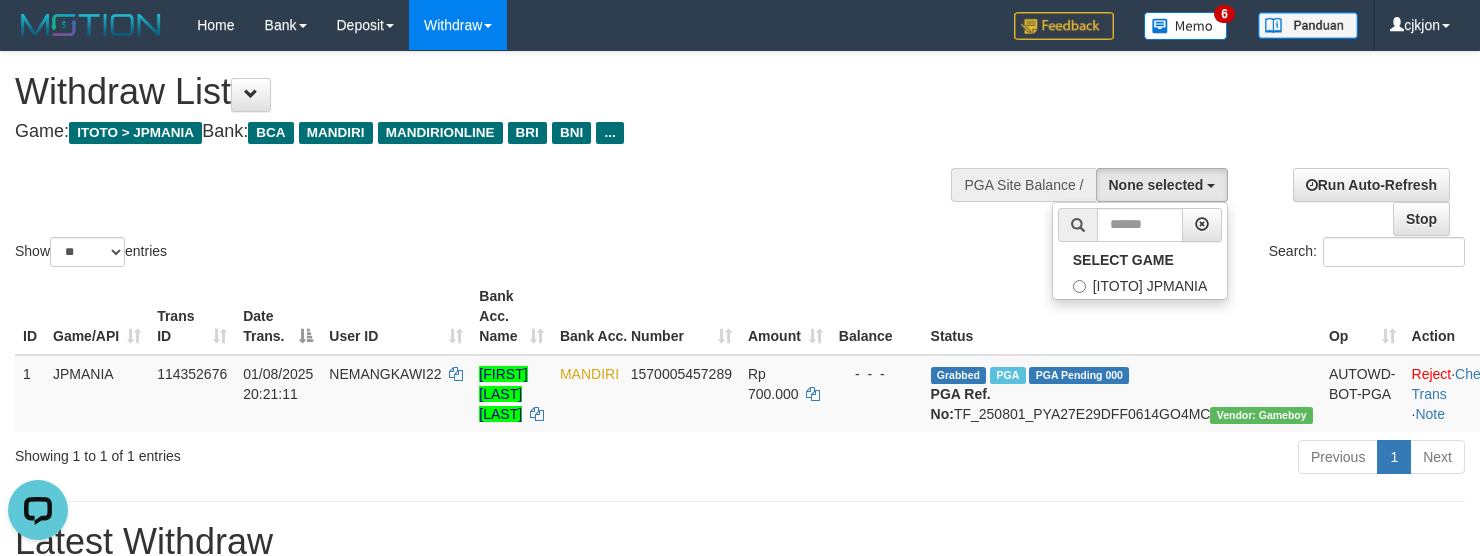 scroll, scrollTop: 17, scrollLeft: 0, axis: vertical 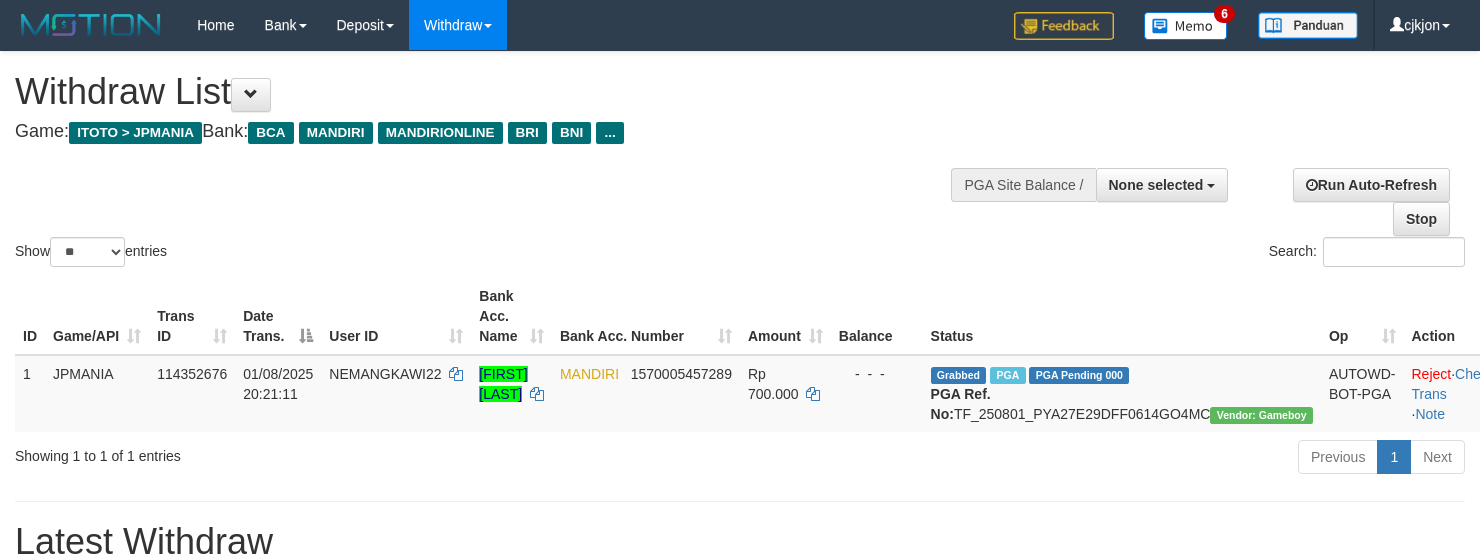 select 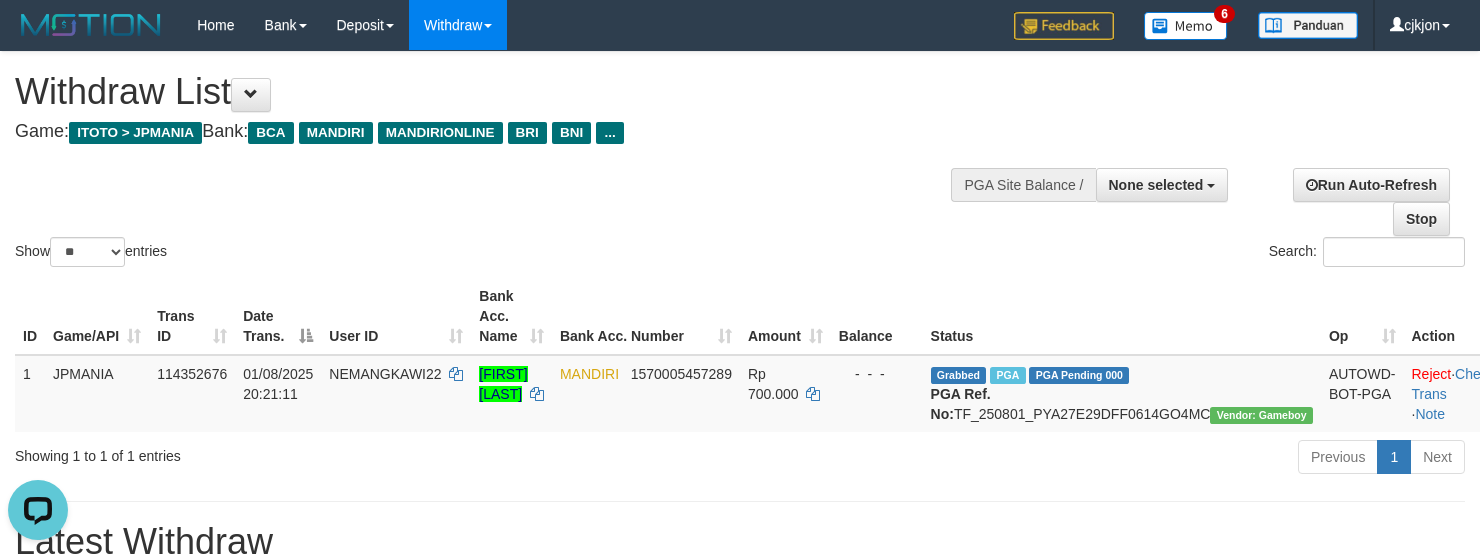 scroll, scrollTop: 0, scrollLeft: 0, axis: both 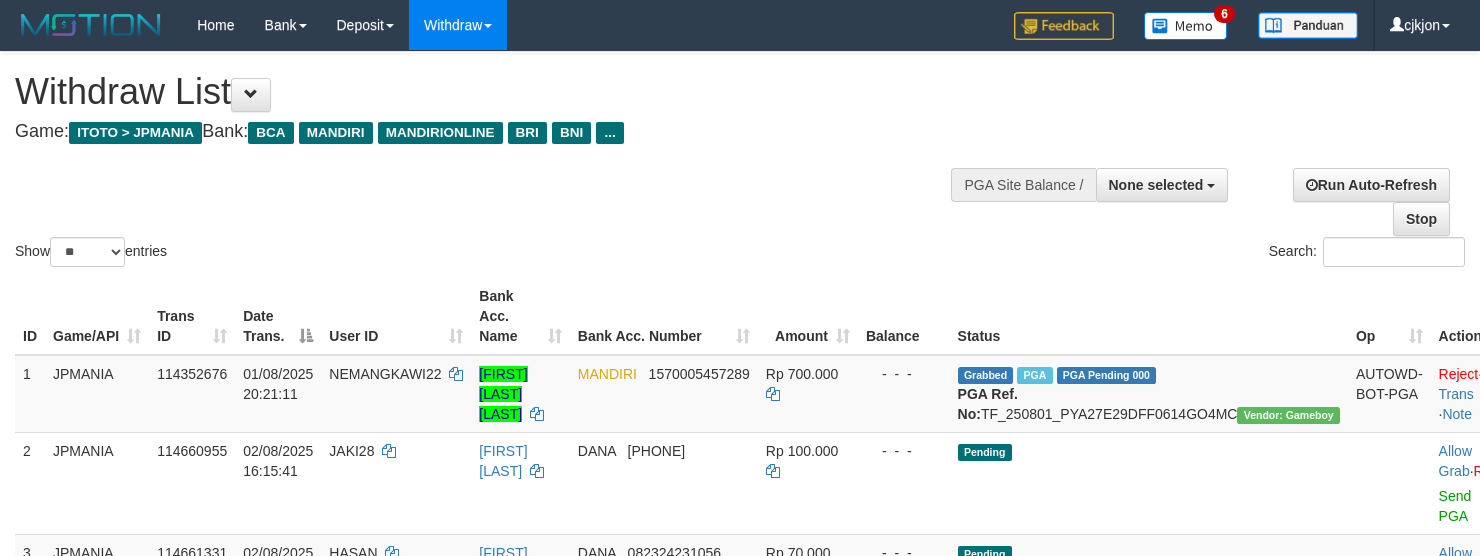 select 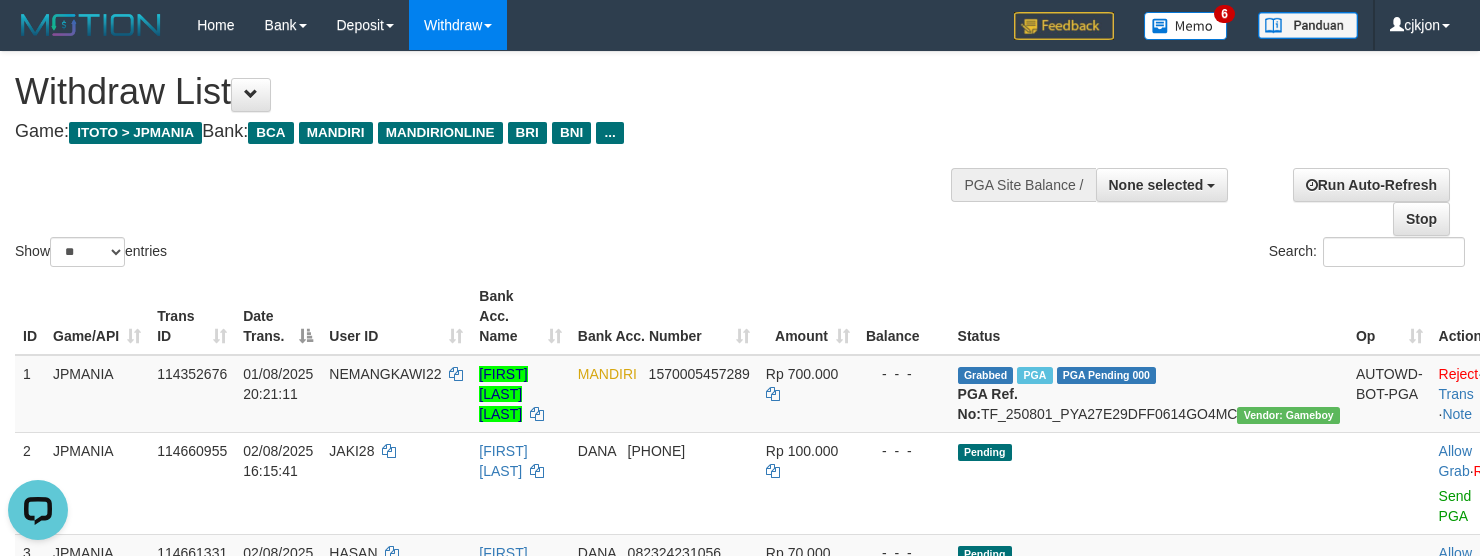 scroll, scrollTop: 0, scrollLeft: 0, axis: both 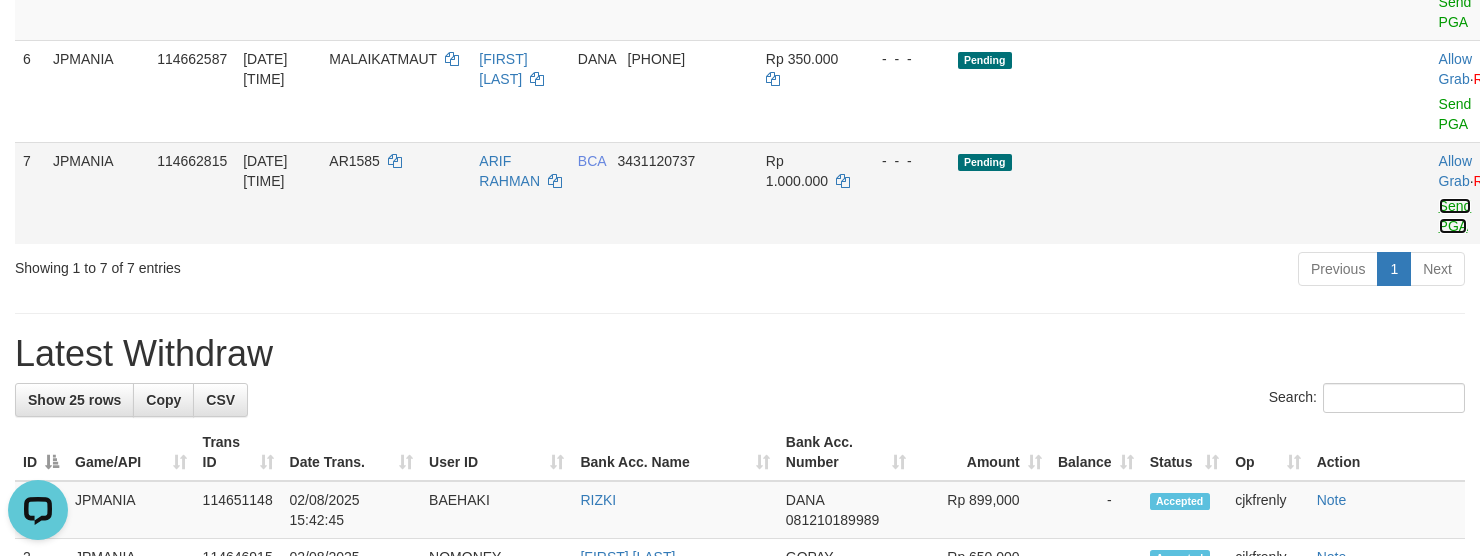 click on "Send PGA" at bounding box center [1455, 216] 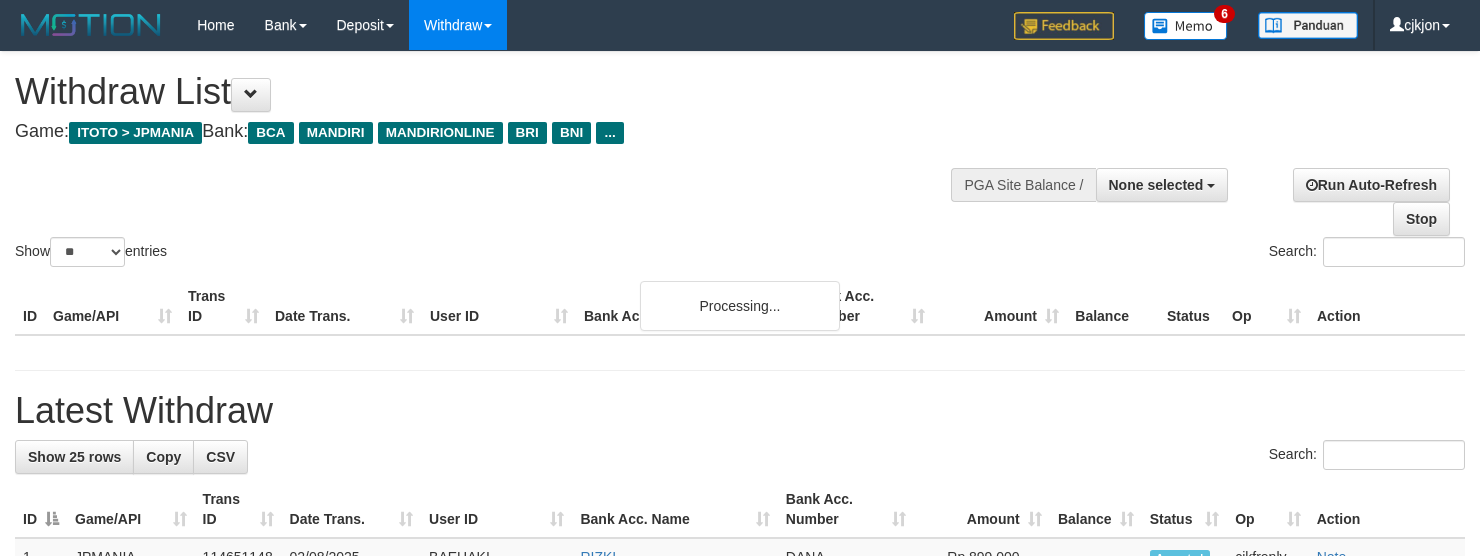 select 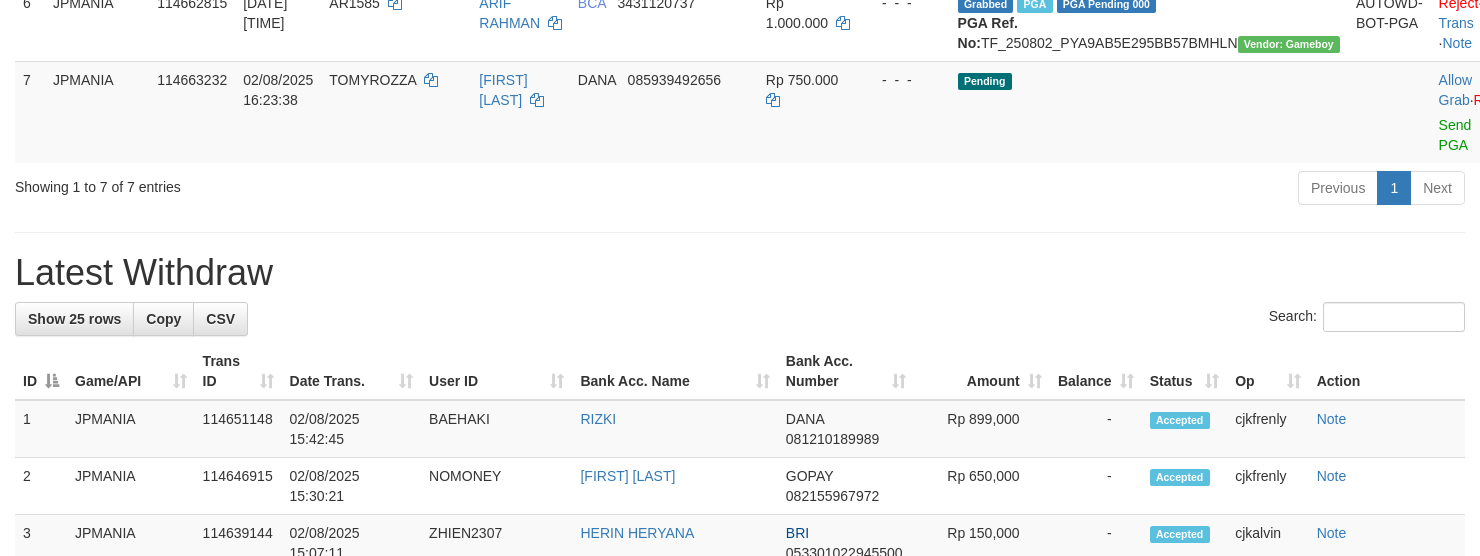 scroll, scrollTop: 800, scrollLeft: 0, axis: vertical 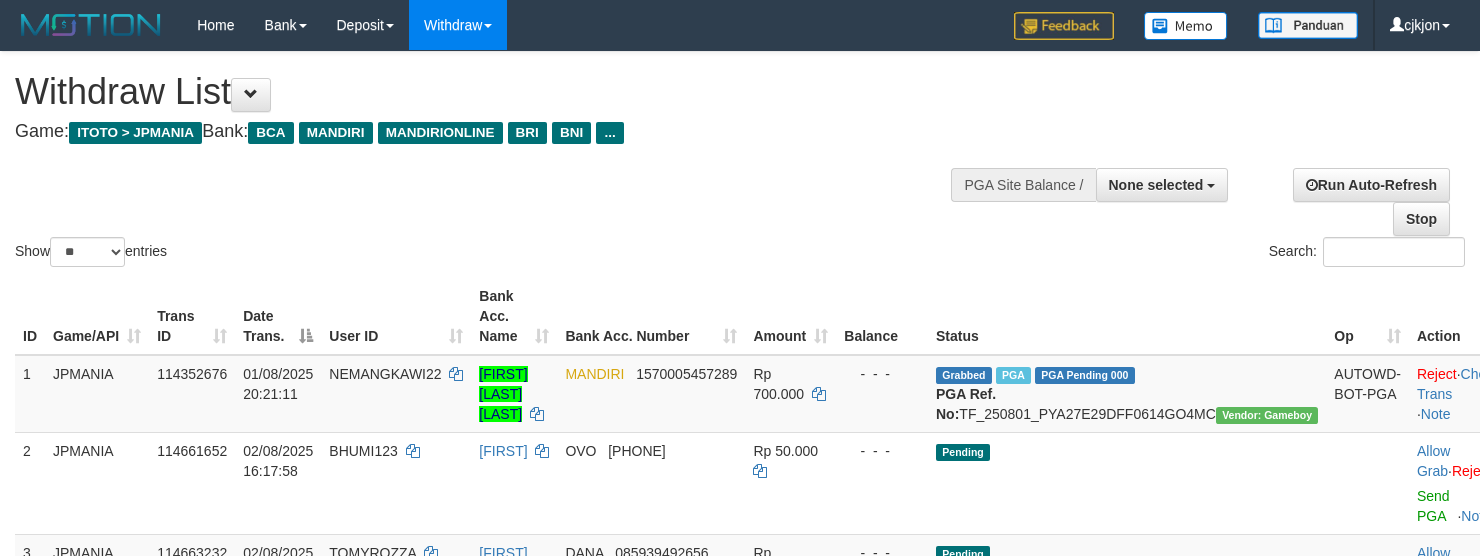 select 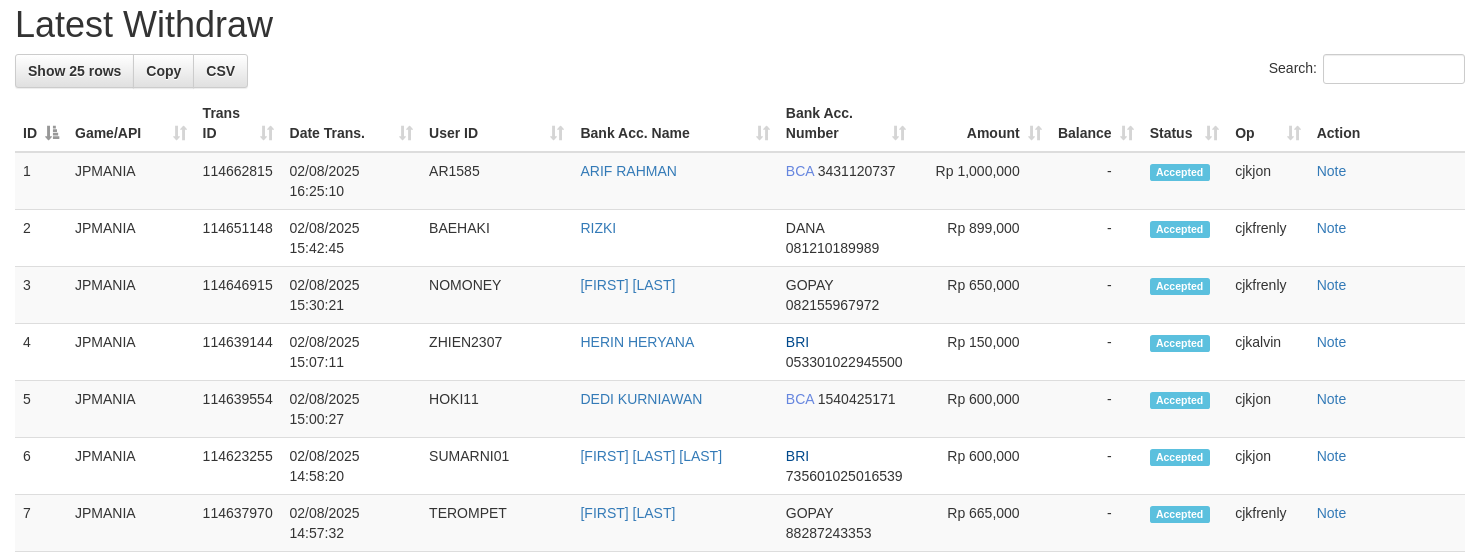 scroll, scrollTop: 666, scrollLeft: 0, axis: vertical 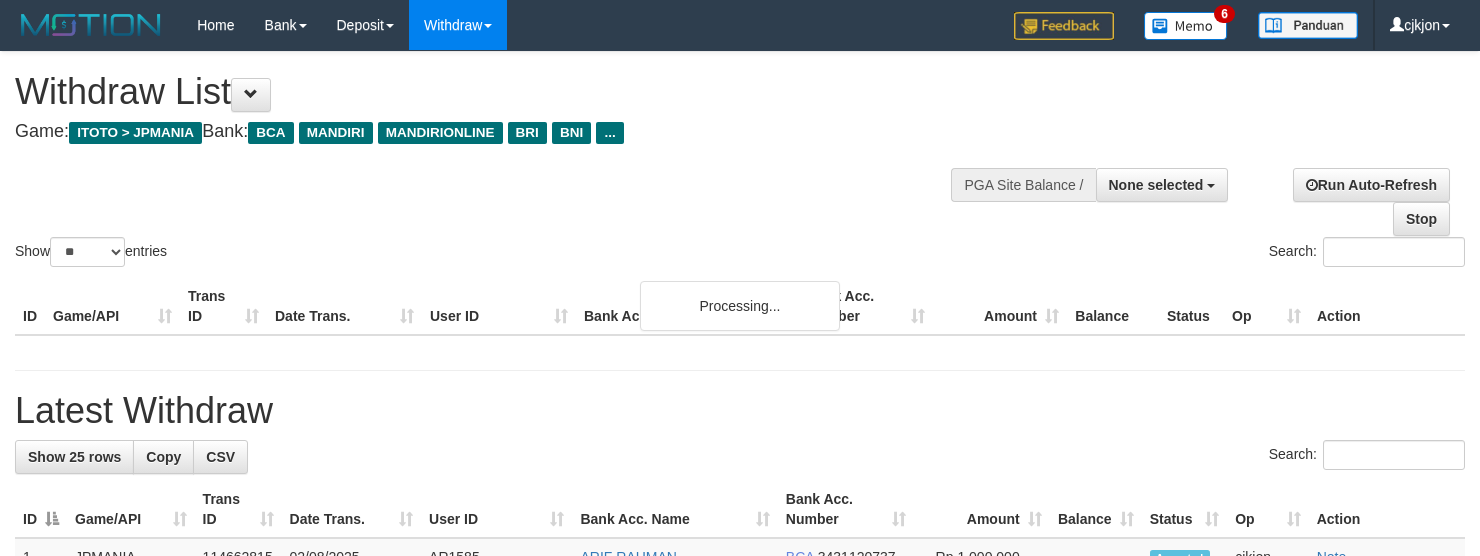 select 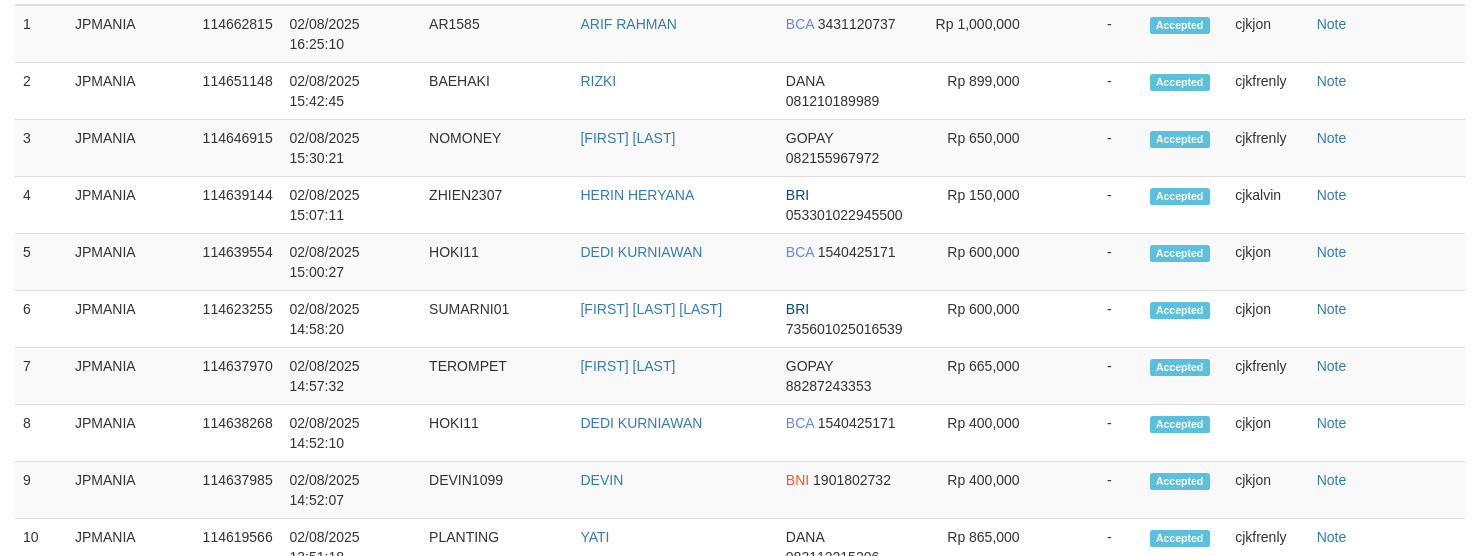 scroll, scrollTop: 666, scrollLeft: 0, axis: vertical 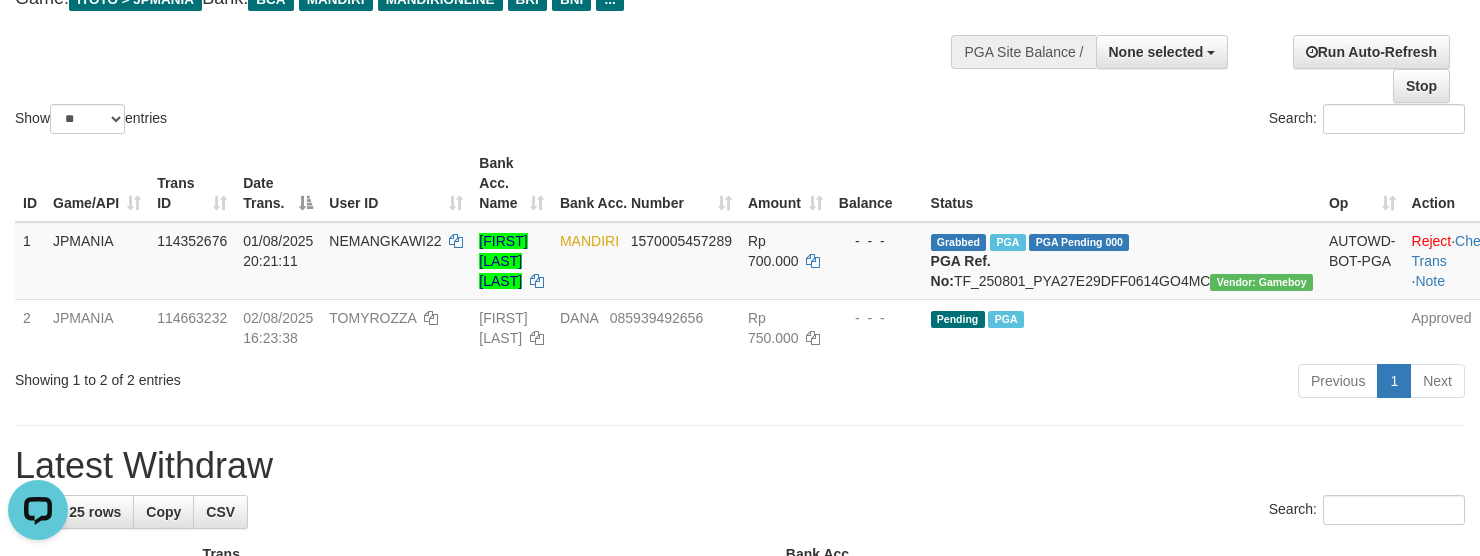 click on "Show  ** ** ** ***  entries Search:" at bounding box center [740, 28] 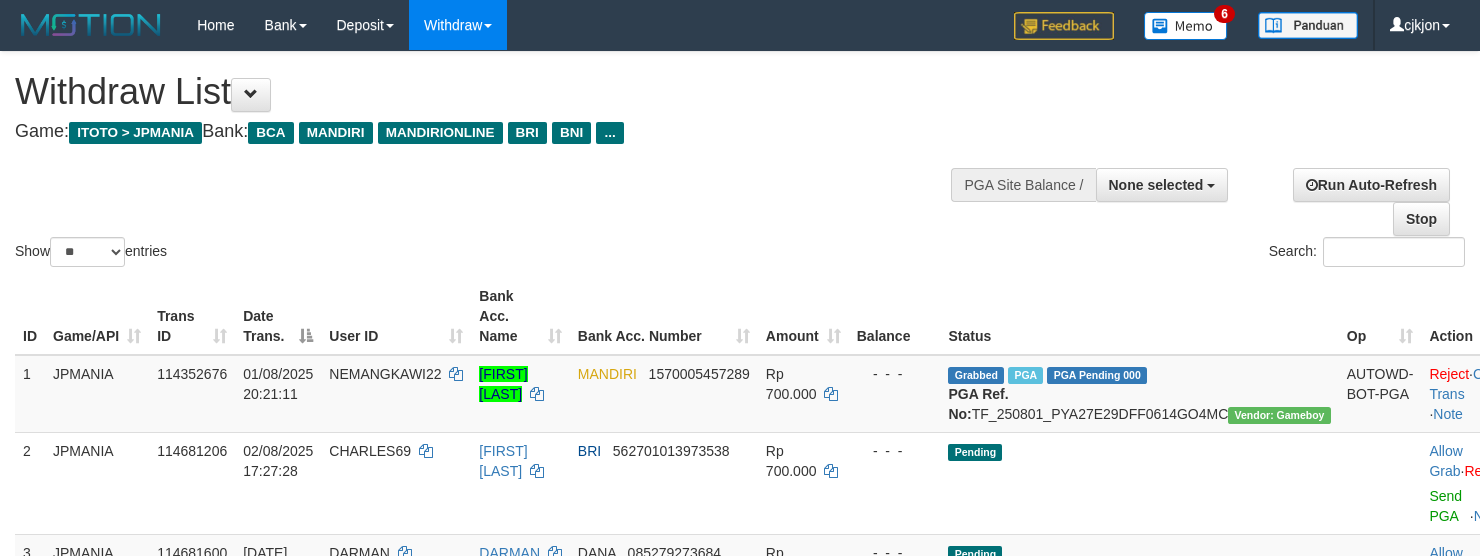 select 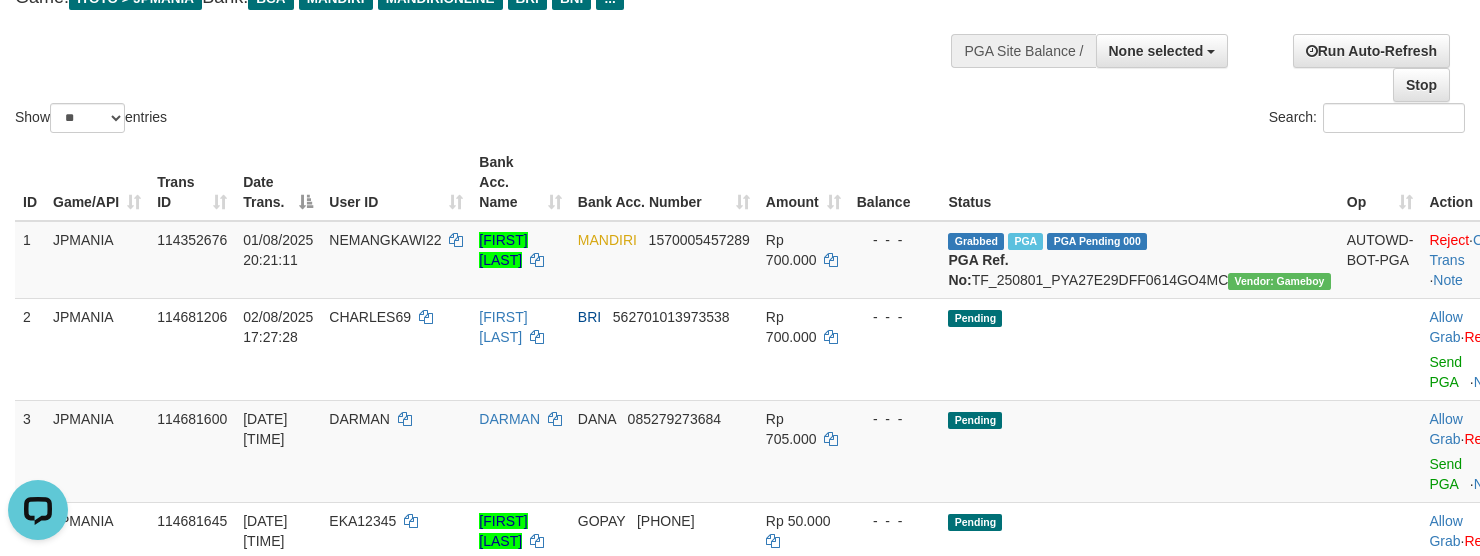 scroll, scrollTop: 0, scrollLeft: 0, axis: both 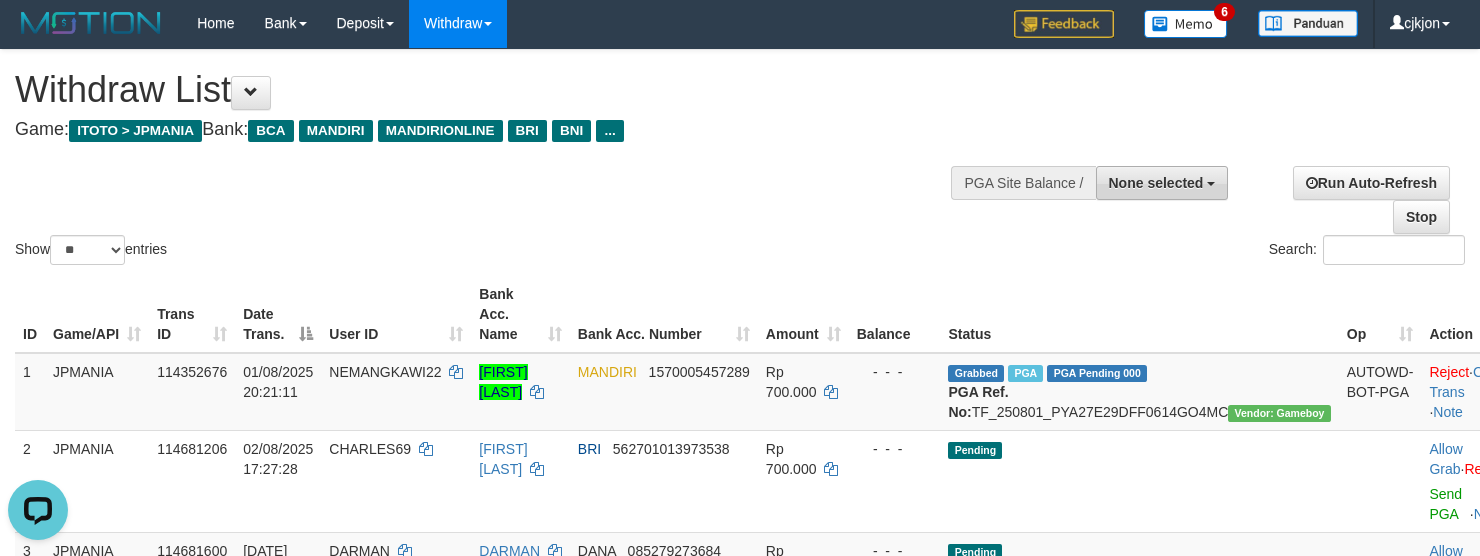 click on "None selected" at bounding box center [1156, 183] 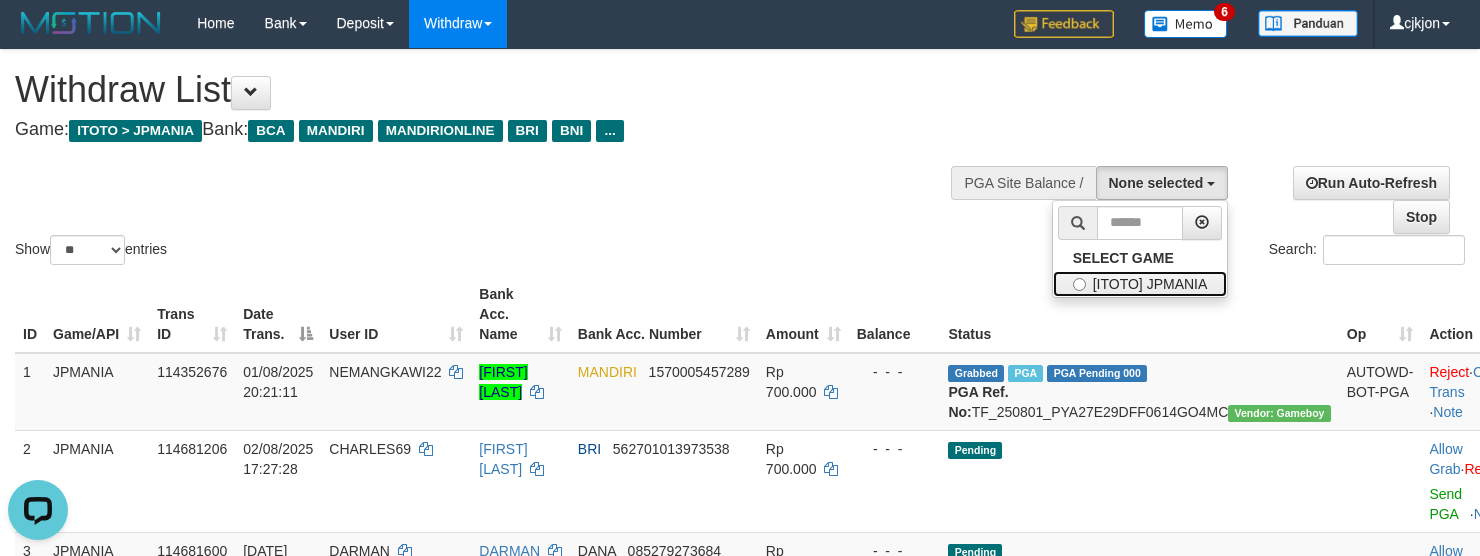 click on "[ITOTO] JPMANIA" at bounding box center (1140, 284) 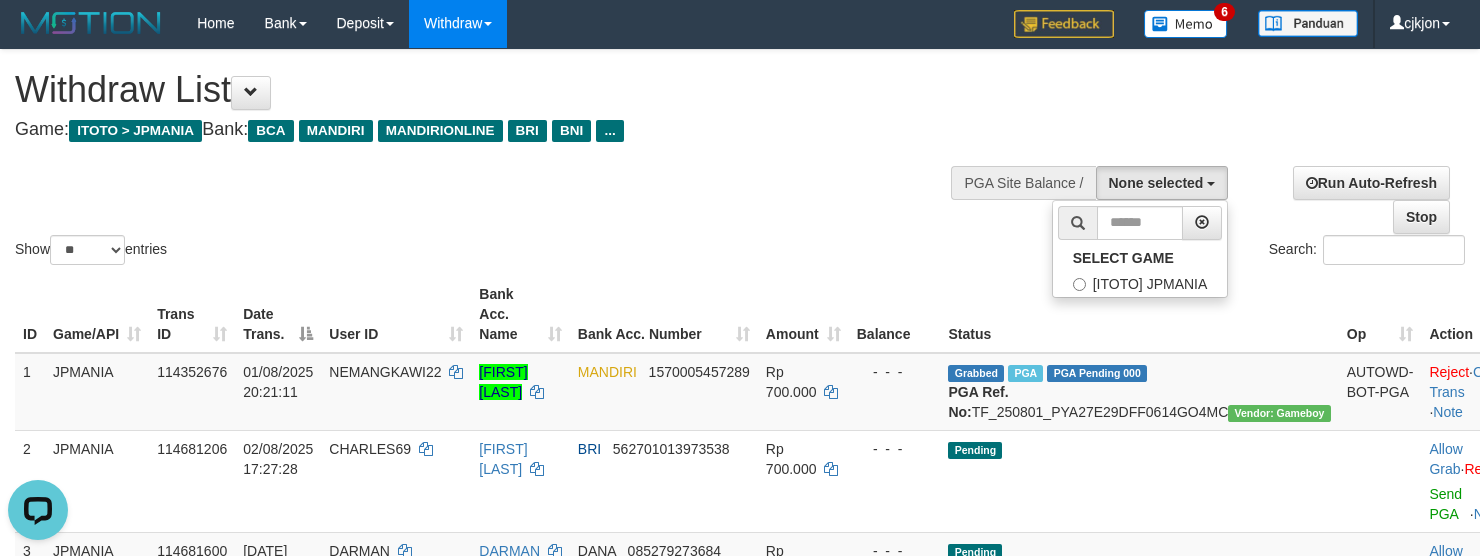 select on "****" 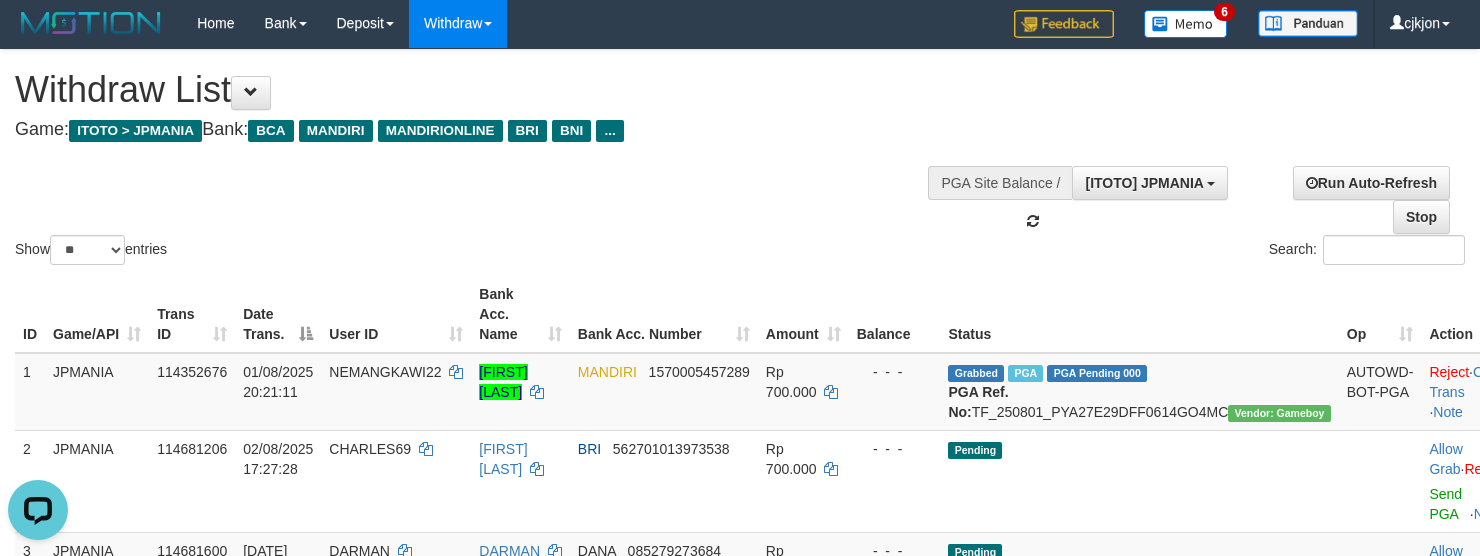 scroll, scrollTop: 17, scrollLeft: 0, axis: vertical 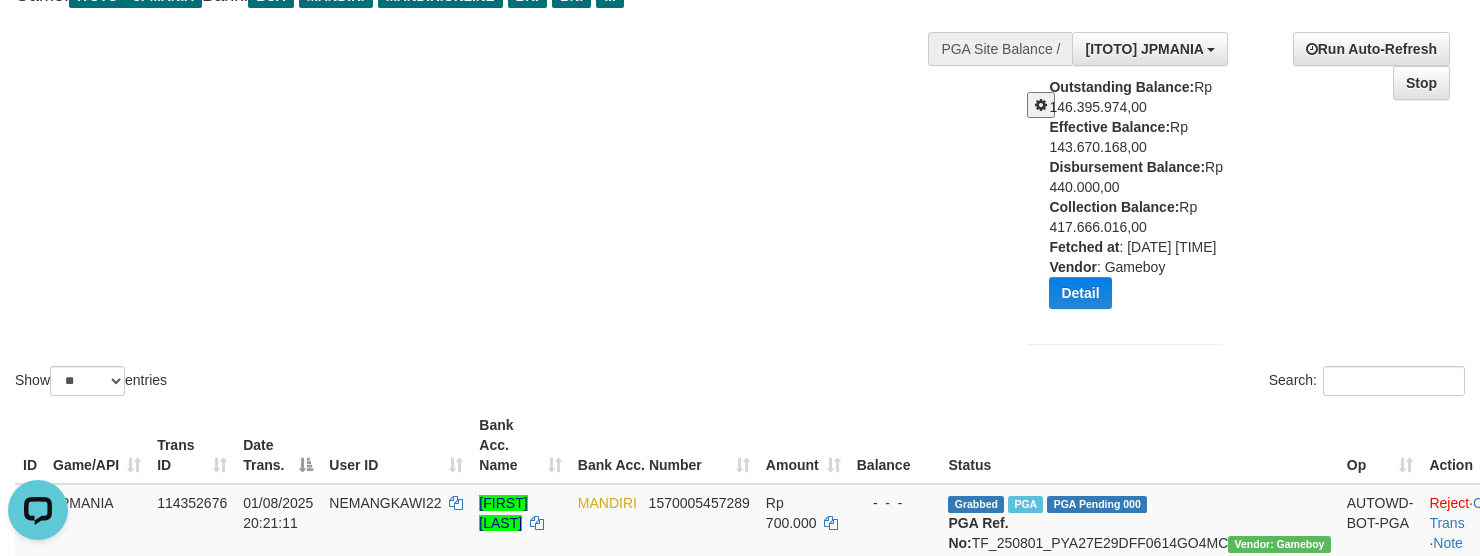 click on "Outstanding Balance:  Rp 146.395.974,00
Effective Balance:  Rp 143.670.168,00
Disbursement Balance:  Rp 440.000,00
Collection Balance:  Rp 417.666.016,00
Fetched at : 2025-08-02 17:29:34
Vendor : Gameboy
Detail
Vendor Name
Outstanding Balance
Effective Balance
Disbursment Balance
Collection Balance
No data found
Fetched at:   2025-08-02 17:29:34
Vendor:   Gameboy" at bounding box center [1125, 200] 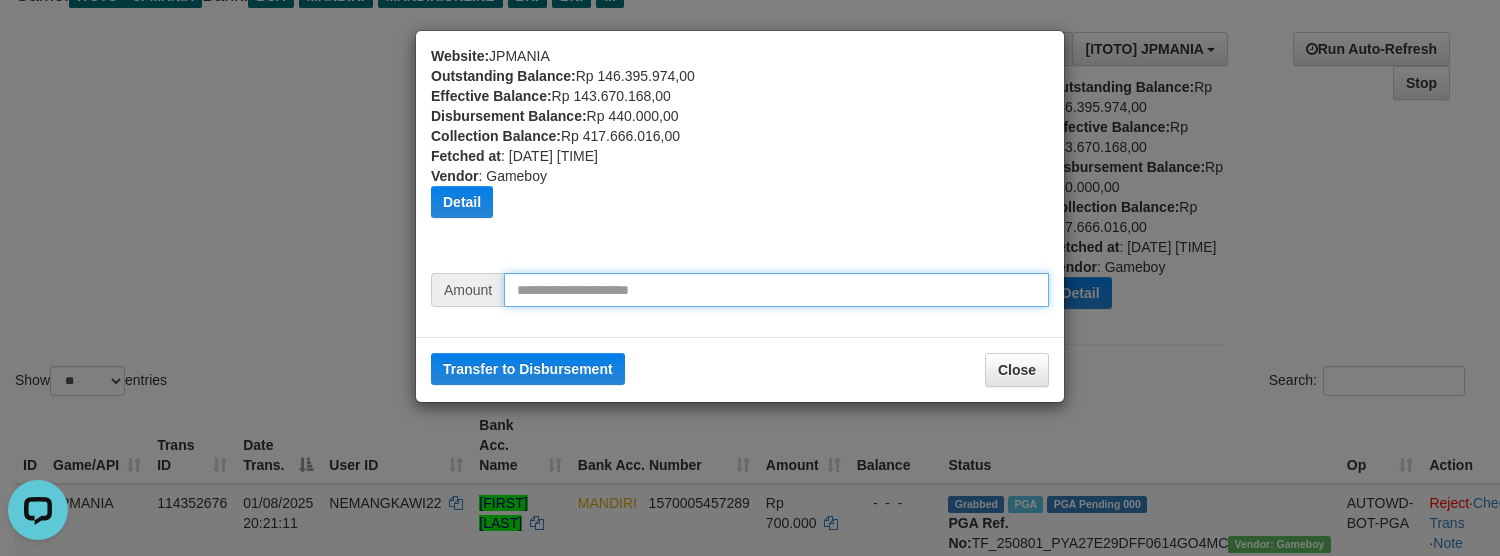 drag, startPoint x: 665, startPoint y: 288, endPoint x: 653, endPoint y: 256, distance: 34.176014 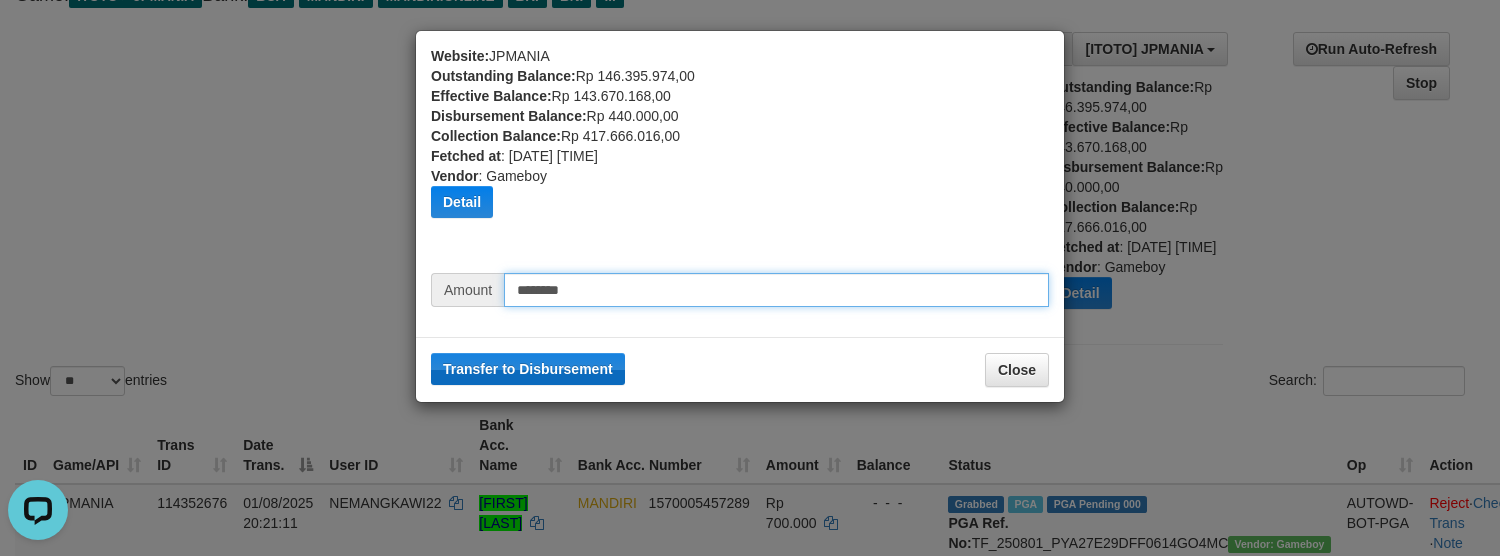 type on "********" 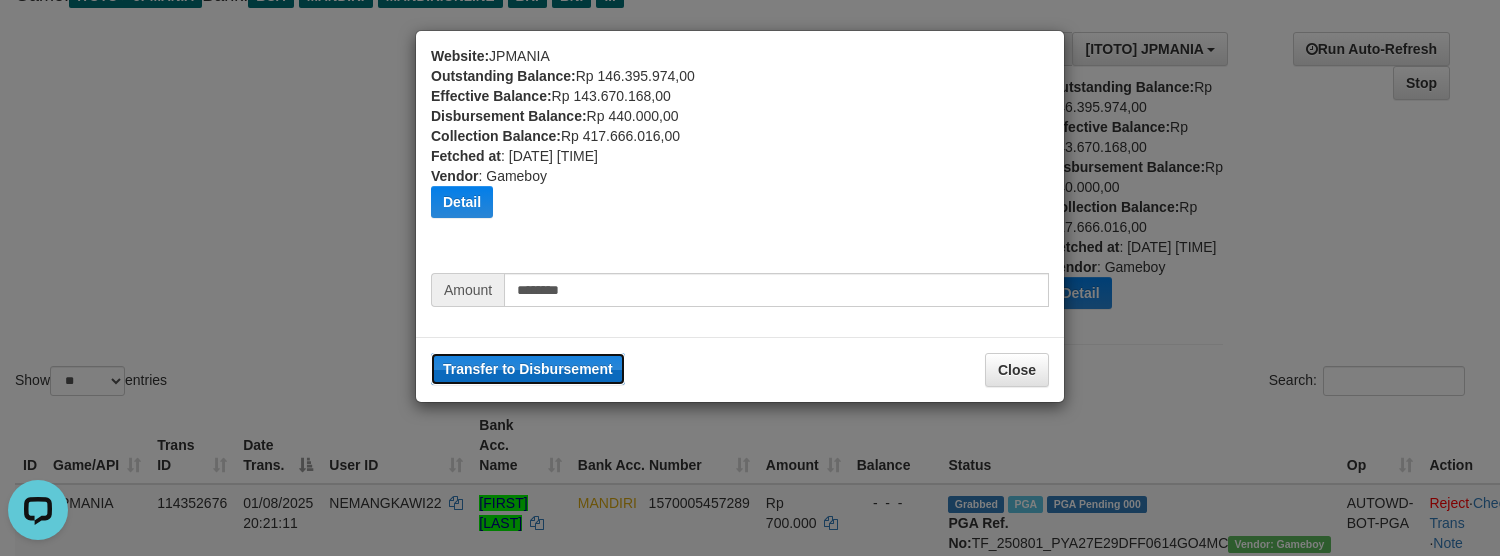 click on "Transfer to Disbursement" at bounding box center (528, 369) 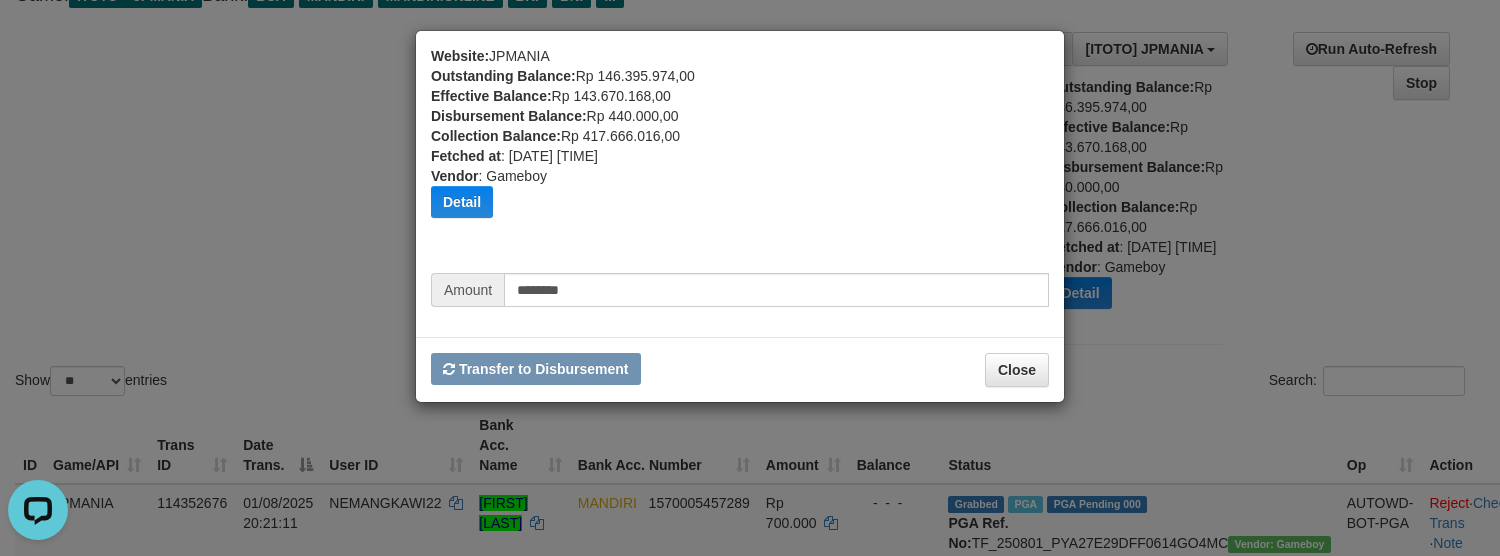 type 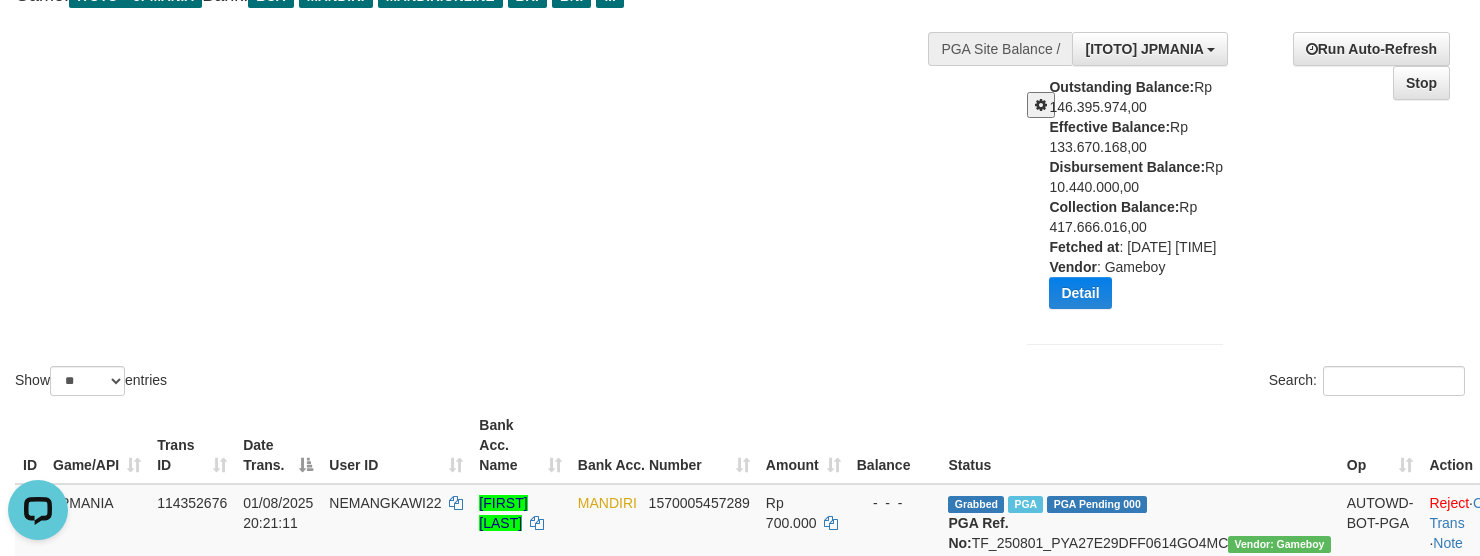 click on "Show  ** ** ** ***  entries Search:" at bounding box center (740, 158) 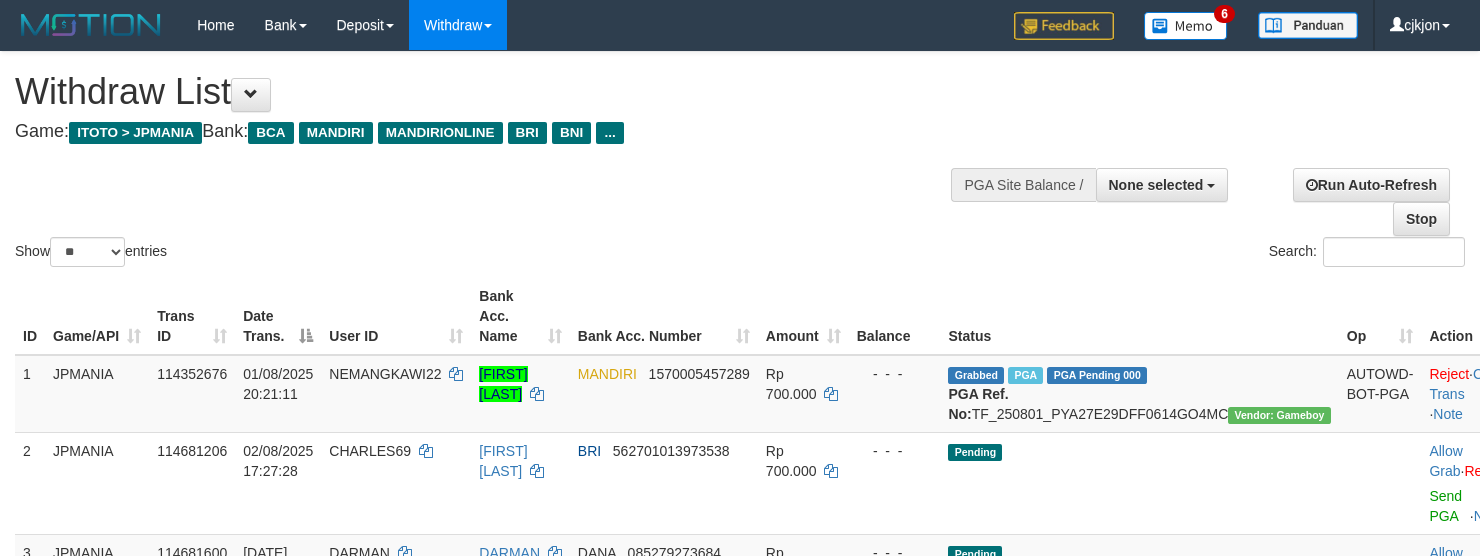 select 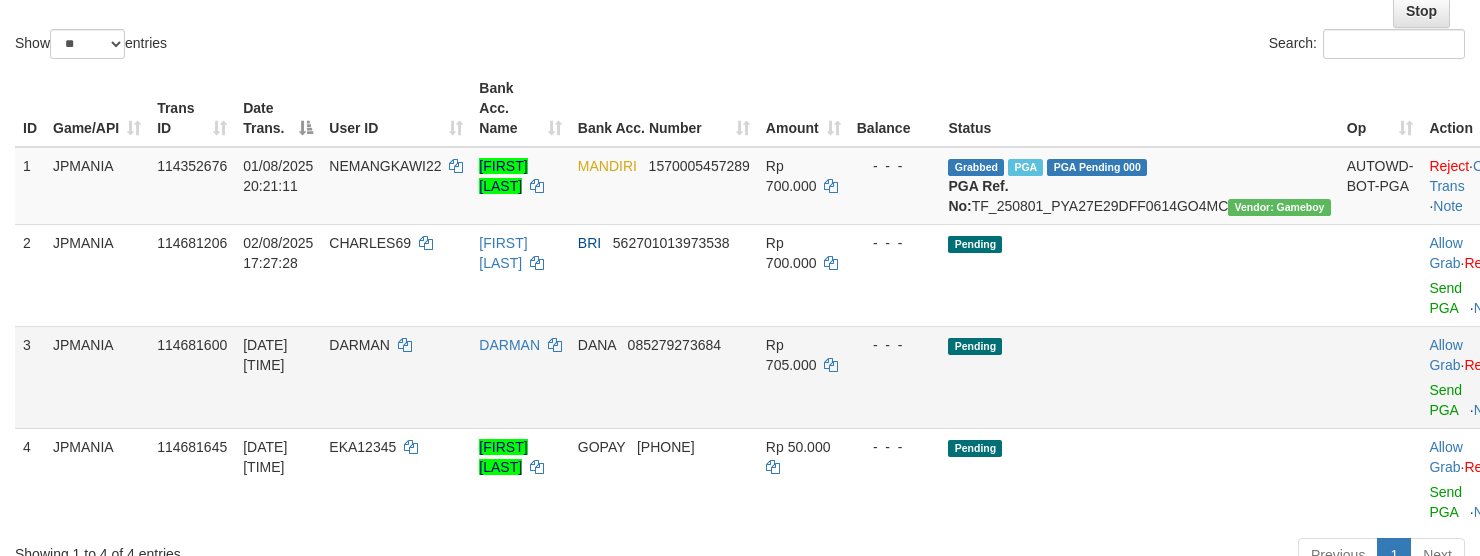 scroll, scrollTop: 270, scrollLeft: 0, axis: vertical 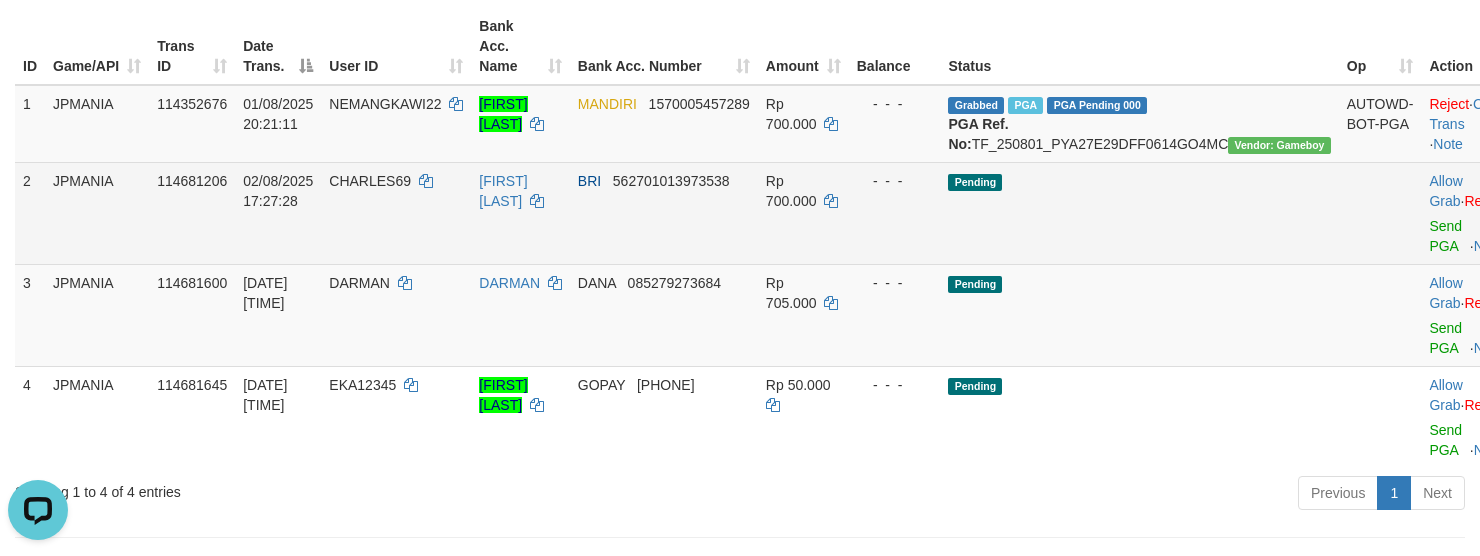 click on "Allow Grab   ·    Reject Send PGA     ·    Note" at bounding box center [1470, 213] 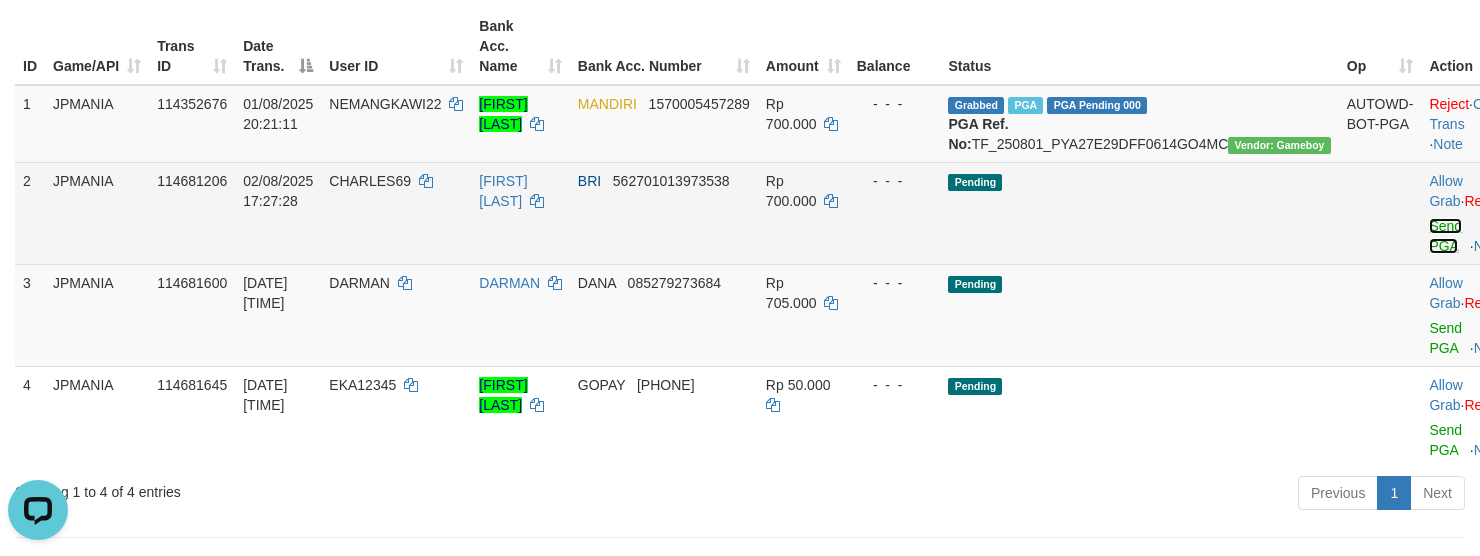 click on "Send PGA" at bounding box center [1445, 236] 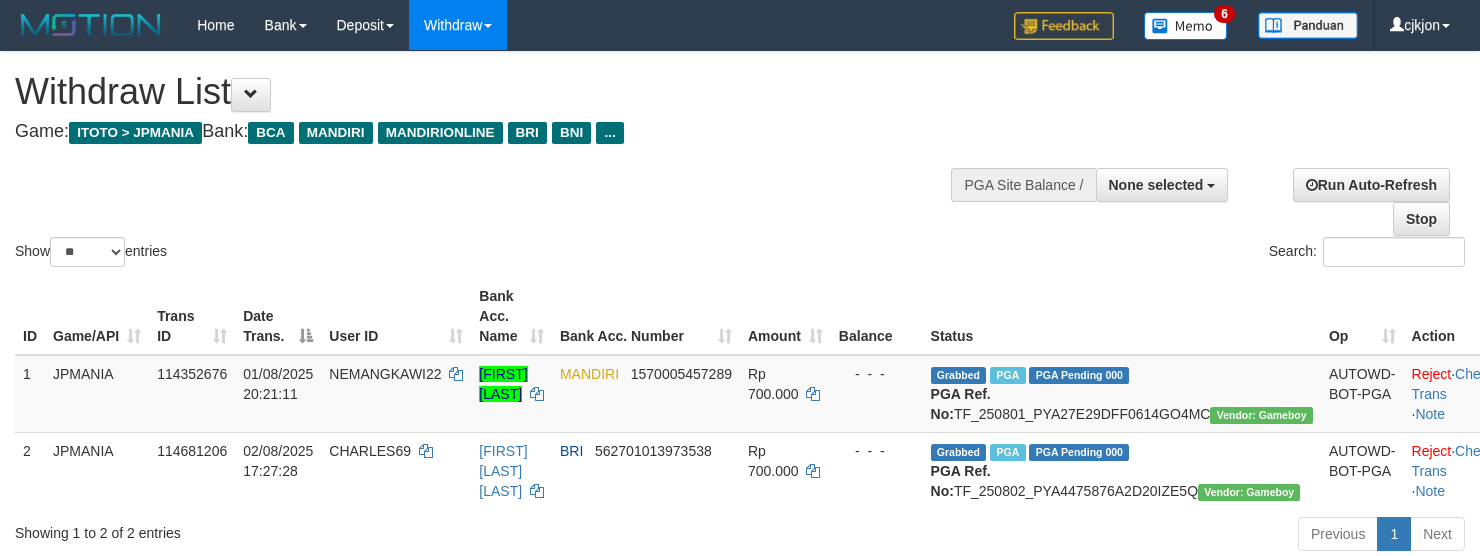 select 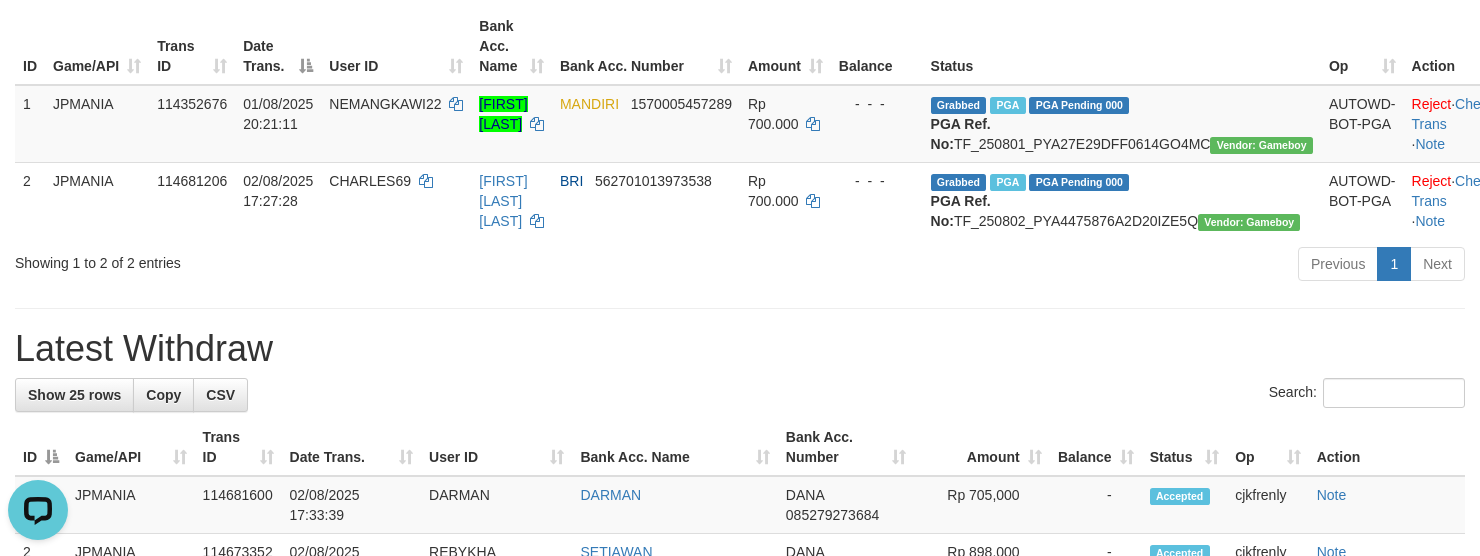 scroll, scrollTop: 0, scrollLeft: 0, axis: both 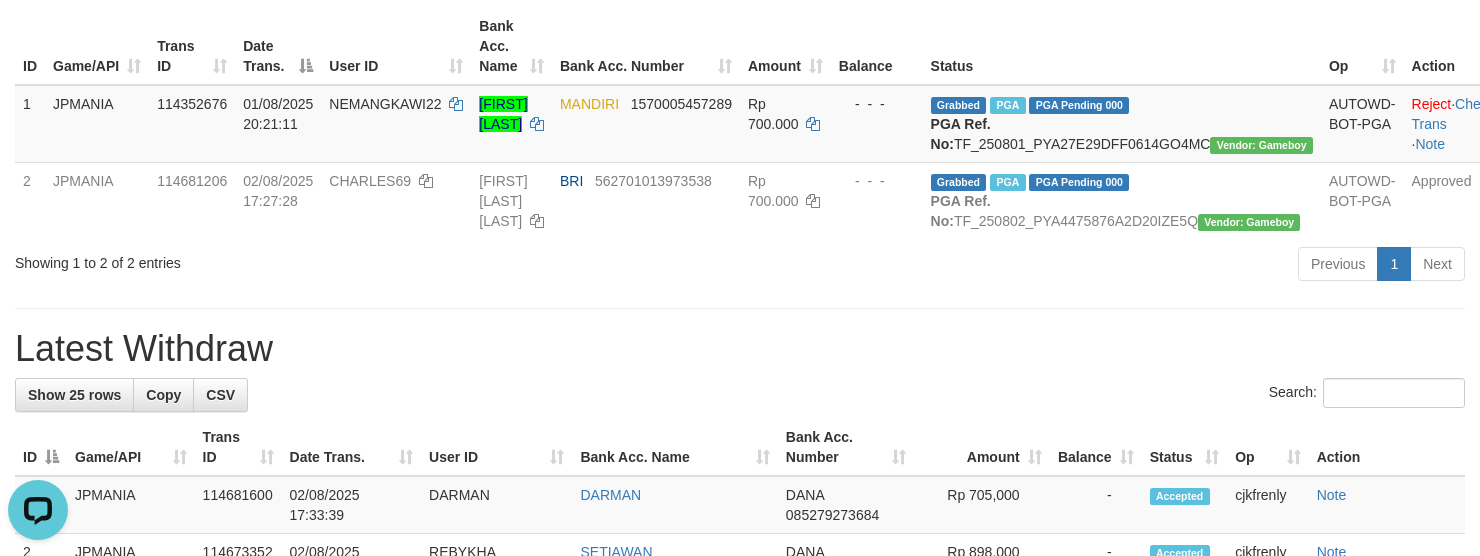 click on "Latest Withdraw" at bounding box center (740, 349) 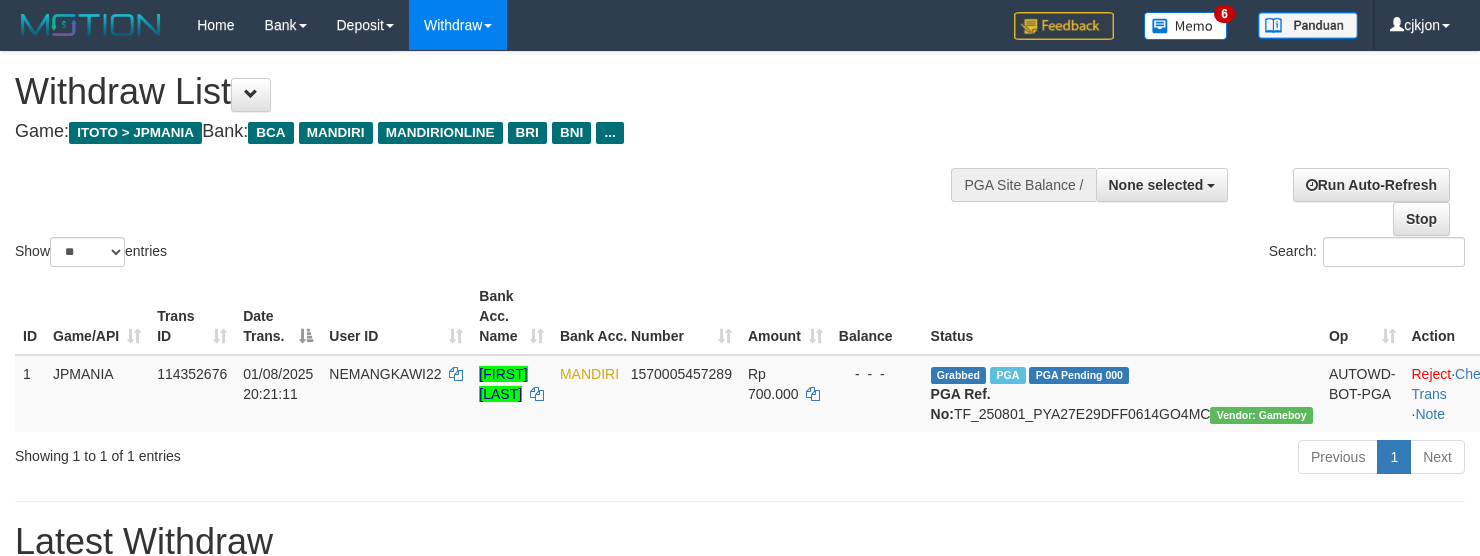 select 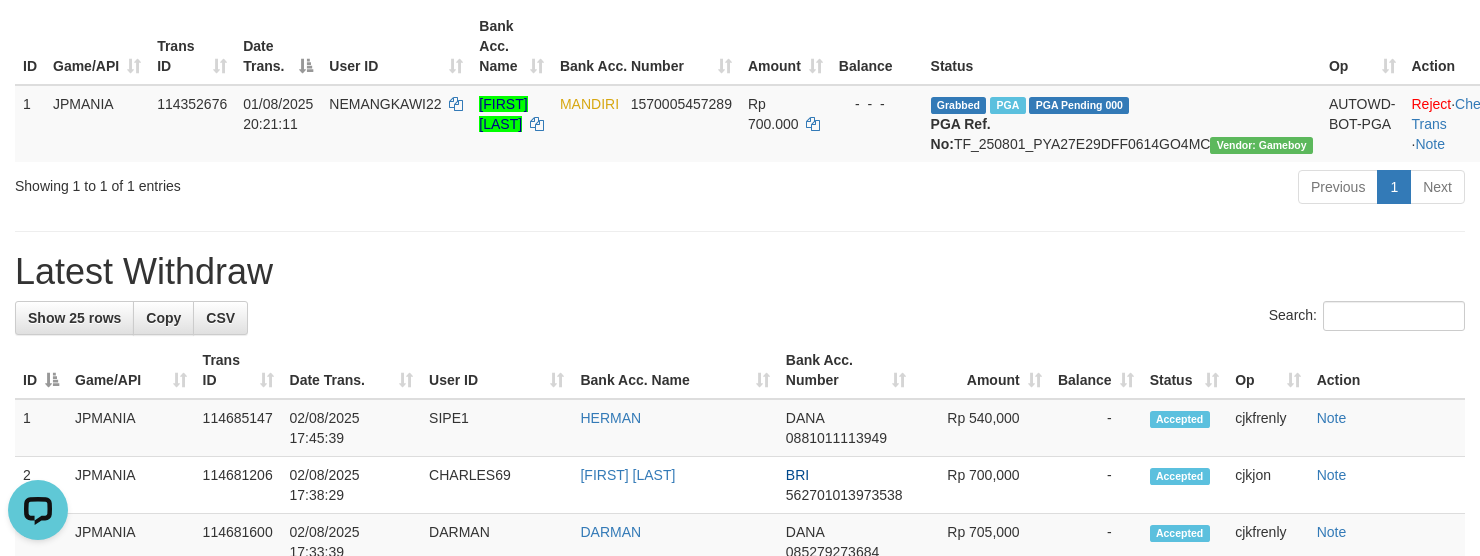 scroll, scrollTop: 0, scrollLeft: 0, axis: both 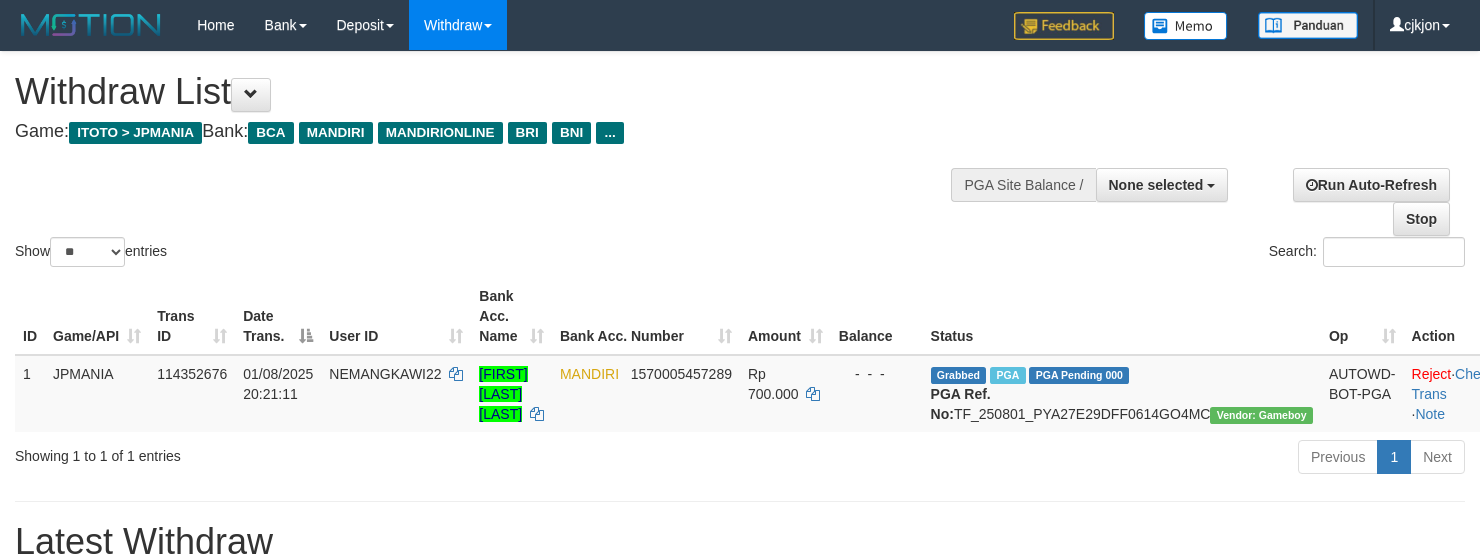 select 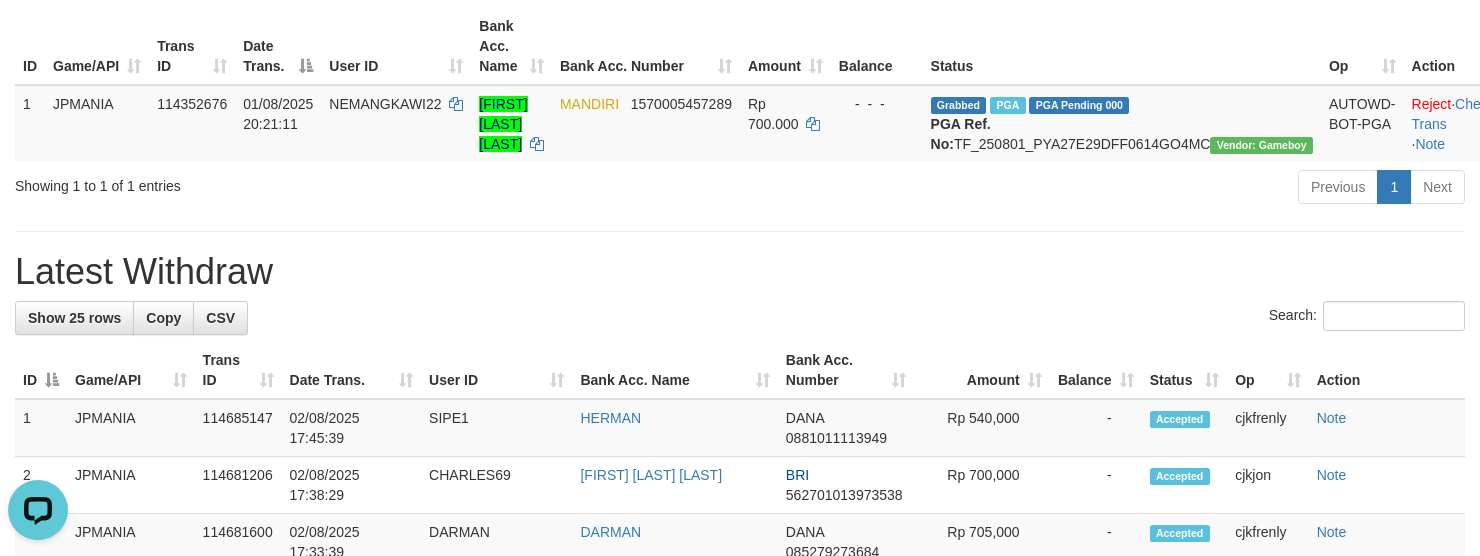 scroll, scrollTop: 0, scrollLeft: 0, axis: both 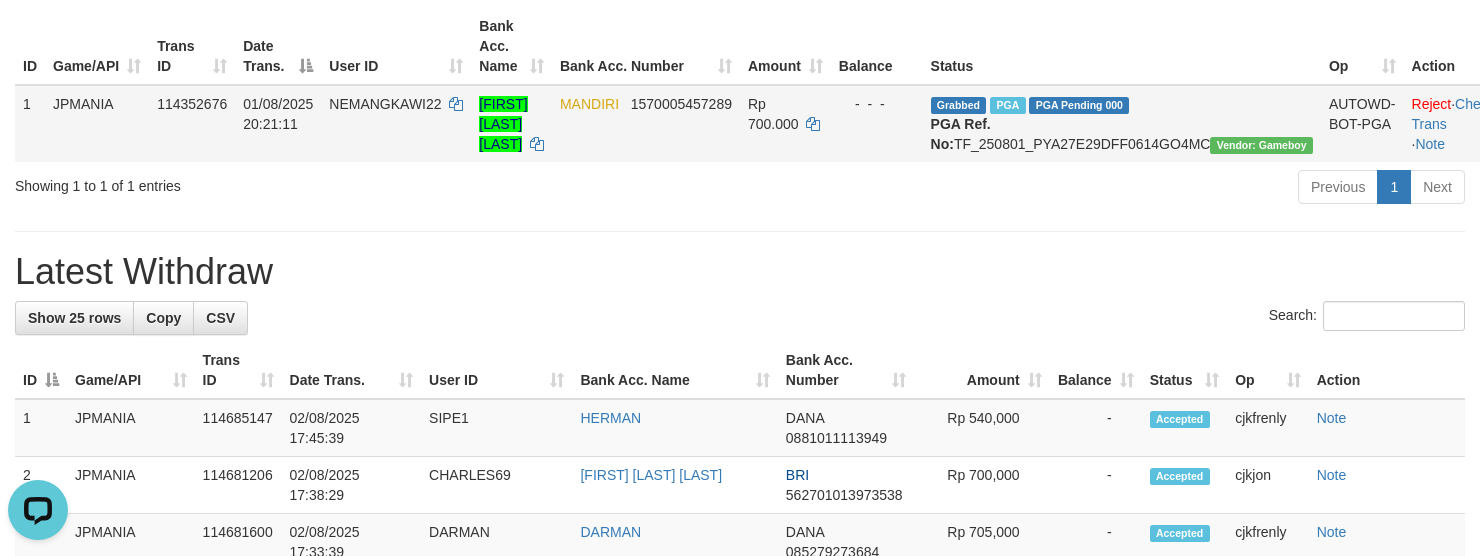 drag, startPoint x: 570, startPoint y: 244, endPoint x: 386, endPoint y: 146, distance: 208.47063 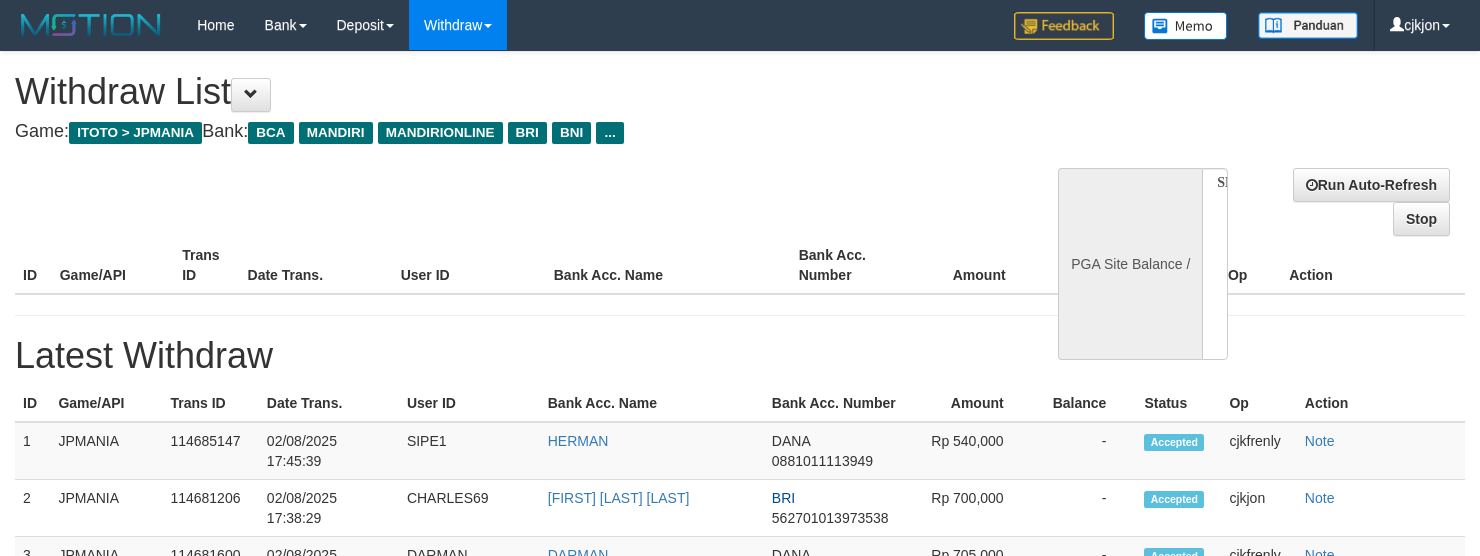 select 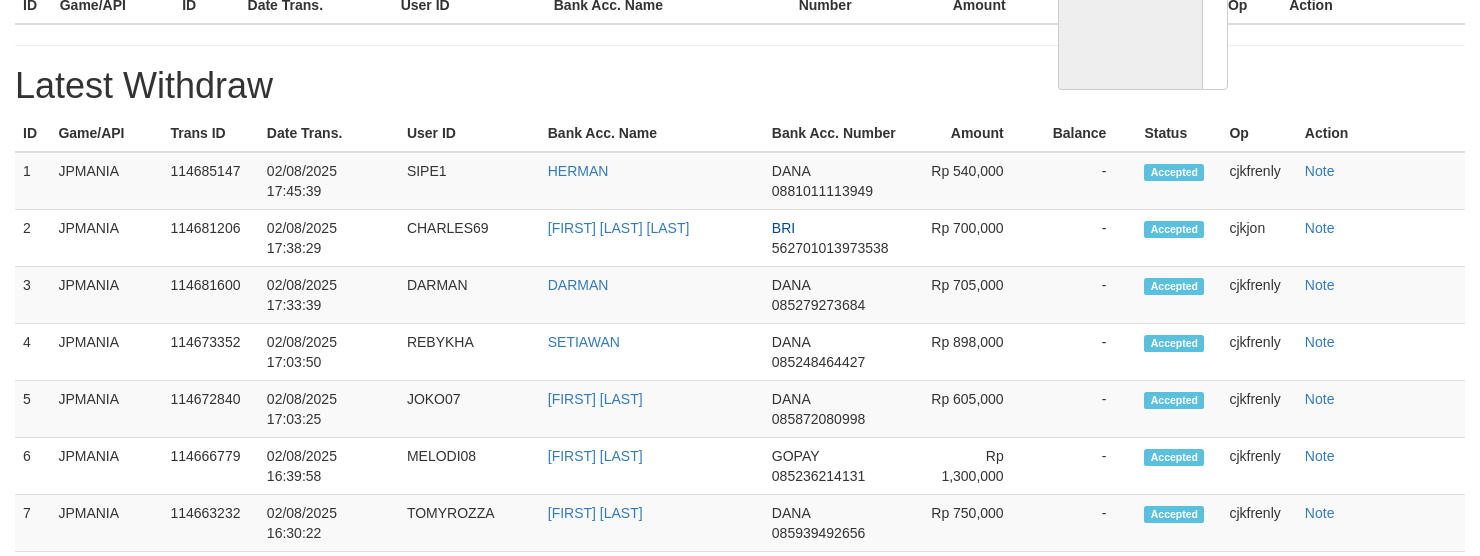 select on "**" 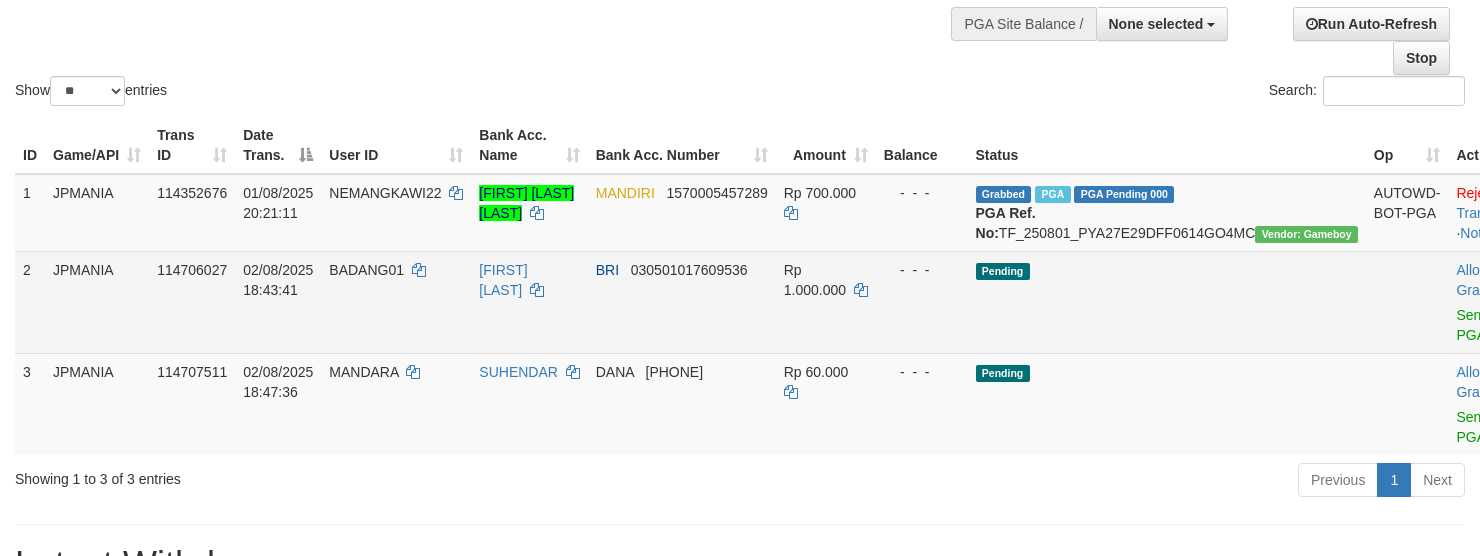 scroll, scrollTop: 270, scrollLeft: 0, axis: vertical 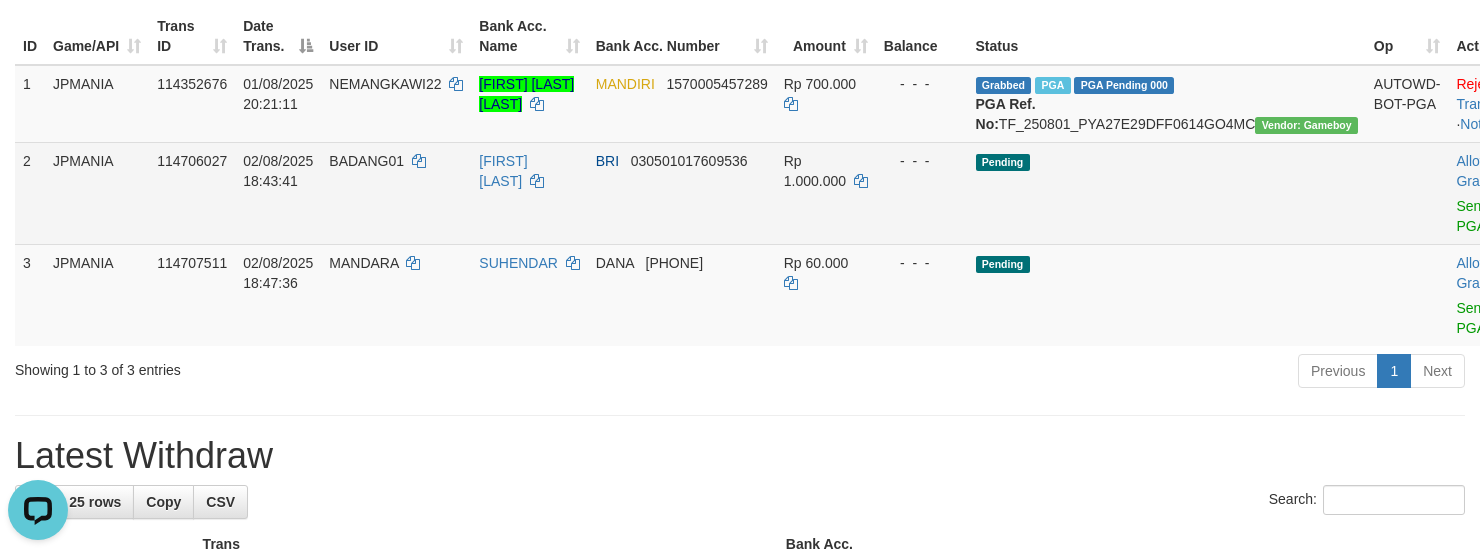 click on "Allow Grab   ·    Reject Send PGA     ·    Note" at bounding box center (1497, 193) 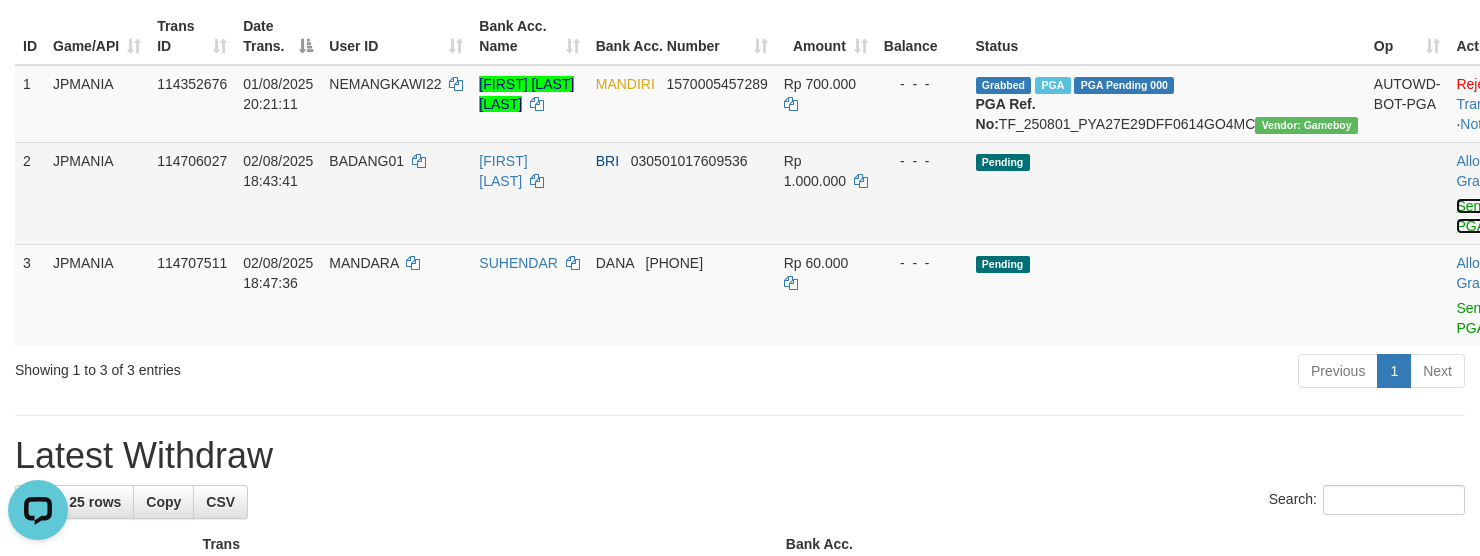 click on "Send PGA" at bounding box center [1472, 216] 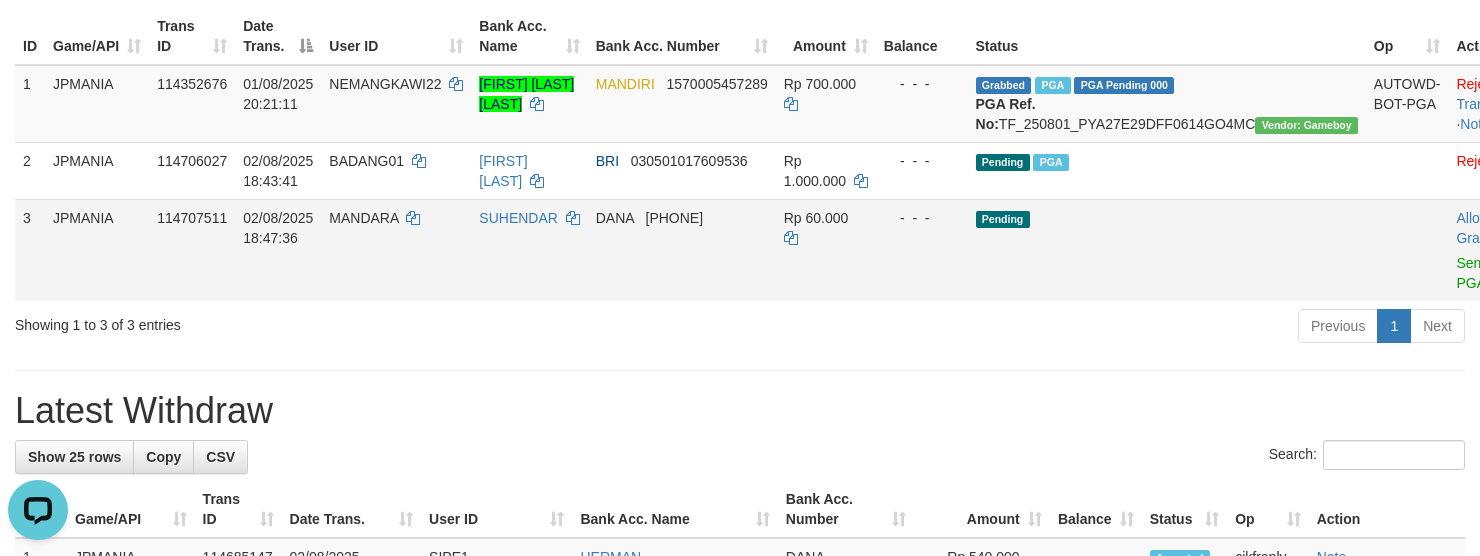 click on "MANDARA" at bounding box center [396, 250] 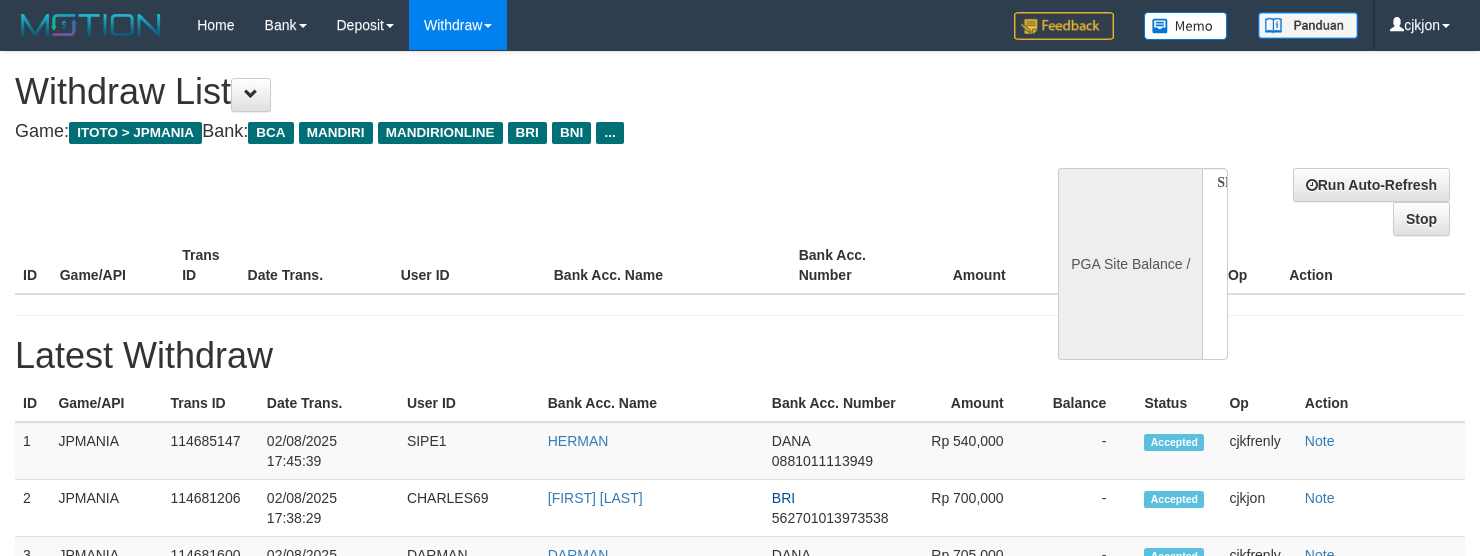 select 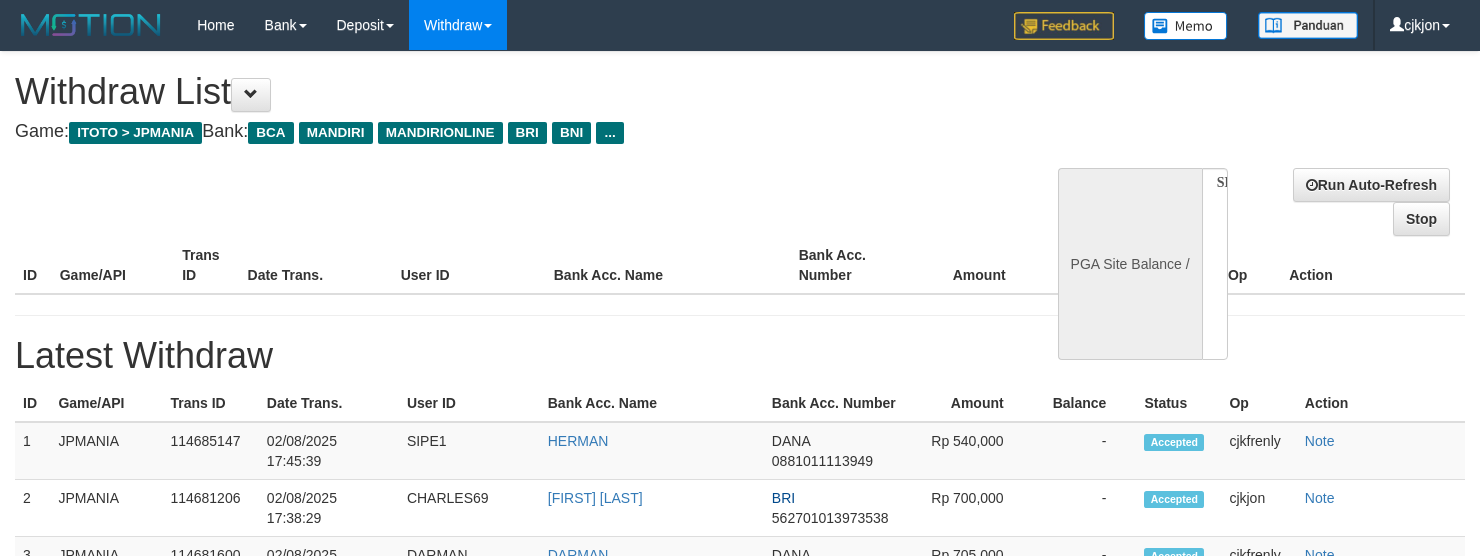 scroll, scrollTop: 133, scrollLeft: 0, axis: vertical 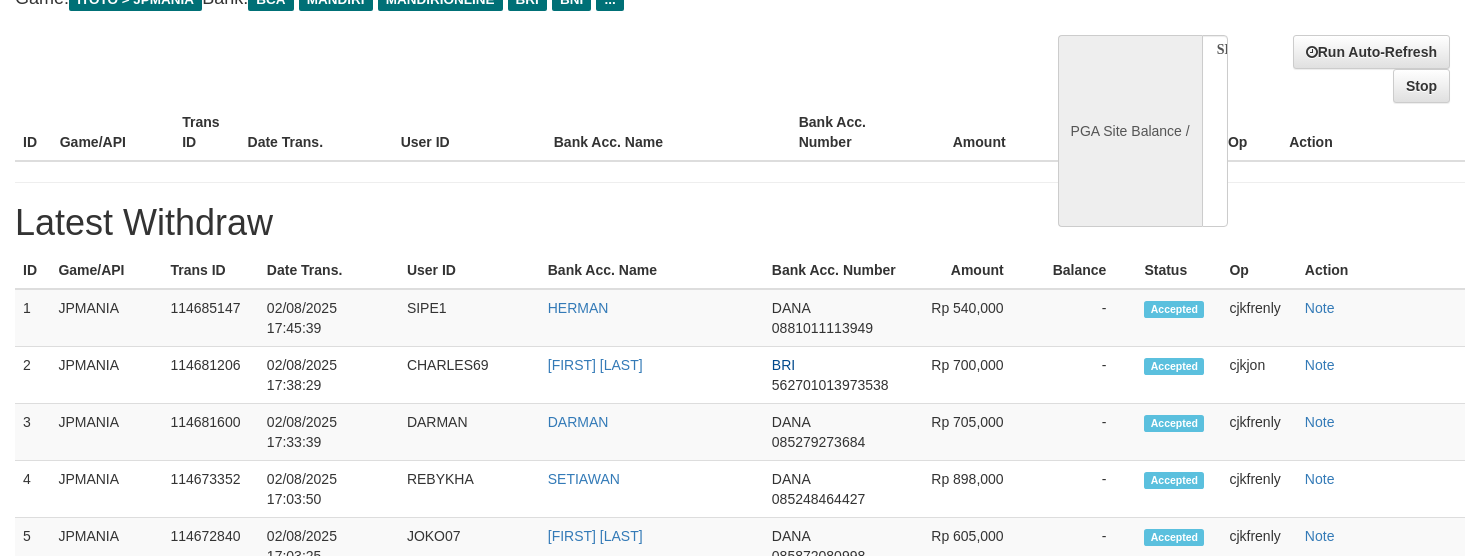 select on "**" 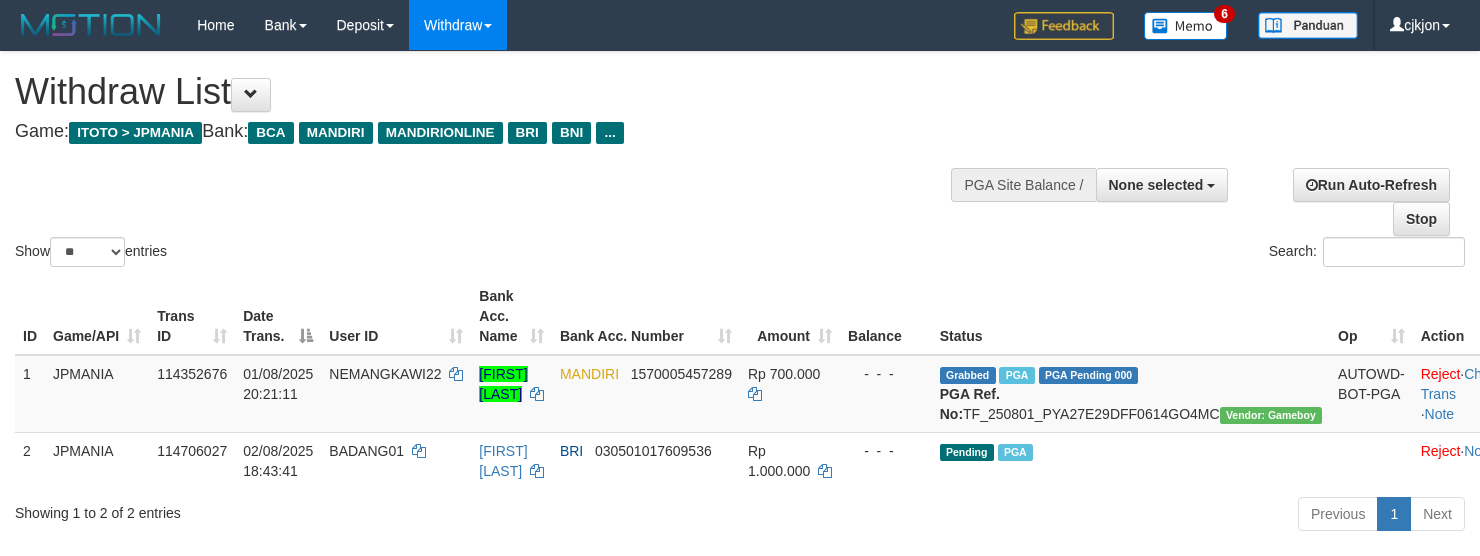 scroll, scrollTop: 133, scrollLeft: 0, axis: vertical 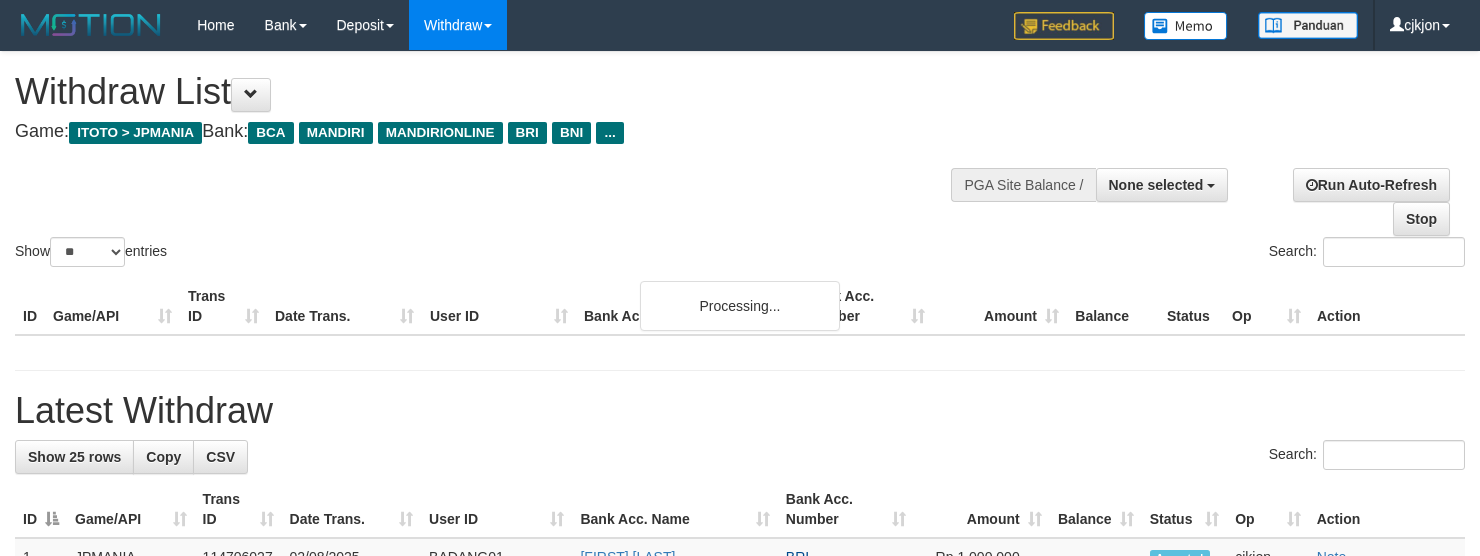 select 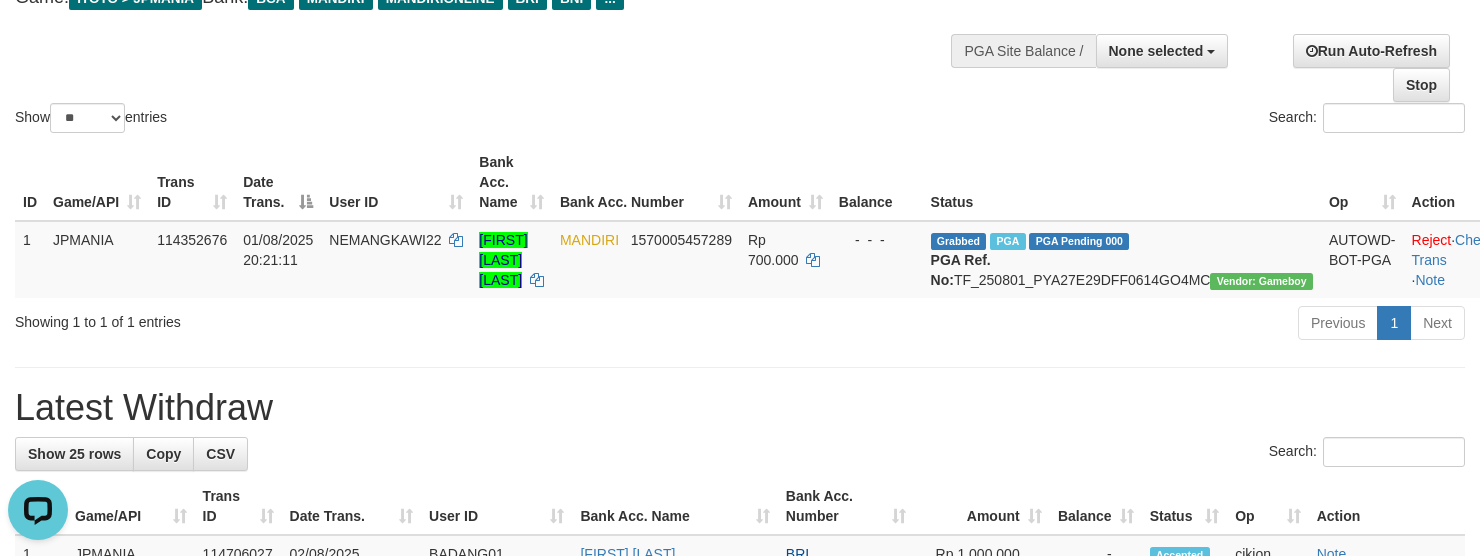 scroll, scrollTop: 0, scrollLeft: 0, axis: both 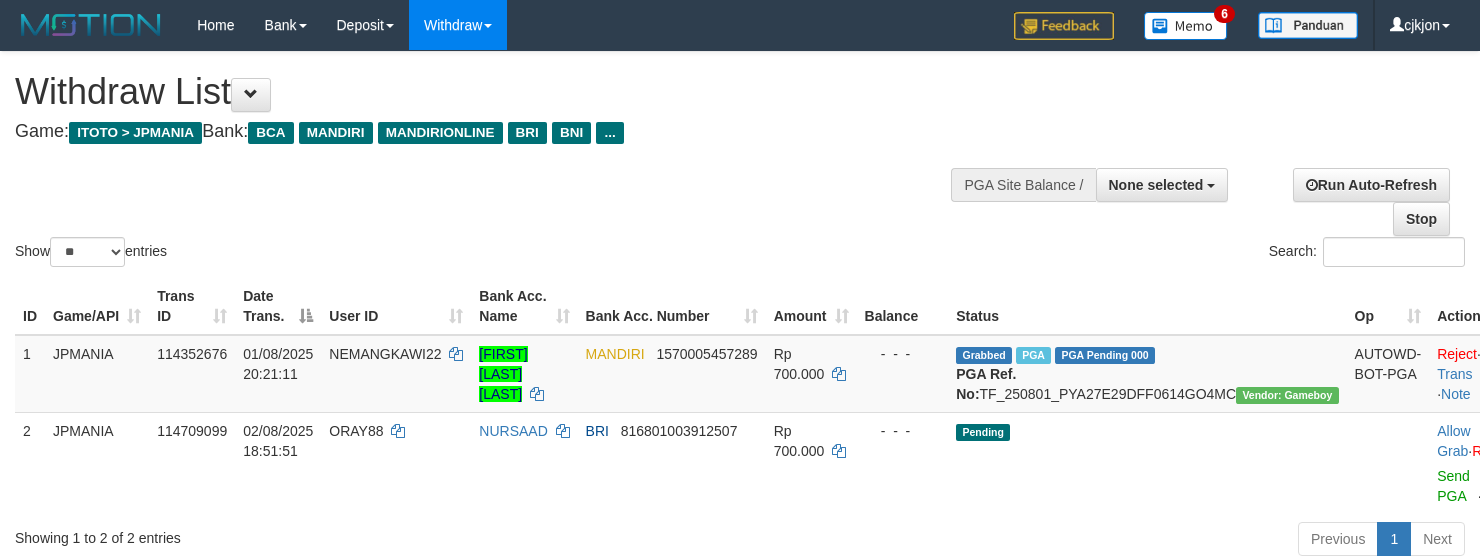 select 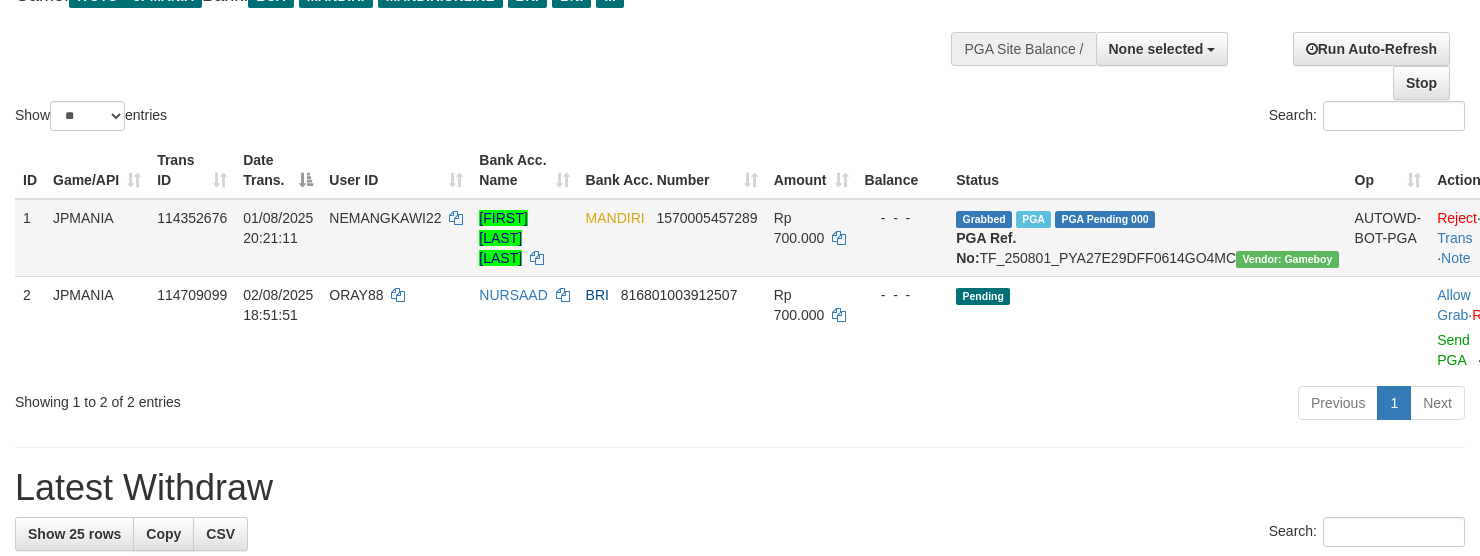scroll, scrollTop: 269, scrollLeft: 0, axis: vertical 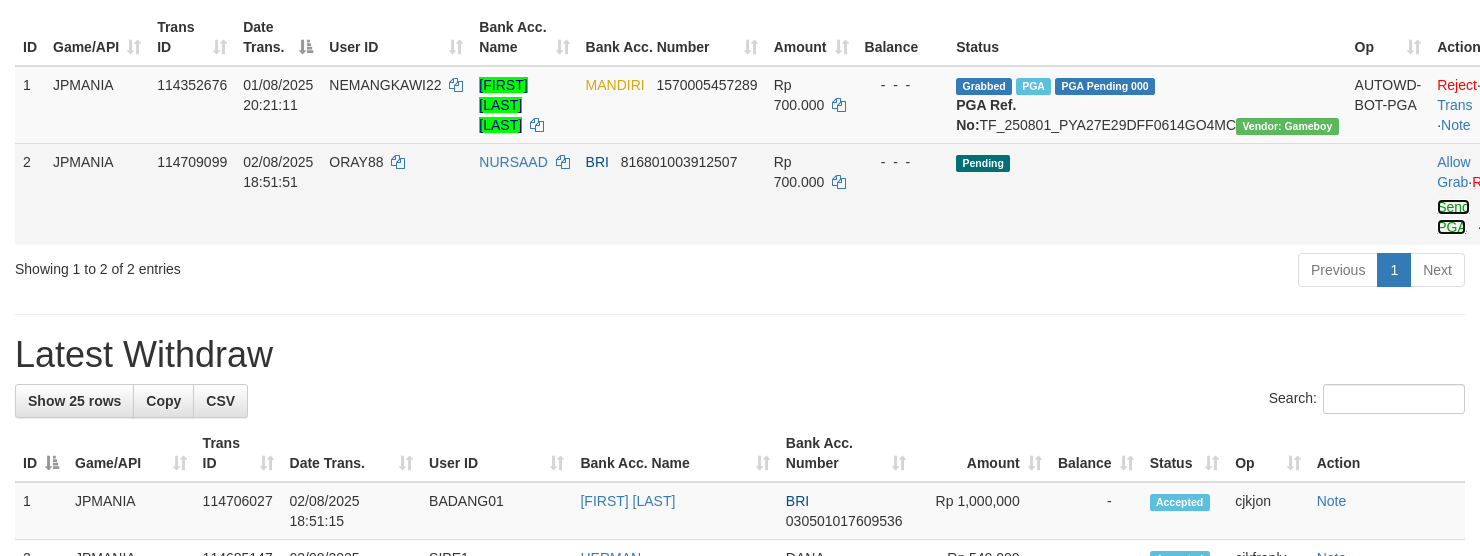click on "Send PGA" at bounding box center (1453, 217) 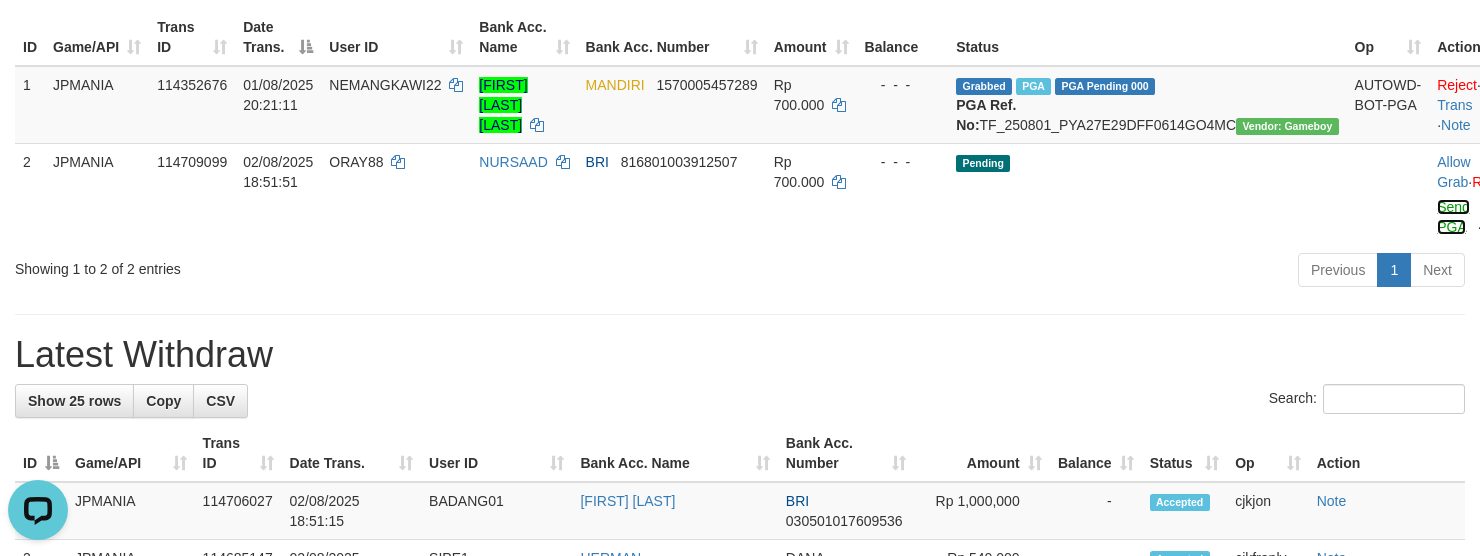 scroll, scrollTop: 0, scrollLeft: 0, axis: both 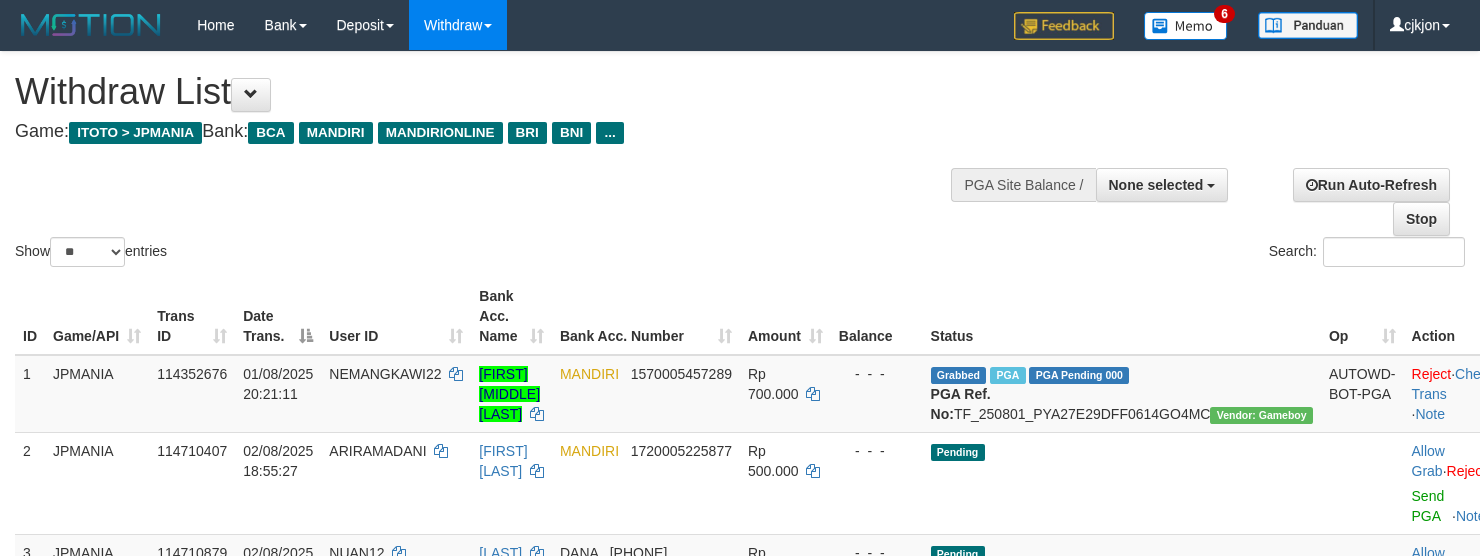 select 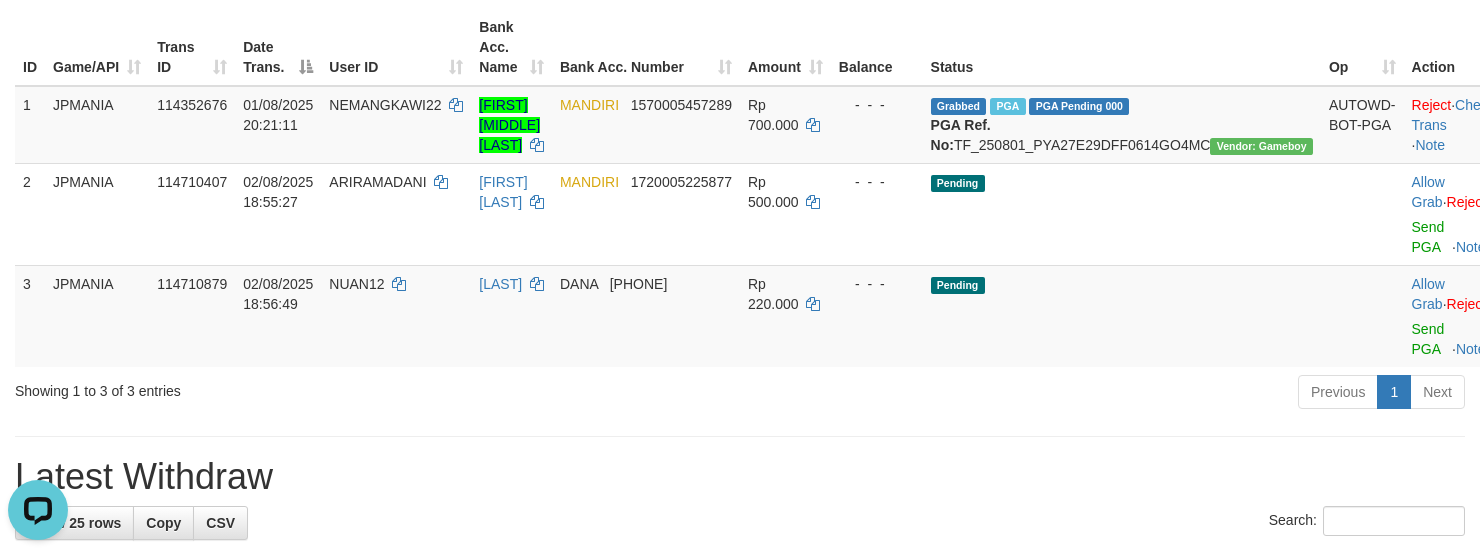 scroll, scrollTop: 0, scrollLeft: 0, axis: both 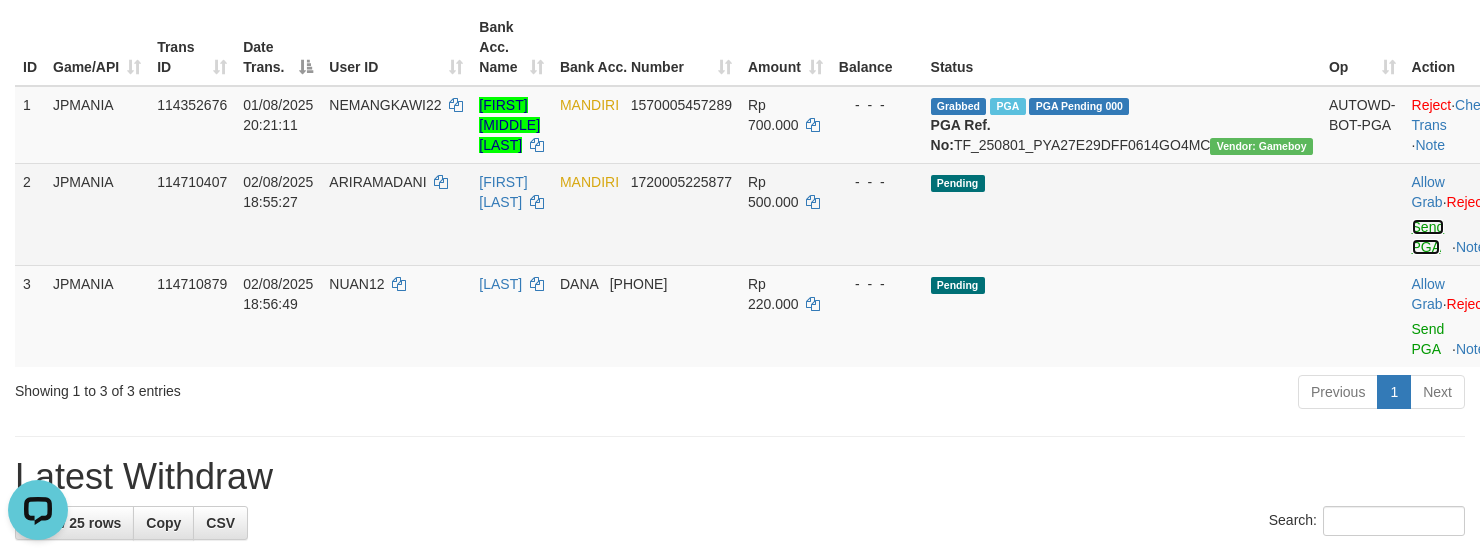 click on "Send PGA" at bounding box center (1428, 237) 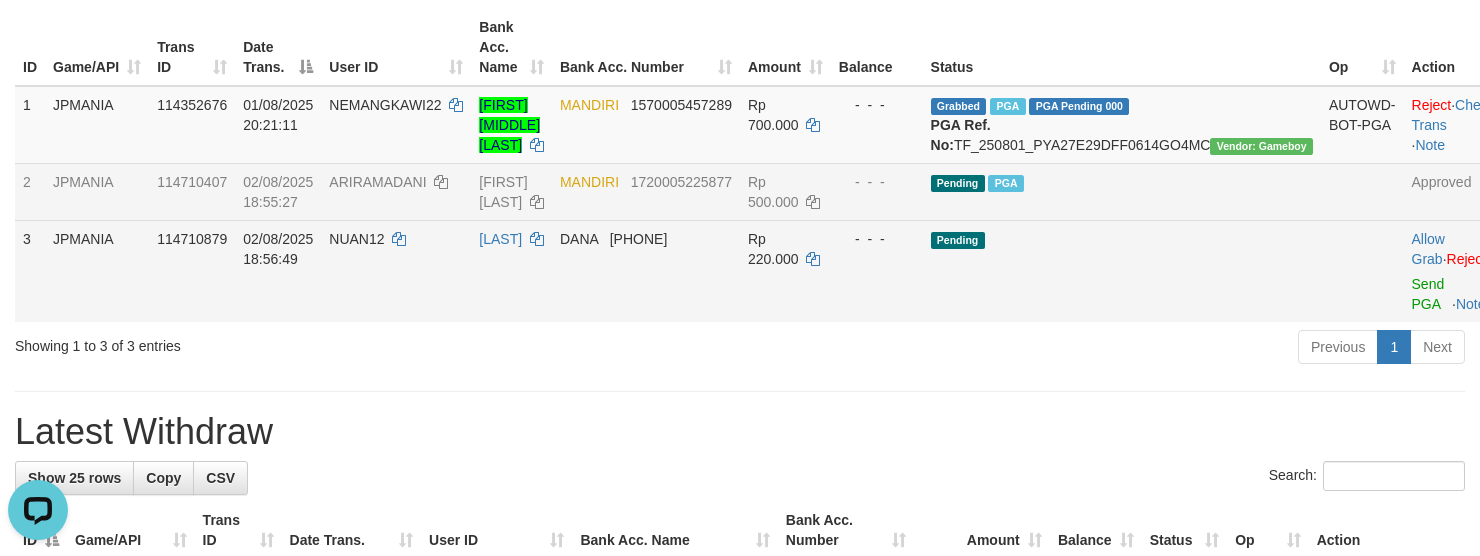 drag, startPoint x: 392, startPoint y: 392, endPoint x: 380, endPoint y: 229, distance: 163.44112 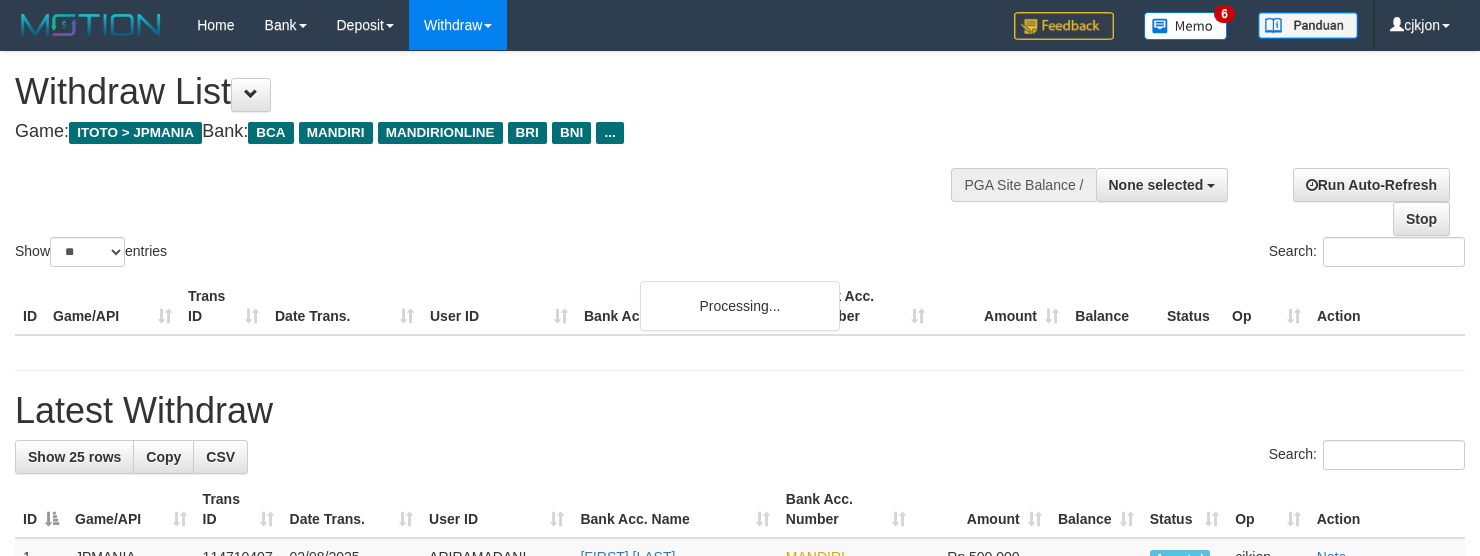 select 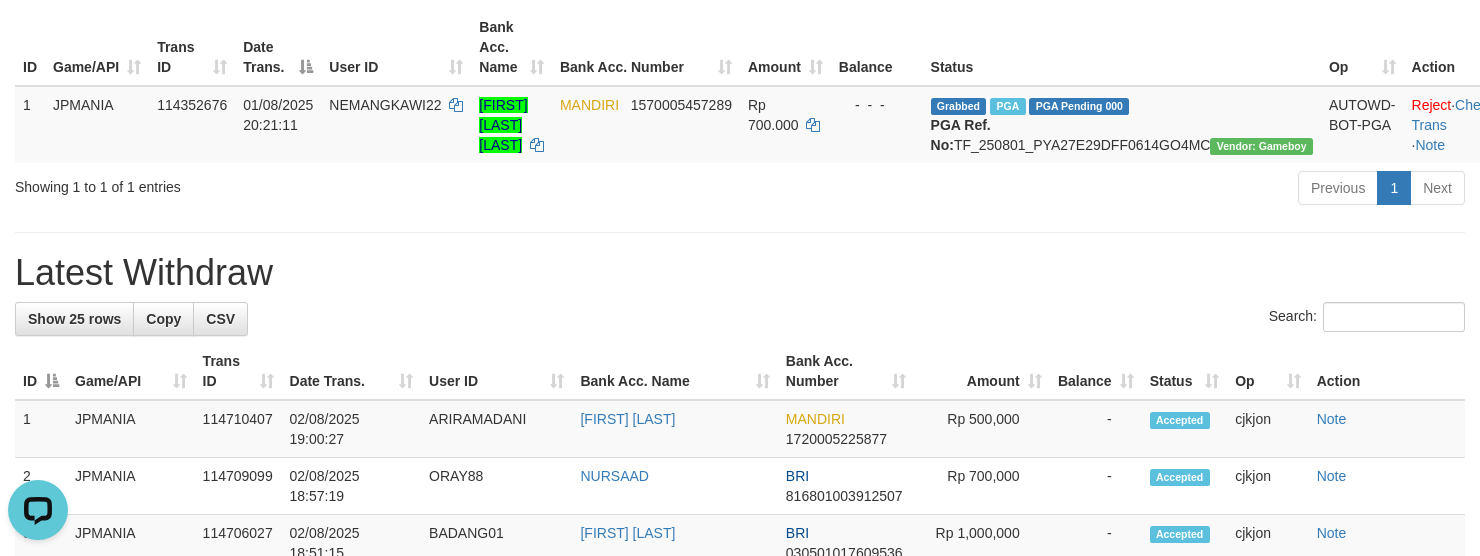 scroll, scrollTop: 0, scrollLeft: 0, axis: both 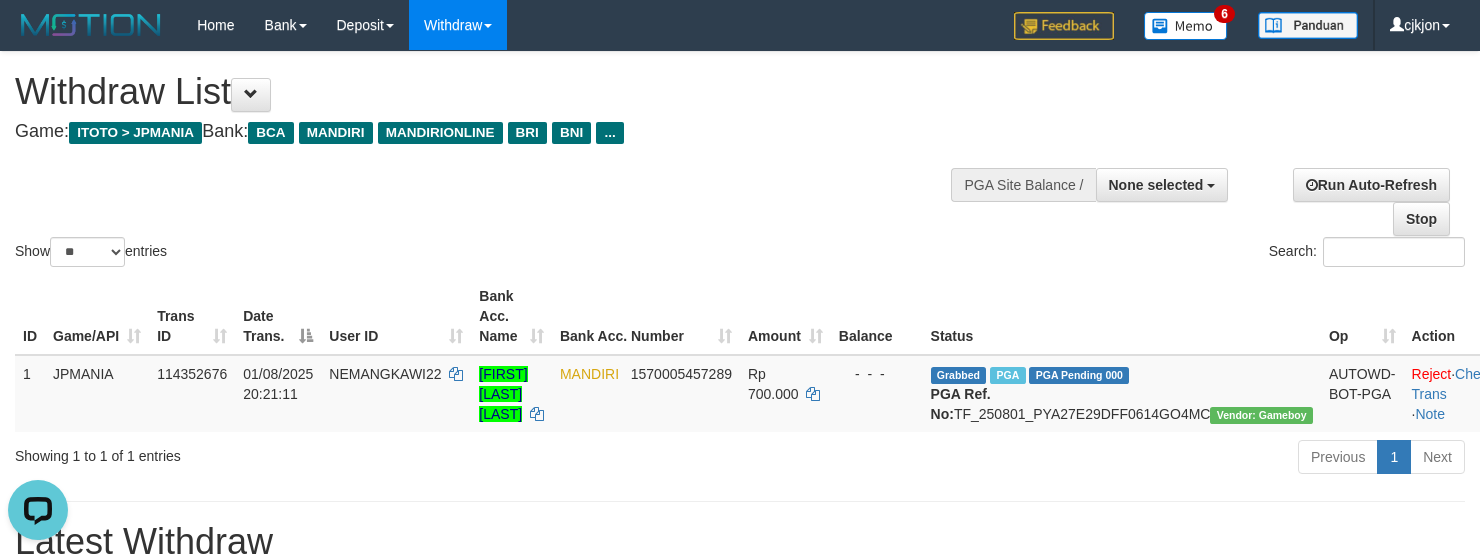 click on "Show  ** ** ** ***  entries" at bounding box center (370, 254) 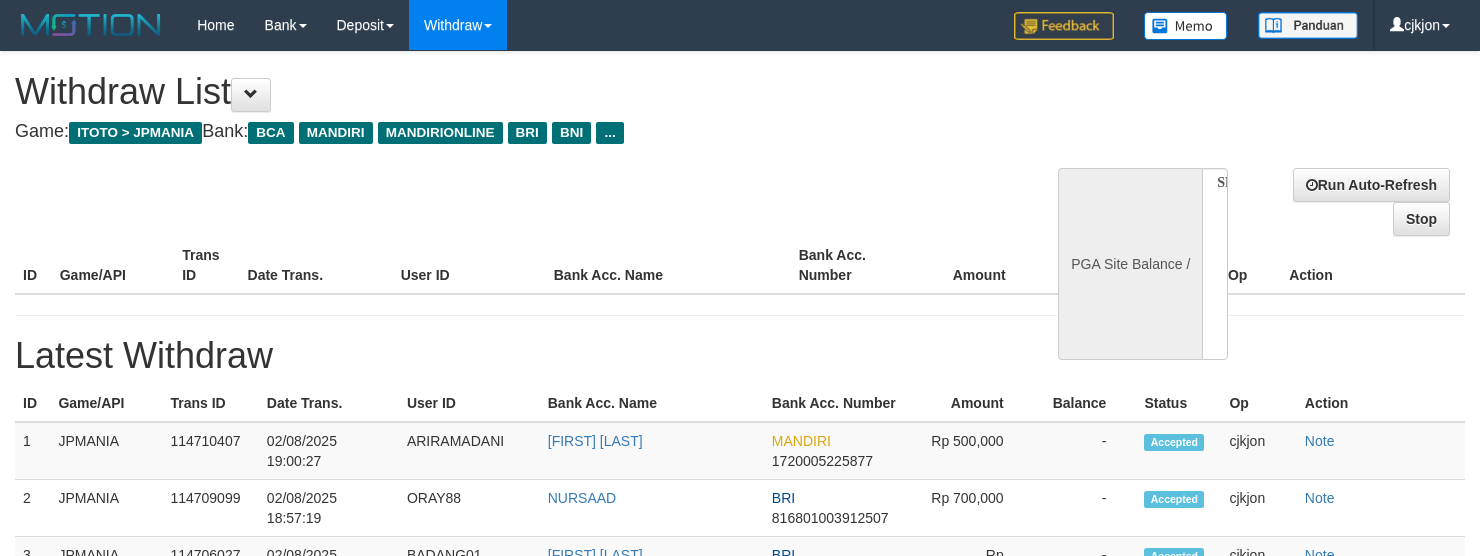 select 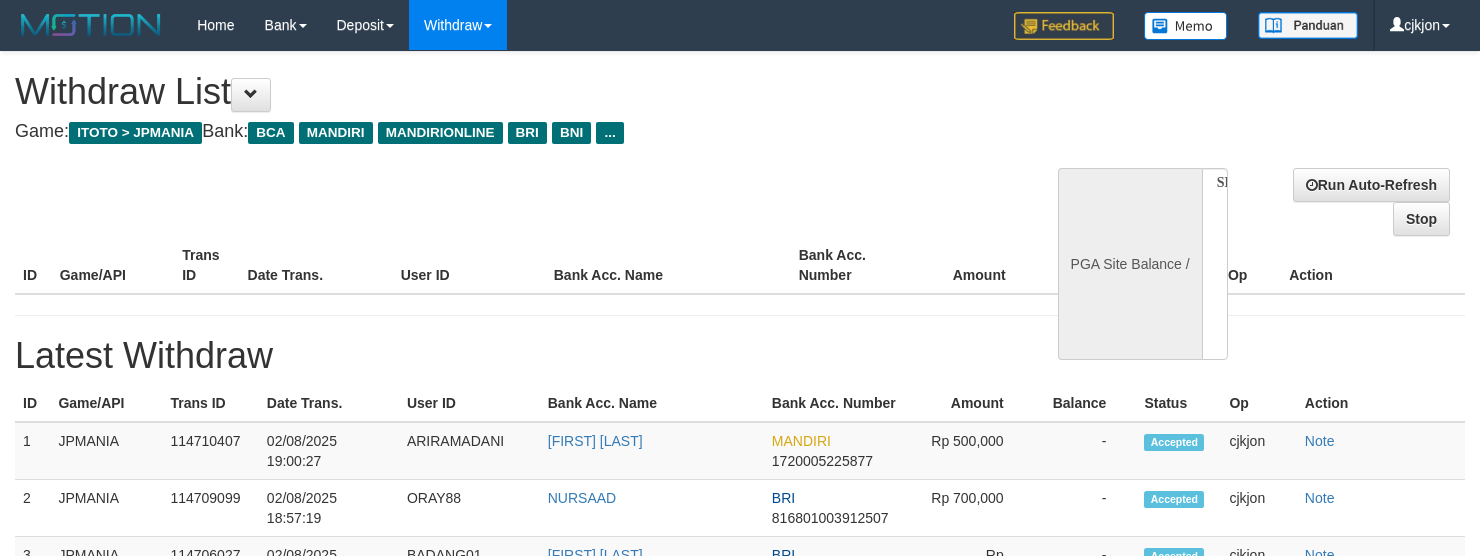 scroll, scrollTop: 0, scrollLeft: 0, axis: both 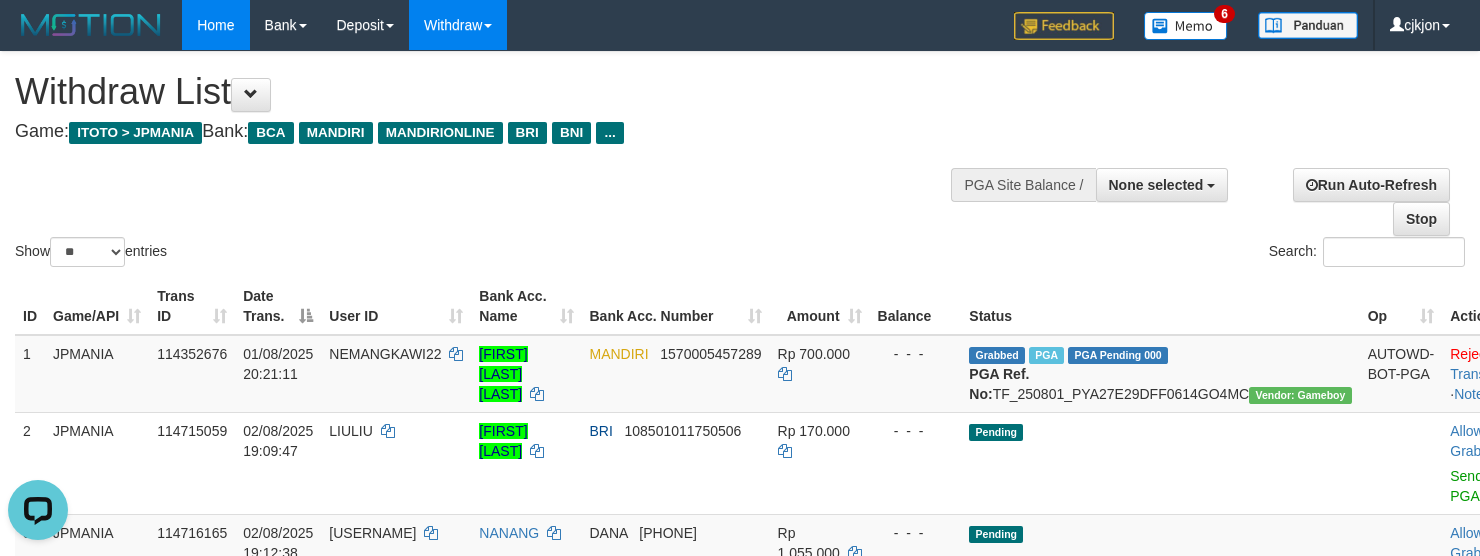 drag, startPoint x: 697, startPoint y: 240, endPoint x: 193, endPoint y: 26, distance: 547.5509 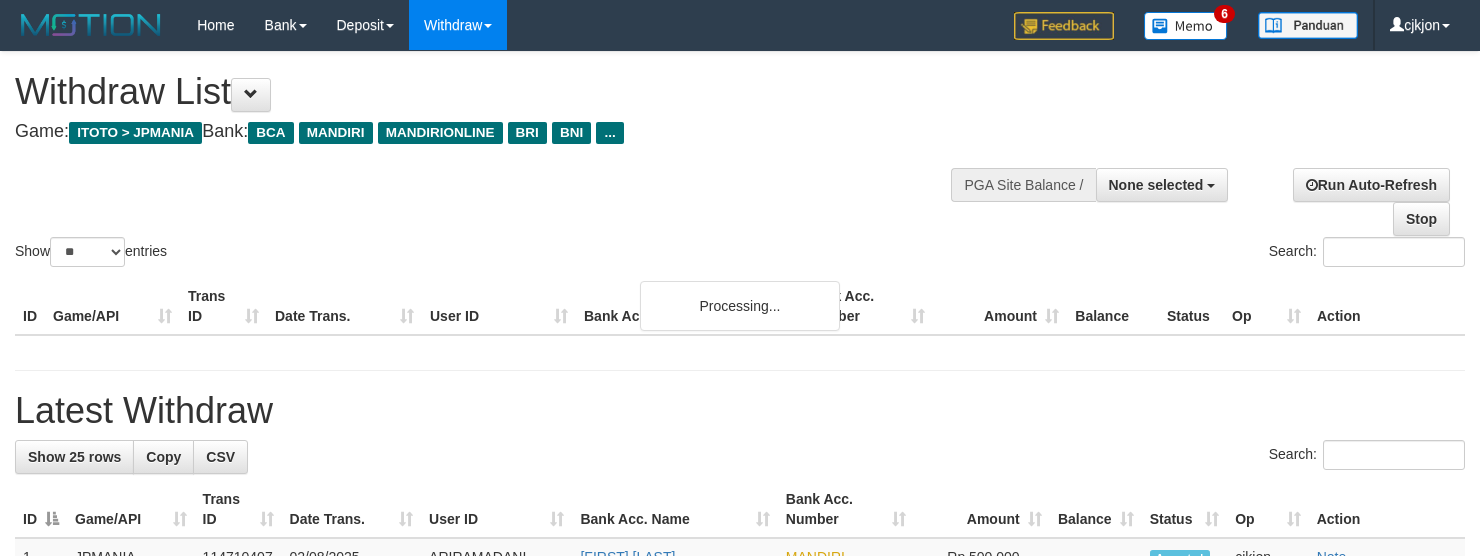 select 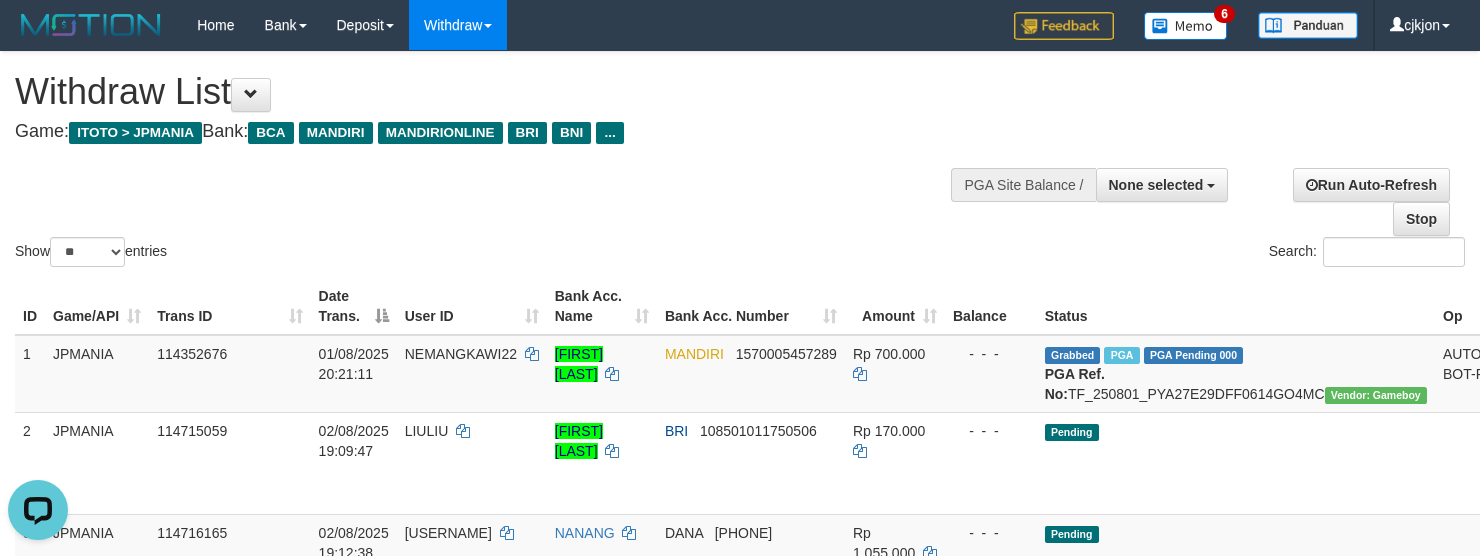 scroll, scrollTop: 0, scrollLeft: 0, axis: both 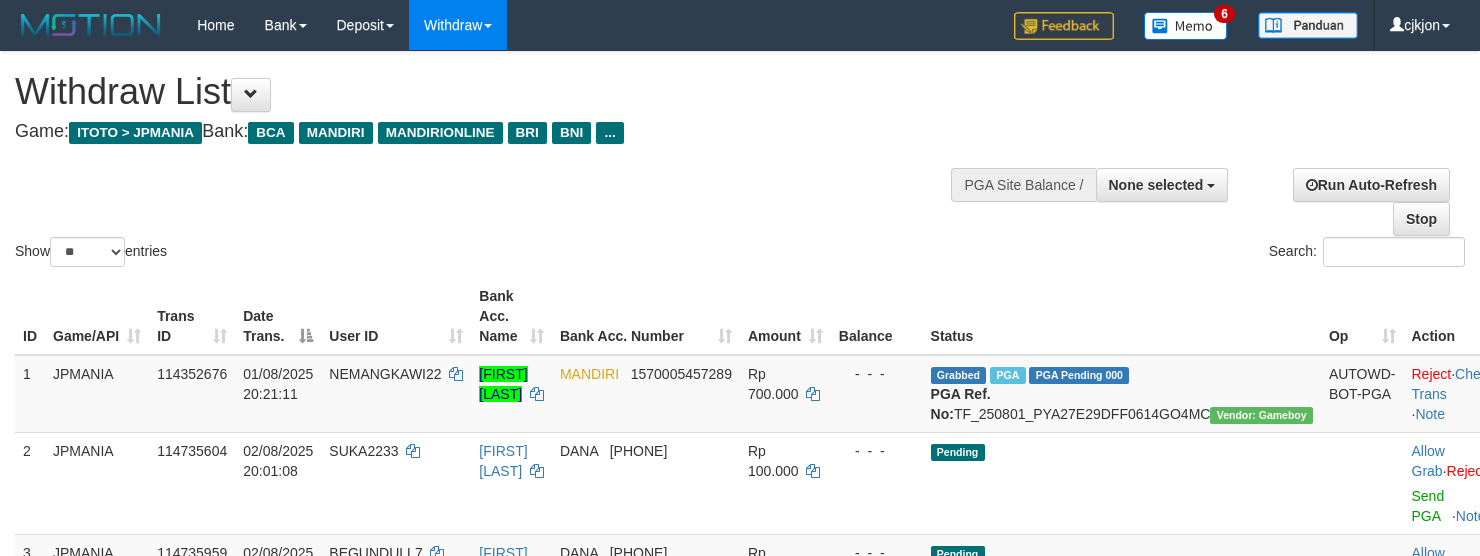 select 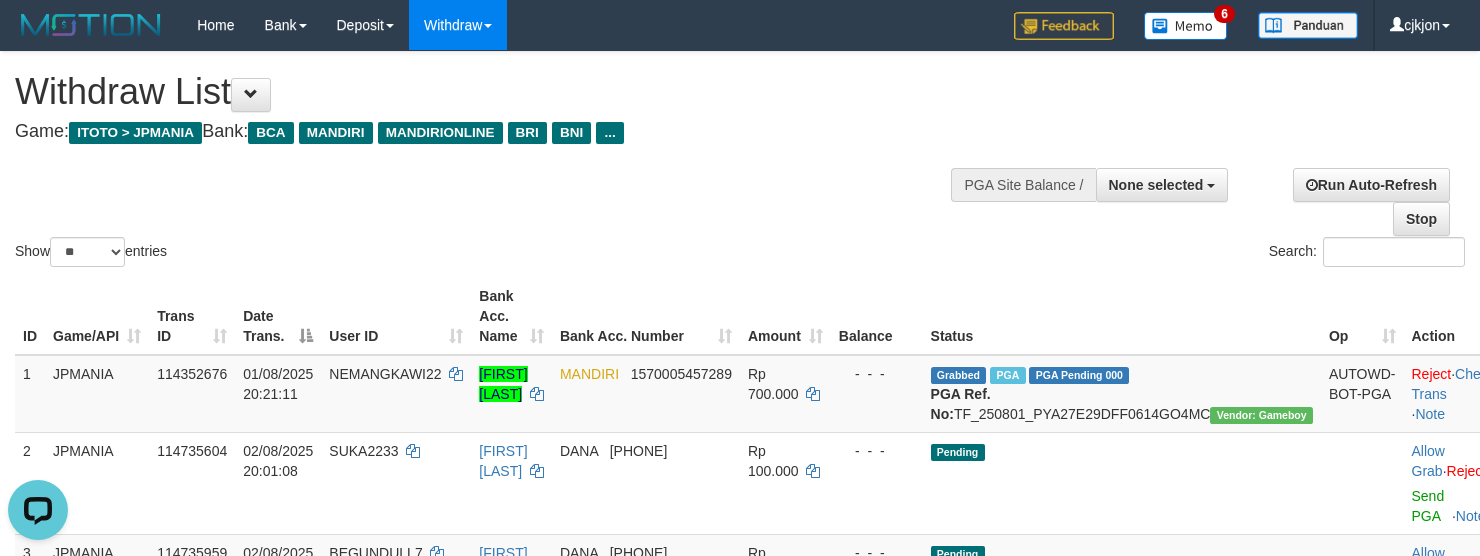 scroll, scrollTop: 0, scrollLeft: 0, axis: both 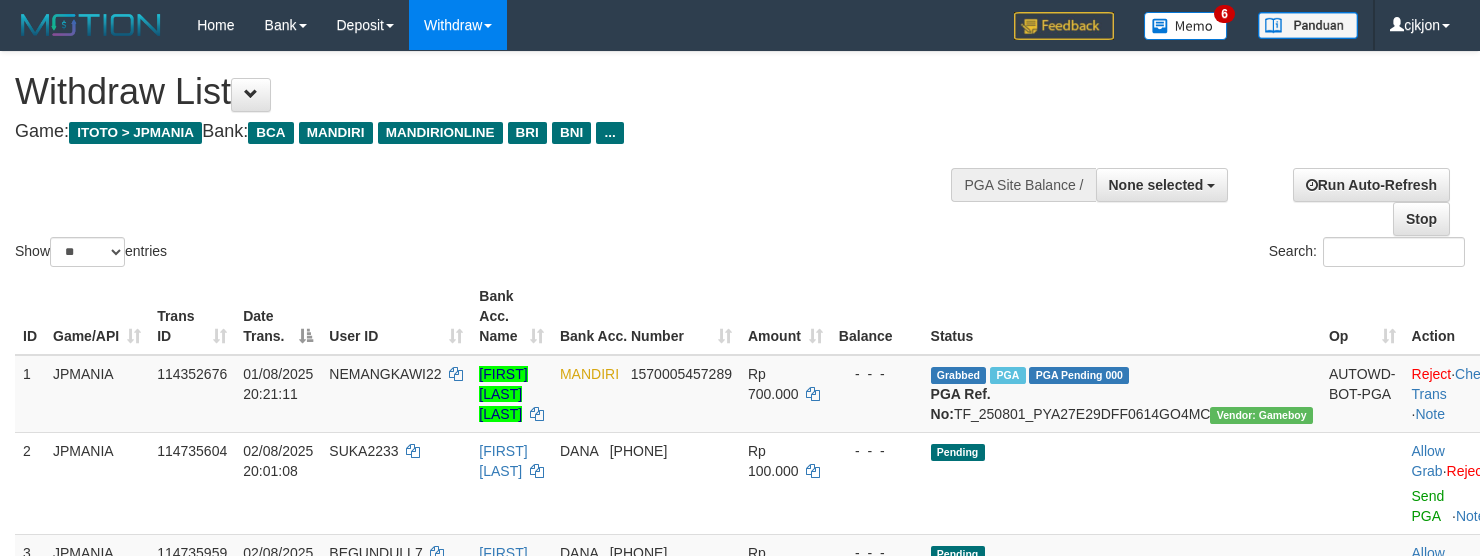 select 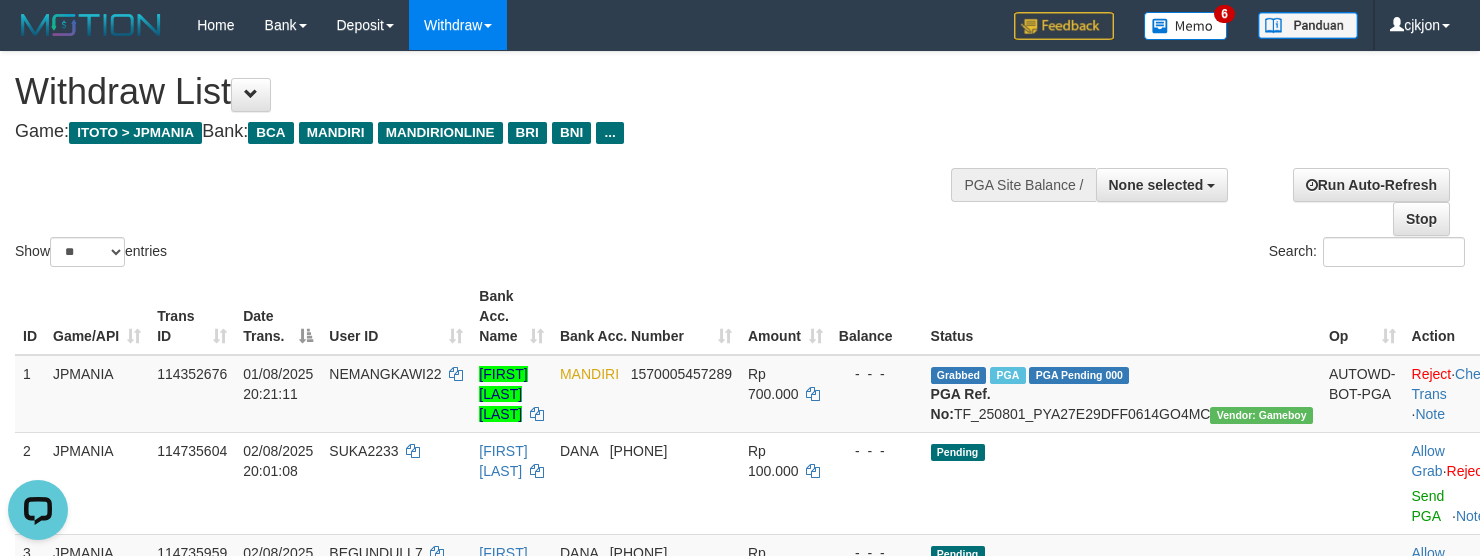 scroll, scrollTop: 0, scrollLeft: 0, axis: both 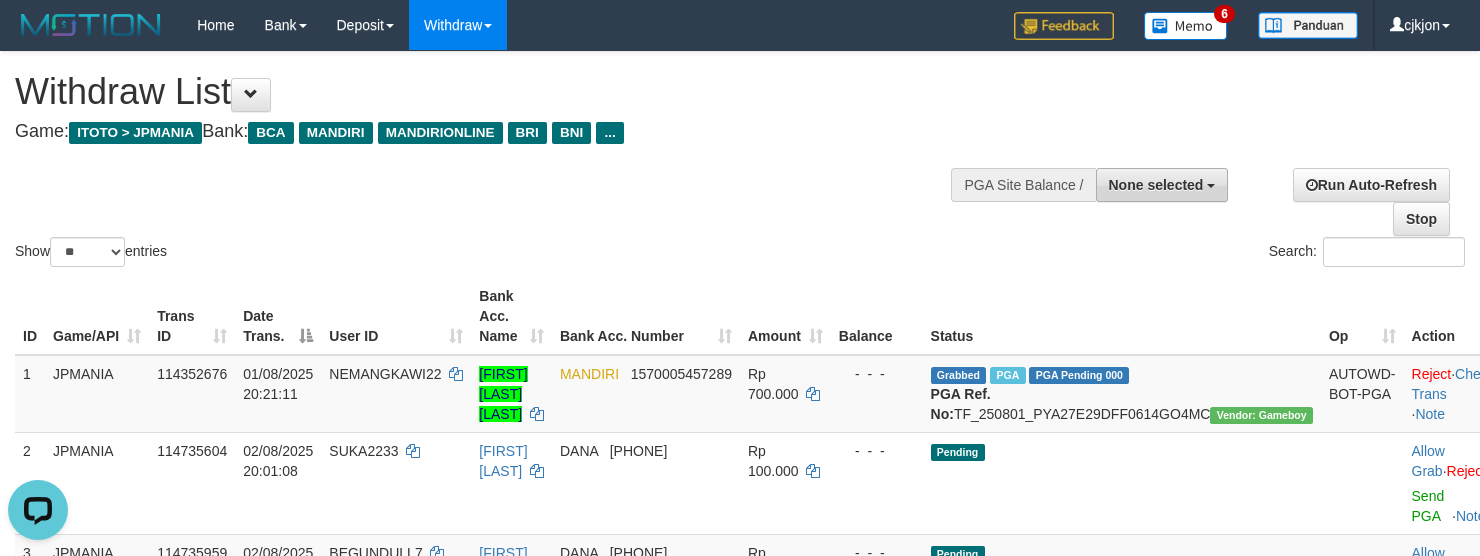click on "None selected" at bounding box center [1162, 185] 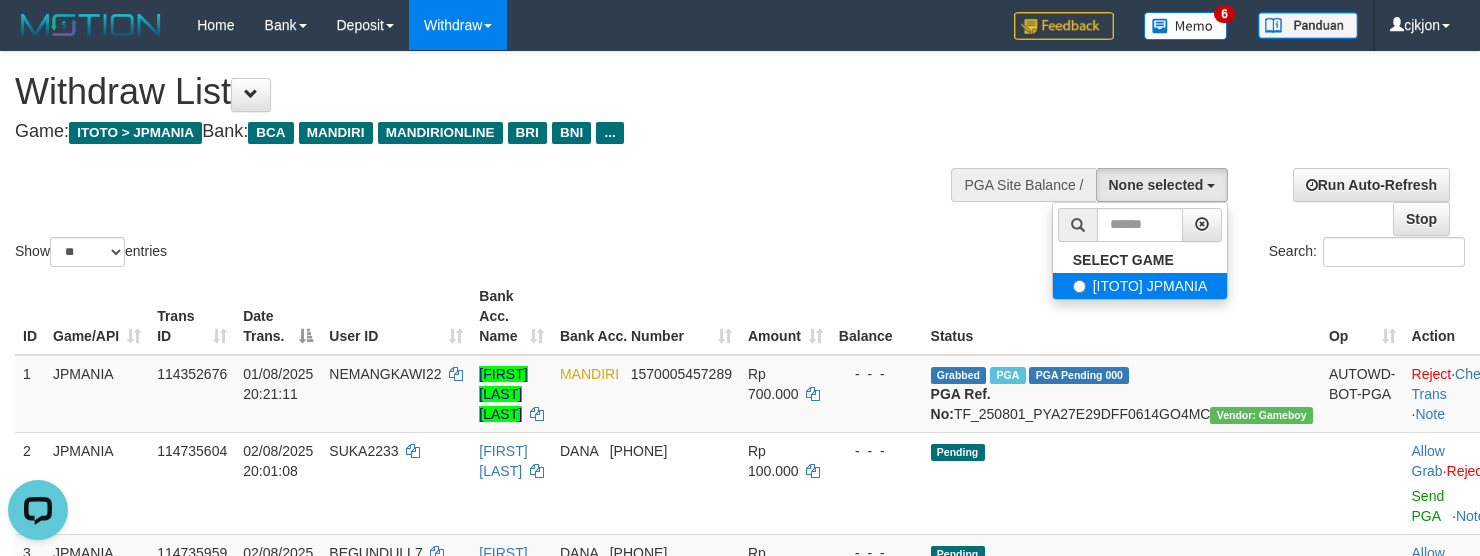 select on "****" 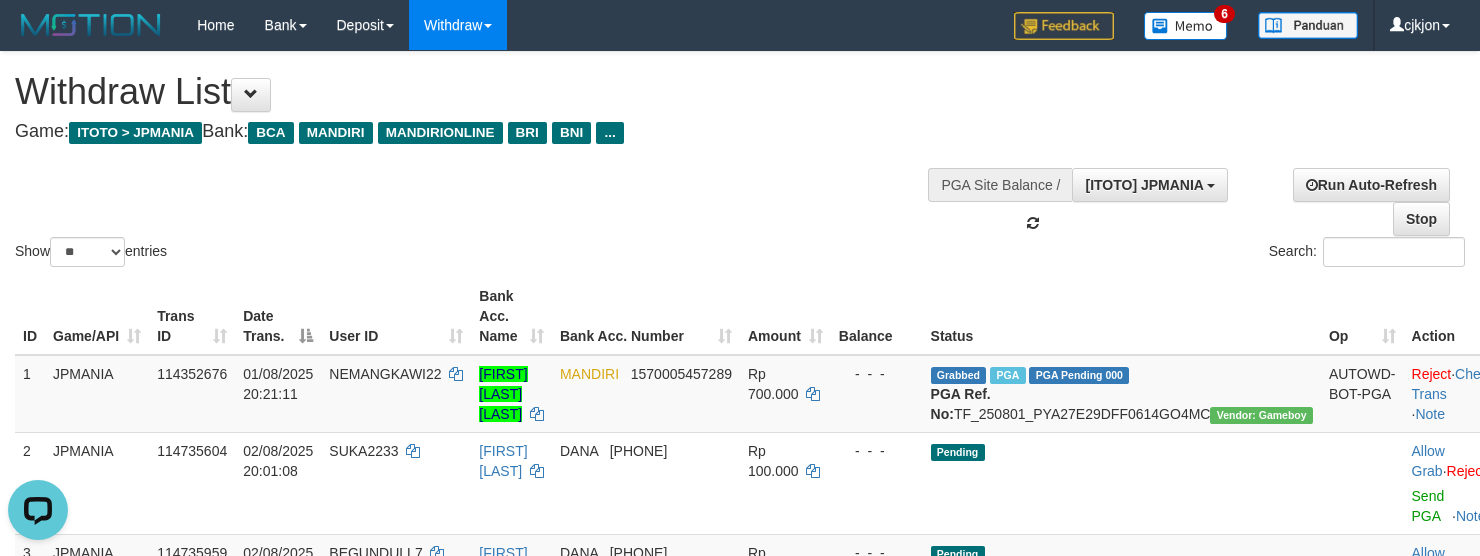 scroll, scrollTop: 17, scrollLeft: 0, axis: vertical 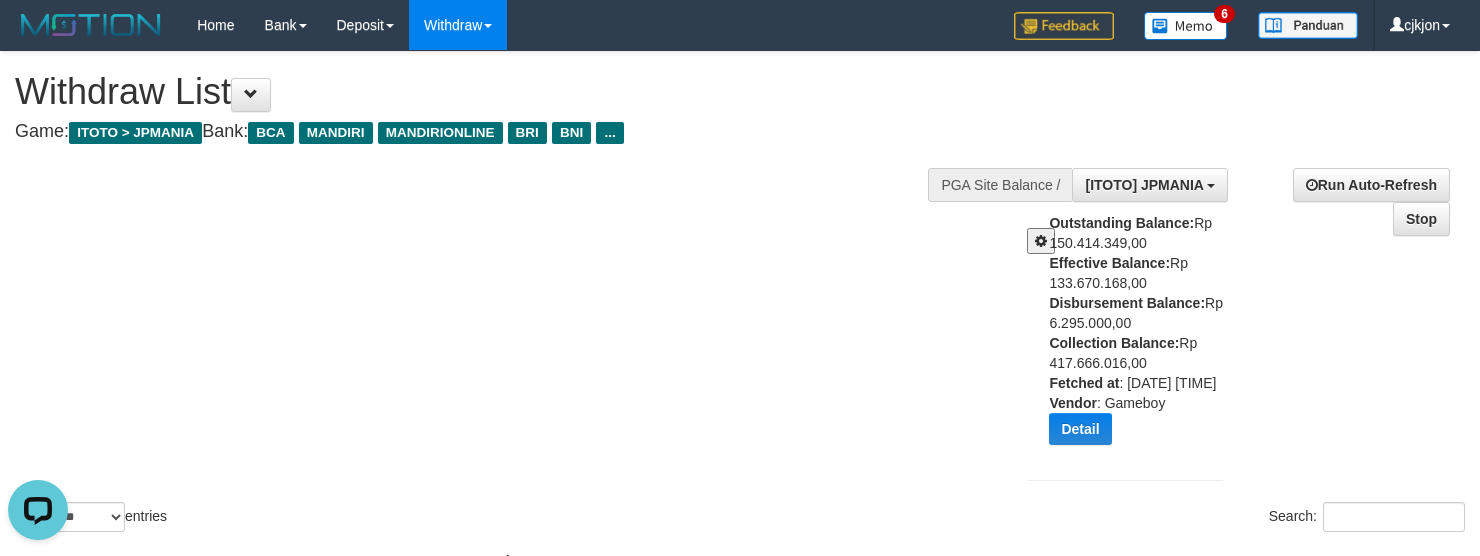 click on "Show  ** ** ** ***  entries Search:" at bounding box center (740, 294) 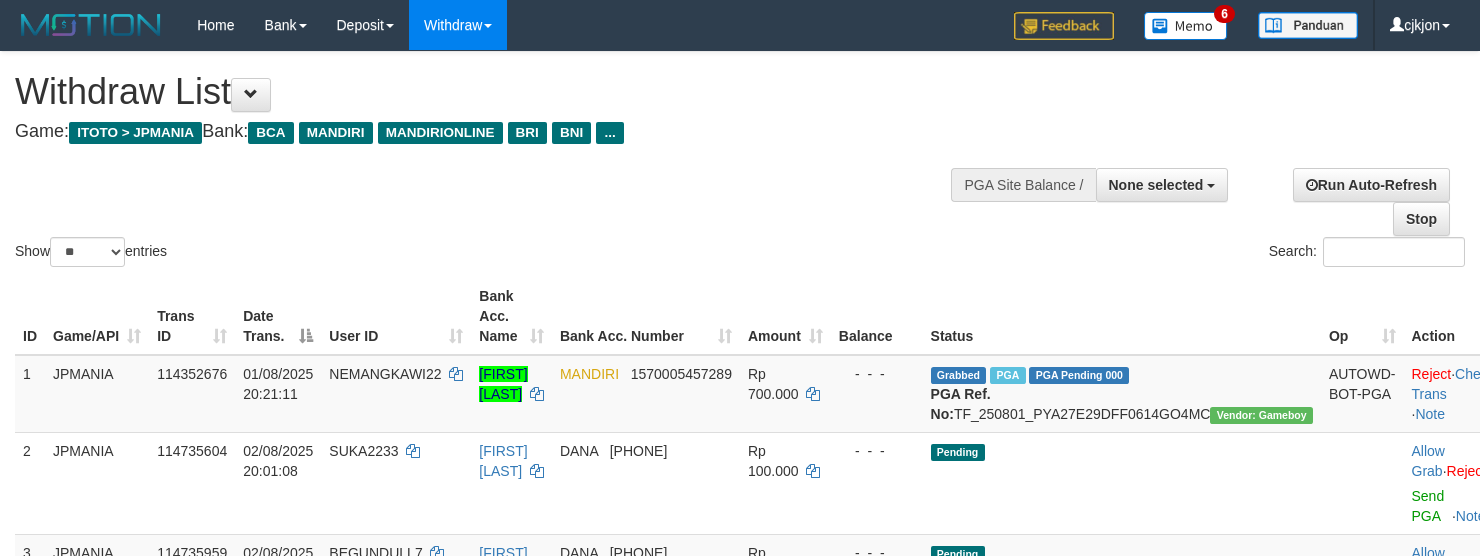 select 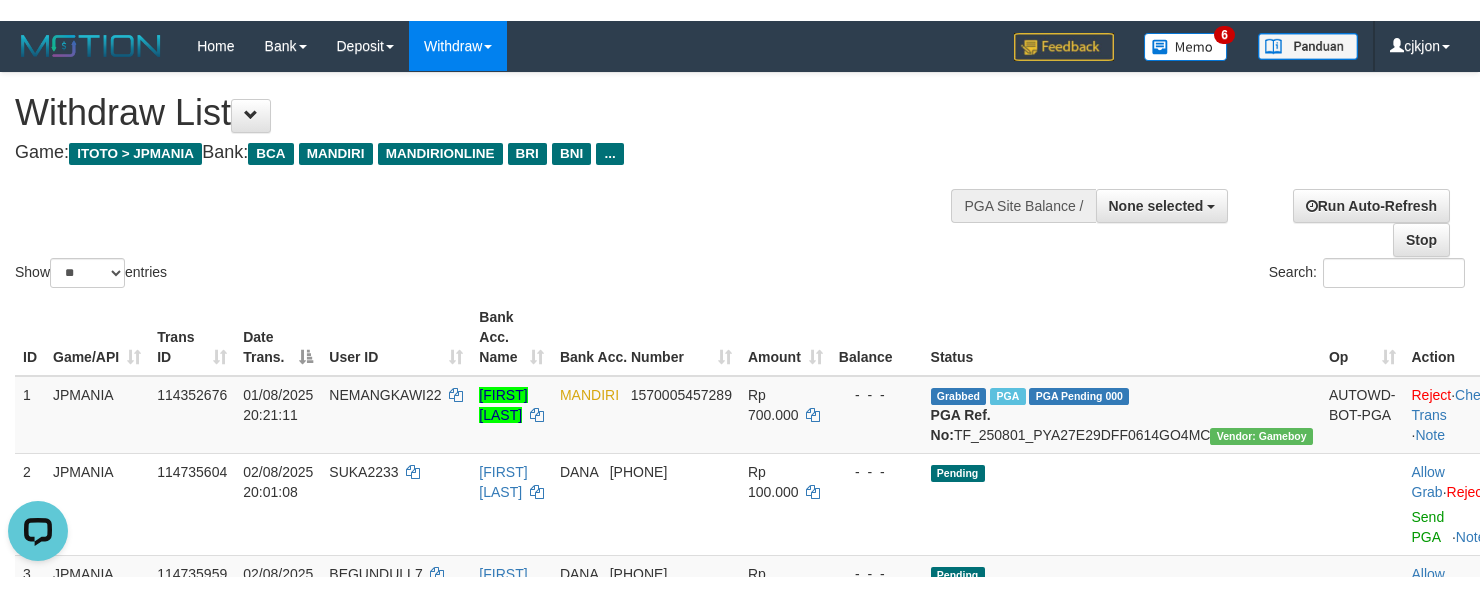 scroll, scrollTop: 0, scrollLeft: 0, axis: both 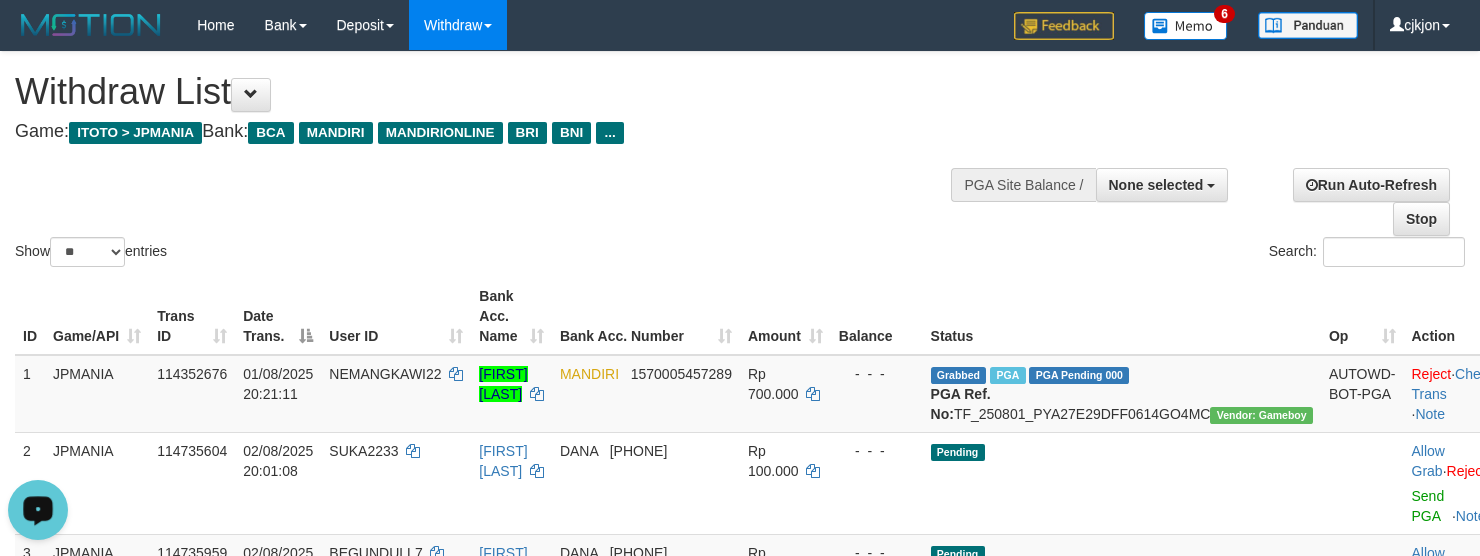 drag, startPoint x: 908, startPoint y: 232, endPoint x: 990, endPoint y: 28, distance: 219.8636 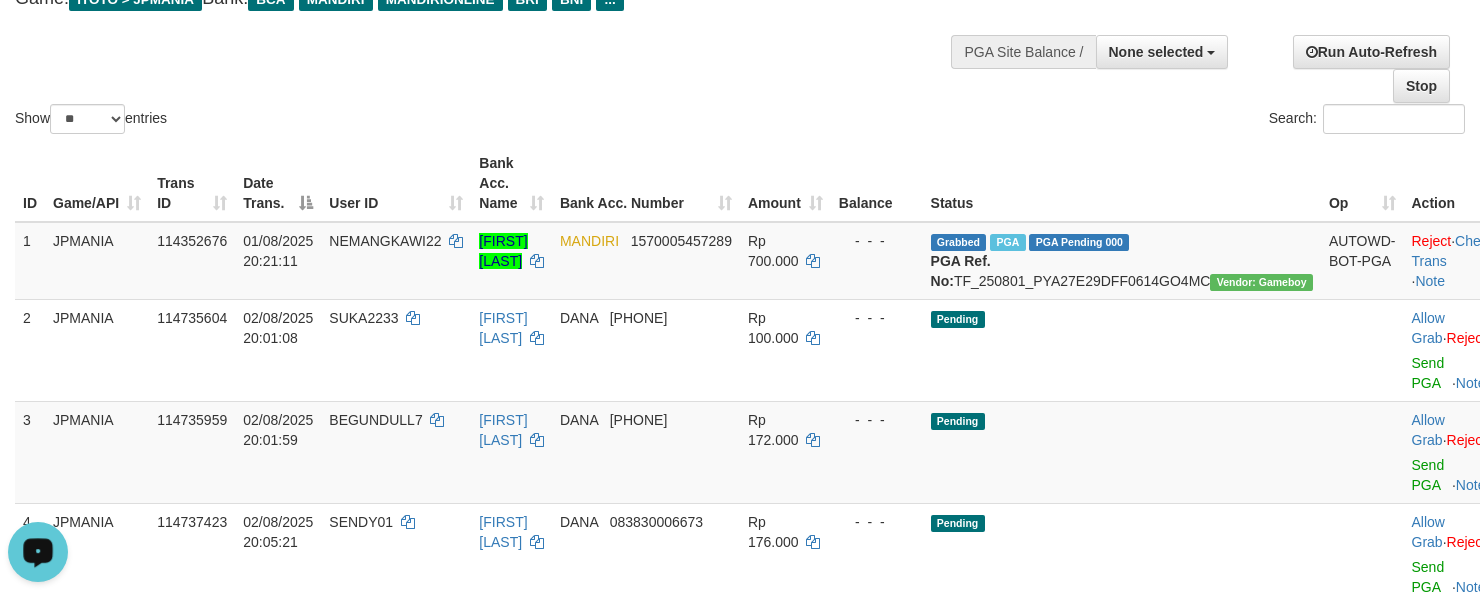 scroll, scrollTop: 0, scrollLeft: 0, axis: both 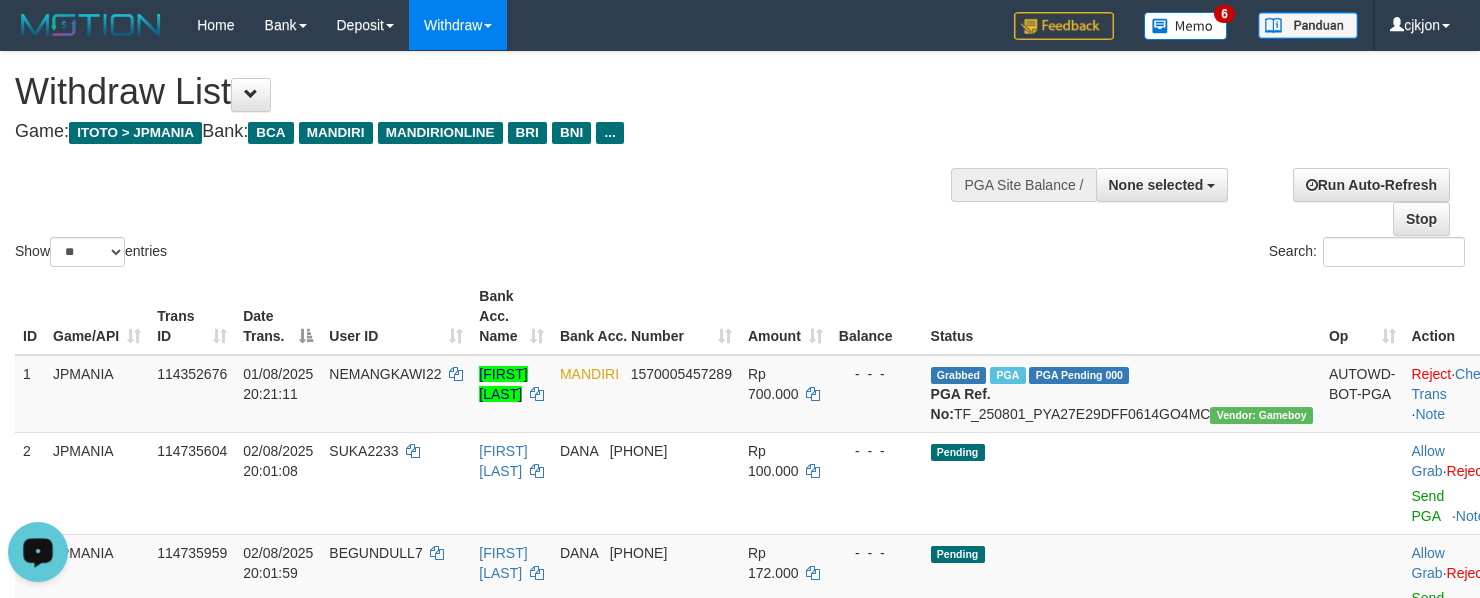 click on "Show  ** ** ** ***  entries Search:" at bounding box center (740, 161) 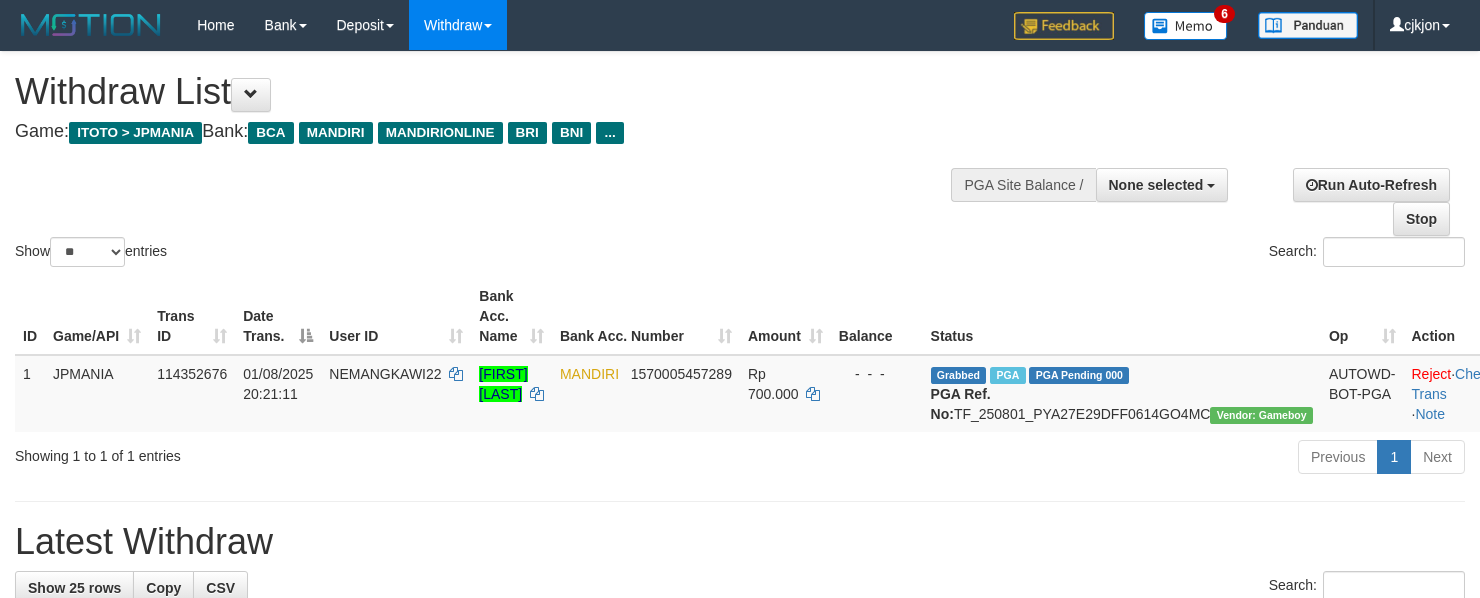 select 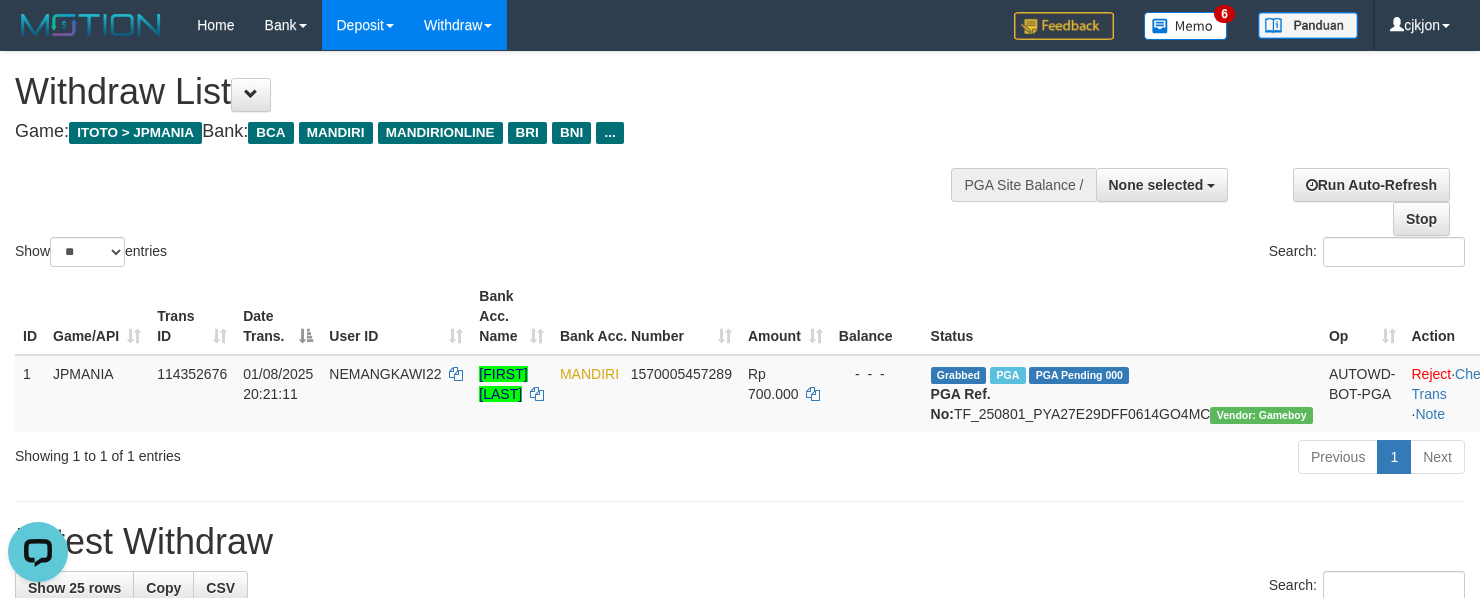 scroll, scrollTop: 0, scrollLeft: 0, axis: both 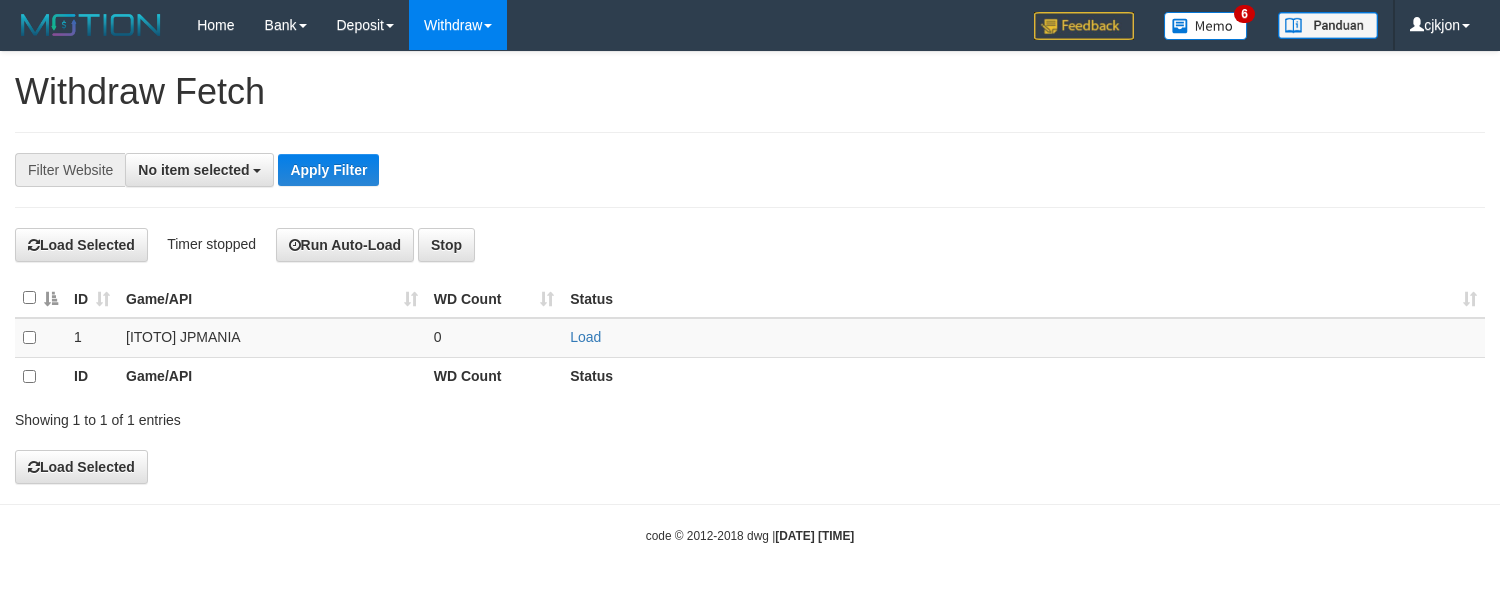select 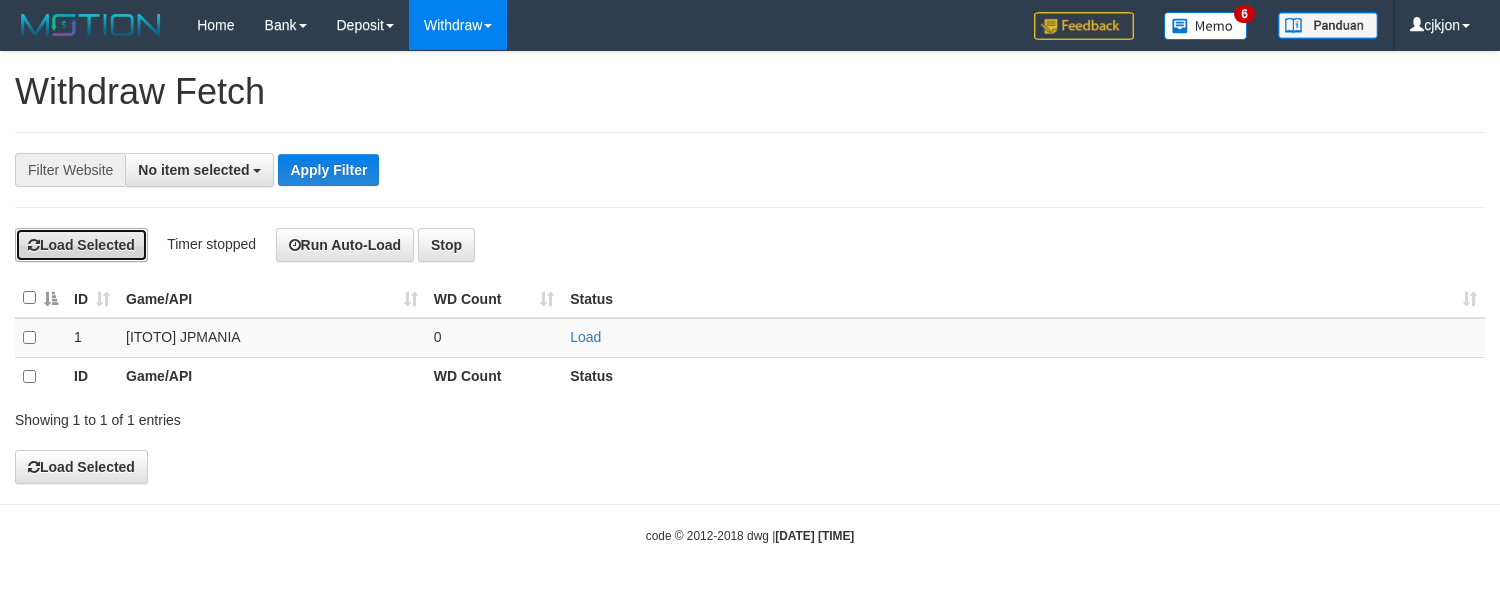 click on "Load Selected" at bounding box center [81, 245] 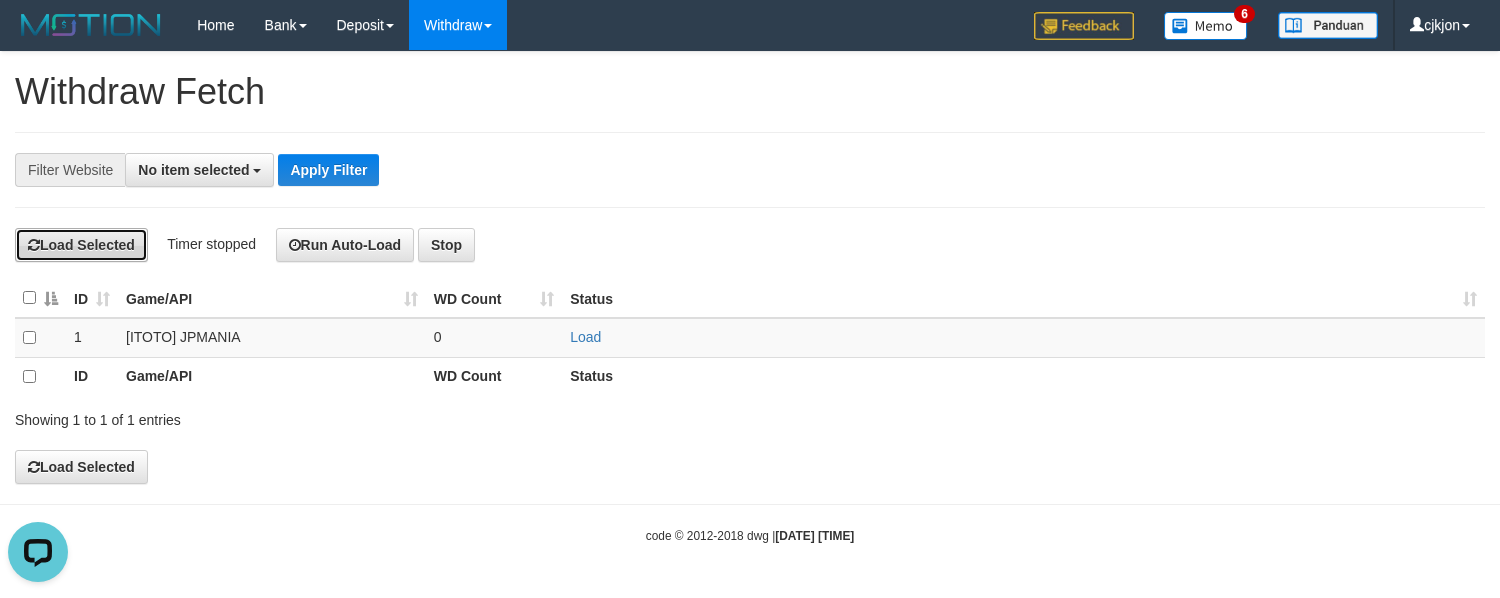 scroll, scrollTop: 0, scrollLeft: 0, axis: both 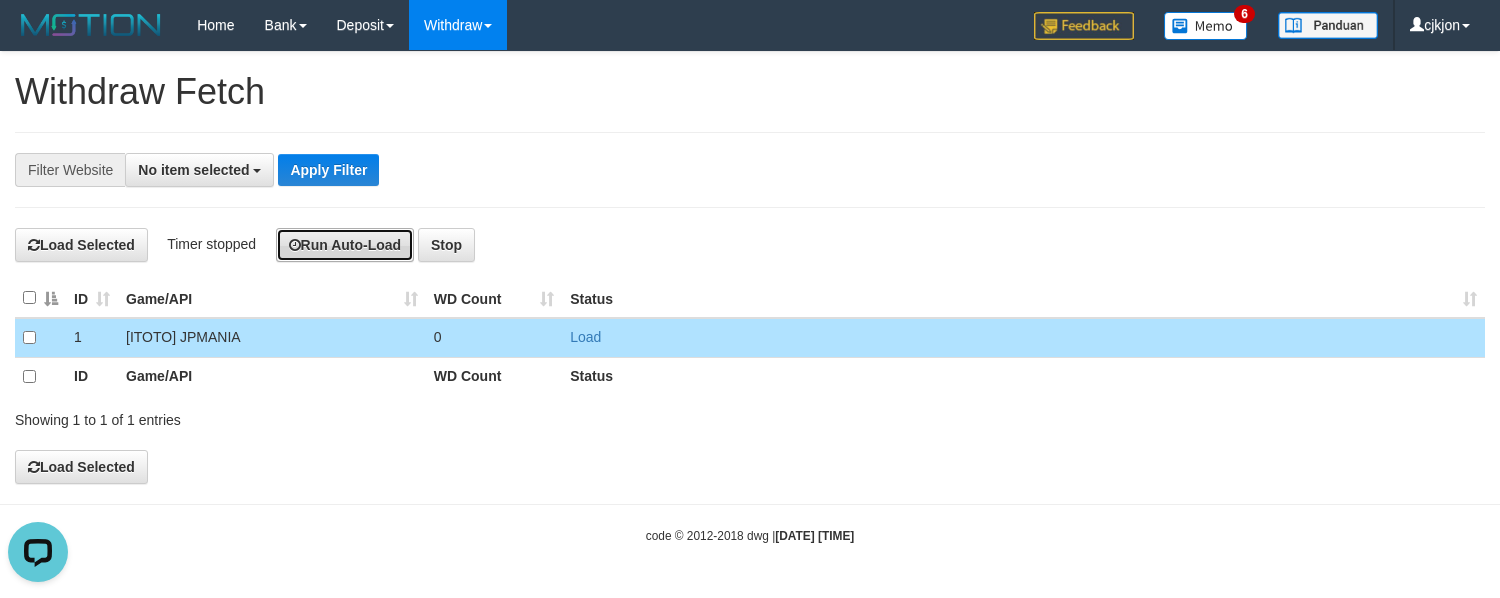 click on "Run Auto-Load" at bounding box center [345, 245] 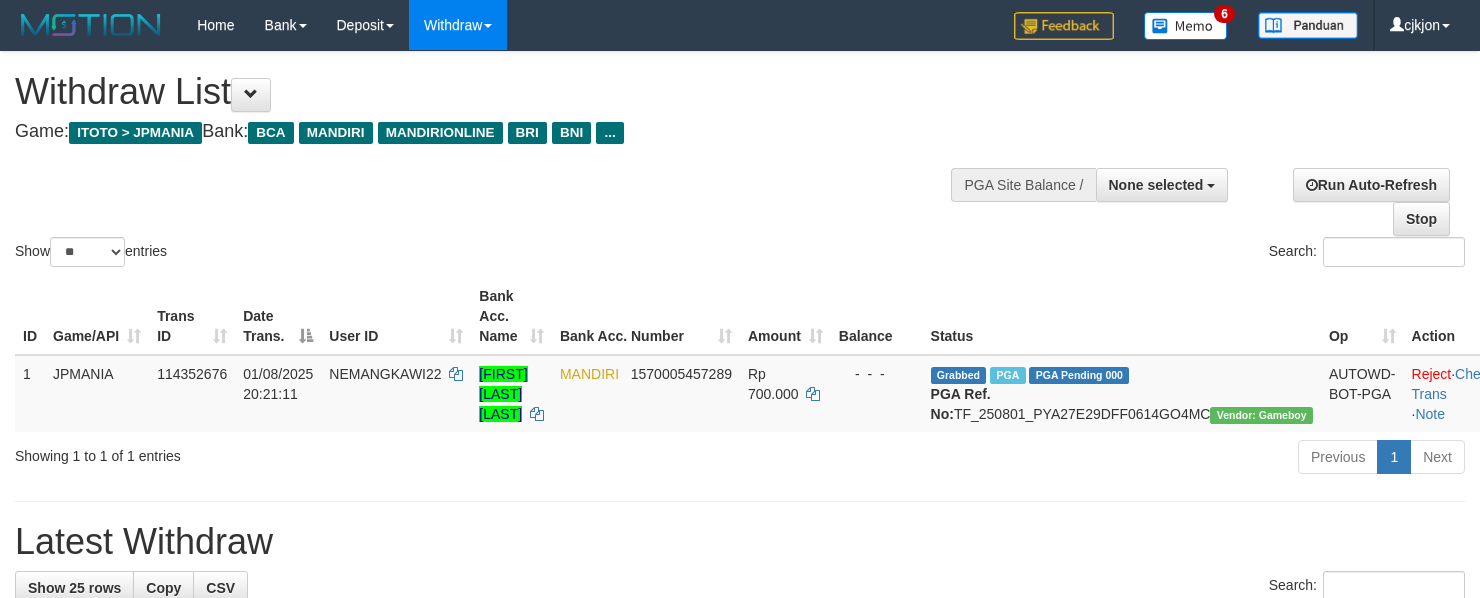 select 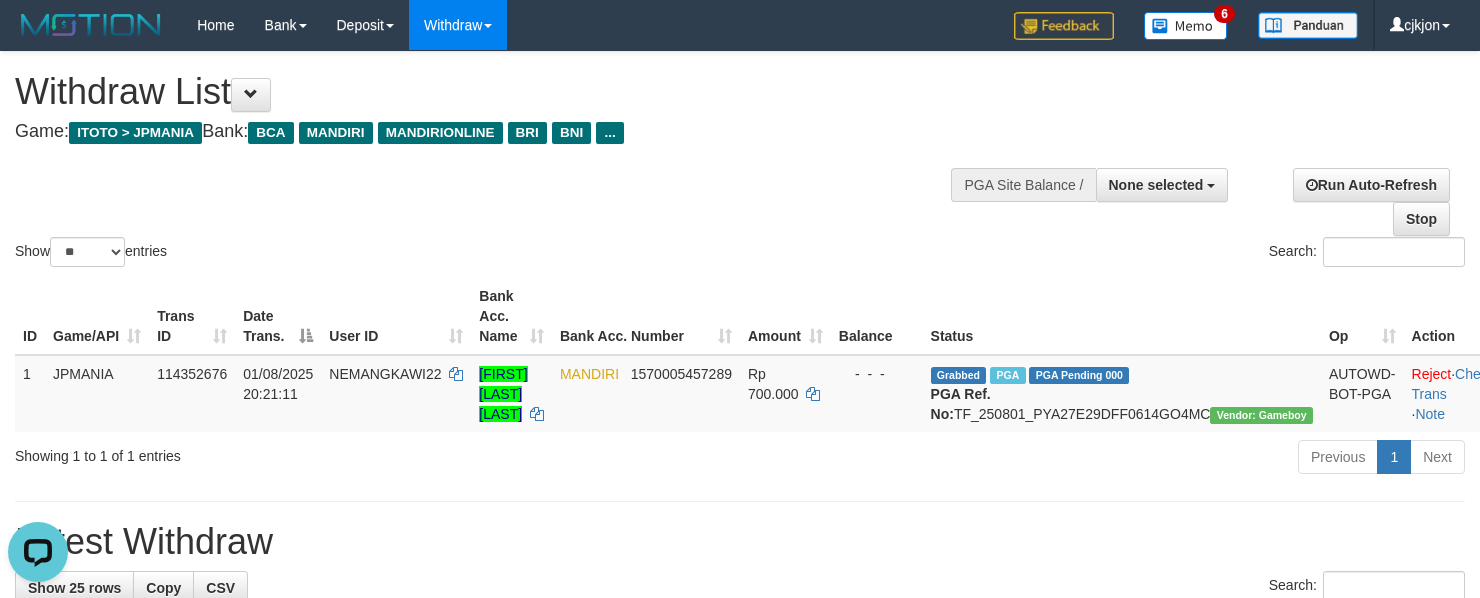 scroll, scrollTop: 0, scrollLeft: 0, axis: both 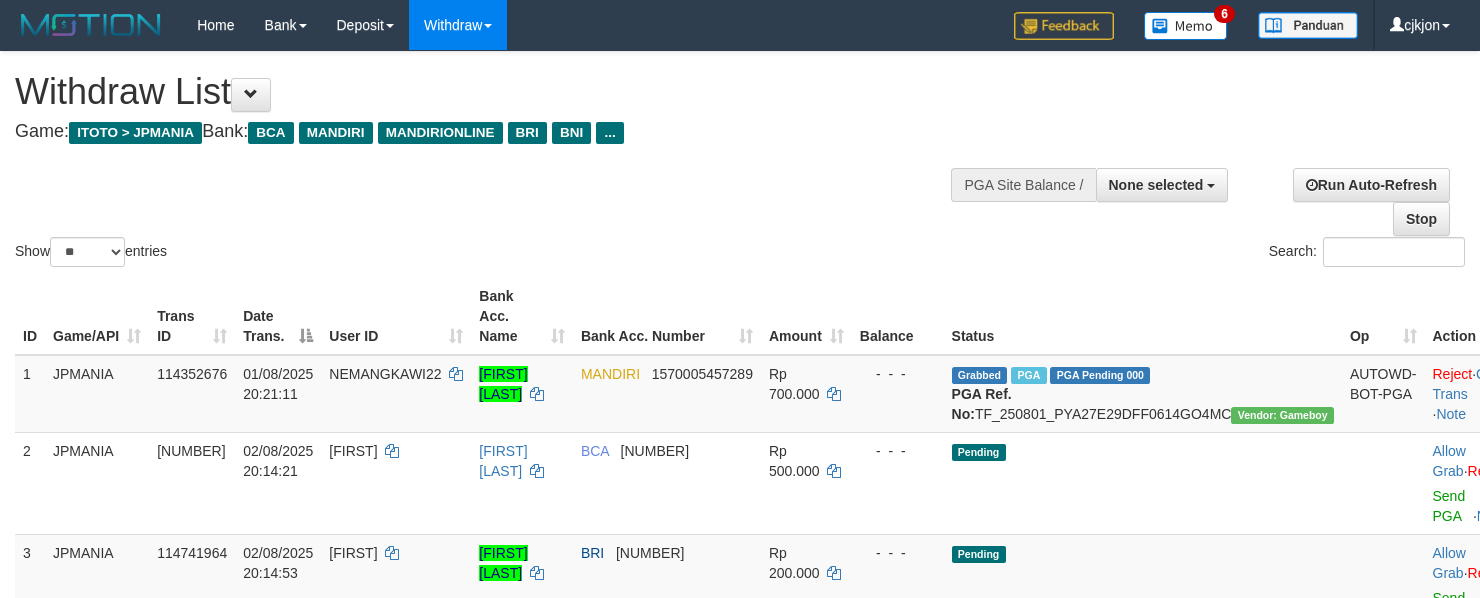 select 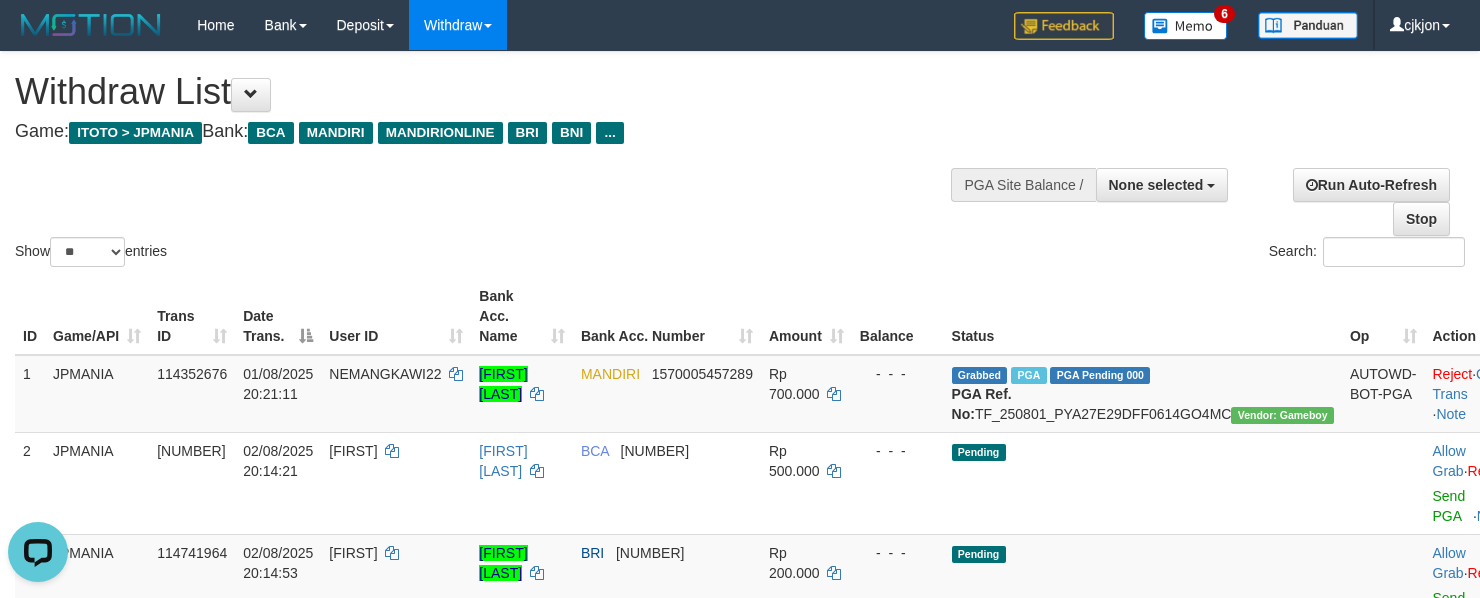 scroll, scrollTop: 0, scrollLeft: 0, axis: both 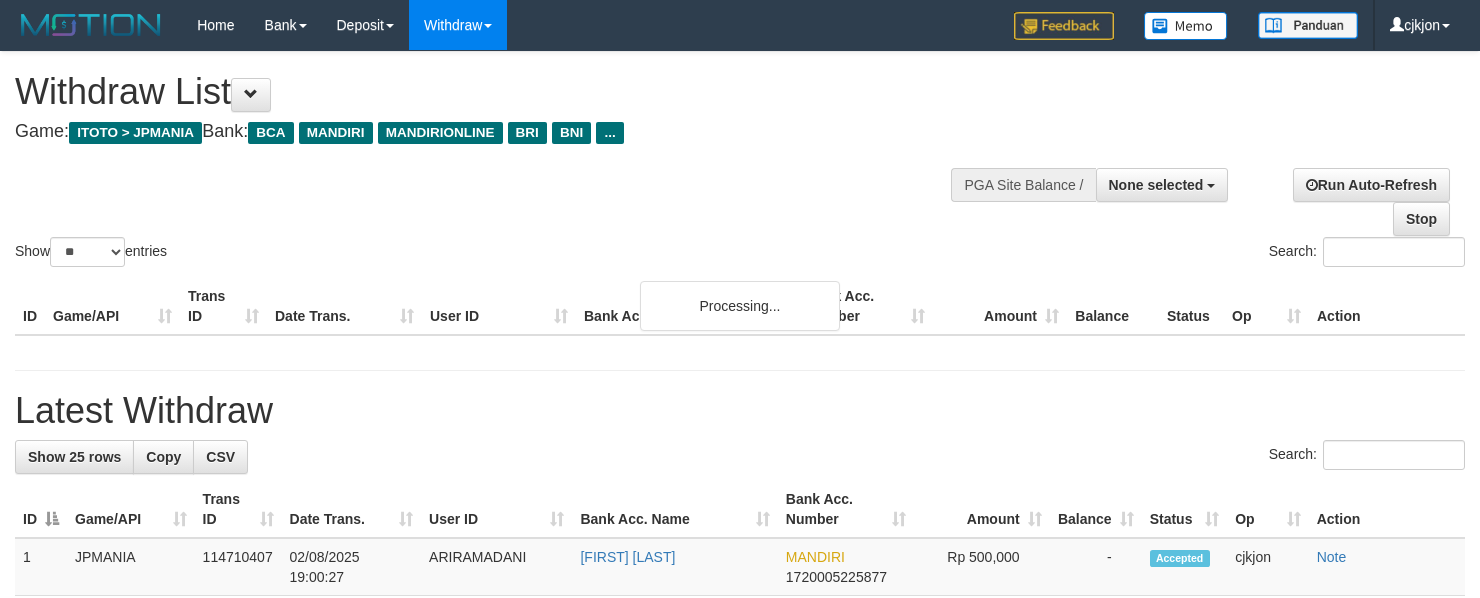 select 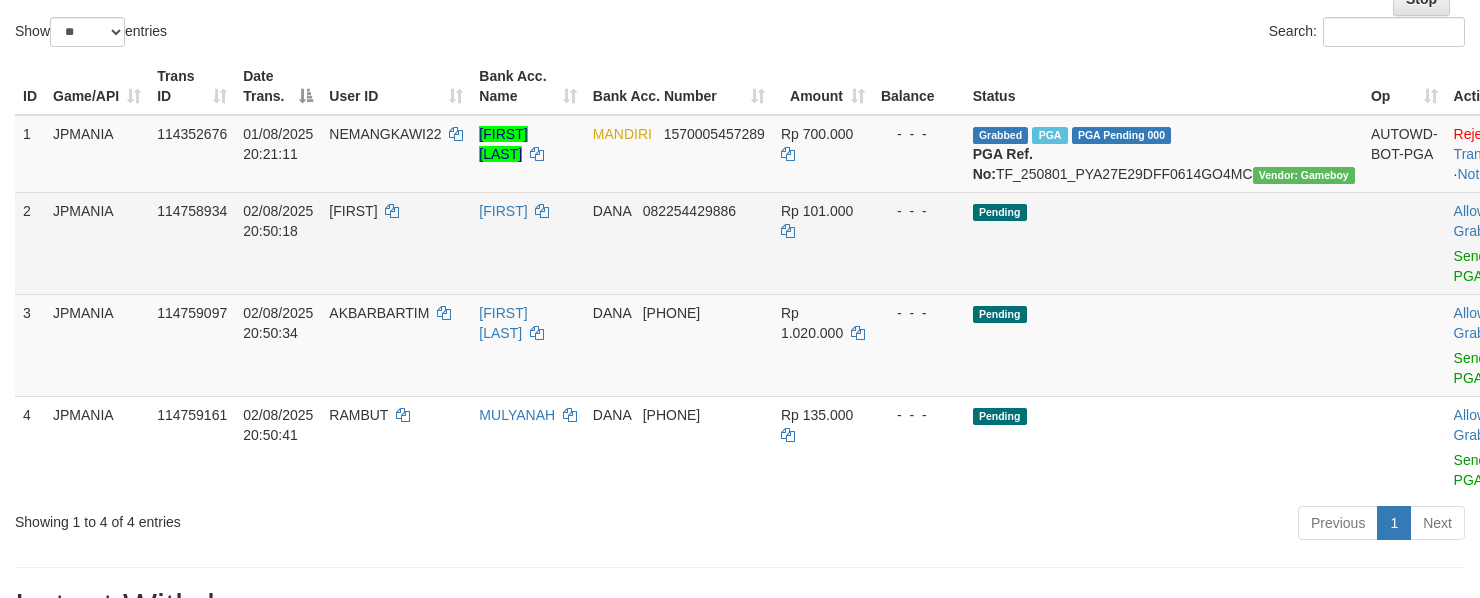 scroll, scrollTop: 266, scrollLeft: 0, axis: vertical 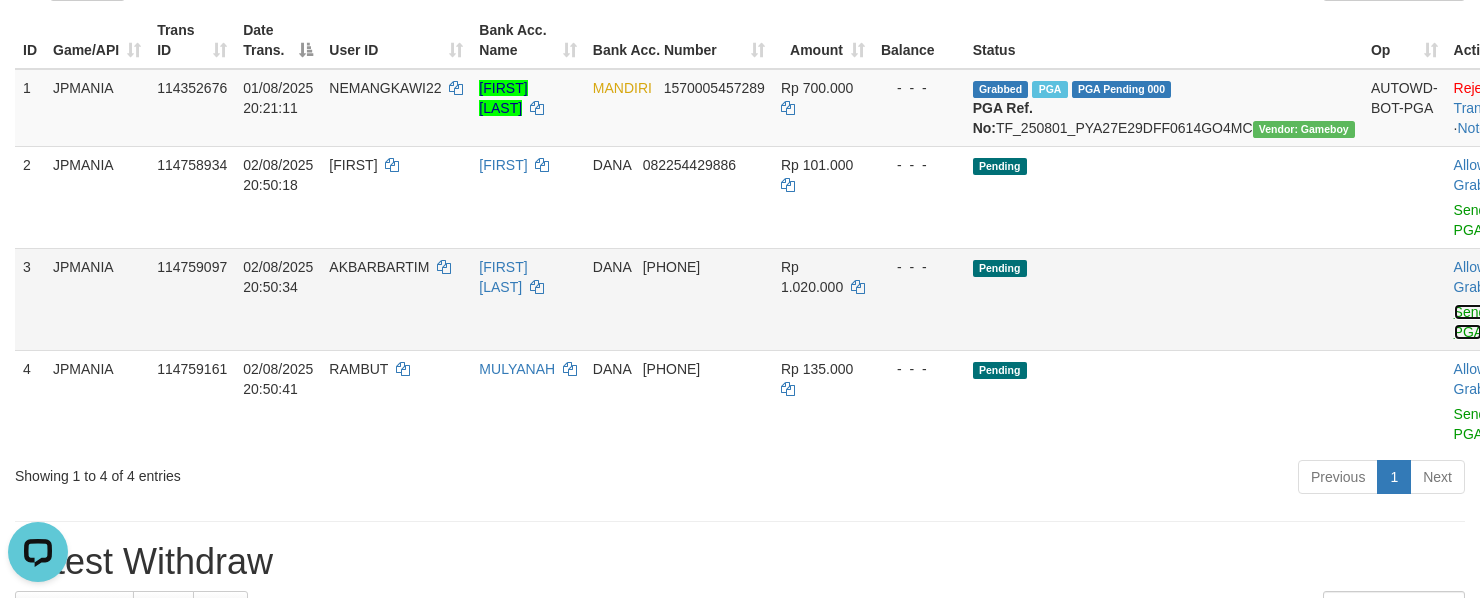 click on "Send PGA" at bounding box center (1470, 322) 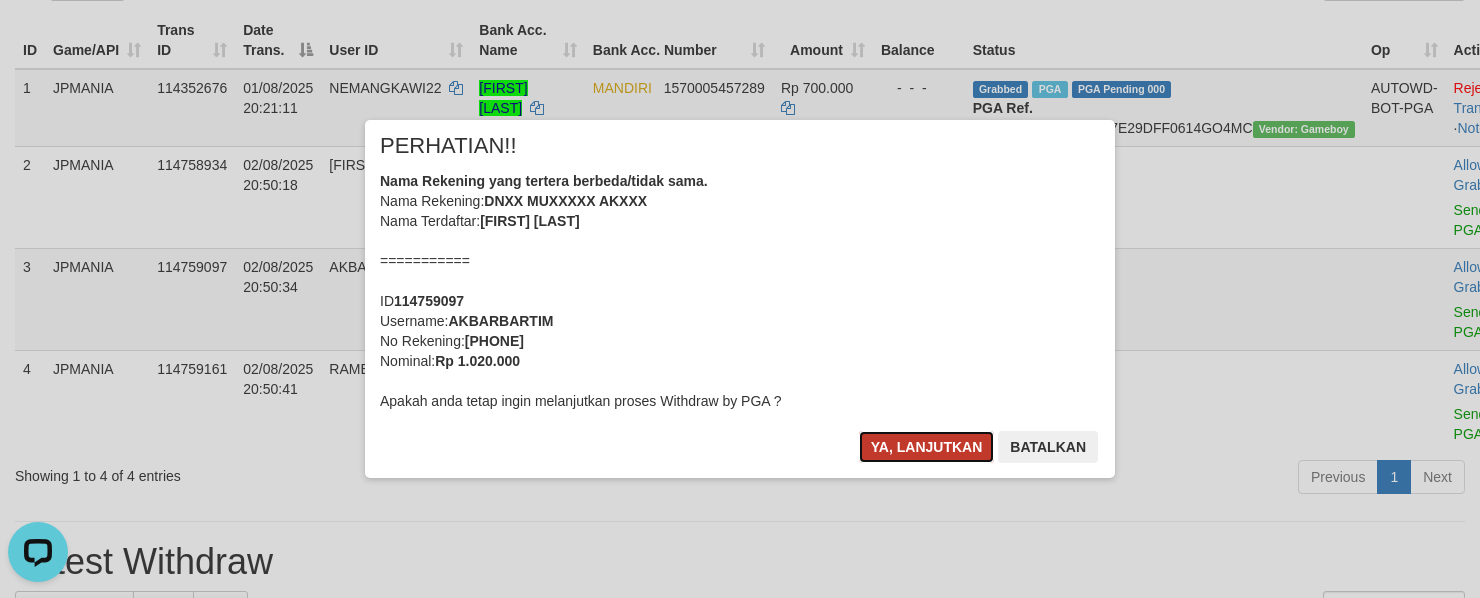 click on "Ya, lanjutkan" at bounding box center [927, 447] 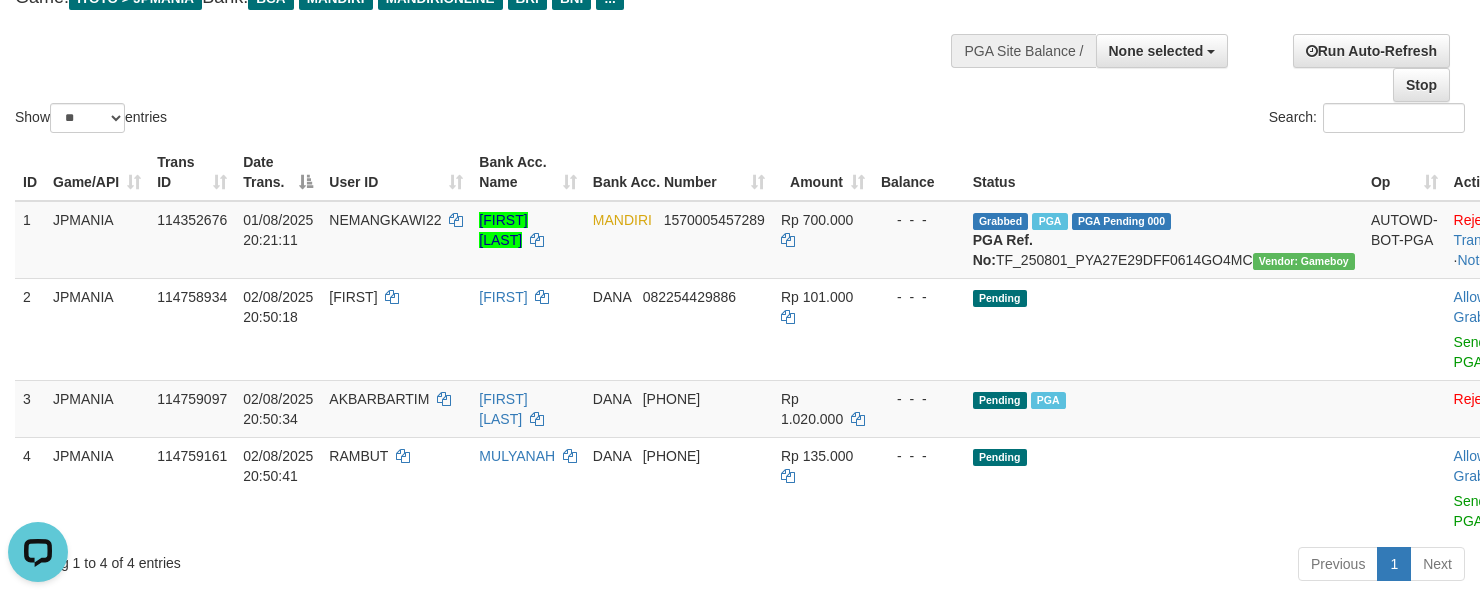 scroll, scrollTop: 0, scrollLeft: 0, axis: both 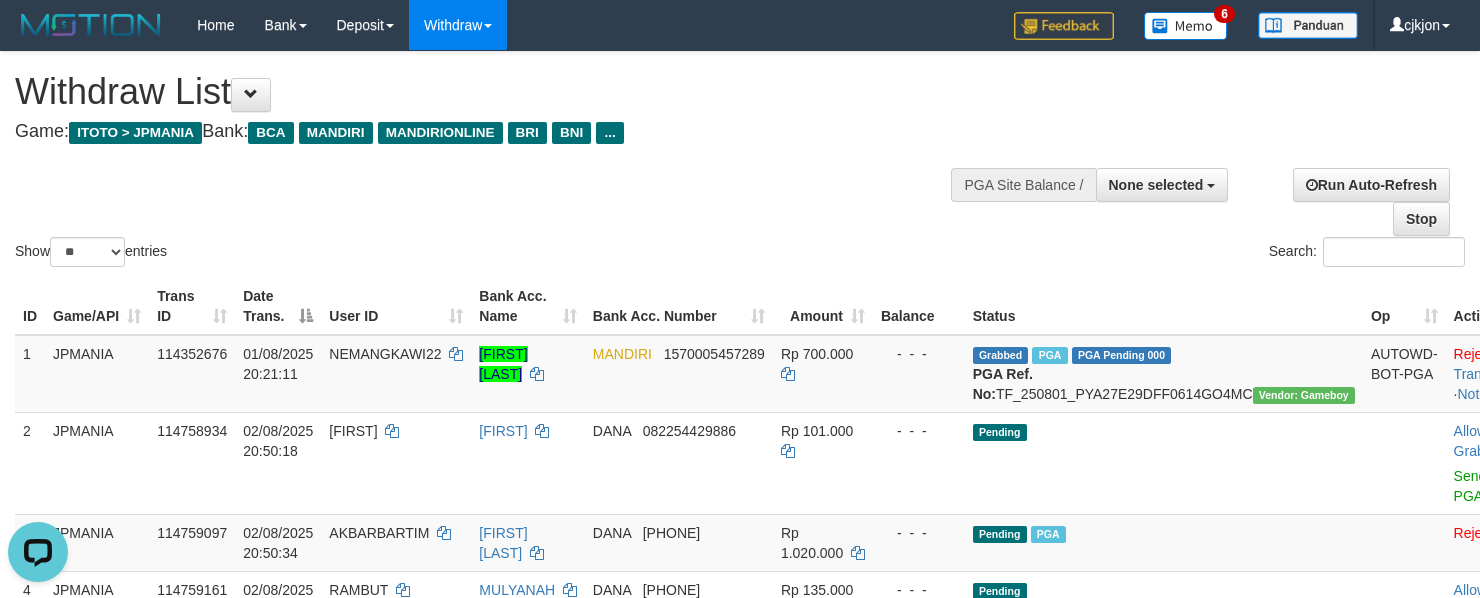 drag, startPoint x: 482, startPoint y: 205, endPoint x: 360, endPoint y: 145, distance: 135.95587 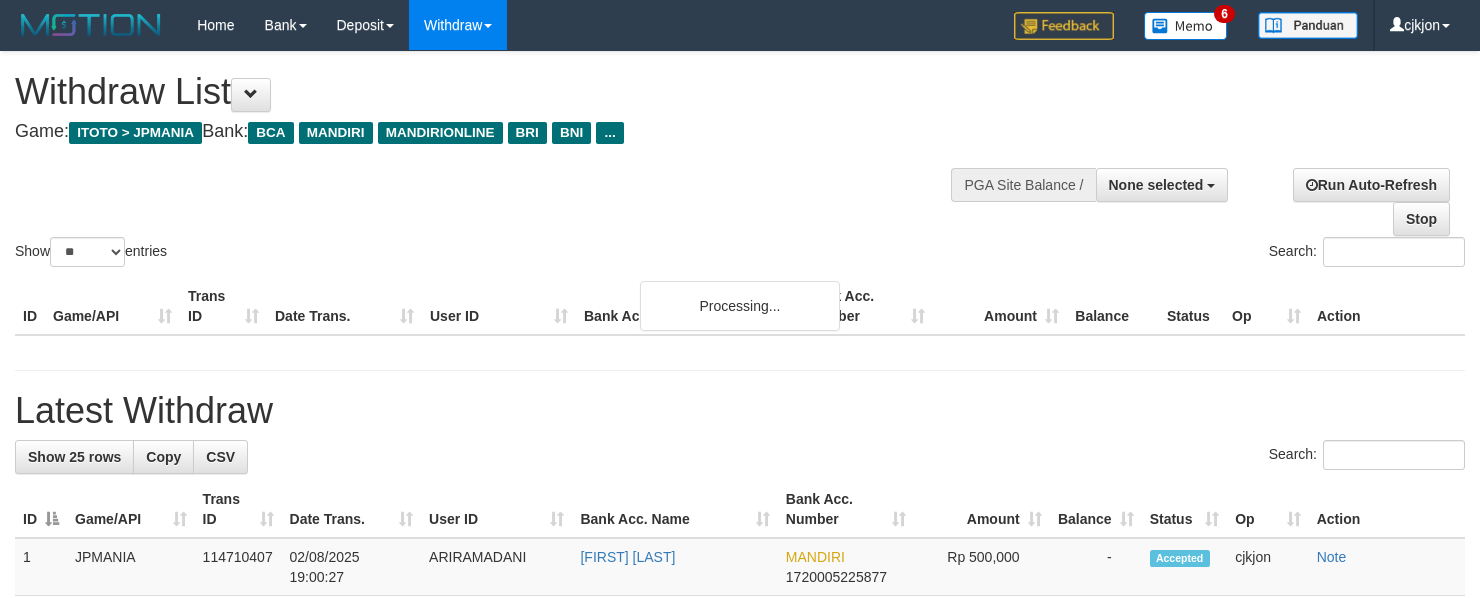 select 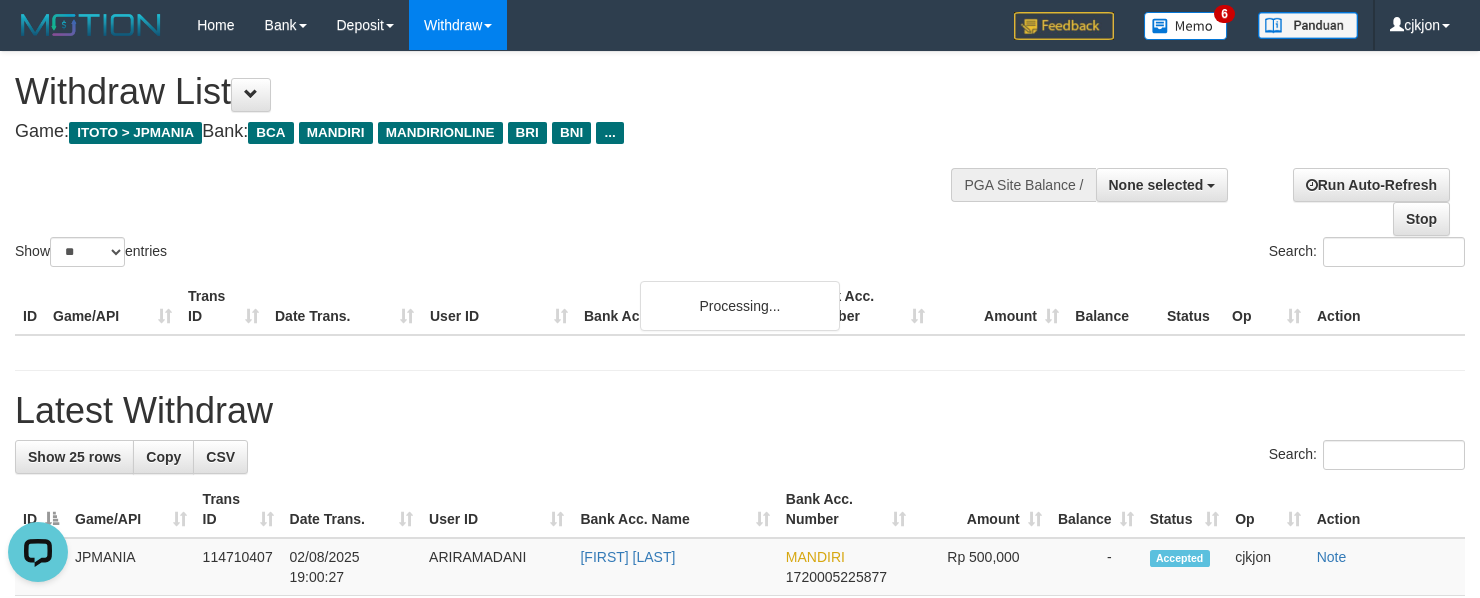 scroll, scrollTop: 0, scrollLeft: 0, axis: both 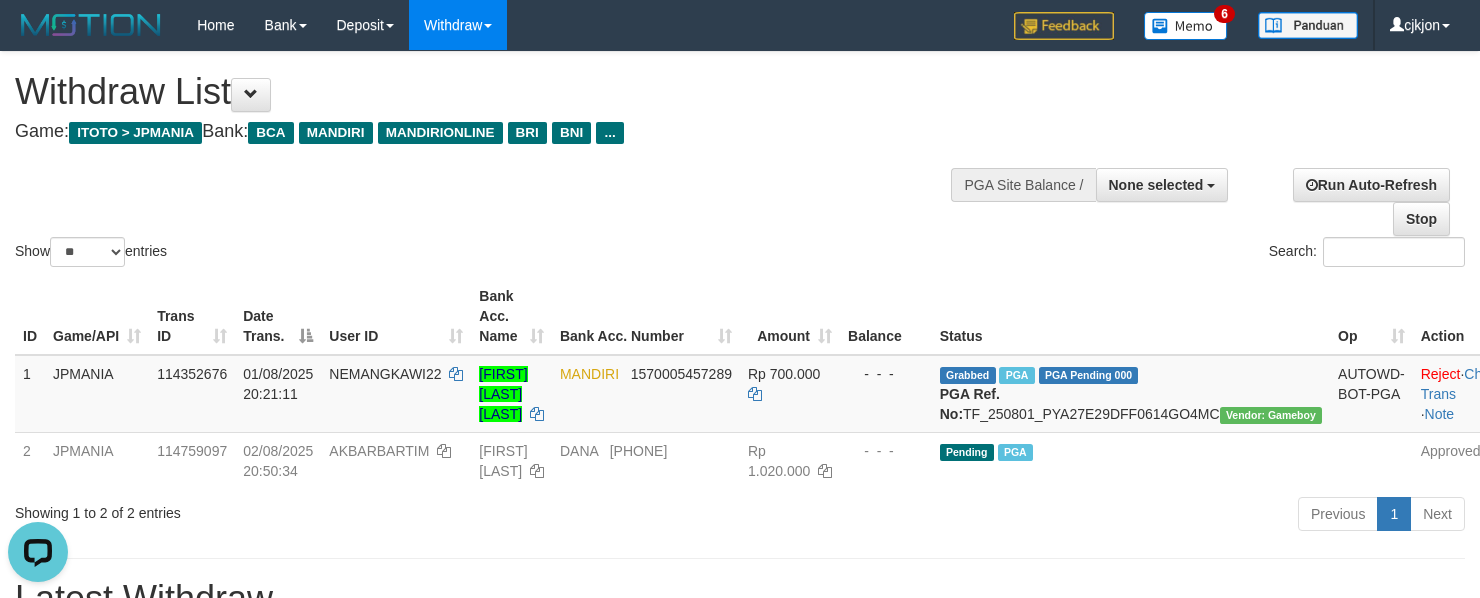 click on "Game:   ITOTO > JPMANIA    				Bank:   BCA   MANDIRI   MANDIRIONLINE   BRI   BNI   ..." at bounding box center (491, 132) 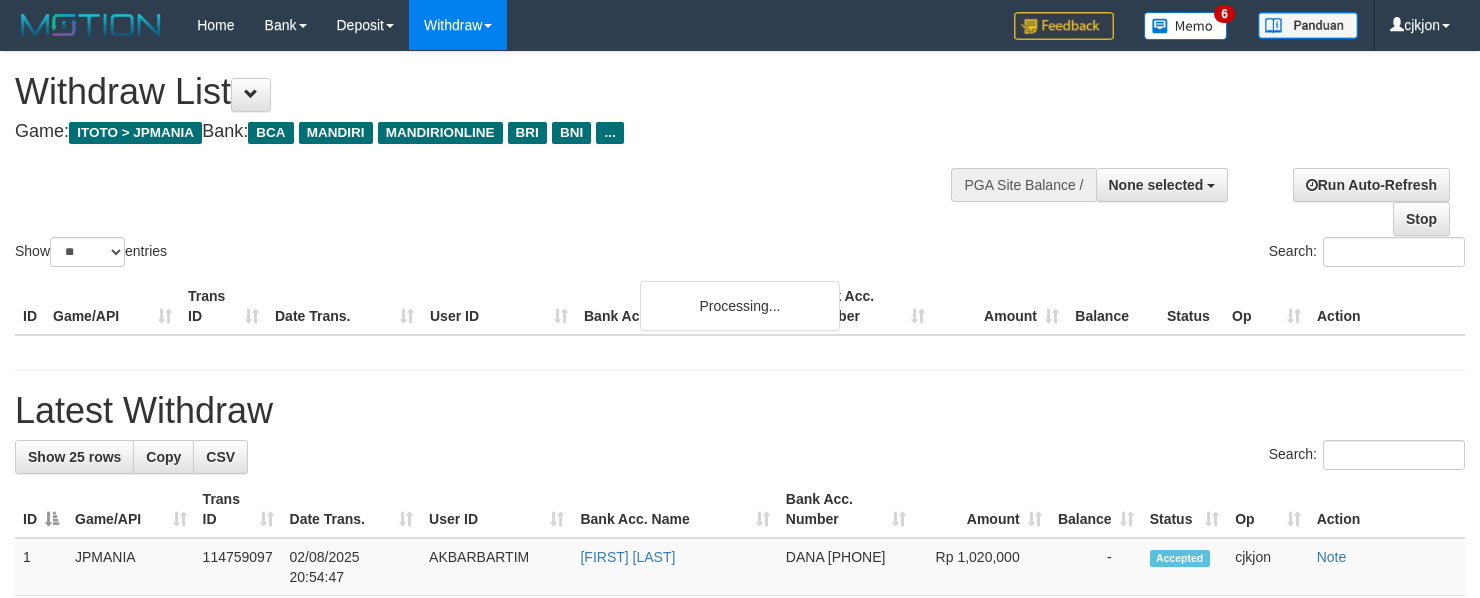 select 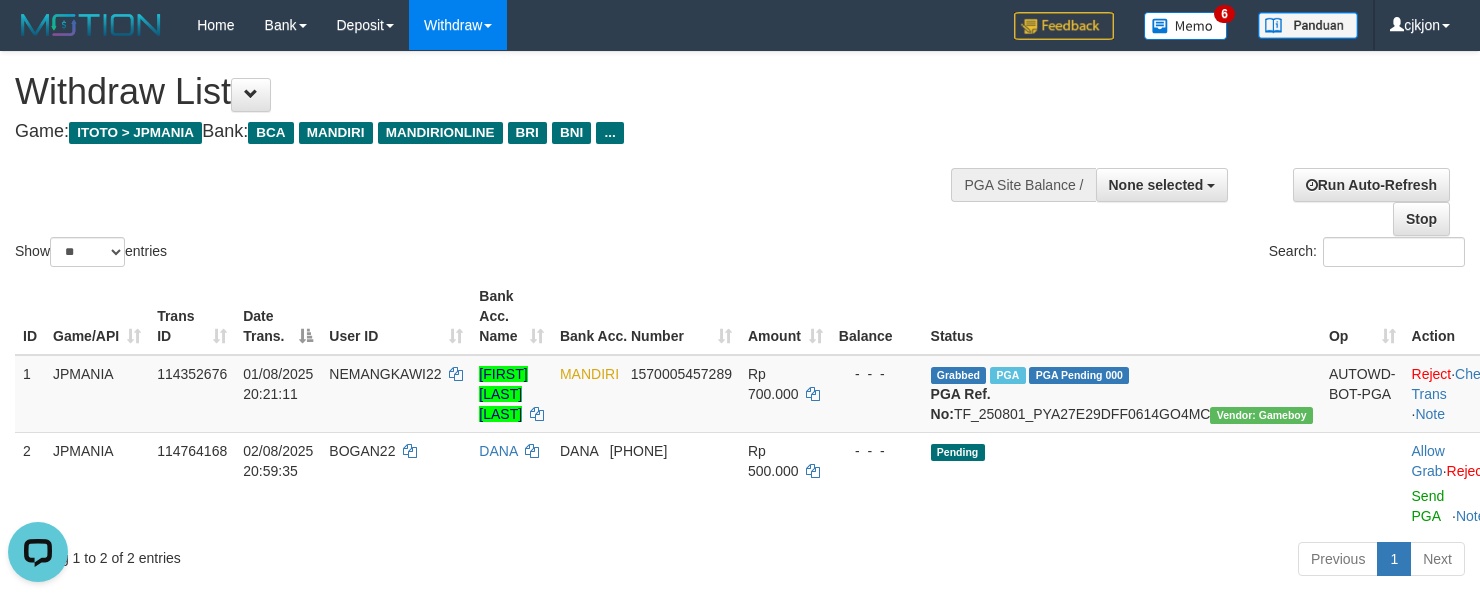 scroll, scrollTop: 0, scrollLeft: 0, axis: both 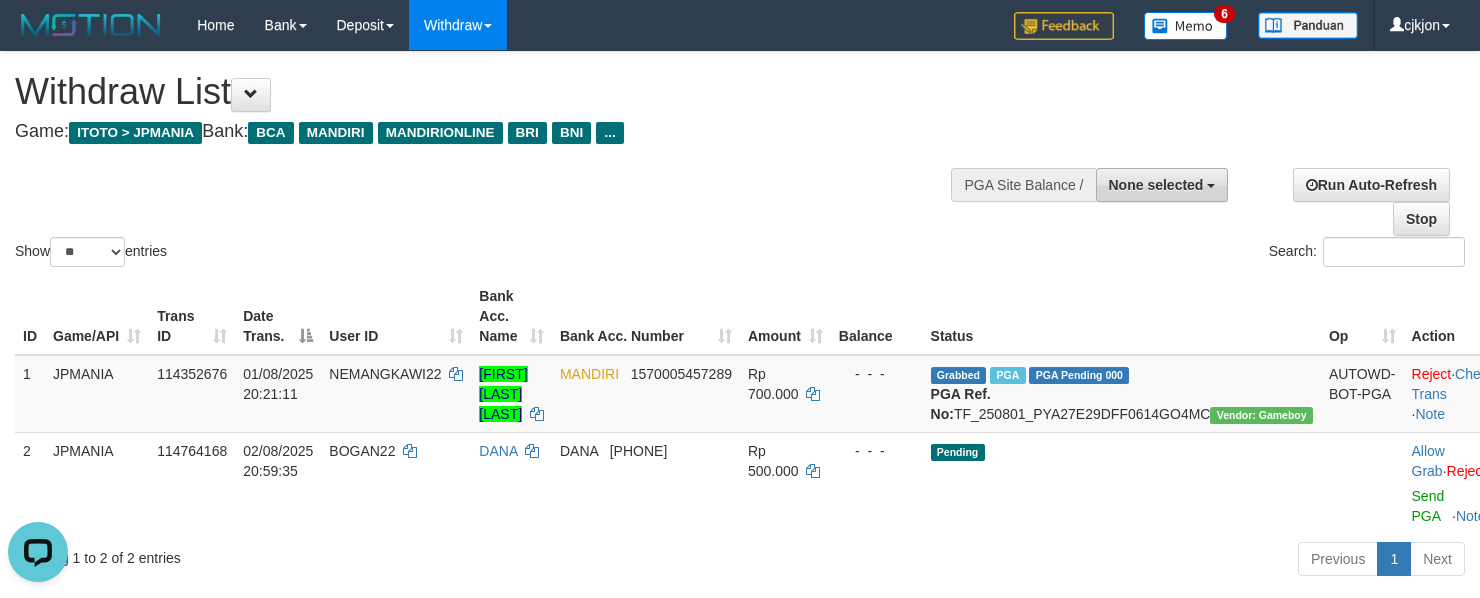 click on "None selected" at bounding box center [1156, 185] 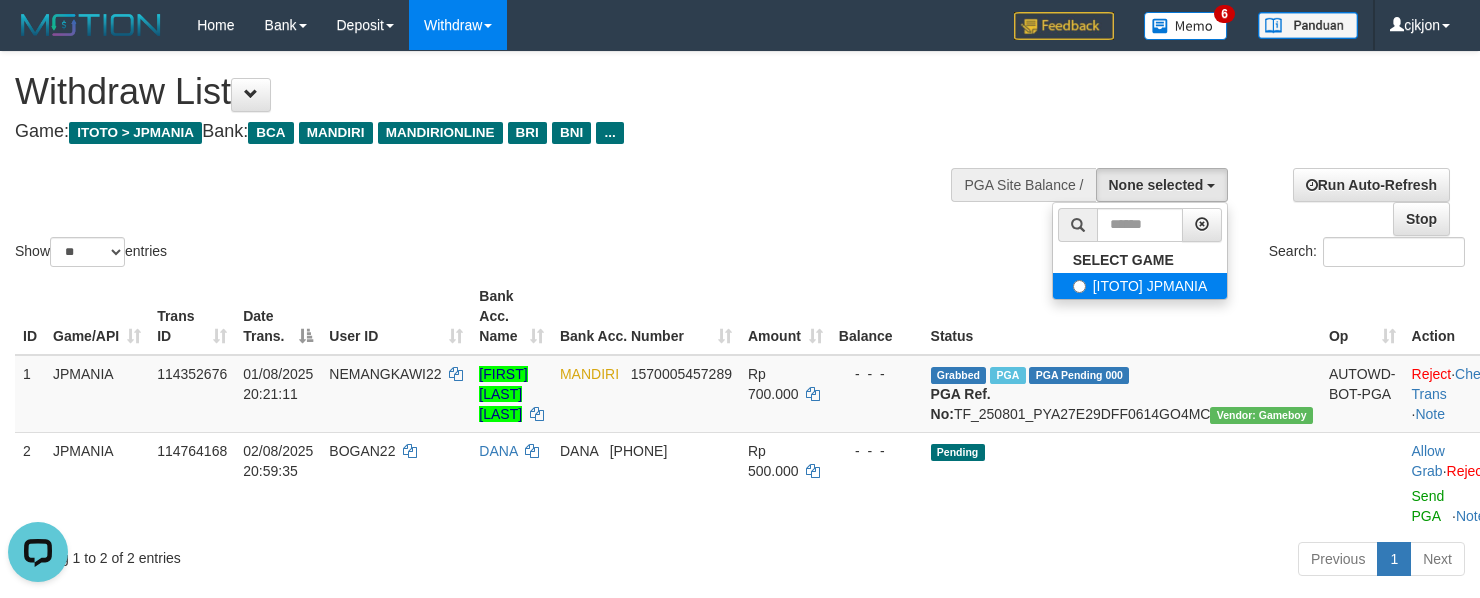 select on "****" 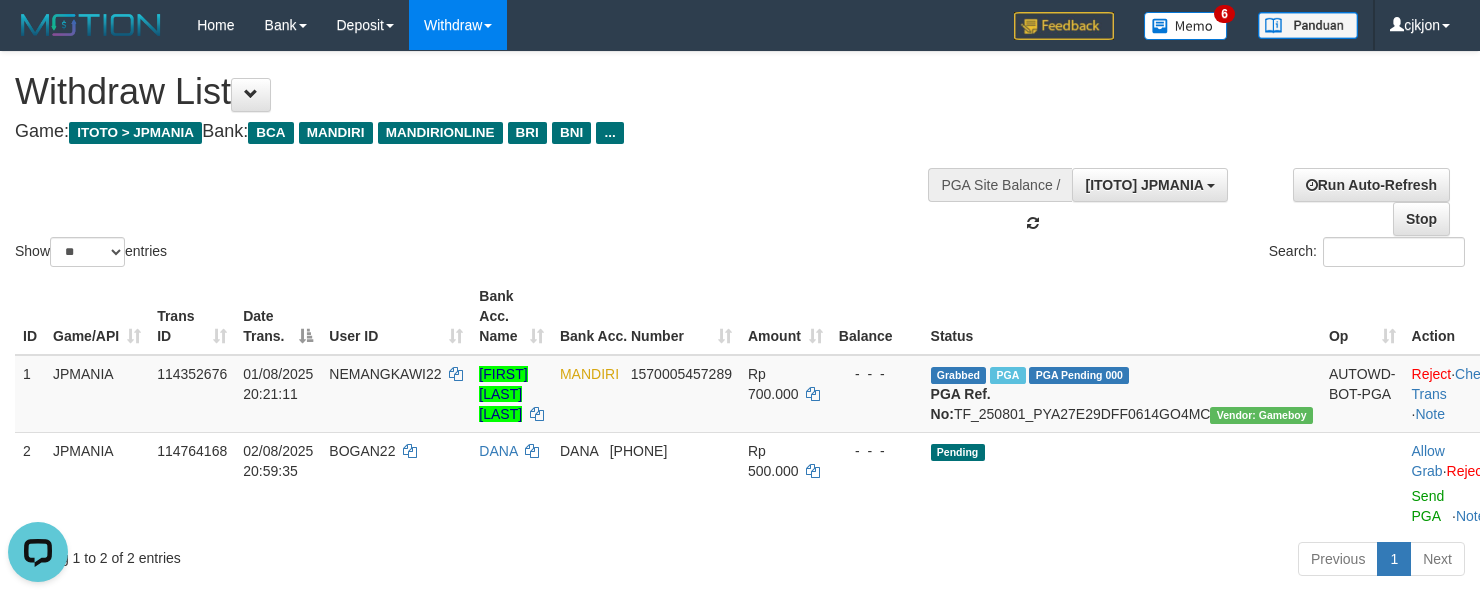 scroll, scrollTop: 17, scrollLeft: 0, axis: vertical 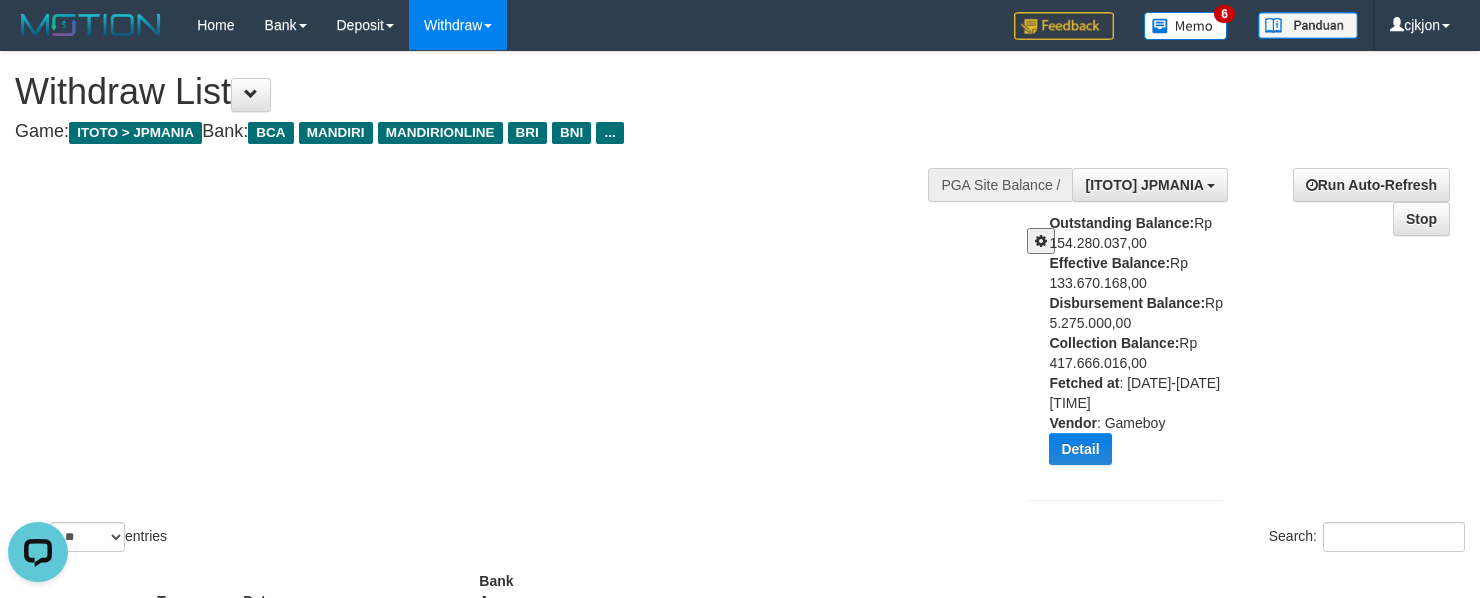 click at bounding box center (1041, 241) 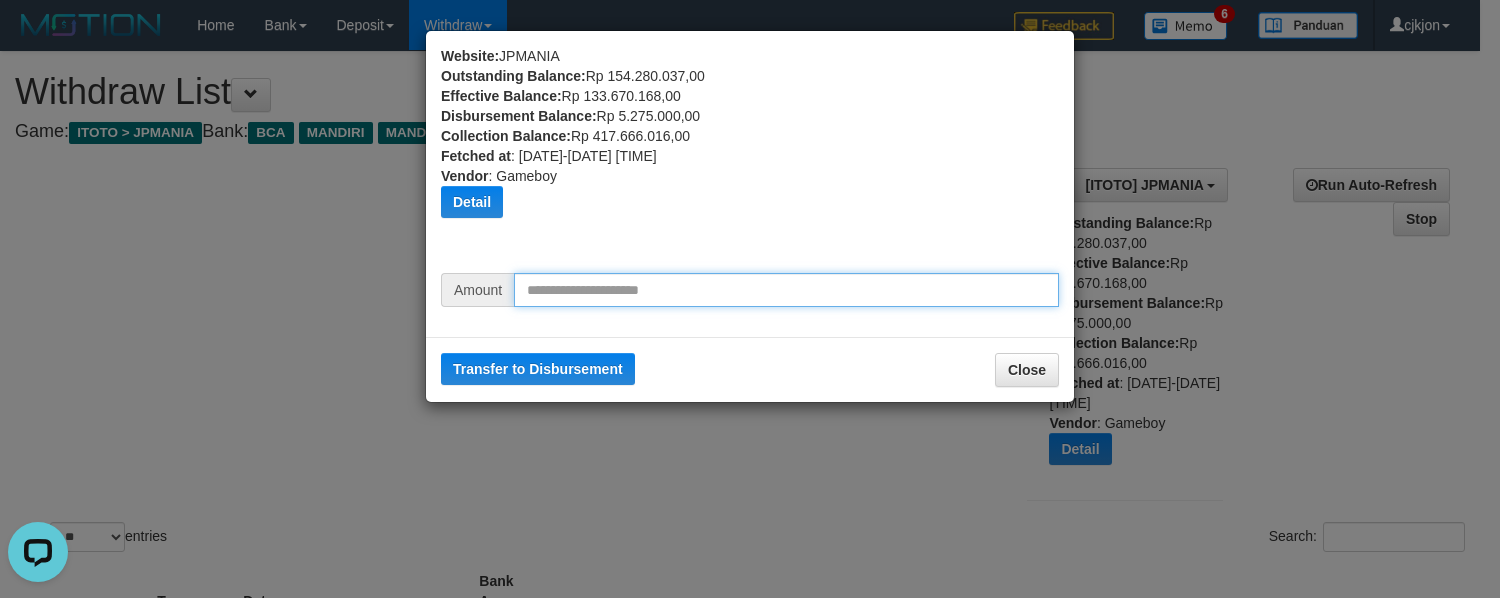 click at bounding box center (786, 290) 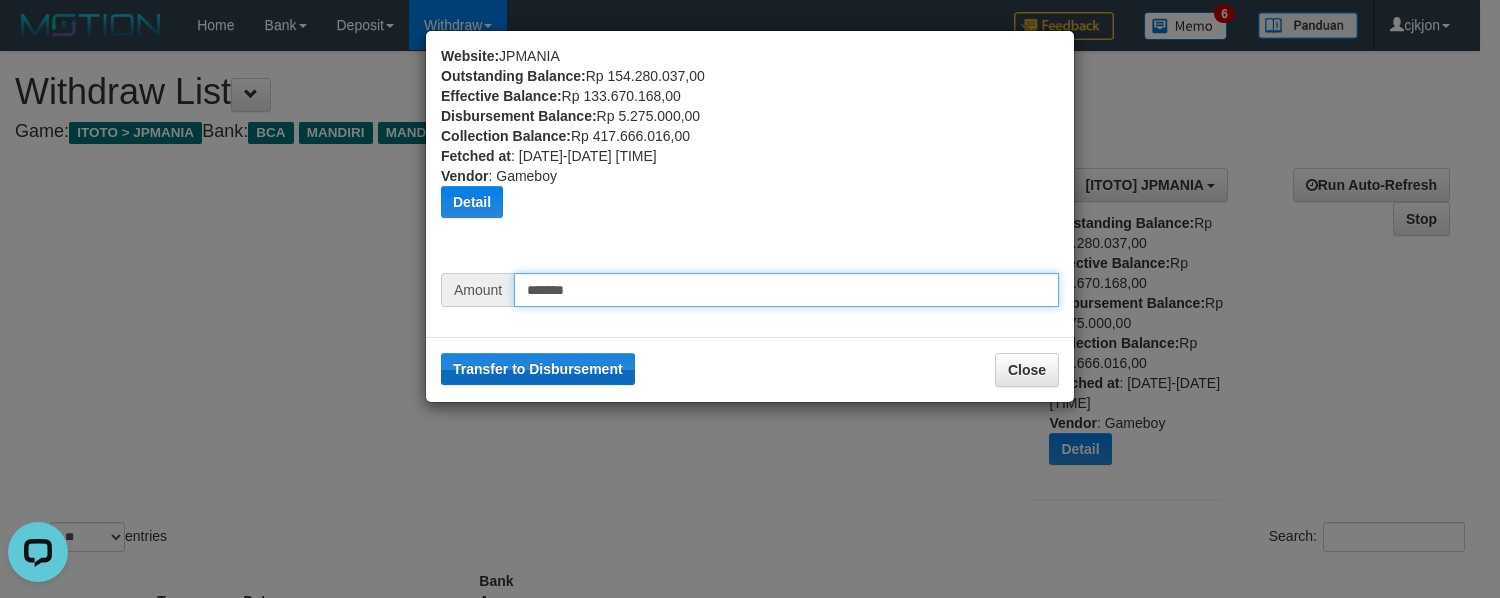 type on "*******" 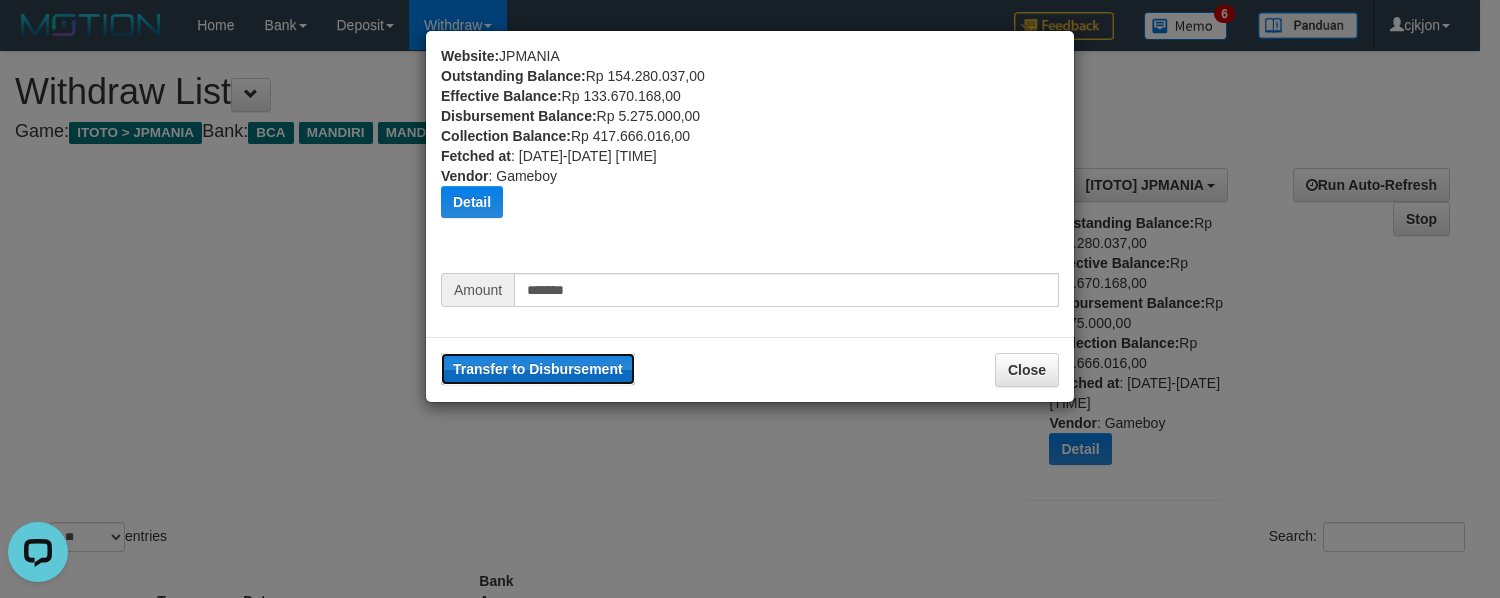 click on "Transfer to Disbursement" at bounding box center (538, 369) 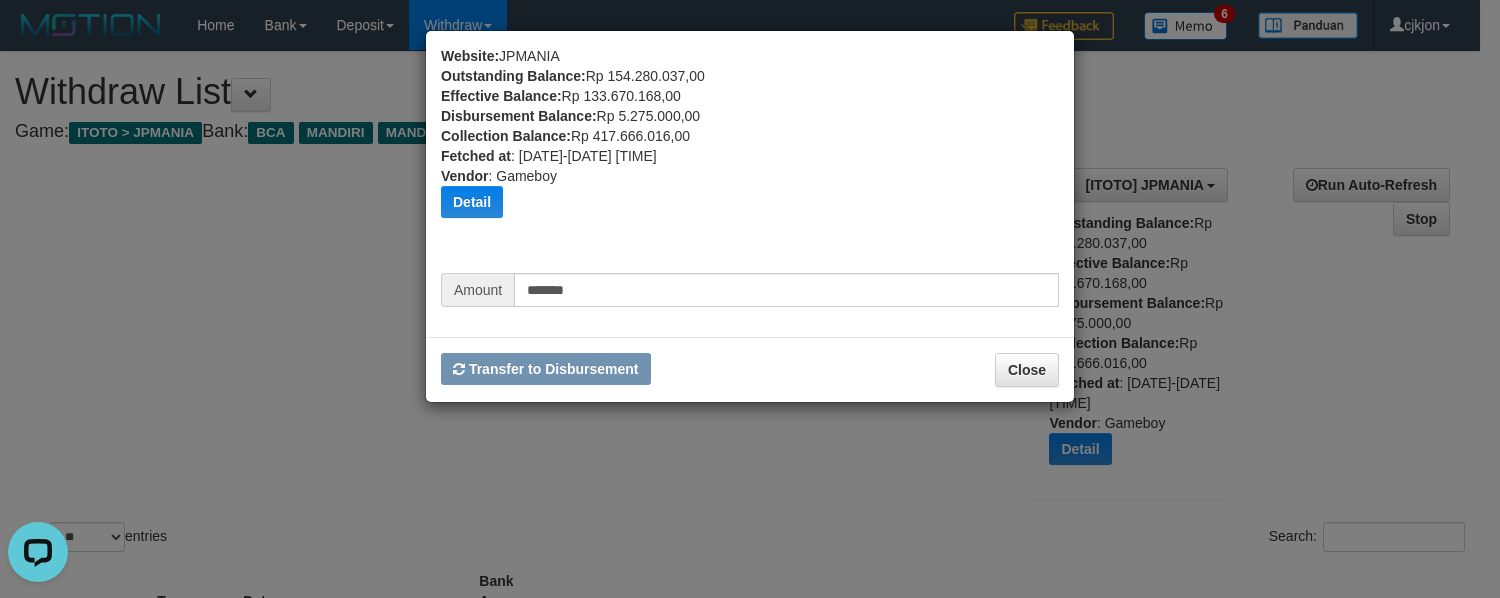 type 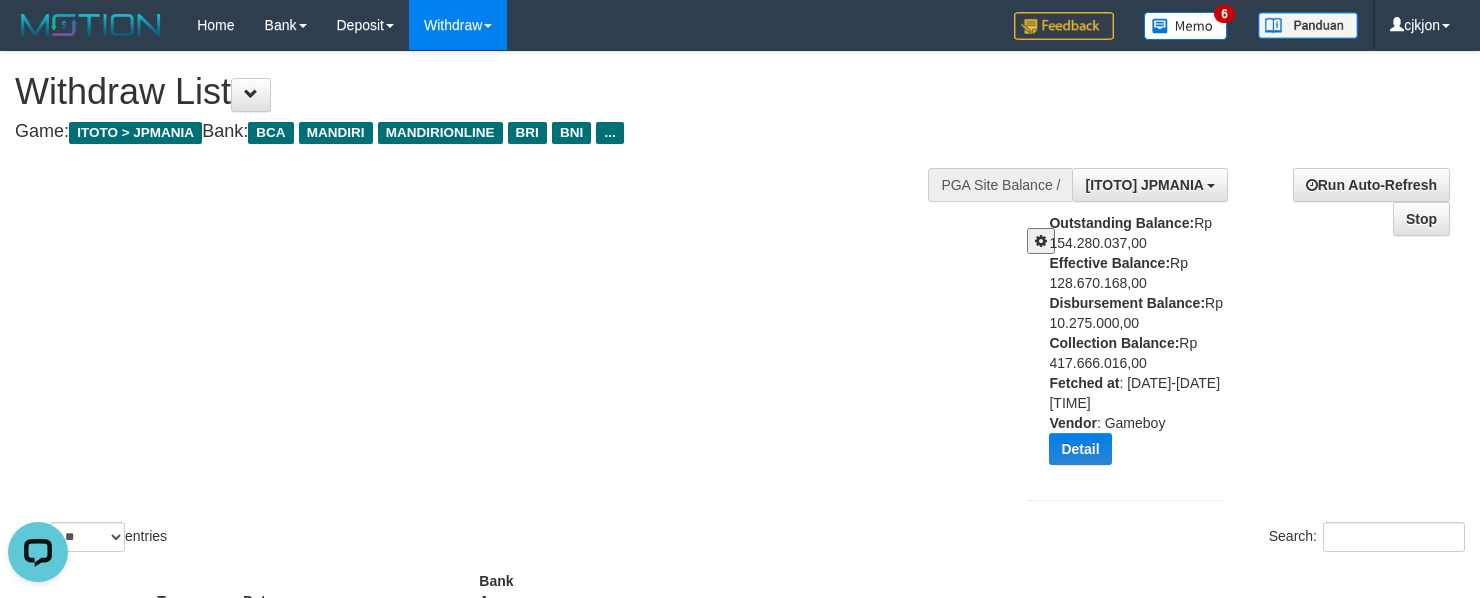 drag, startPoint x: 785, startPoint y: 173, endPoint x: 617, endPoint y: 97, distance: 184.39088 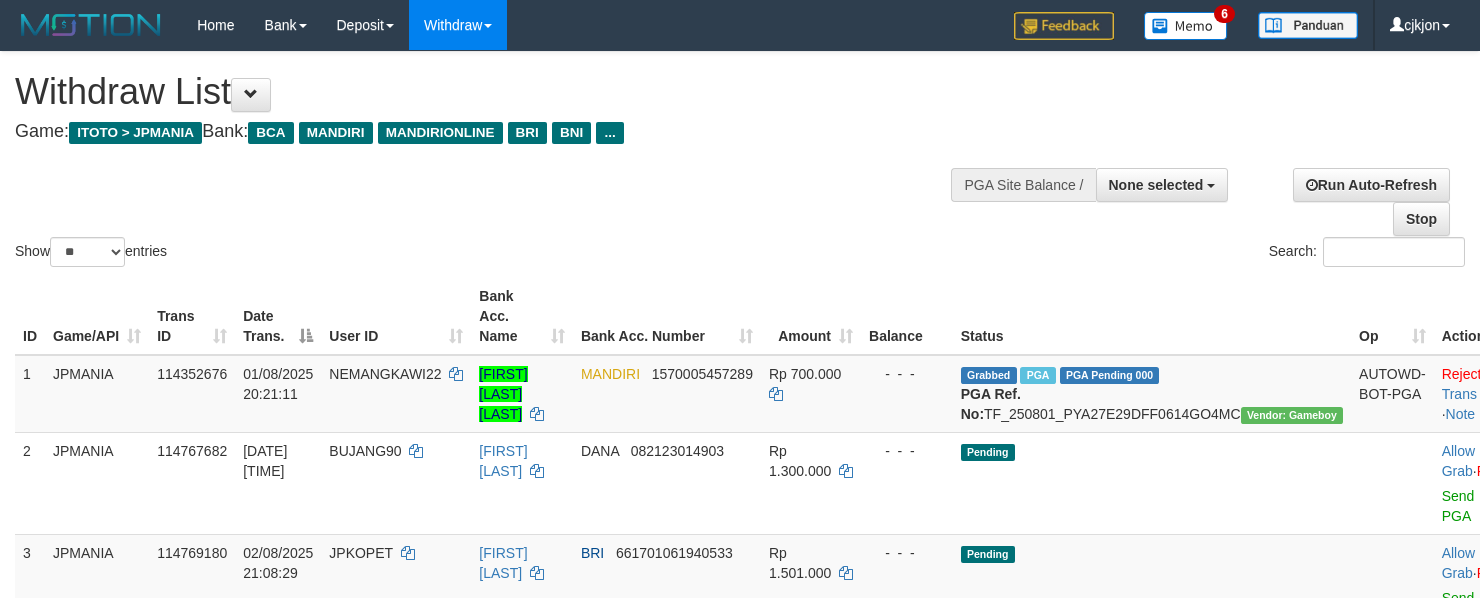 select 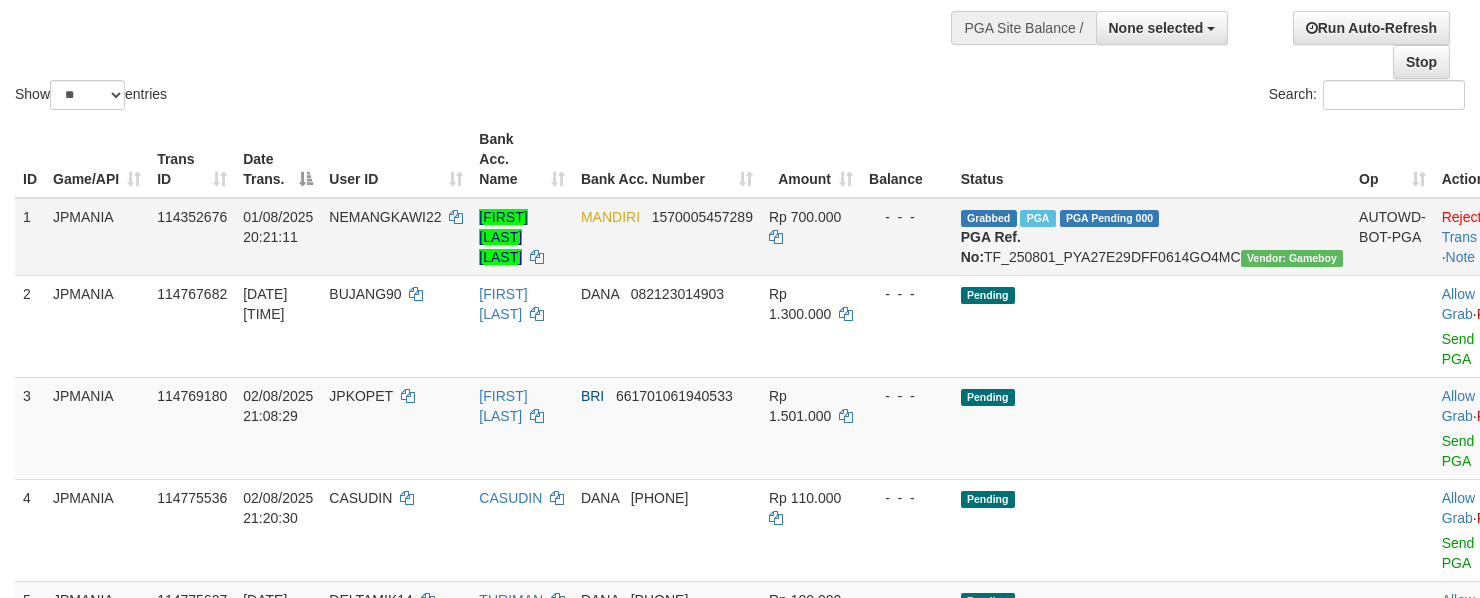 scroll, scrollTop: 400, scrollLeft: 0, axis: vertical 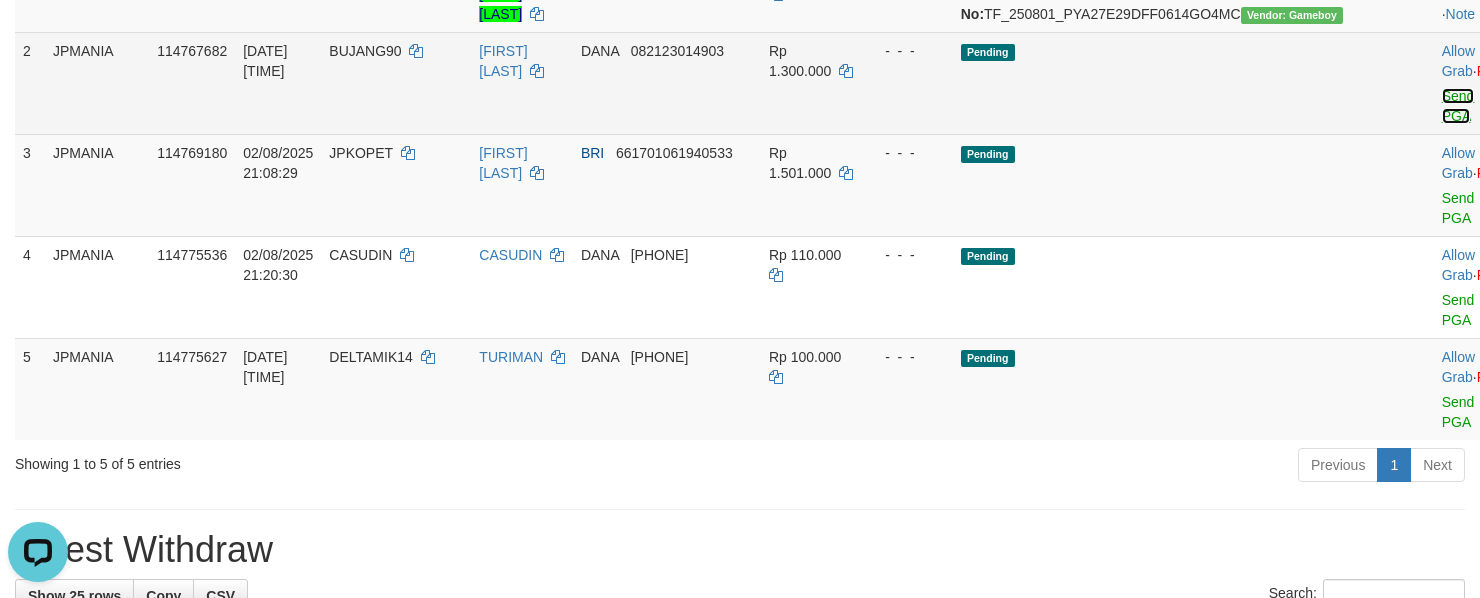 click on "Send PGA" at bounding box center (1458, 106) 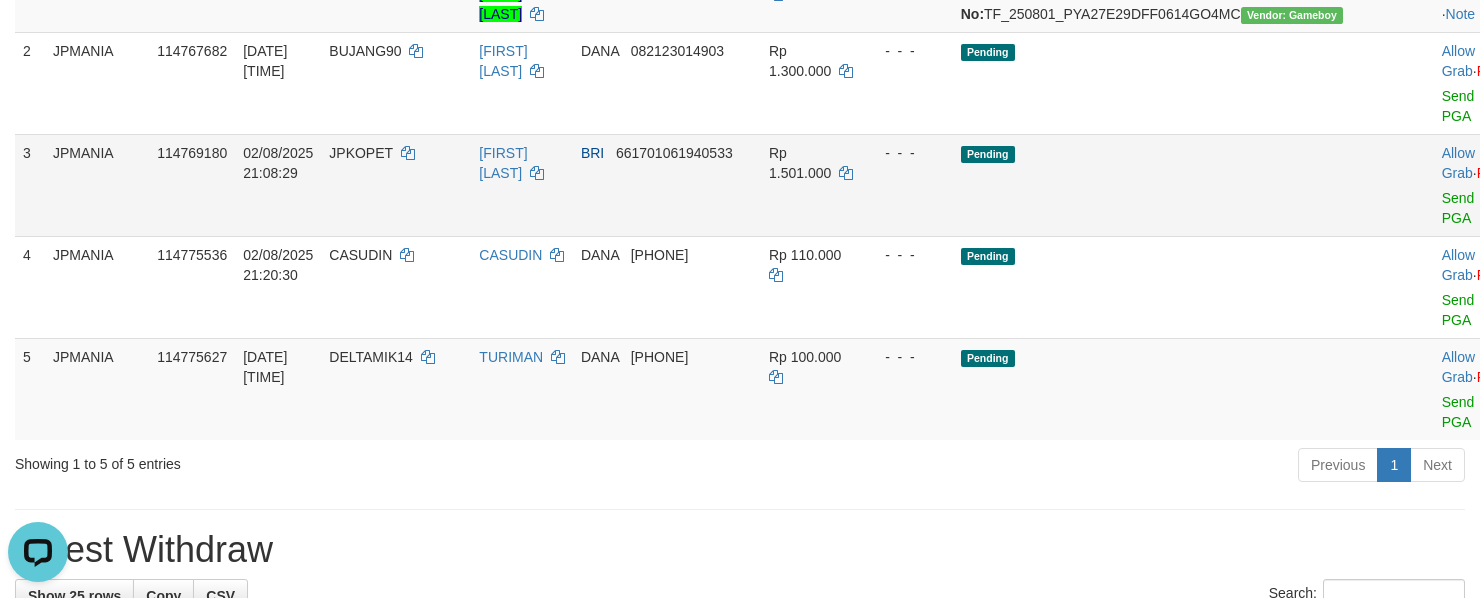 click on "Allow Grab   ·    Reject Send PGA     ·    Note" at bounding box center (1483, 185) 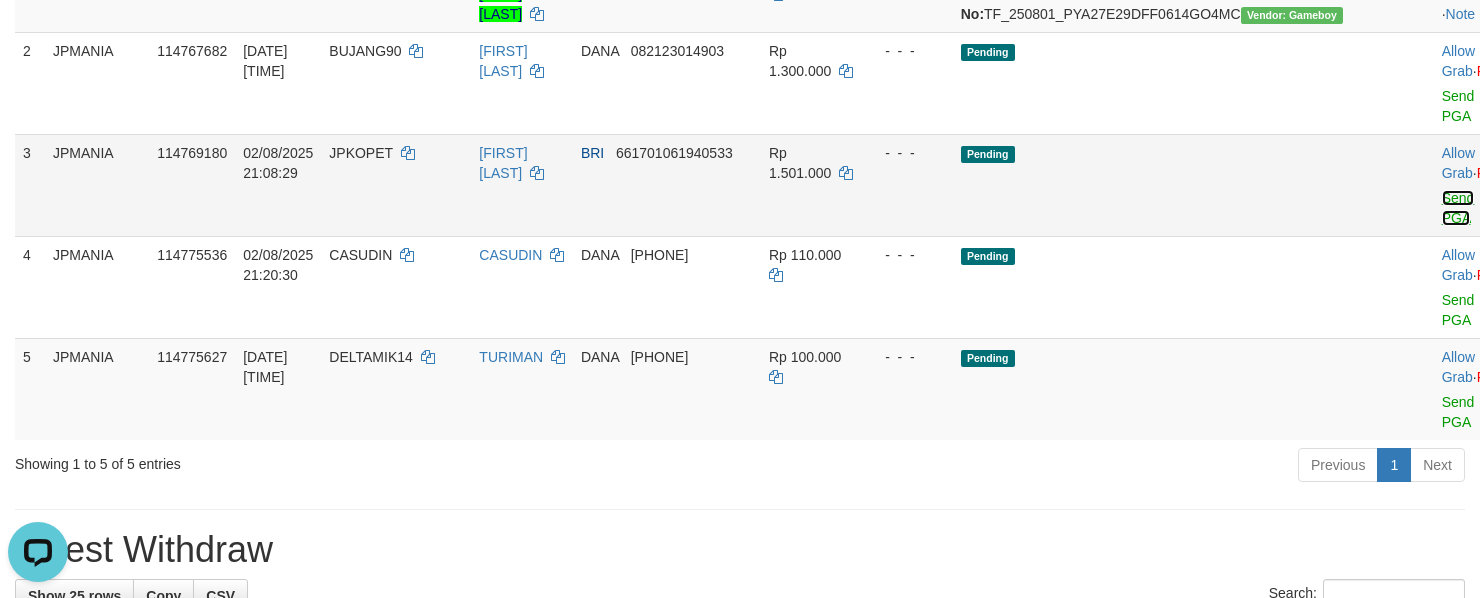 click on "Send PGA" at bounding box center [1458, 208] 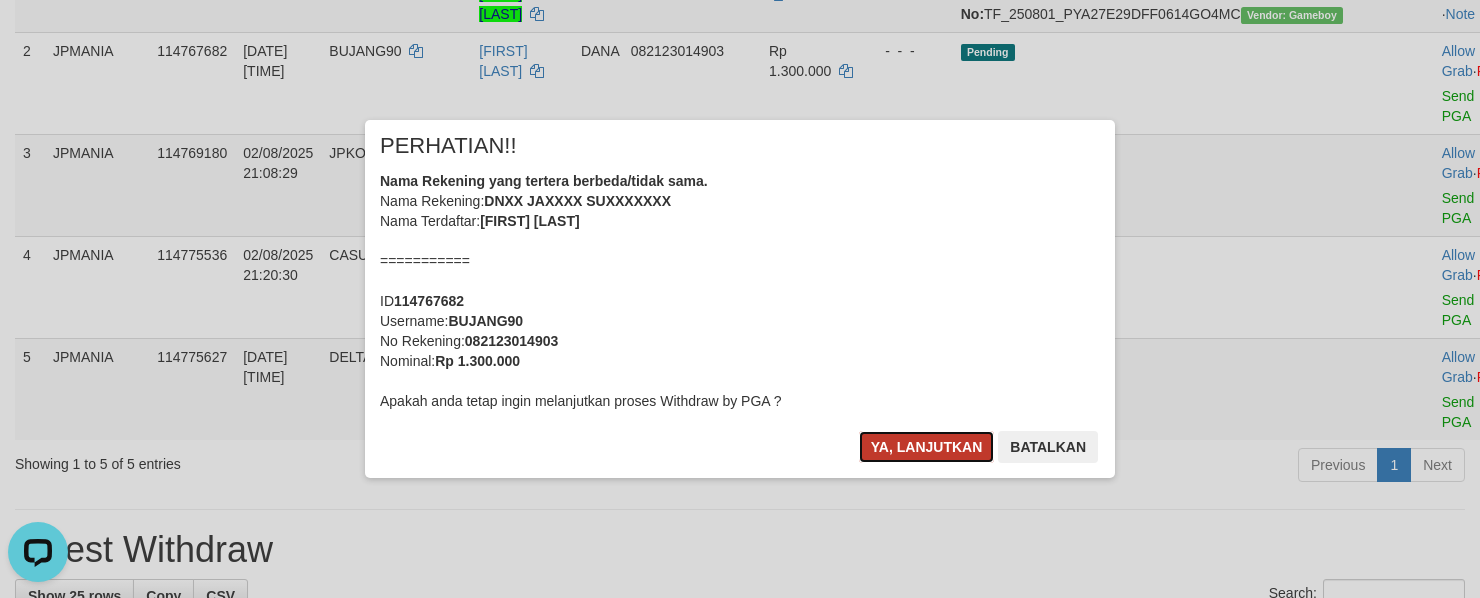 click on "Ya, lanjutkan" at bounding box center (927, 447) 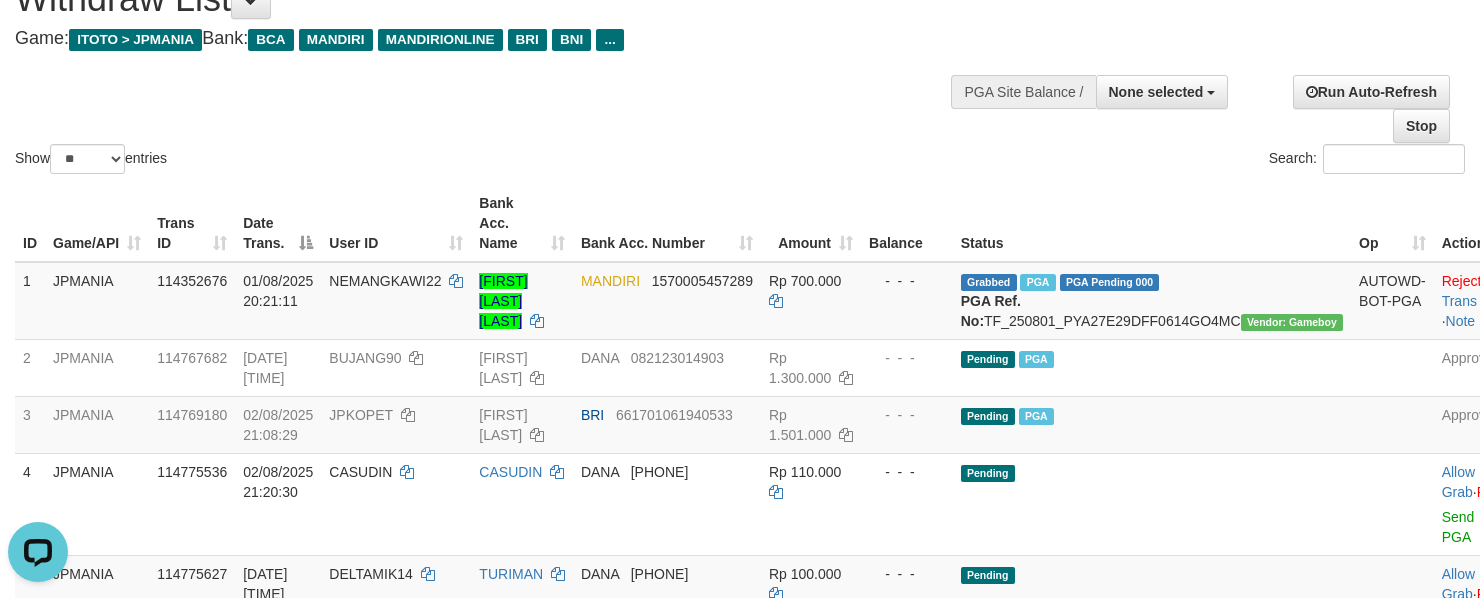 scroll, scrollTop: 0, scrollLeft: 0, axis: both 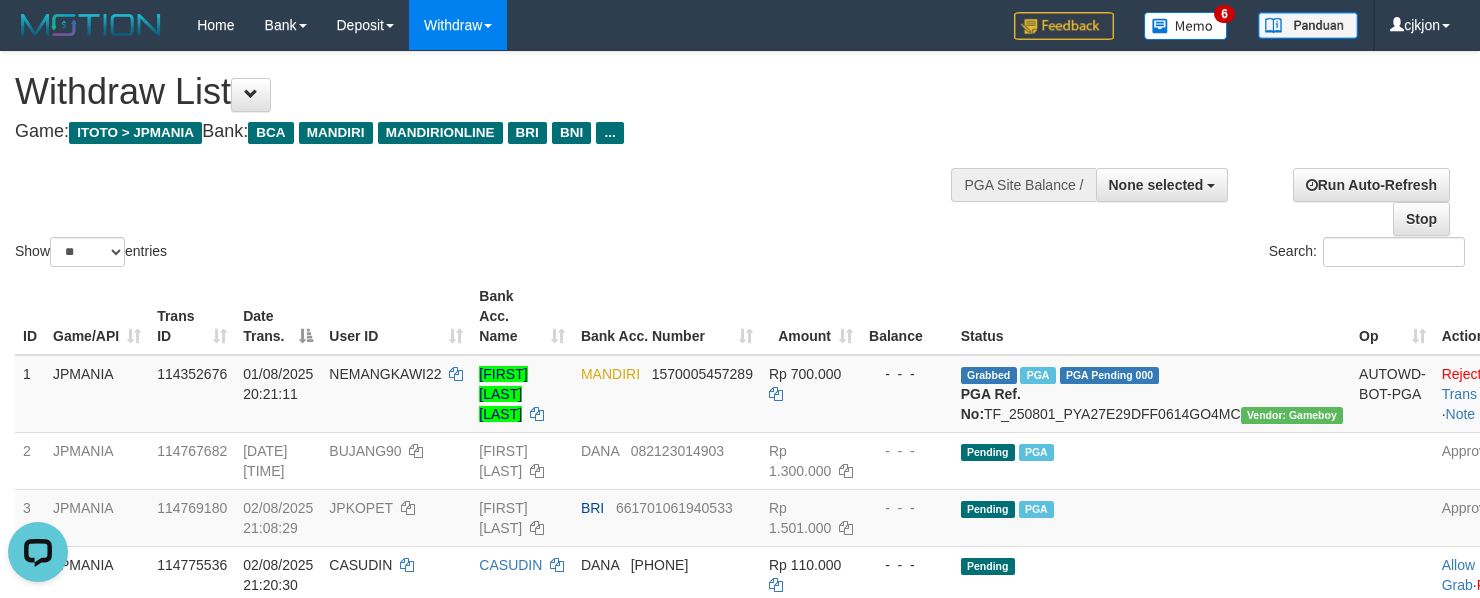 drag, startPoint x: 838, startPoint y: 168, endPoint x: 428, endPoint y: 60, distance: 423.98584 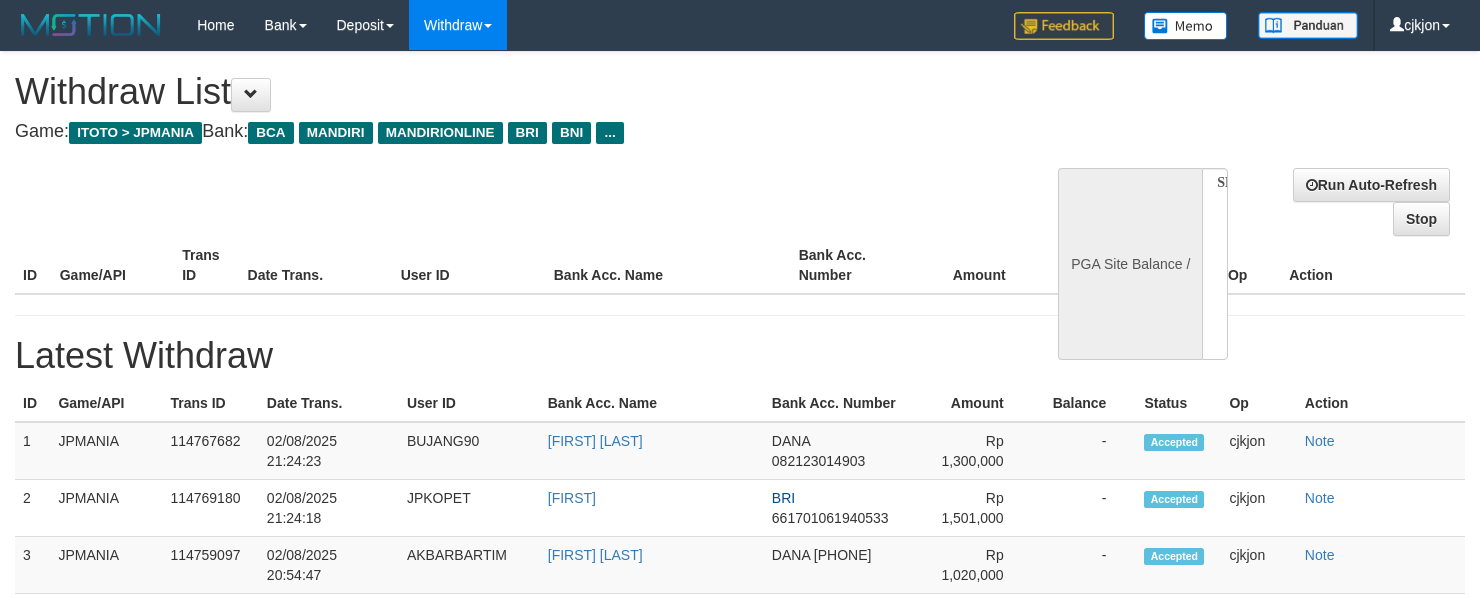 select 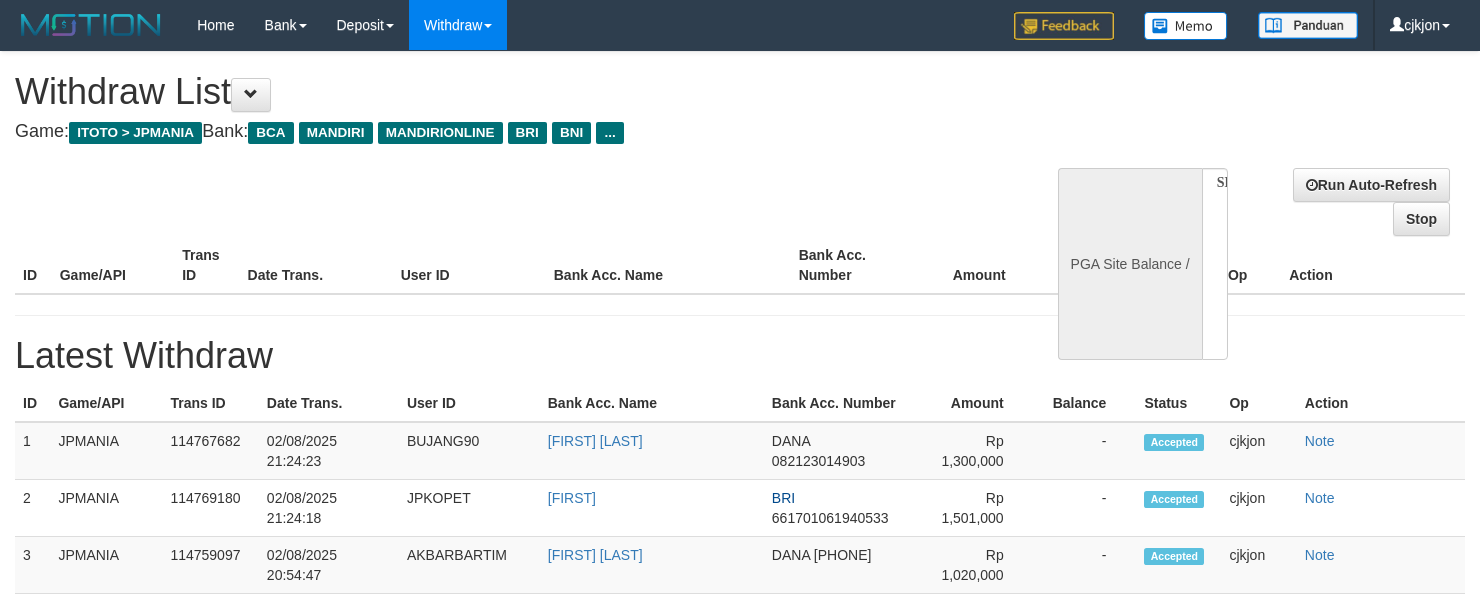 scroll, scrollTop: 0, scrollLeft: 0, axis: both 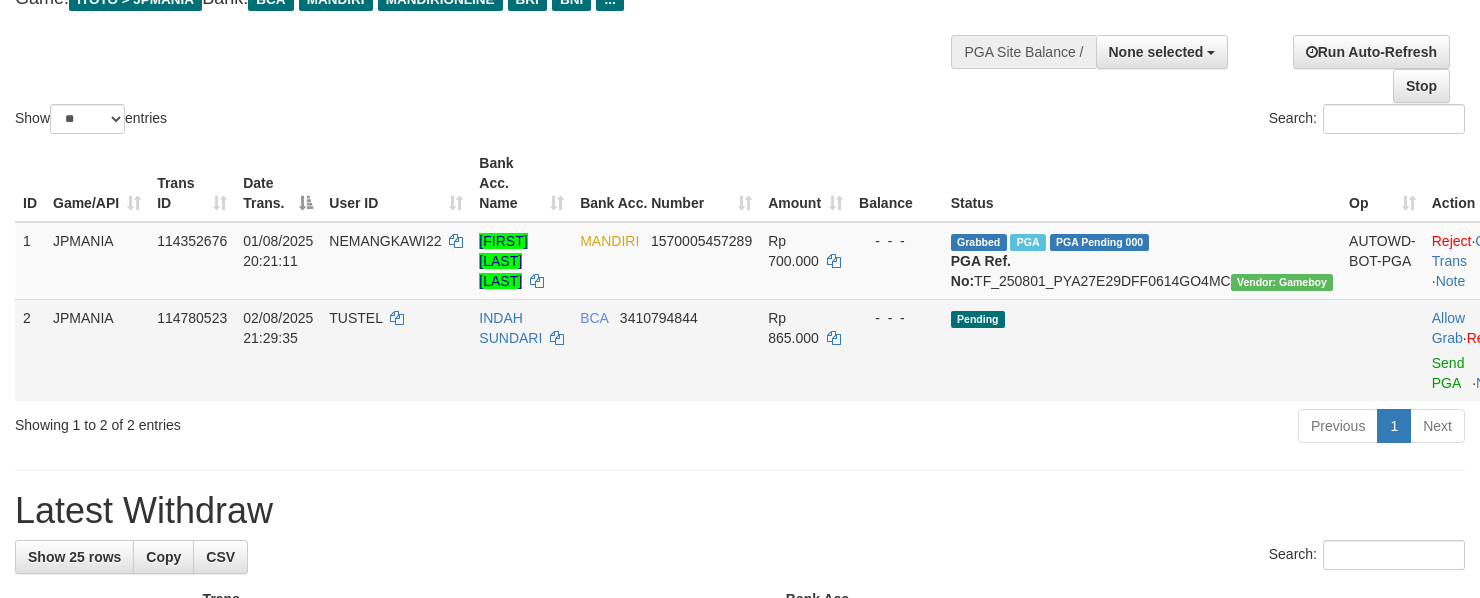 click on "Allow Grab   ·    Reject Send PGA     ·    Note" at bounding box center (1473, 350) 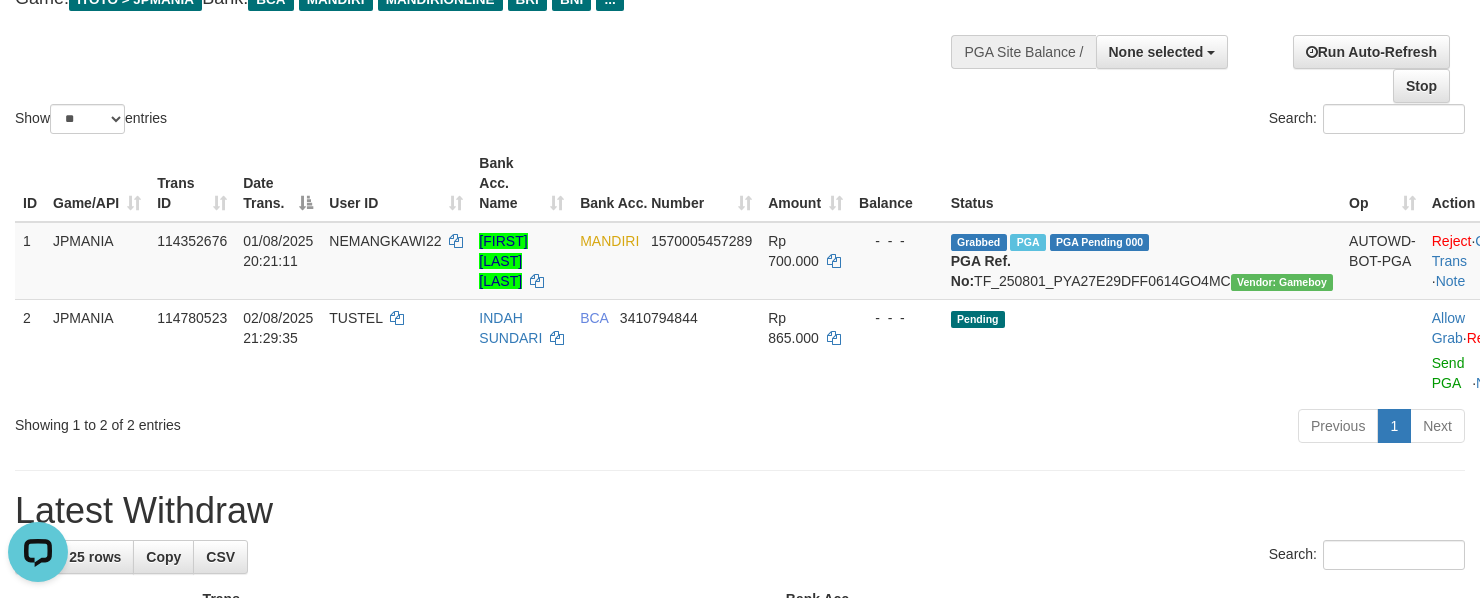 scroll, scrollTop: 0, scrollLeft: 0, axis: both 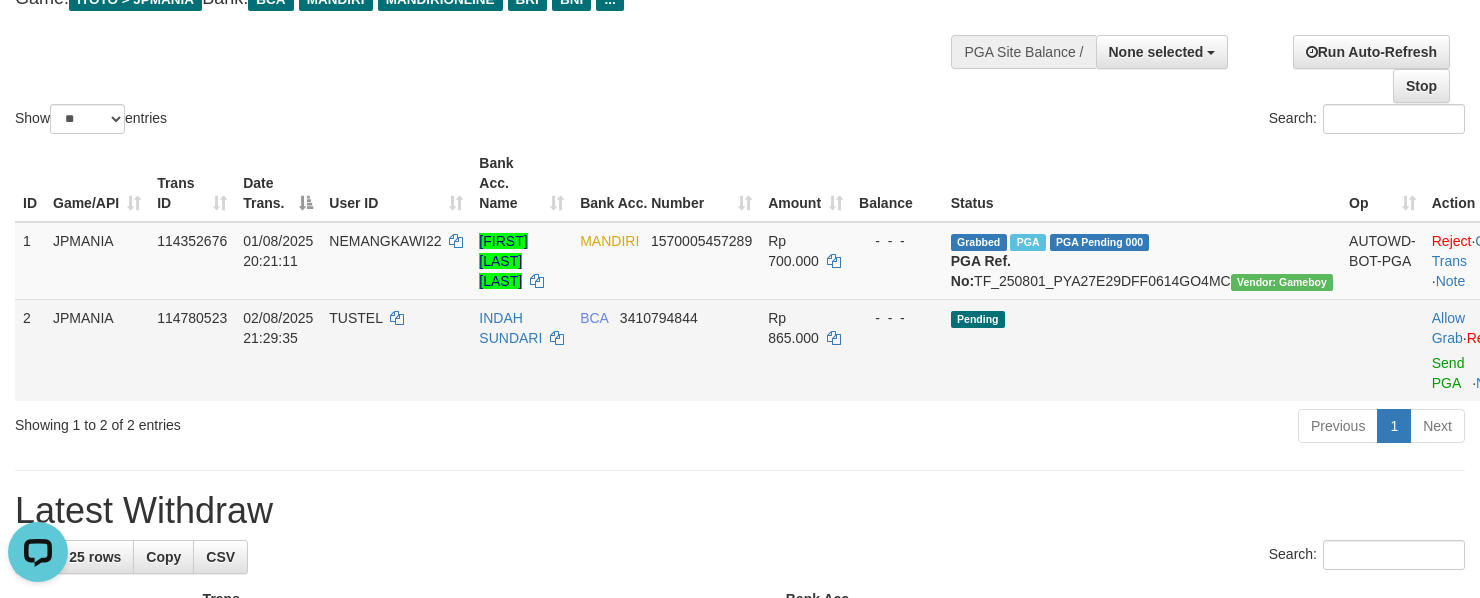 click on "Allow Grab   ·    Reject Send PGA     ·    Note" at bounding box center [1473, 350] 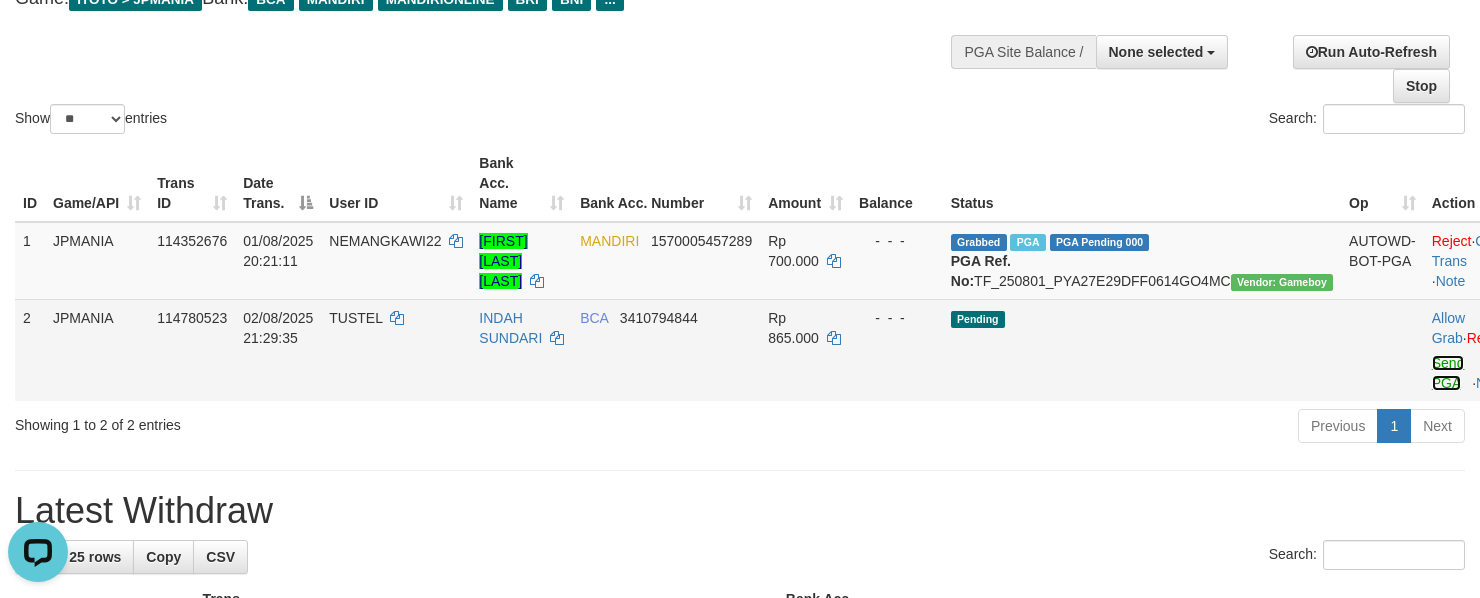 click on "Send PGA" at bounding box center (1448, 373) 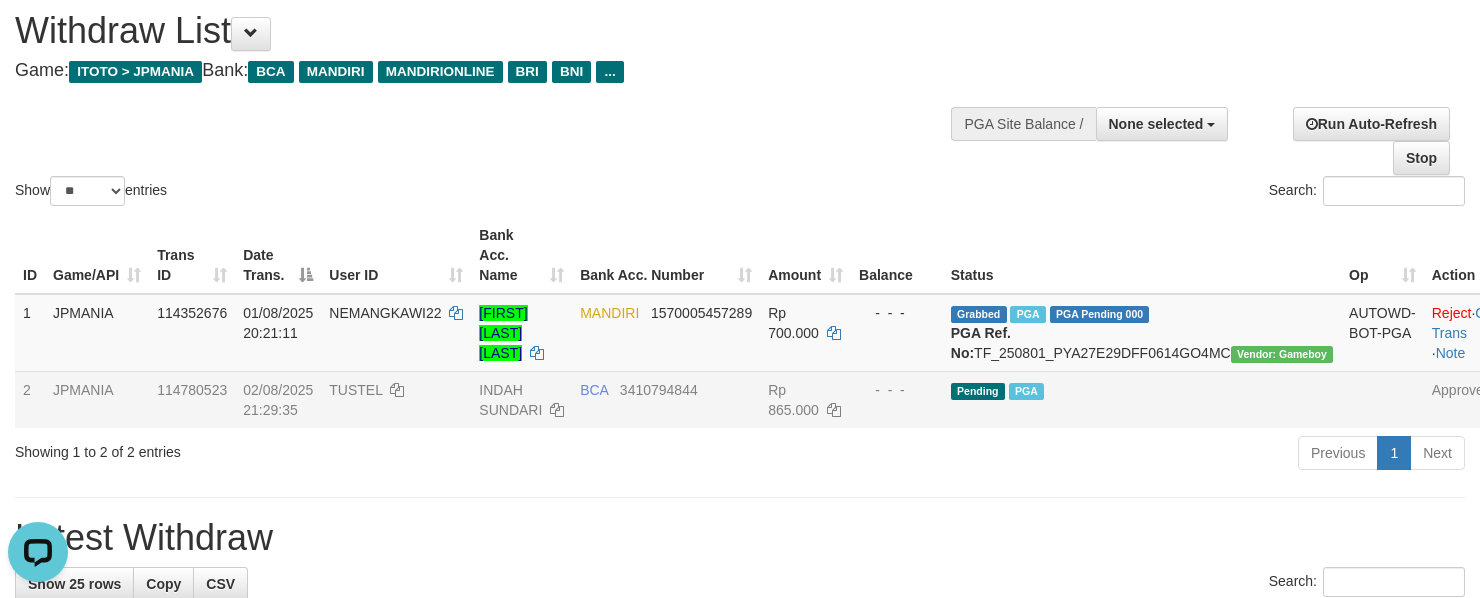 scroll, scrollTop: 0, scrollLeft: 0, axis: both 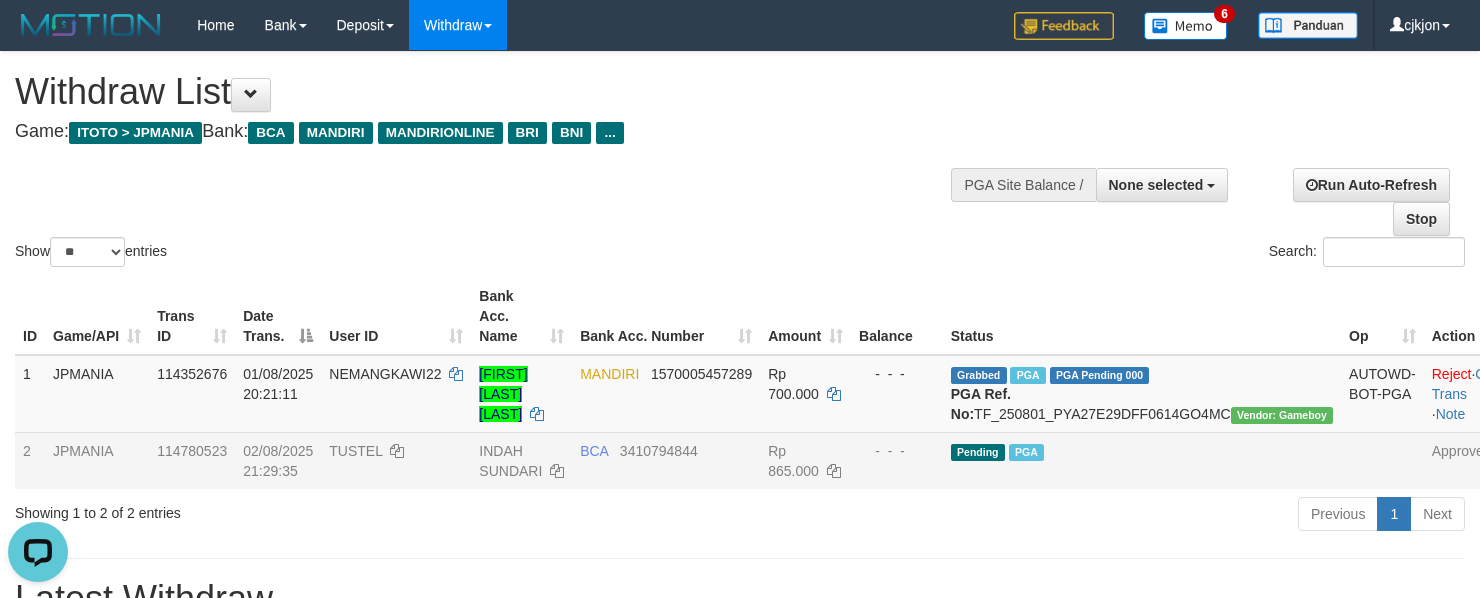 click on "Show  ** ** ** ***  entries Search:" at bounding box center (740, 161) 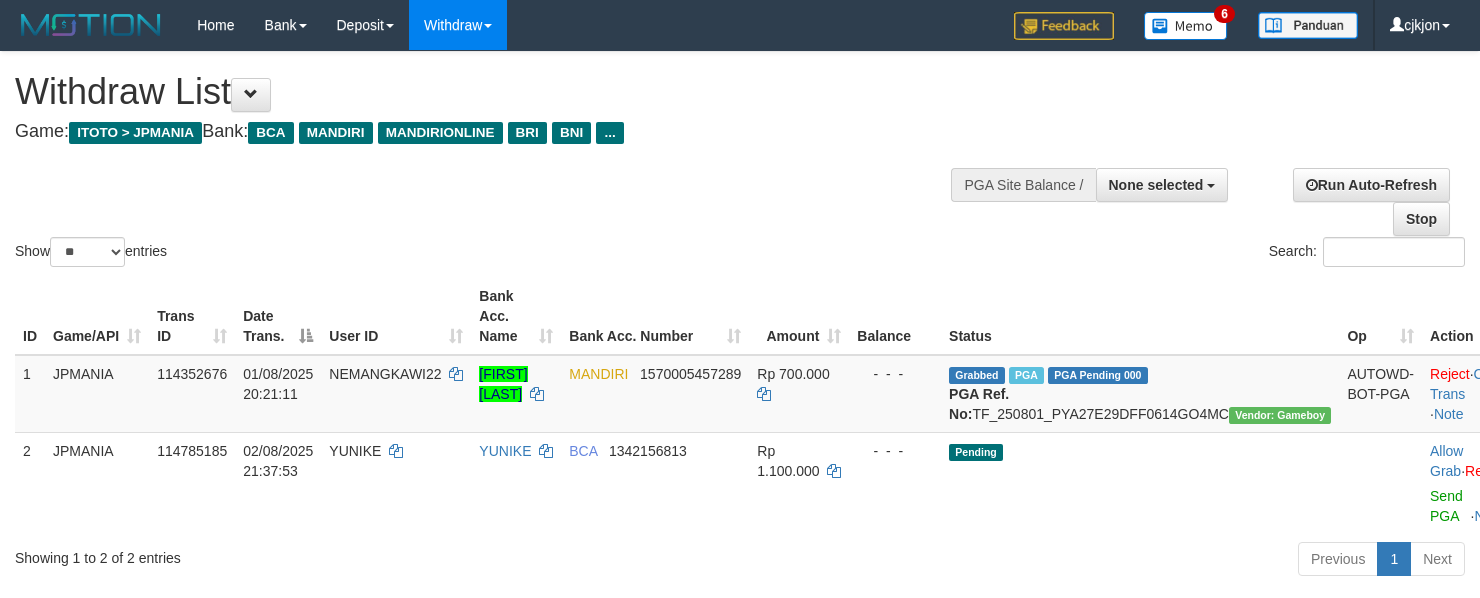 select 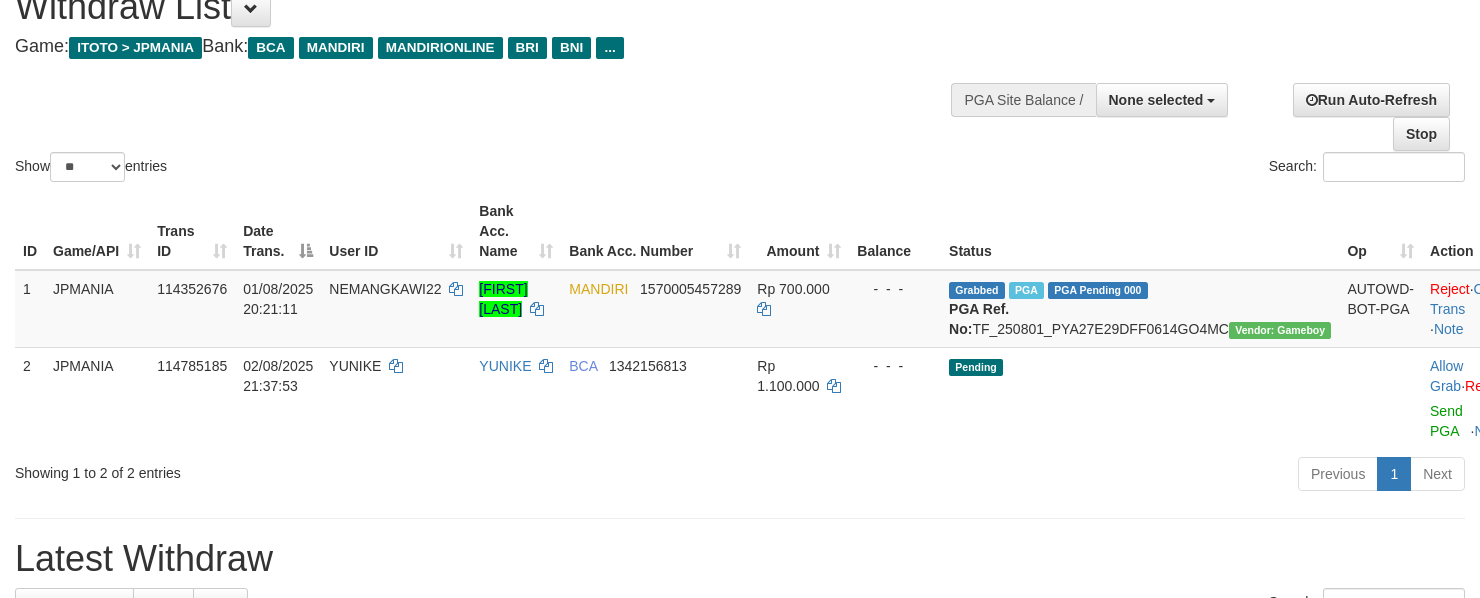 scroll, scrollTop: 133, scrollLeft: 0, axis: vertical 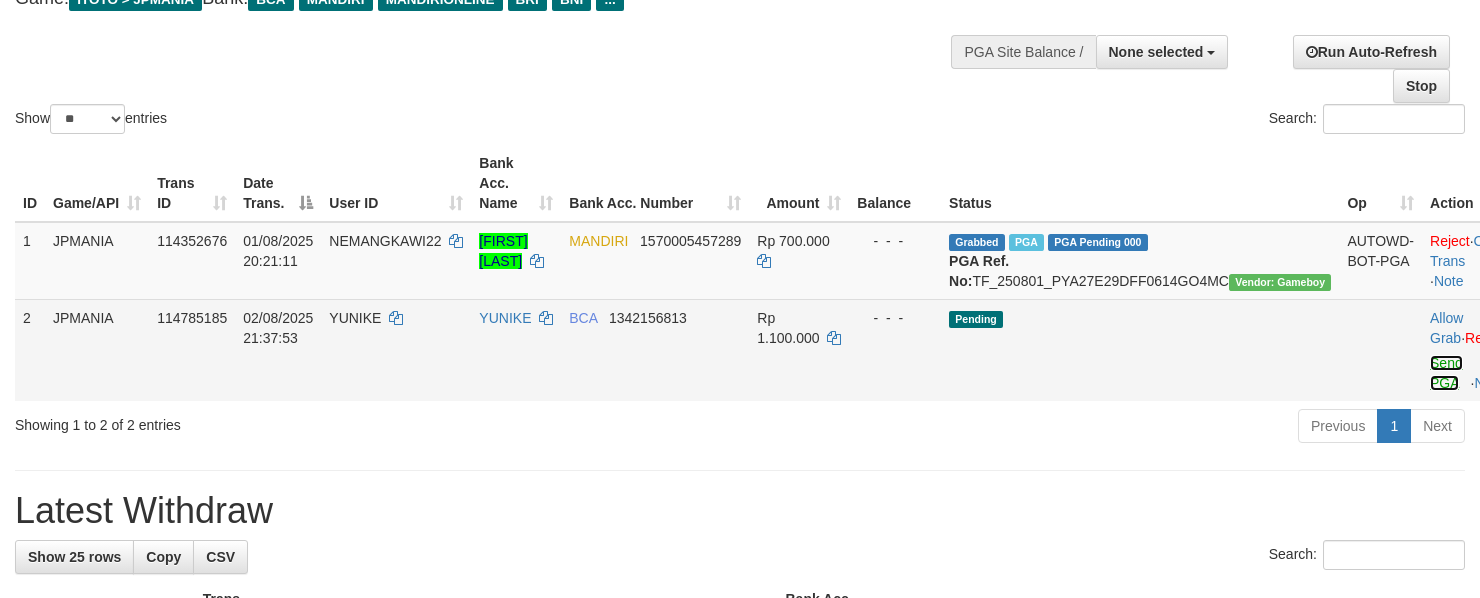 click on "Send PGA" at bounding box center (1446, 373) 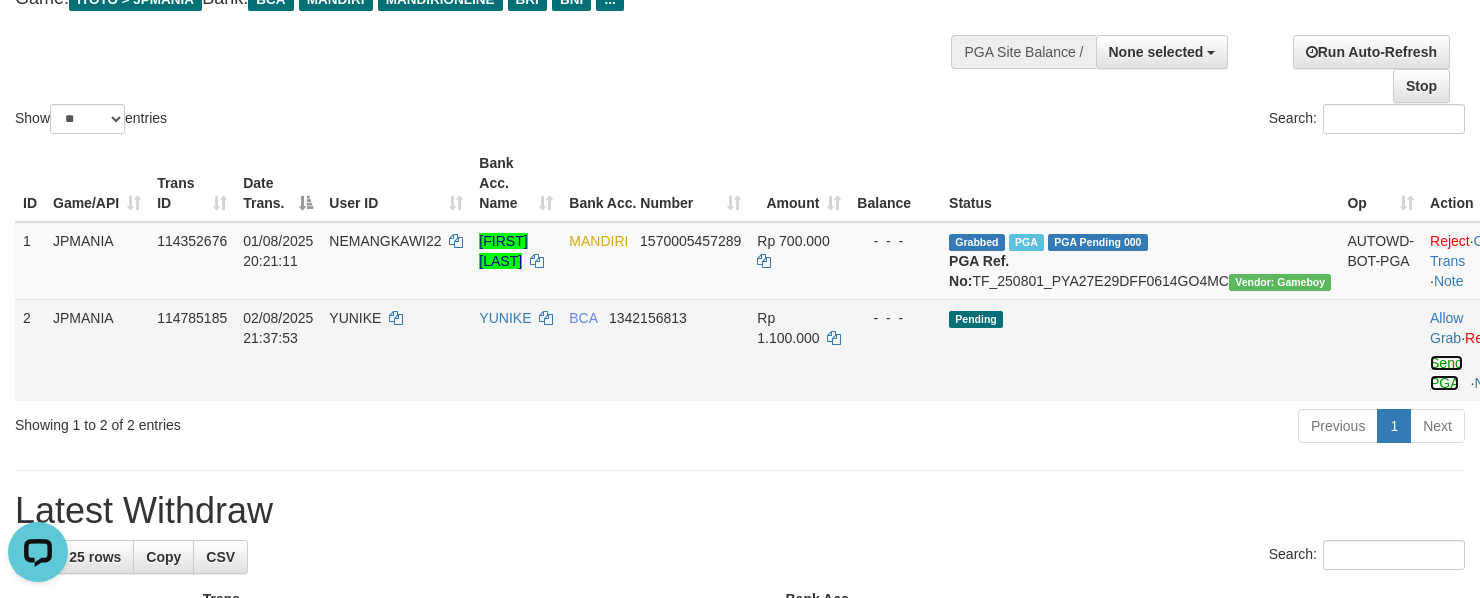 scroll, scrollTop: 0, scrollLeft: 0, axis: both 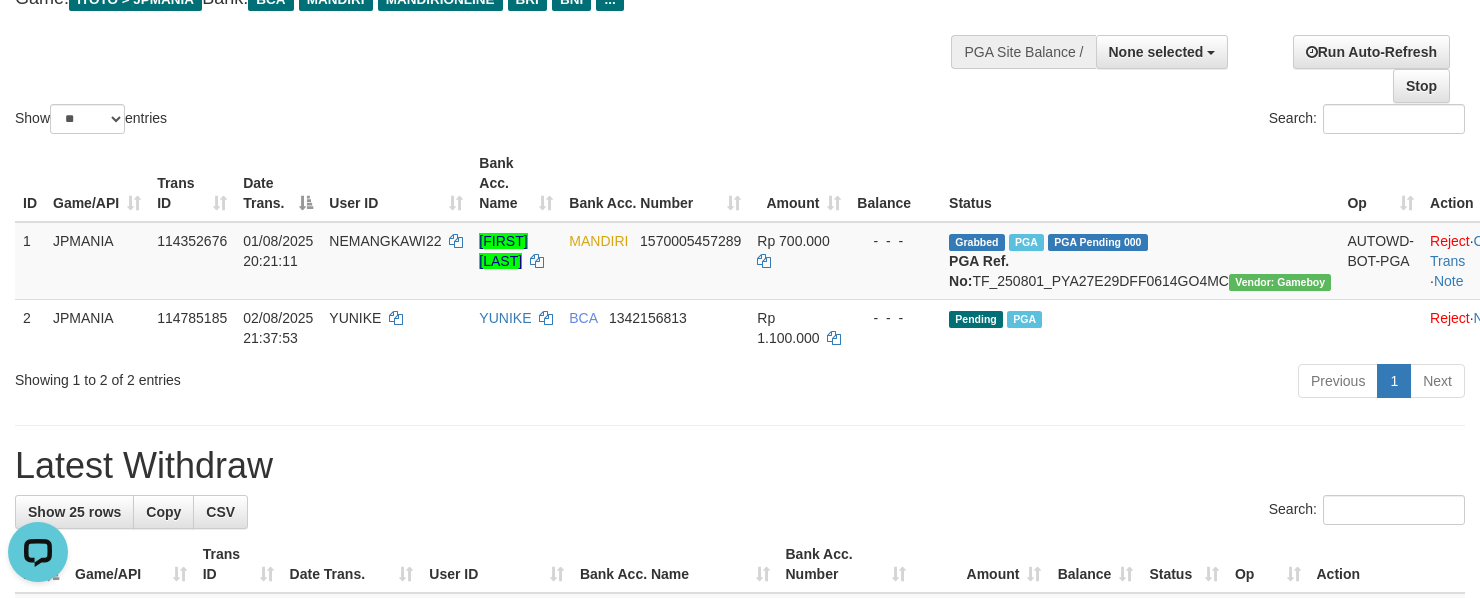 click on "ID Game/API Trans ID Date Trans. User ID Bank Acc. Name Bank Acc. Number Amount Balance Status Op Action
1 JPMANIA 114352676 [DATE] [TIME] NEMANGKAWI22    [FIRST] [LAST]    MANDIRI     1570005457289 Rp 700.000    -  -  - Grabbed   PGA   PGA Pending 000 {"status":"000","data":{"unique_id":"1964-114352676-20250801","reference_no":"TF_250801_PYA27E29DFF0614GO4MC","amount":"700000.00","fee":"0.00","merchant_surcharge_rate":"0.00","charge_to":"MERC","payout_amount":"700000.00","disbursement_status":0,"disbursement_description":"ON PROCESS","created_at":"2025-08-01 20:27:14","executed_at":"2025-08-01 20:27:14","bank":{"code":"008","name":"BANK MANDIRI","account_number":"1570005457289","account_name":"[FIRST] [LAST]"},"note":"cjkjon","merchant_balance":{"balance_effective":189670168,"balance_pending":94112419,"balance_disbursement":10068000,"balance_collection":417666016}}} PGA Ref. No:  TF_250801_PYA27E29DFF0614GO4MC  Vendor: Gameboy AUTOWD-BOT-PGA Reject ·    2" at bounding box center [740, 250] 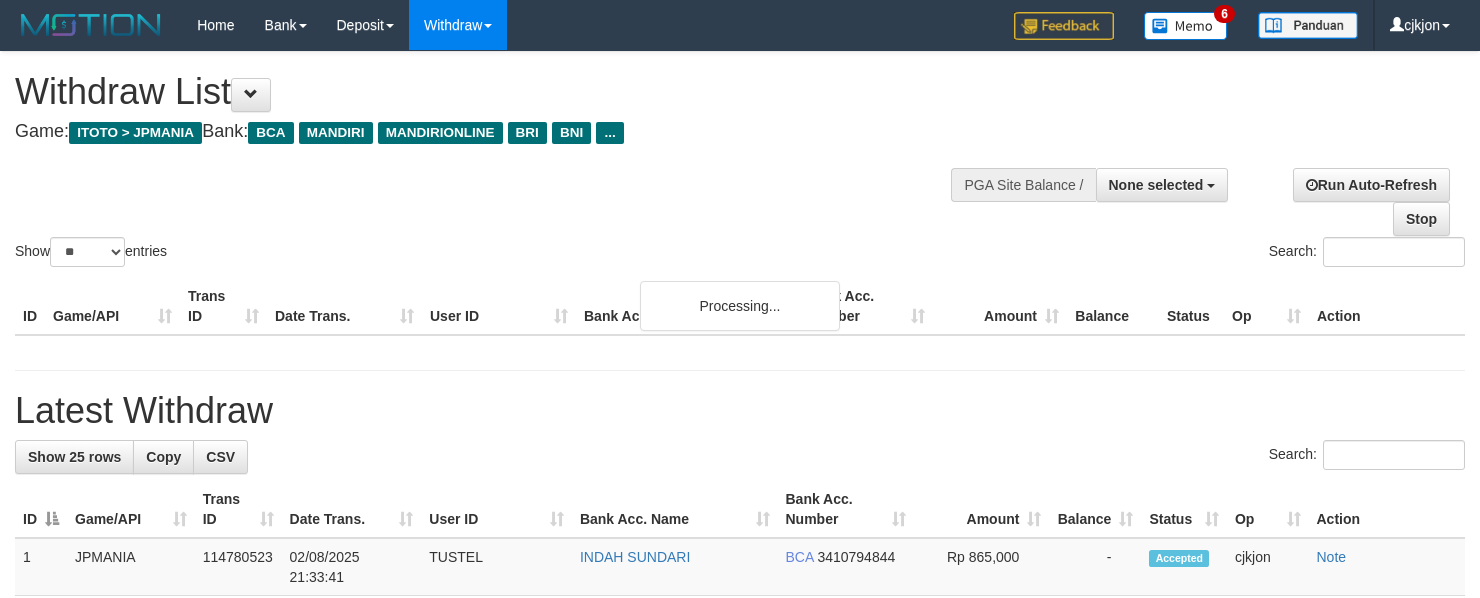 select 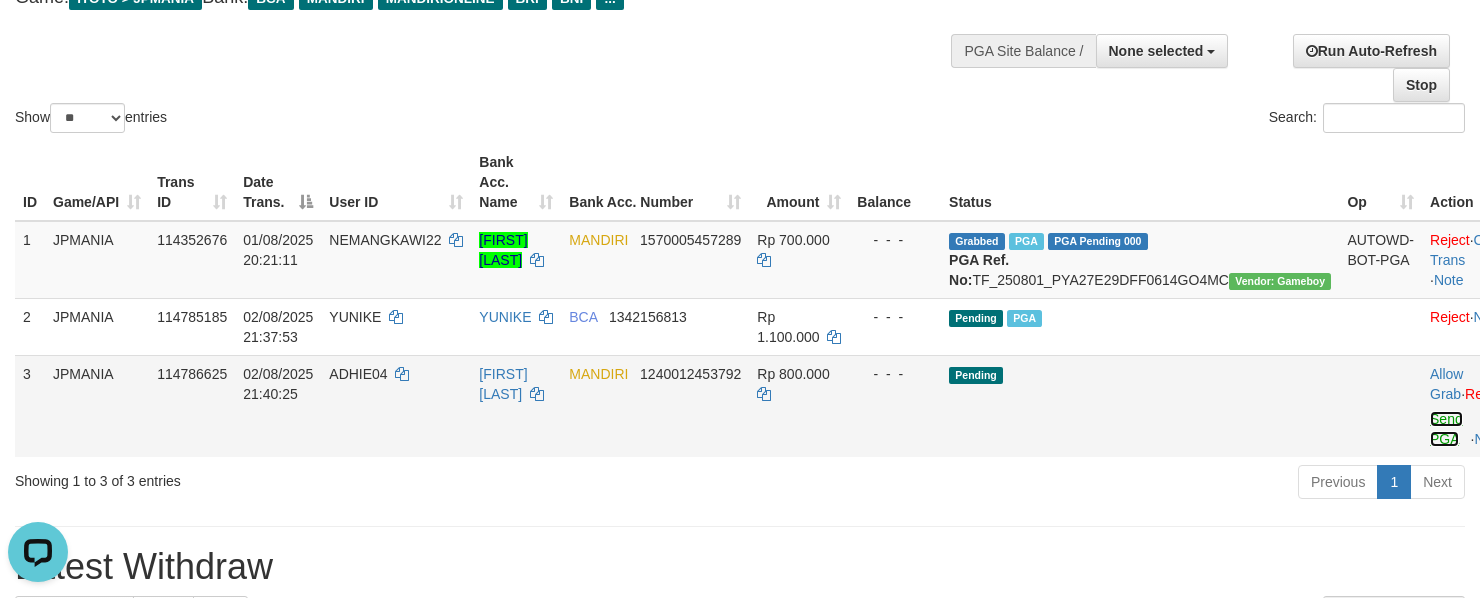 scroll, scrollTop: 0, scrollLeft: 0, axis: both 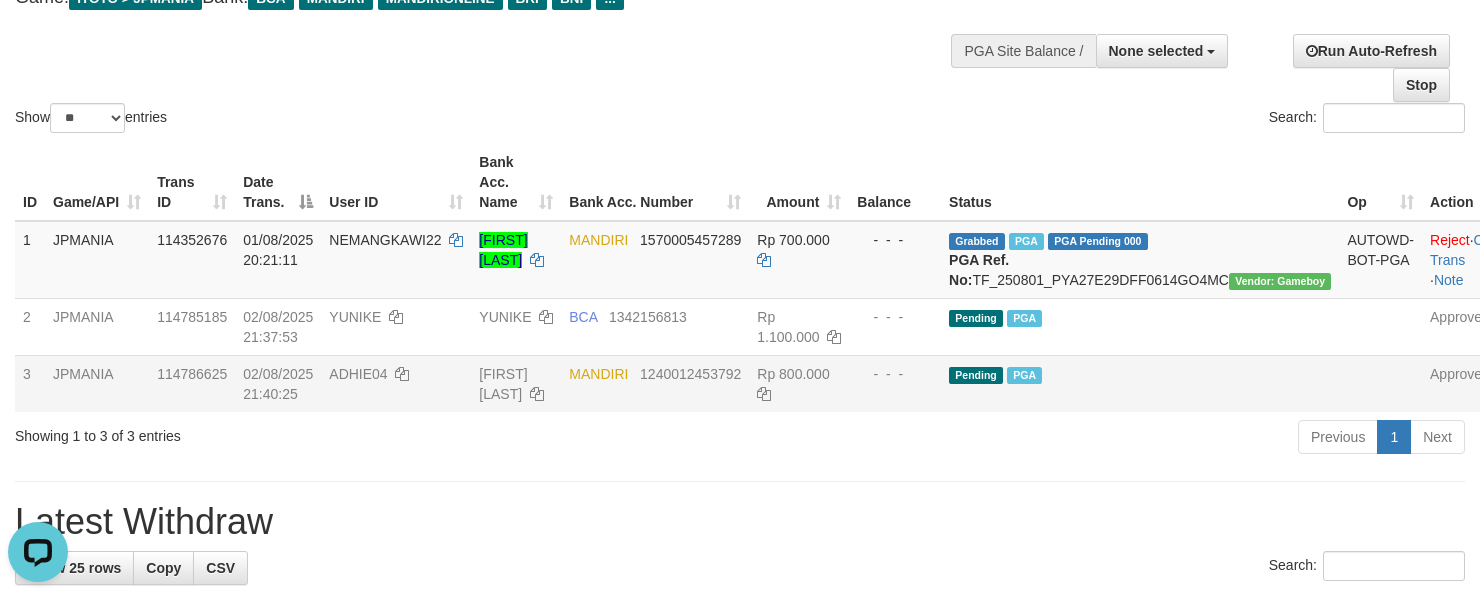 click on "Show  ** ** ** ***  entries Search:" at bounding box center [740, 27] 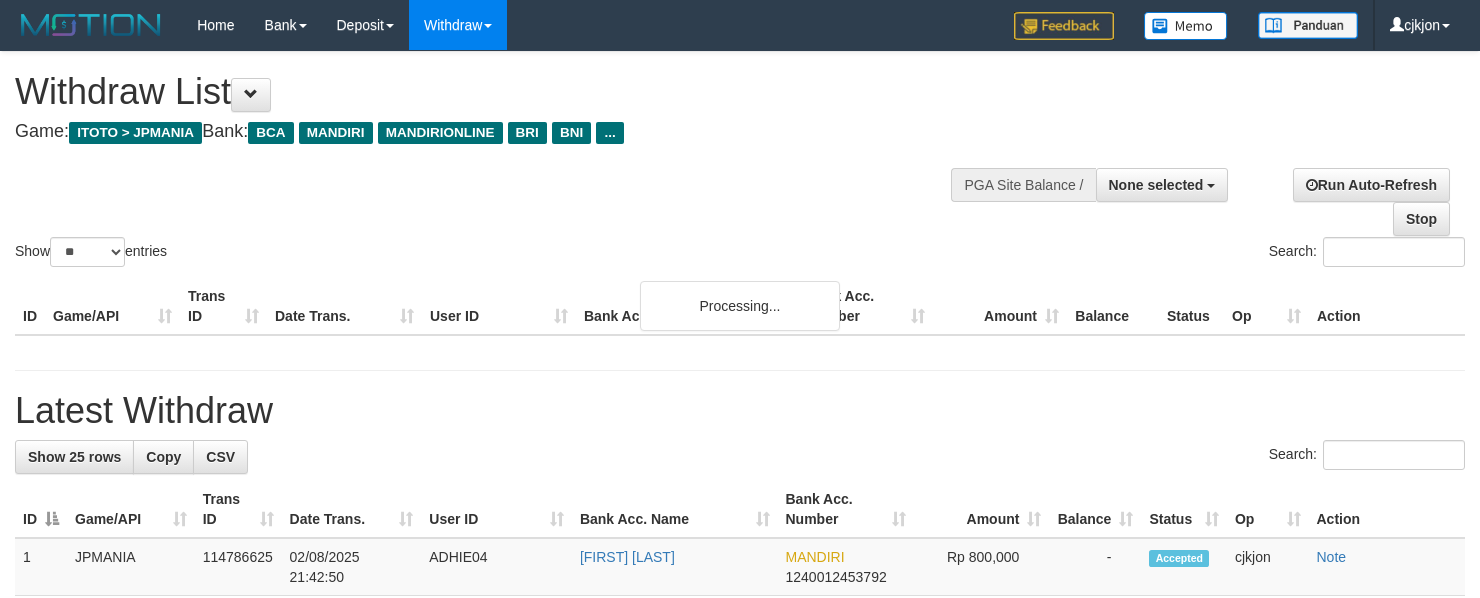 select 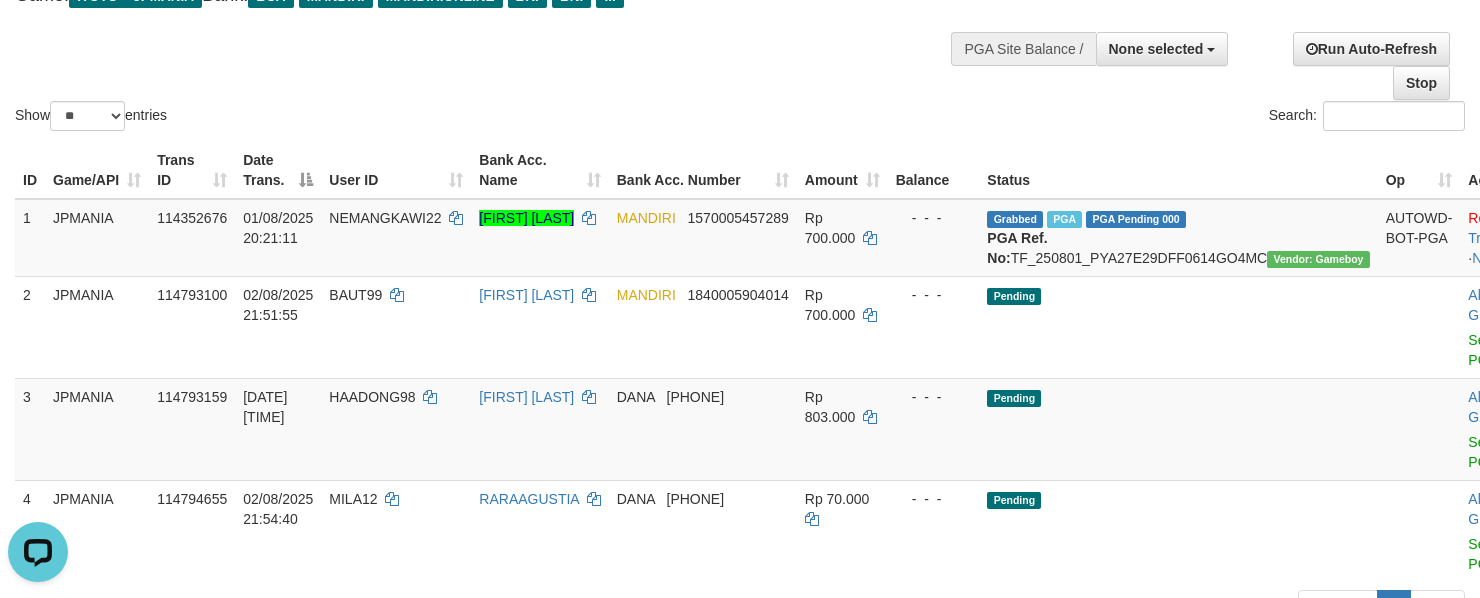 scroll, scrollTop: 0, scrollLeft: 0, axis: both 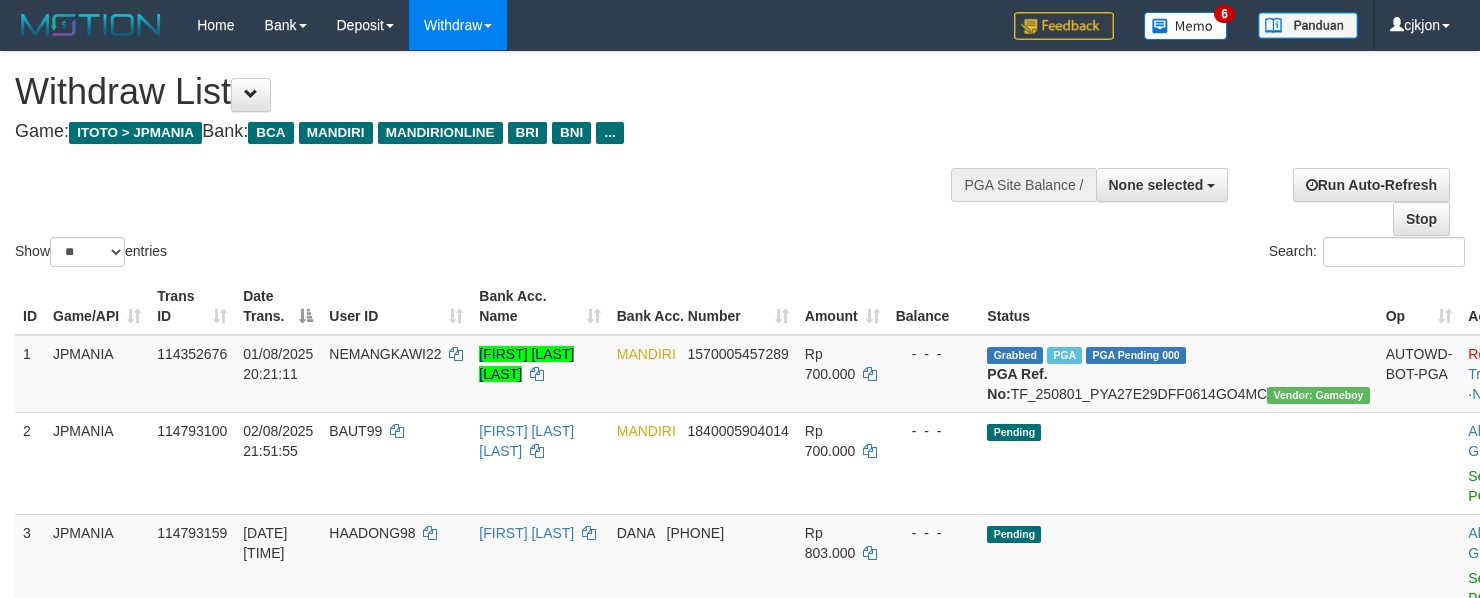 select 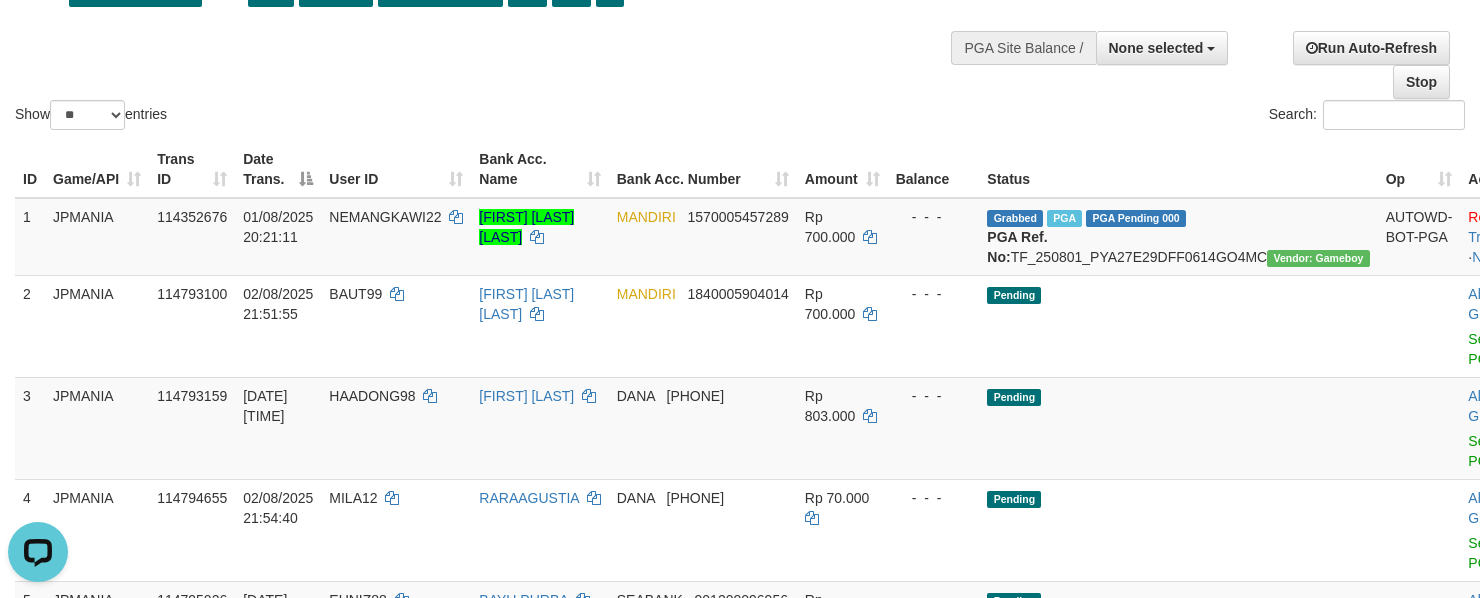 scroll, scrollTop: 0, scrollLeft: 0, axis: both 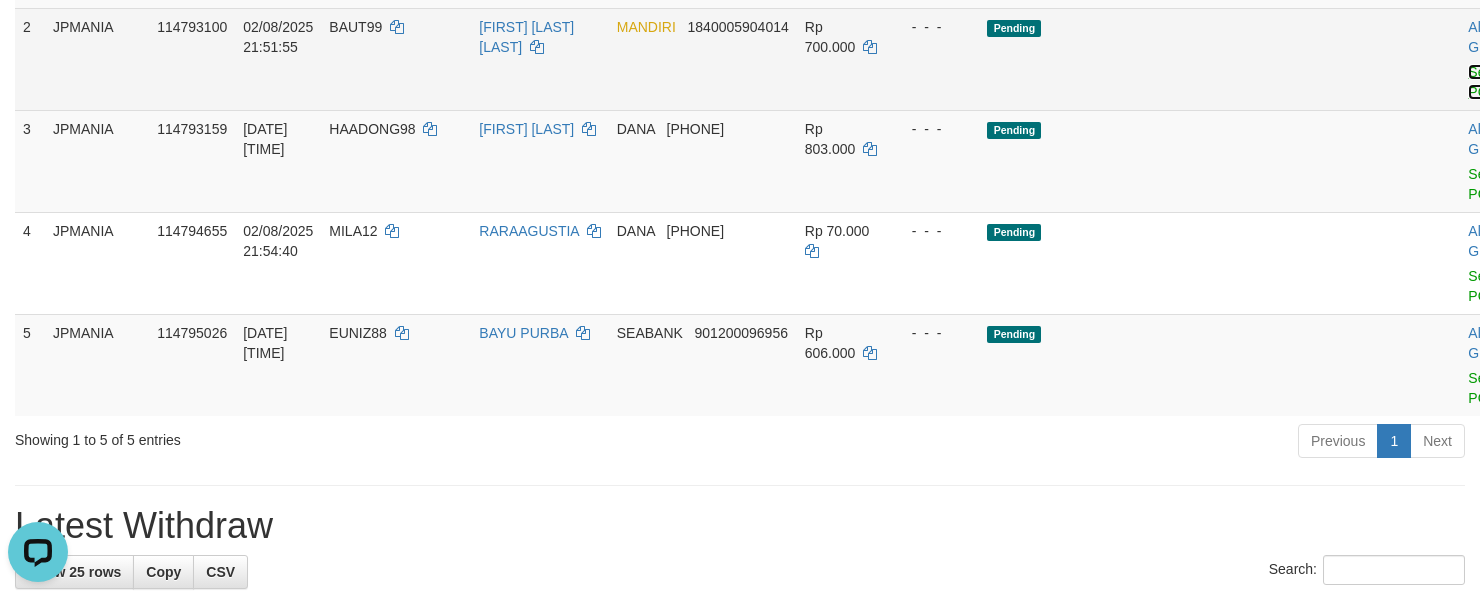 click on "Send PGA" at bounding box center [1484, 82] 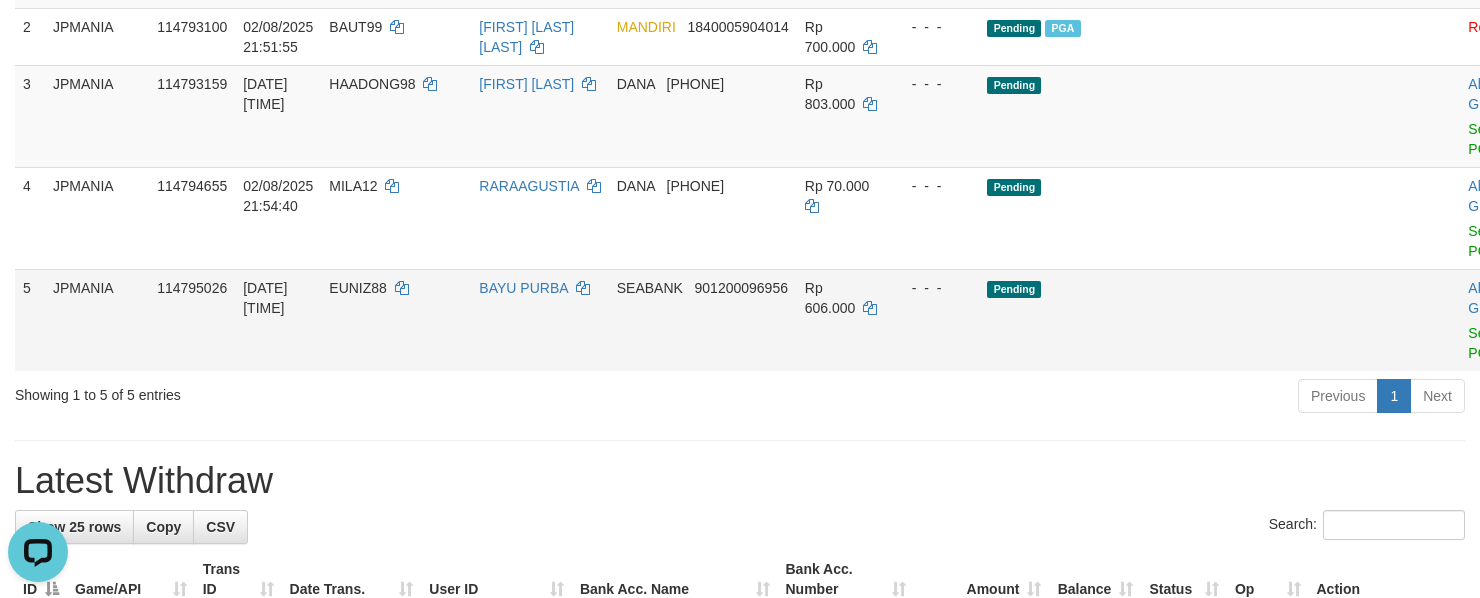 drag, startPoint x: 1369, startPoint y: 362, endPoint x: 1142, endPoint y: 334, distance: 228.72035 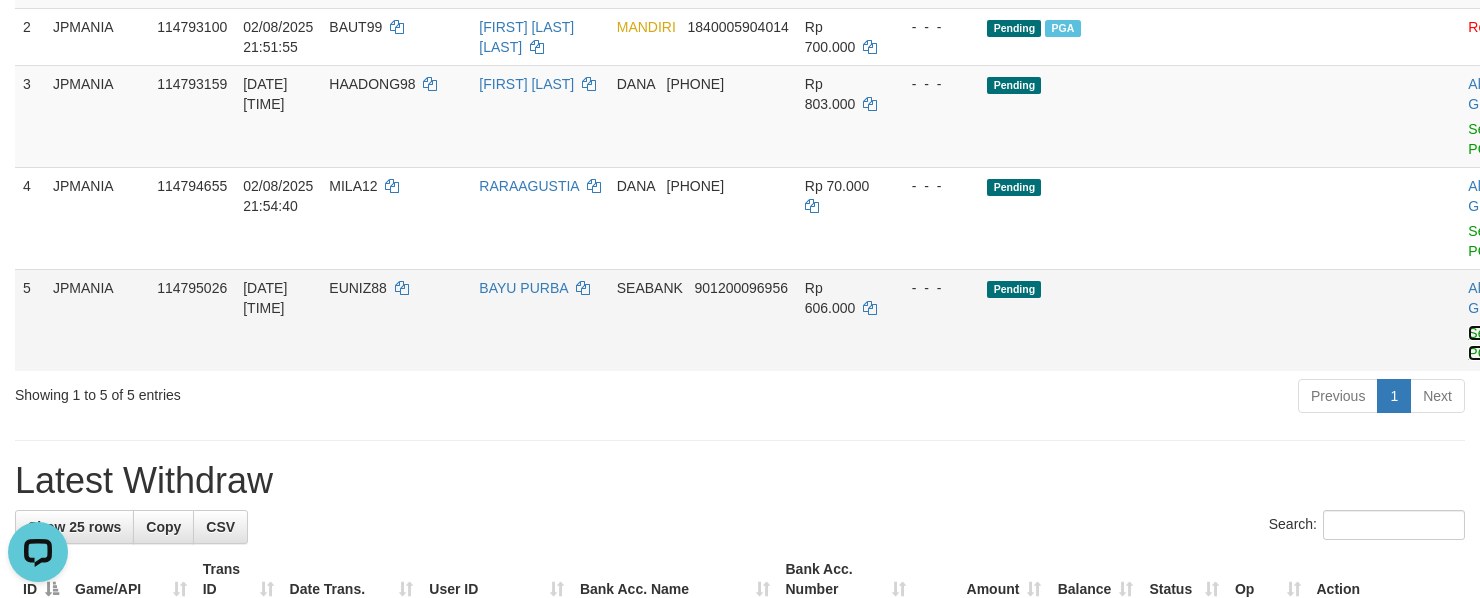 click on "Send PGA" at bounding box center [1484, 343] 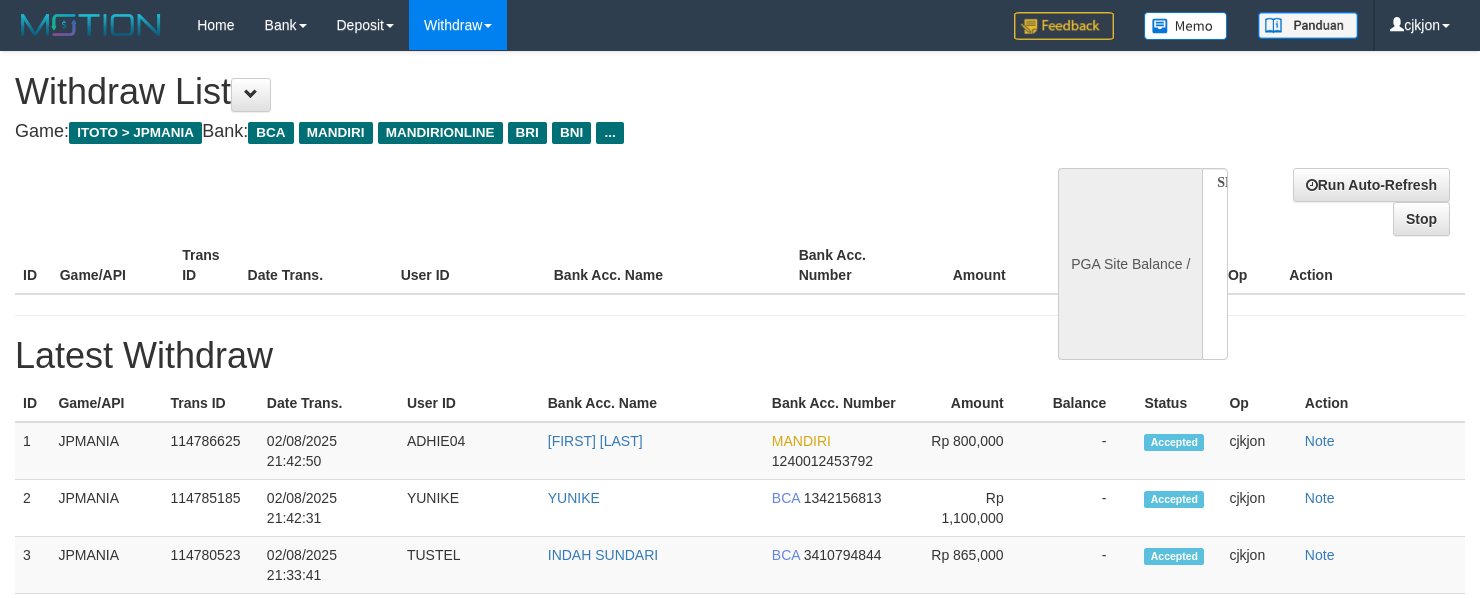 select 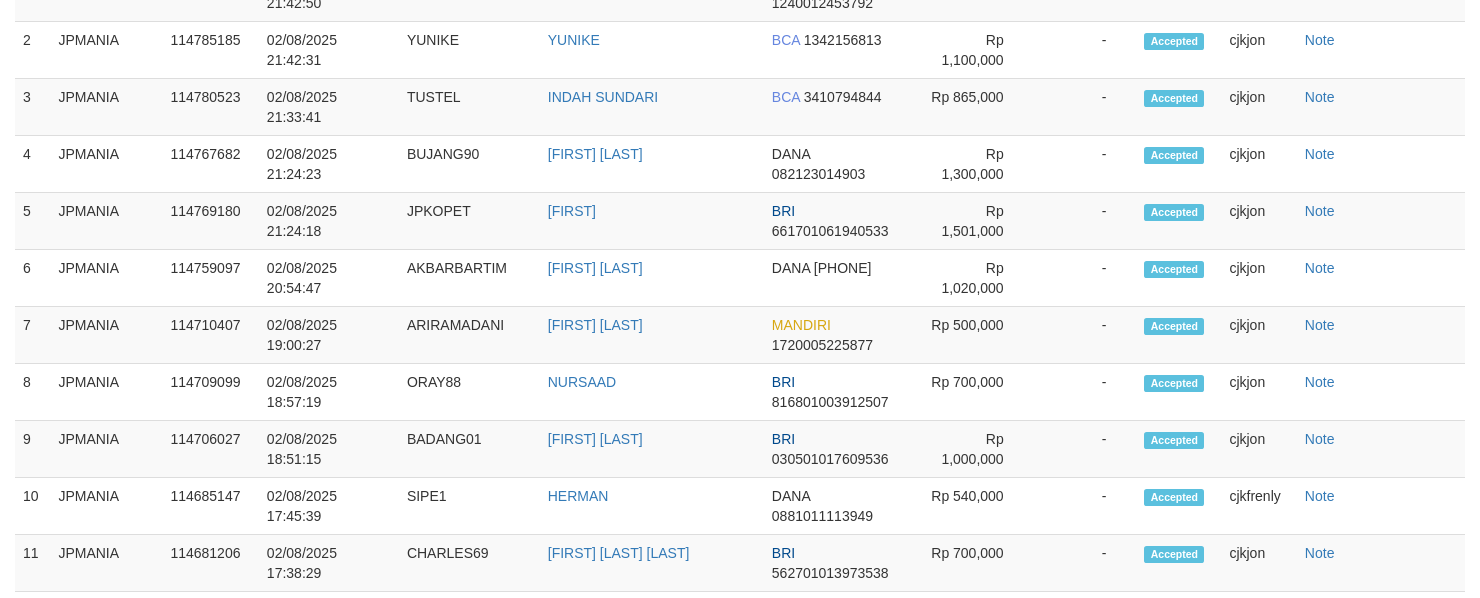 select on "**" 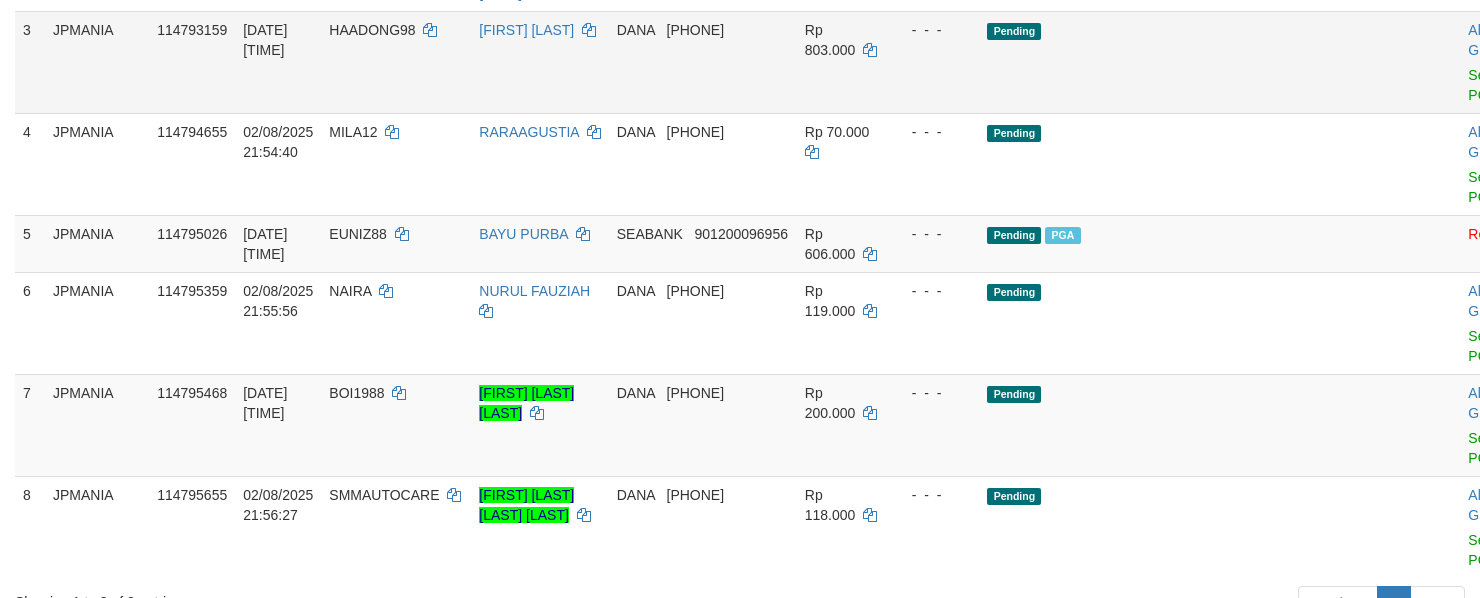scroll, scrollTop: 404, scrollLeft: 0, axis: vertical 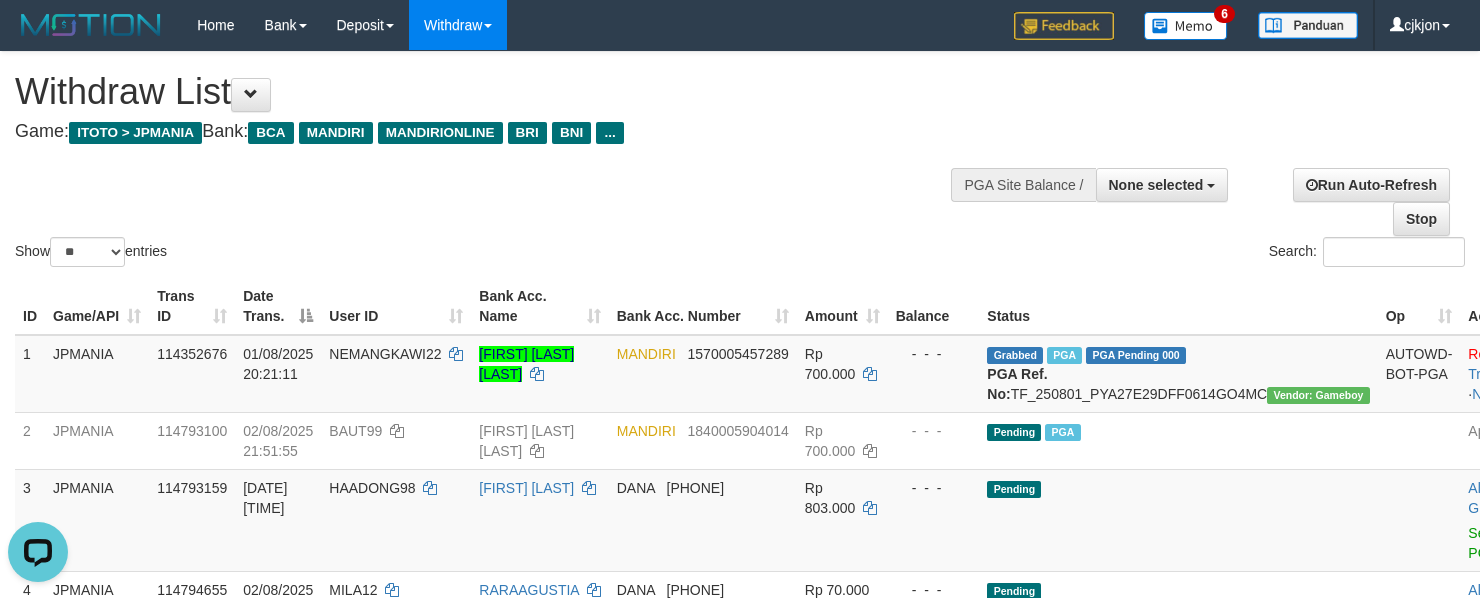 drag, startPoint x: 677, startPoint y: 256, endPoint x: 153, endPoint y: 40, distance: 566.7733 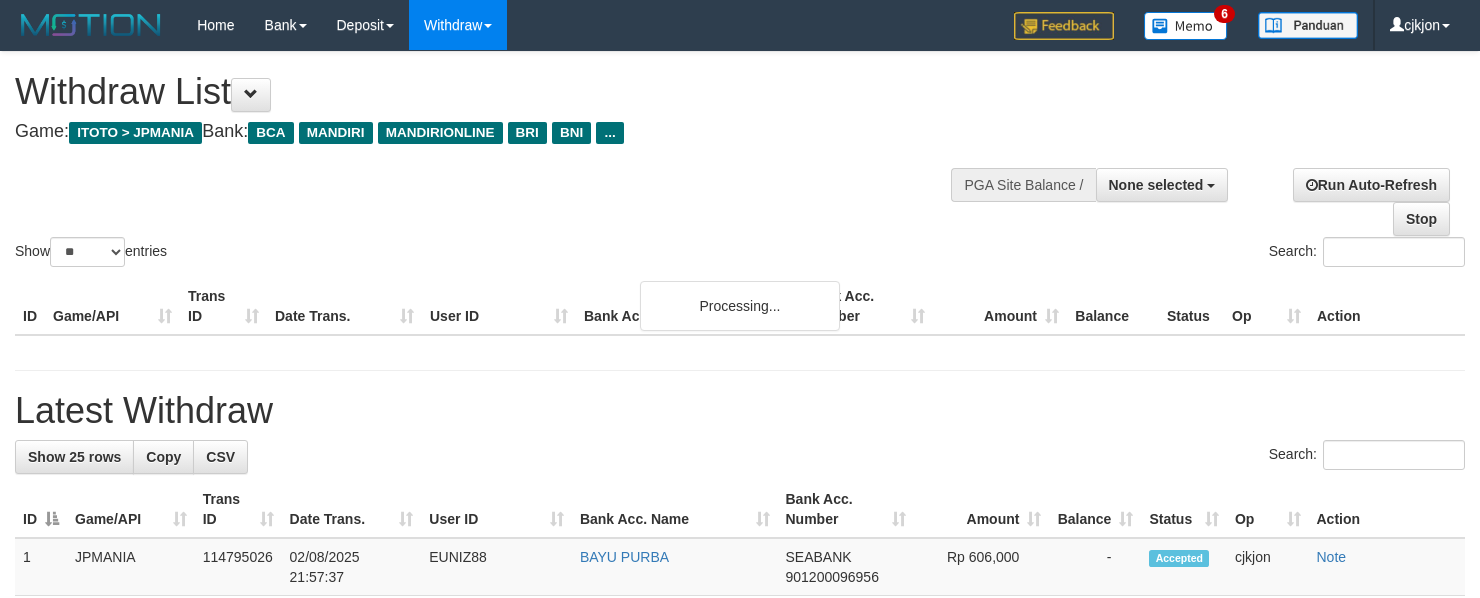 select 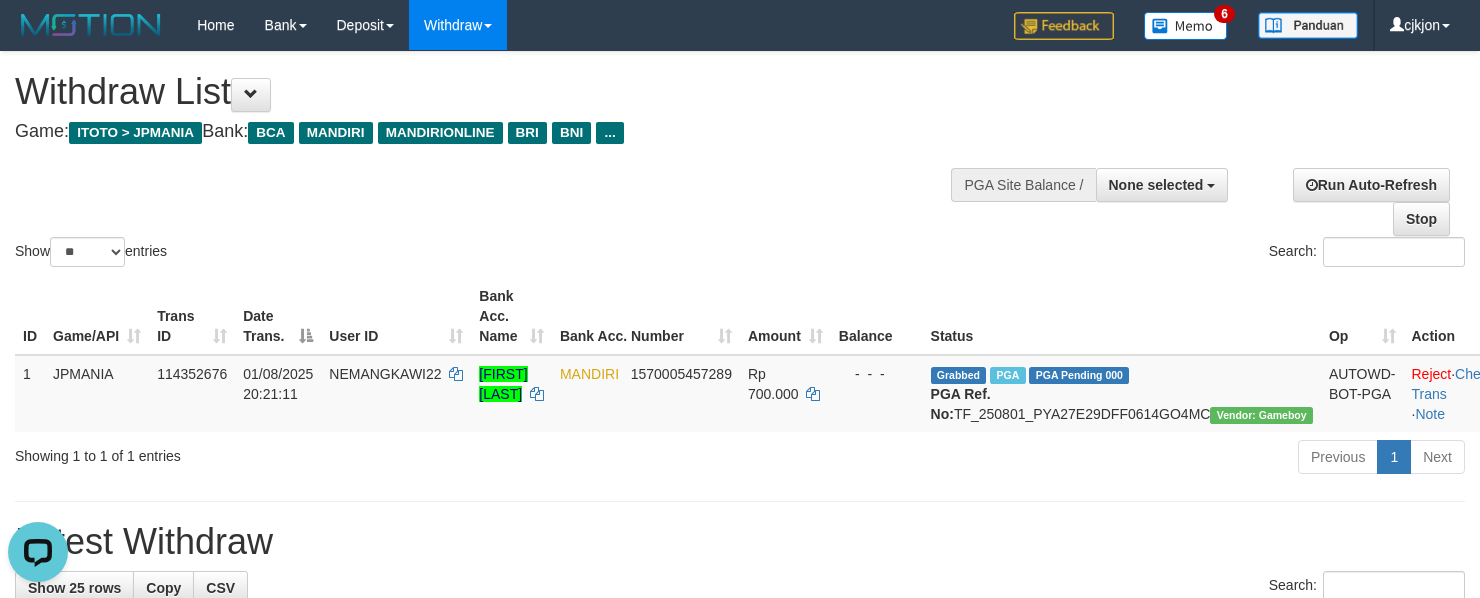 scroll, scrollTop: 0, scrollLeft: 0, axis: both 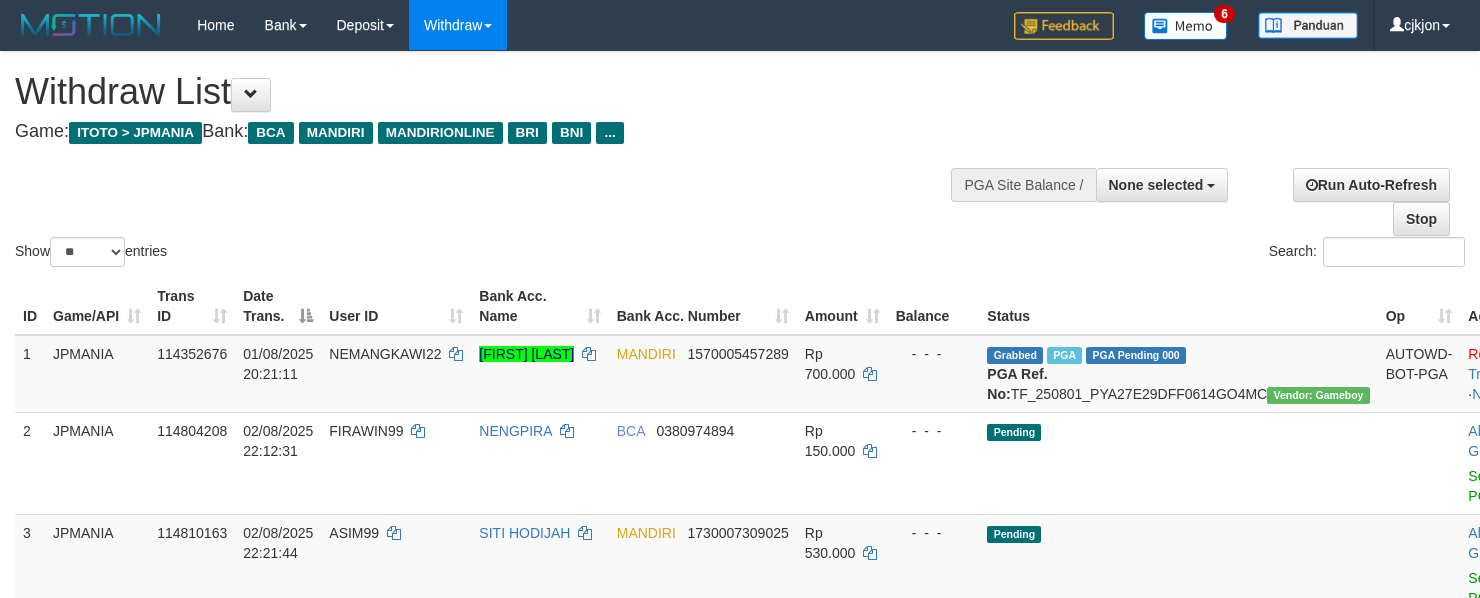 select 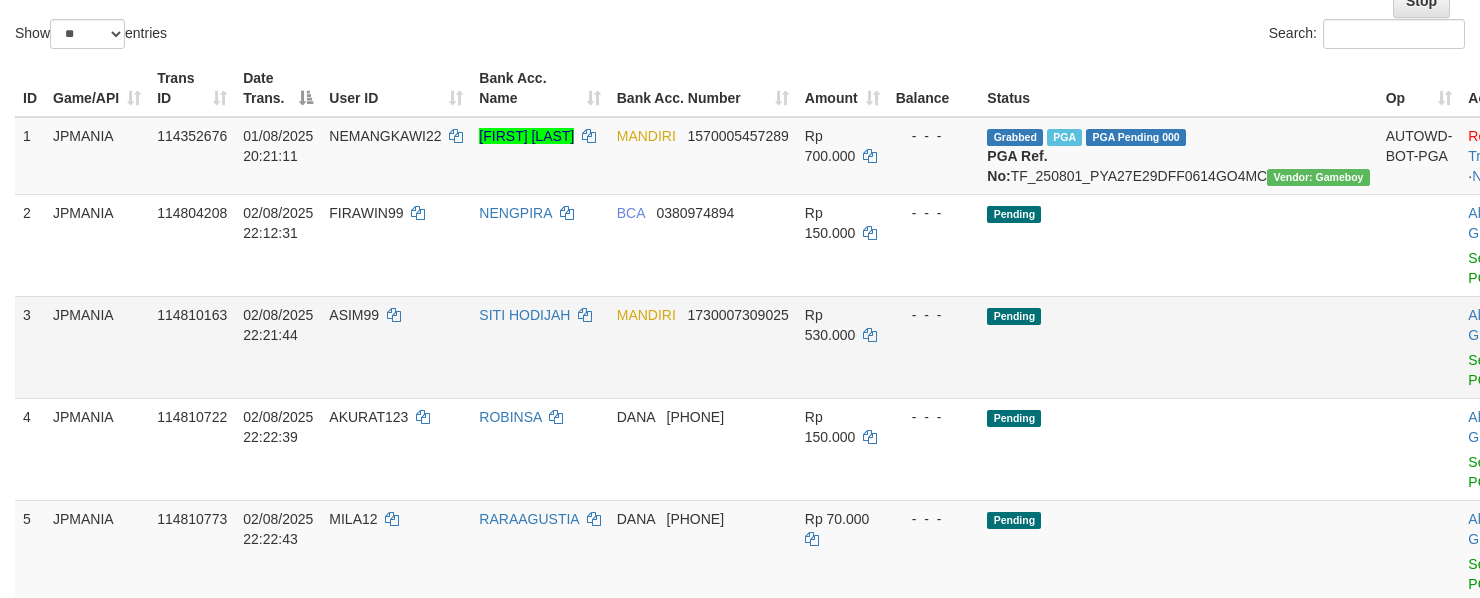 scroll, scrollTop: 266, scrollLeft: 0, axis: vertical 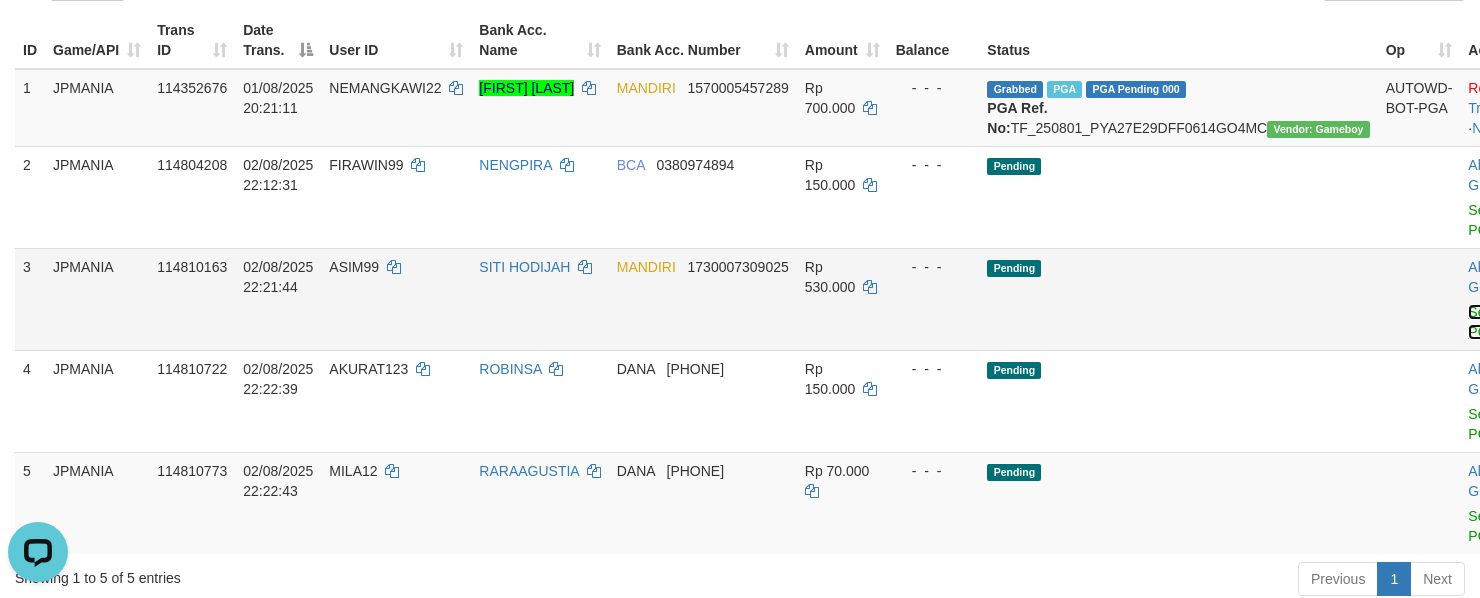 click on "Send PGA" at bounding box center (1484, 322) 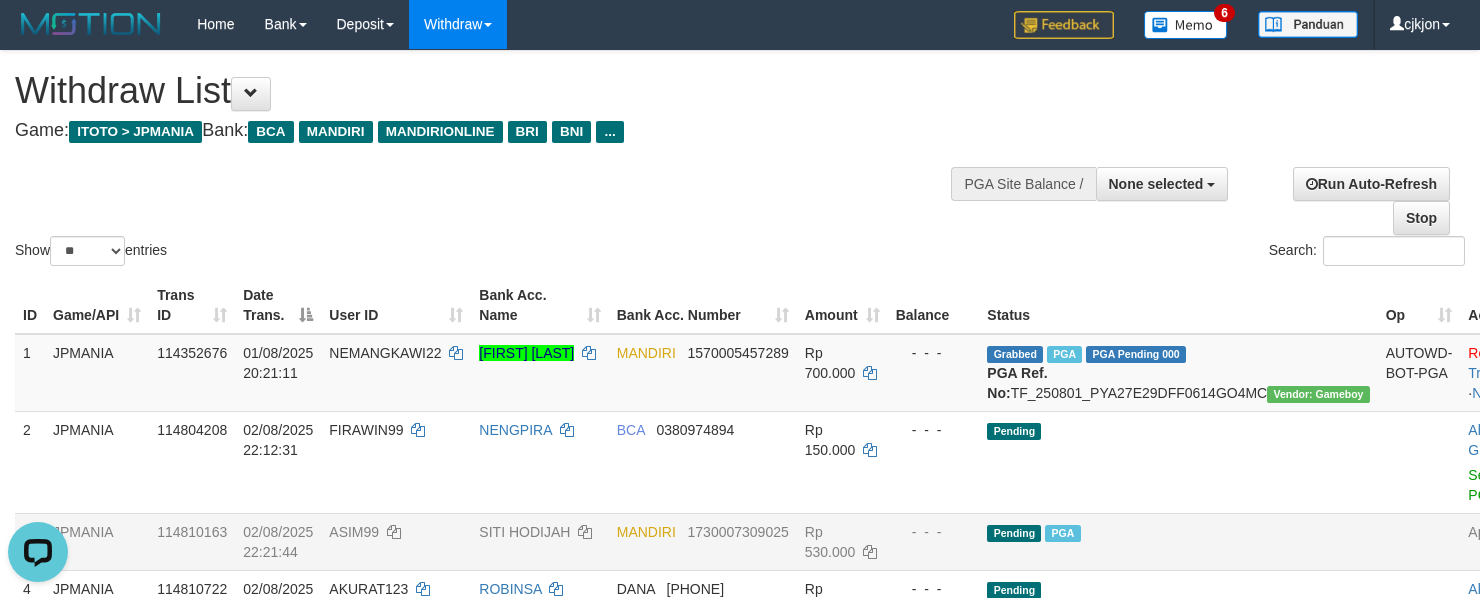 scroll, scrollTop: 0, scrollLeft: 0, axis: both 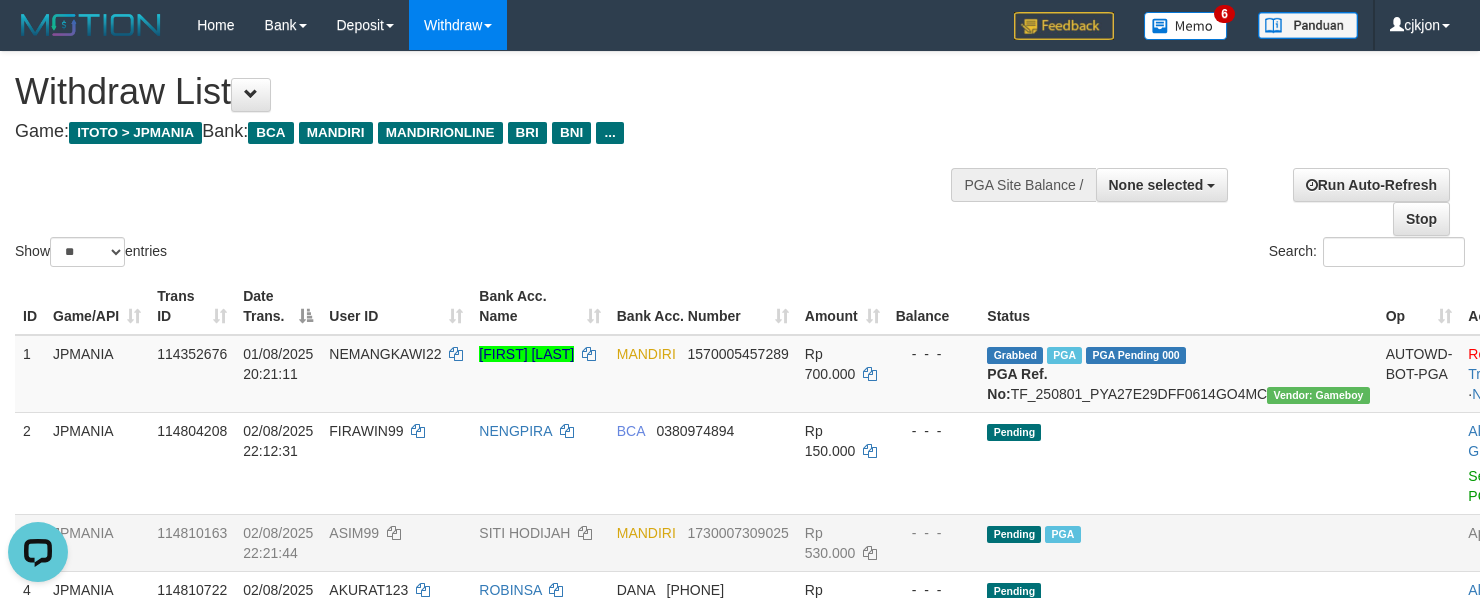 drag, startPoint x: 714, startPoint y: 202, endPoint x: 626, endPoint y: 164, distance: 95.85406 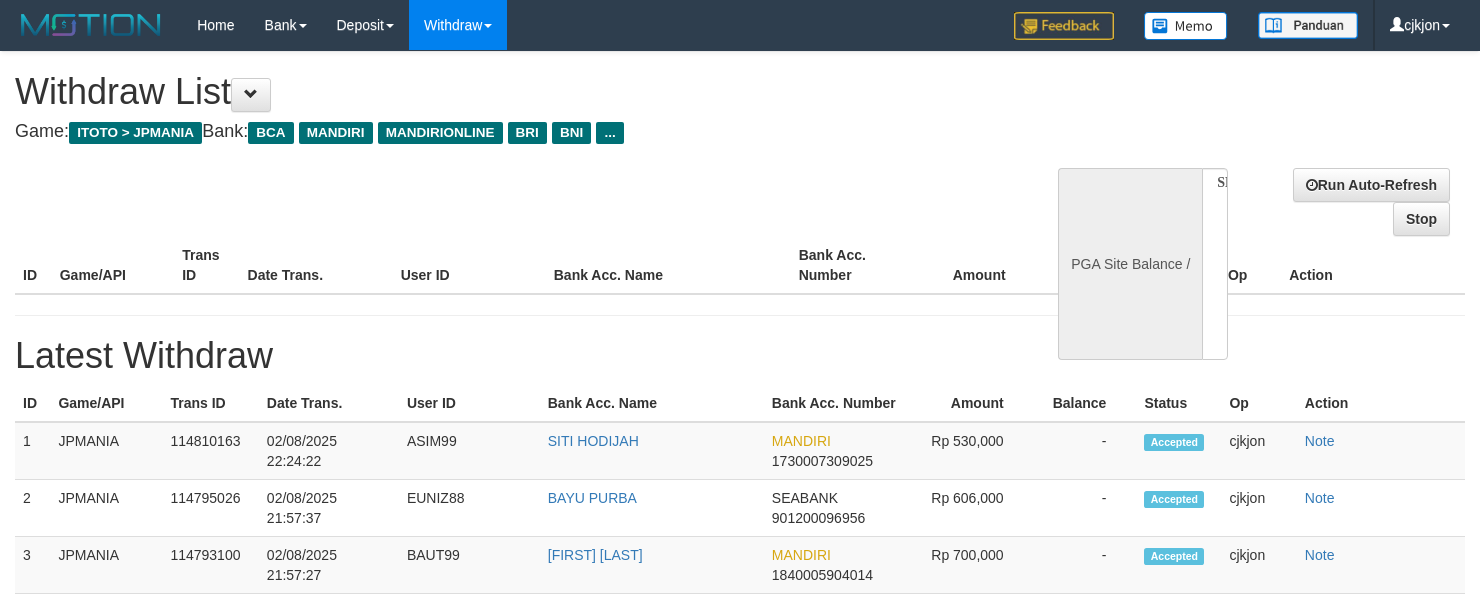 select 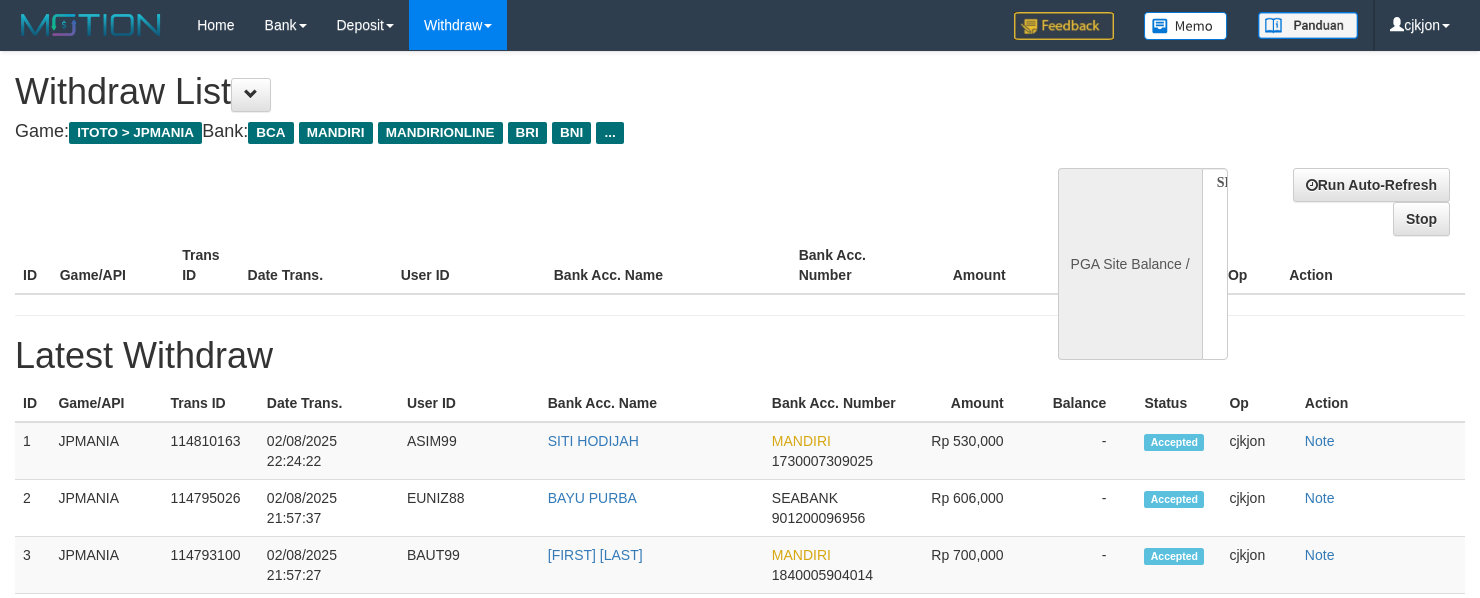 scroll, scrollTop: 0, scrollLeft: 0, axis: both 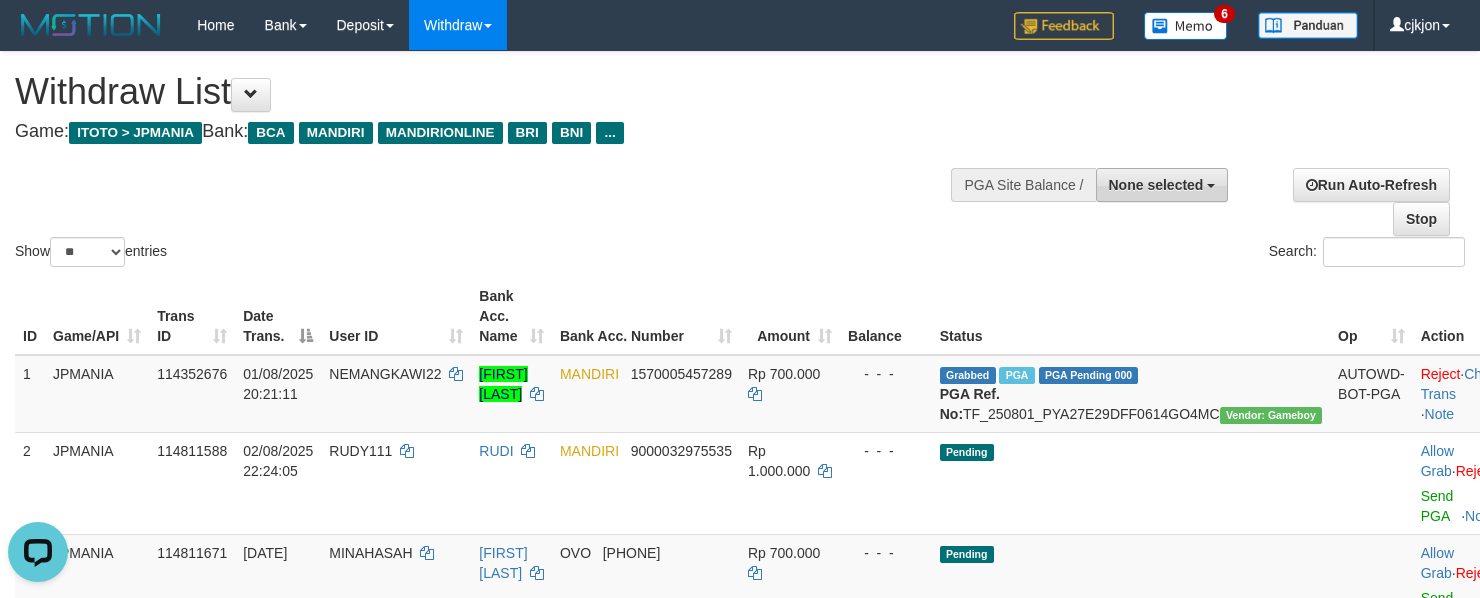 click on "None selected" at bounding box center [1156, 185] 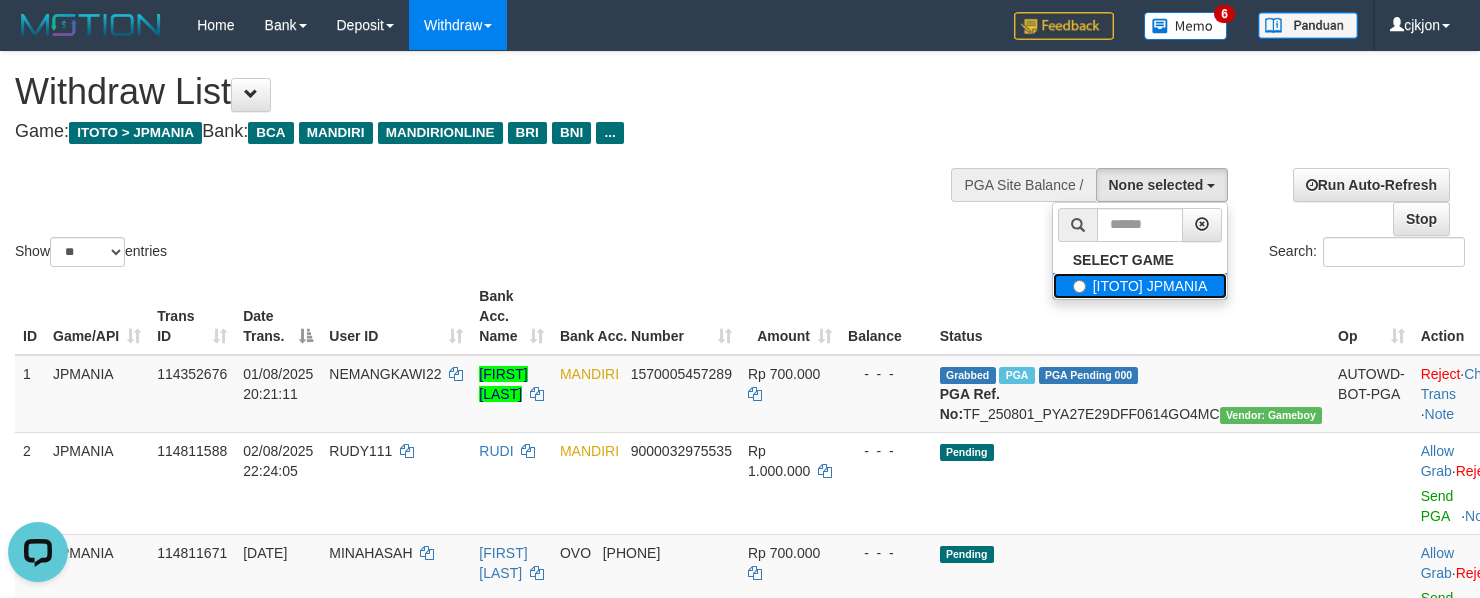 click on "[ITOTO] JPMANIA" at bounding box center (1140, 286) 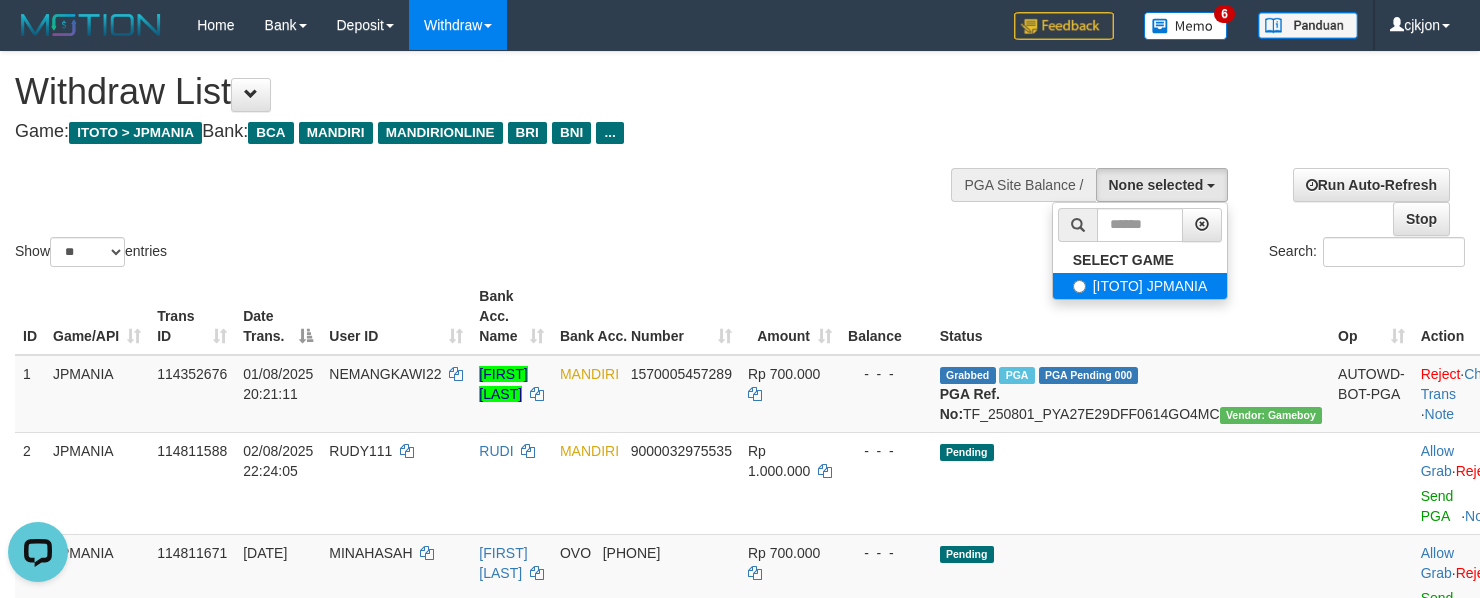 select on "****" 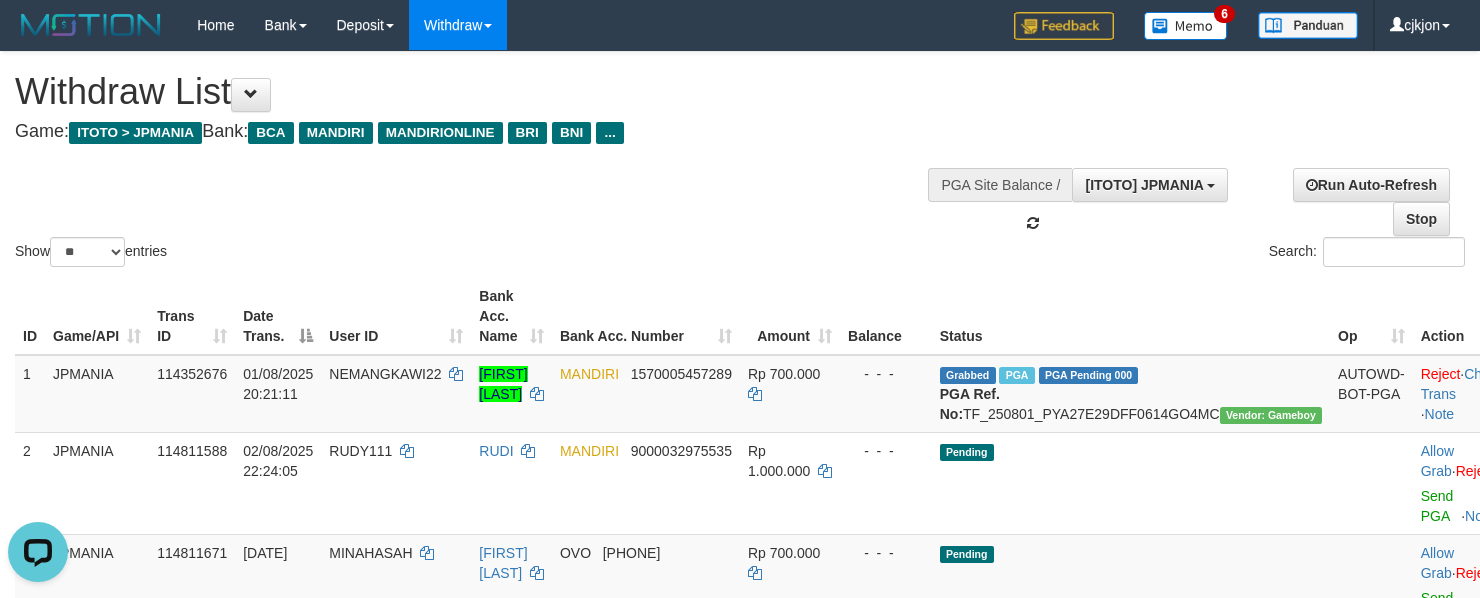 scroll, scrollTop: 17, scrollLeft: 0, axis: vertical 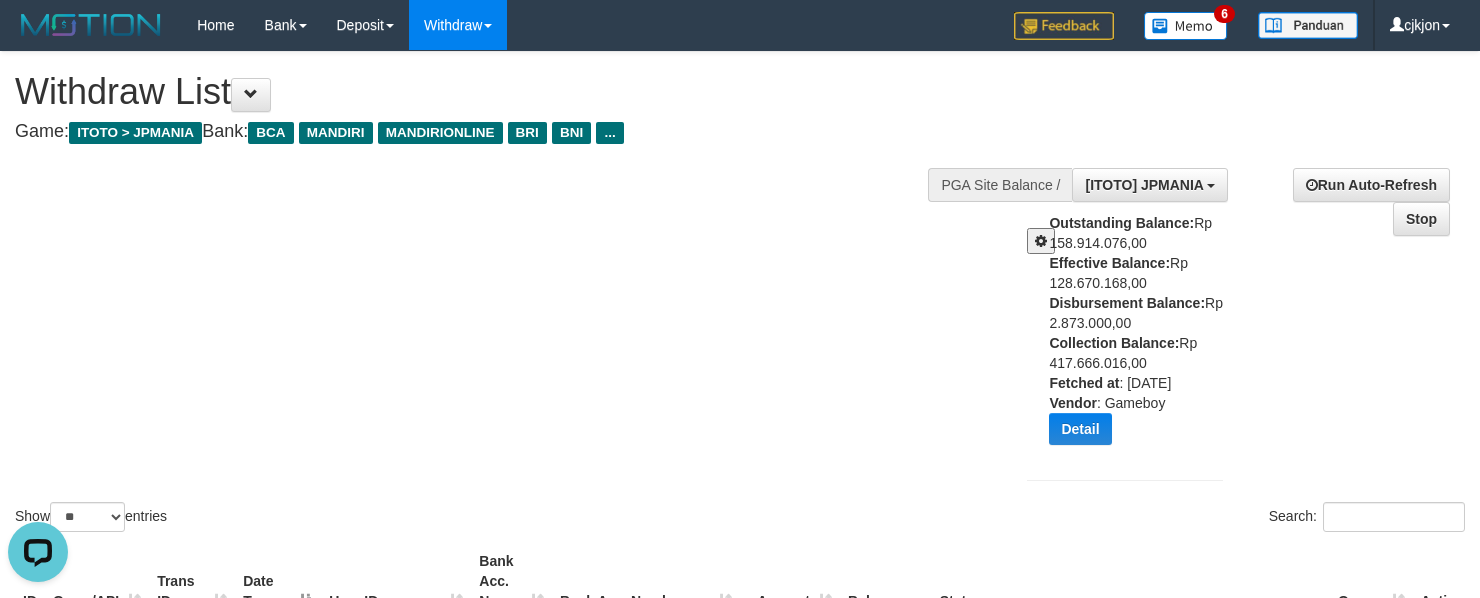 click at bounding box center (1041, 241) 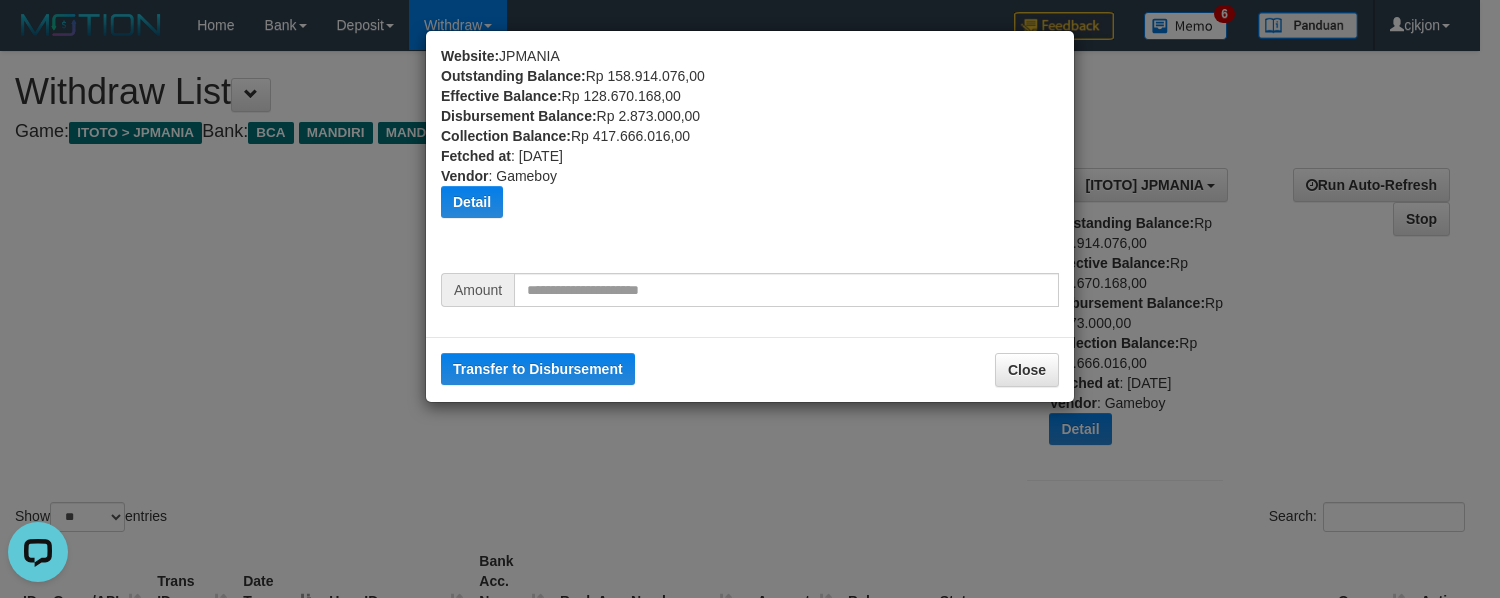 click on "Website:  JPMANIA
Outstanding Balance:  Rp 158.914.076,00
Effective Balance:  Rp 128.670.168,00
Disbursement Balance:  Rp 2.873.000,00
Collection Balance:  Rp 417.666.016,00
Fetched at : [DATE]
Vendor : Gameboy
Detail
Vendor Name
Outstanding Balance
Effective Balance
Disbursment Balance
Collection Balance
No data found
Fetched at:   [DATE]
Vendor:   Gameboy" at bounding box center [750, 159] 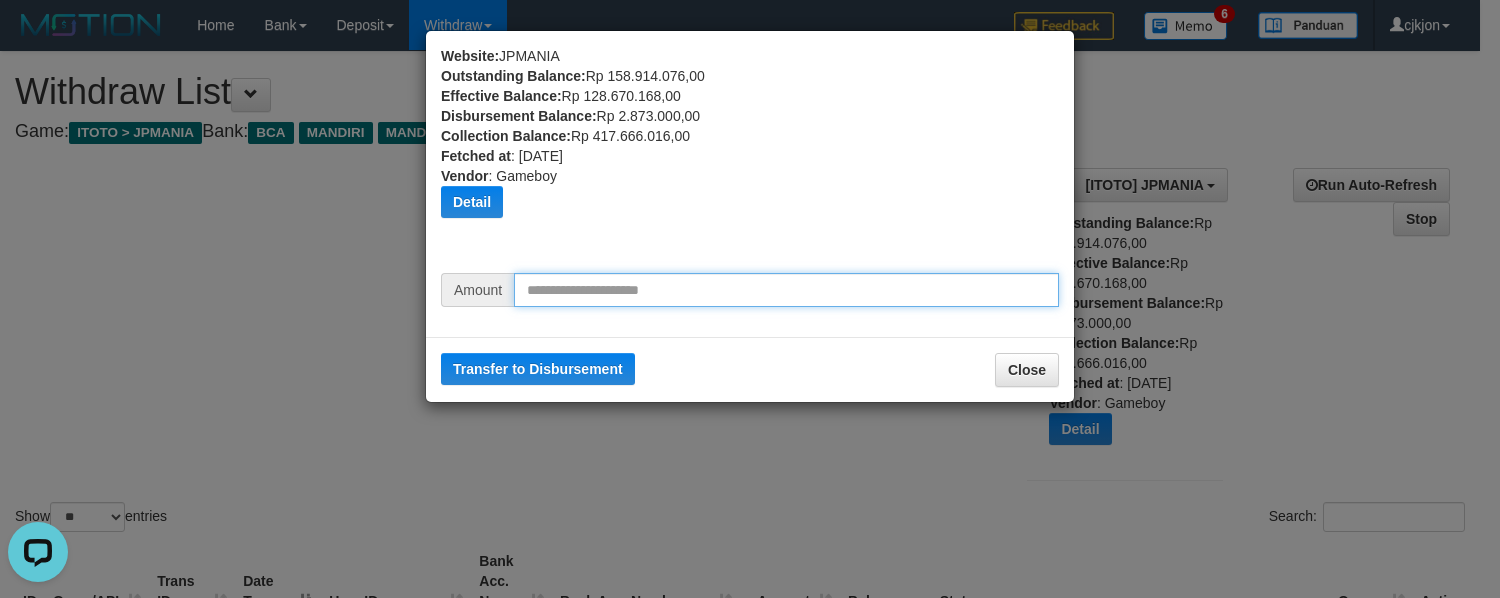 click at bounding box center (786, 290) 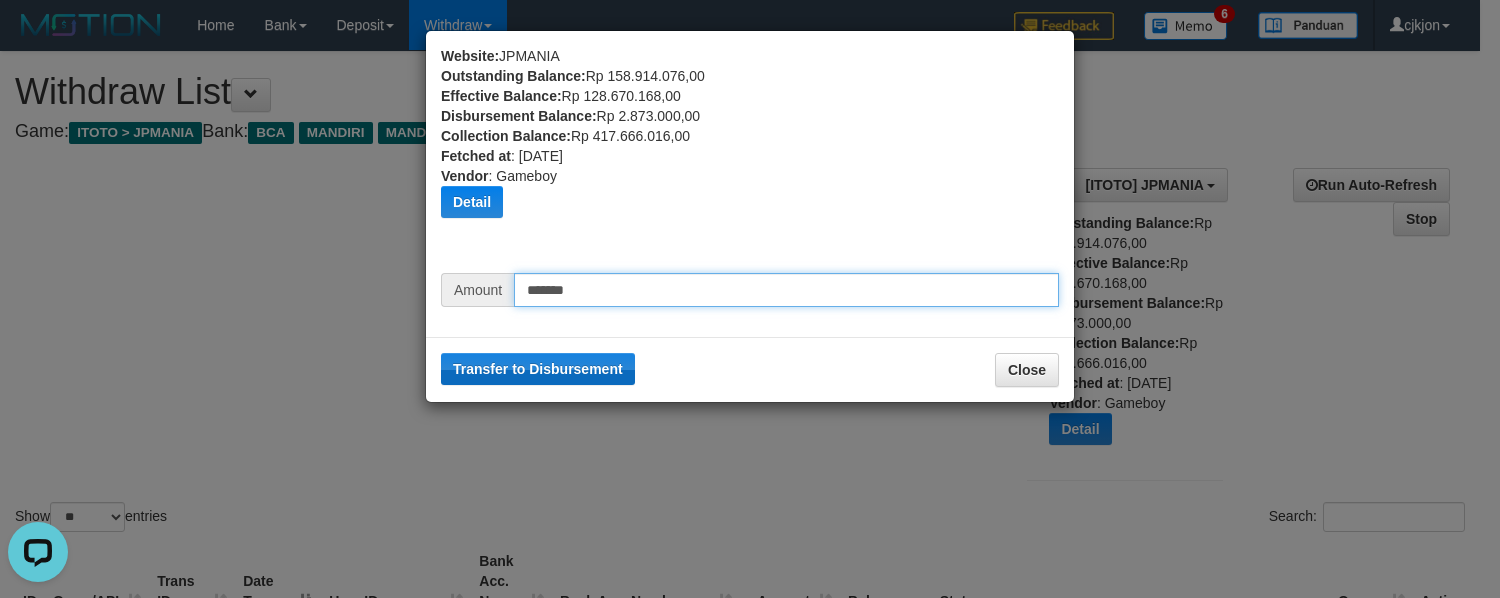 type on "*******" 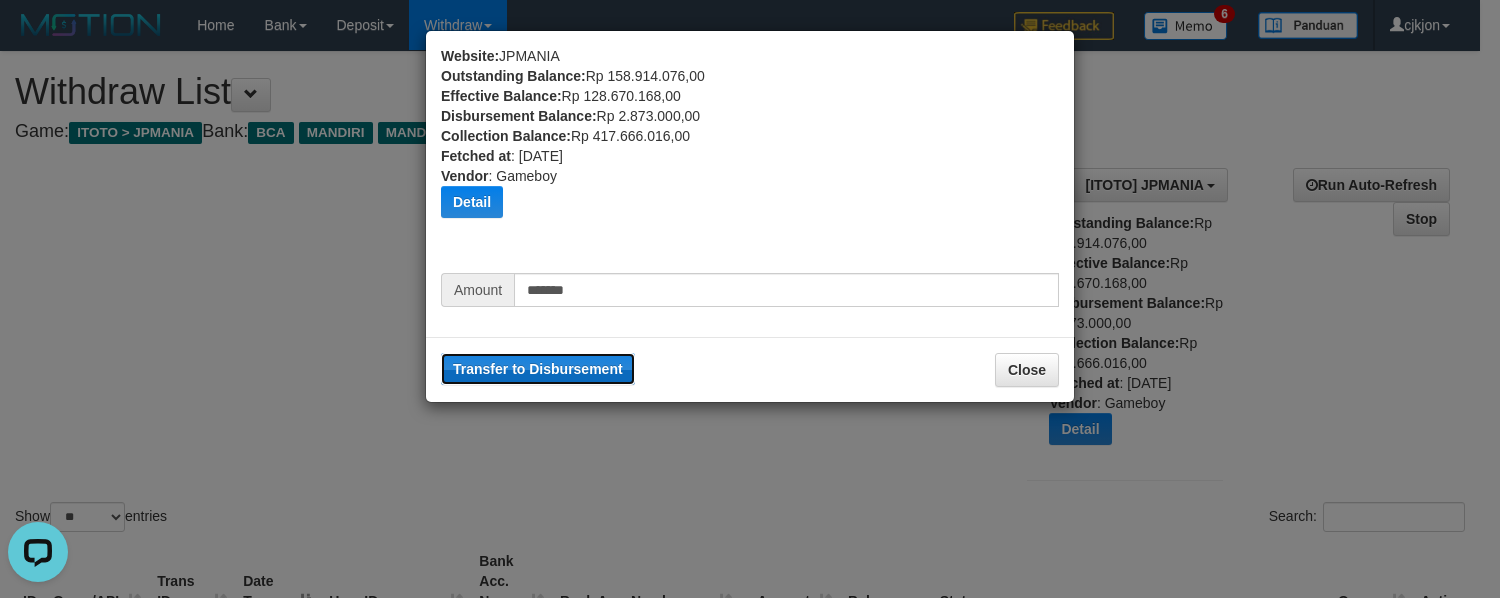 click on "Transfer to Disbursement" at bounding box center [538, 369] 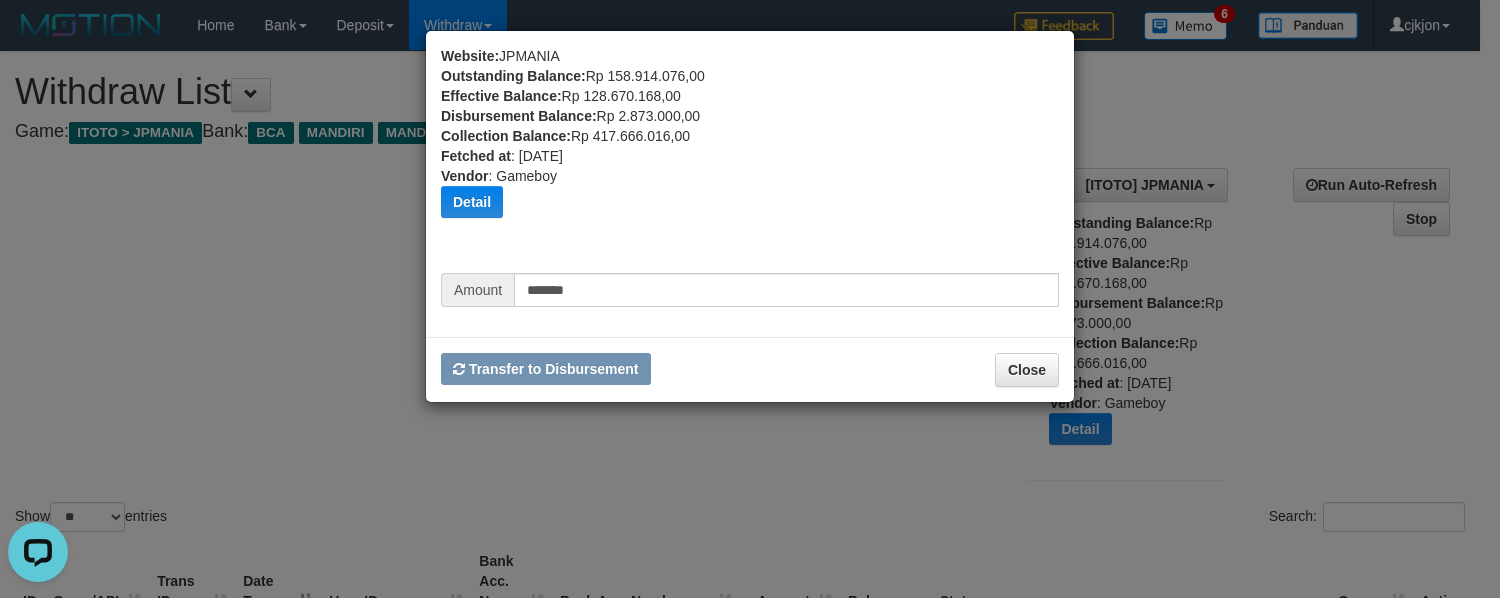 type 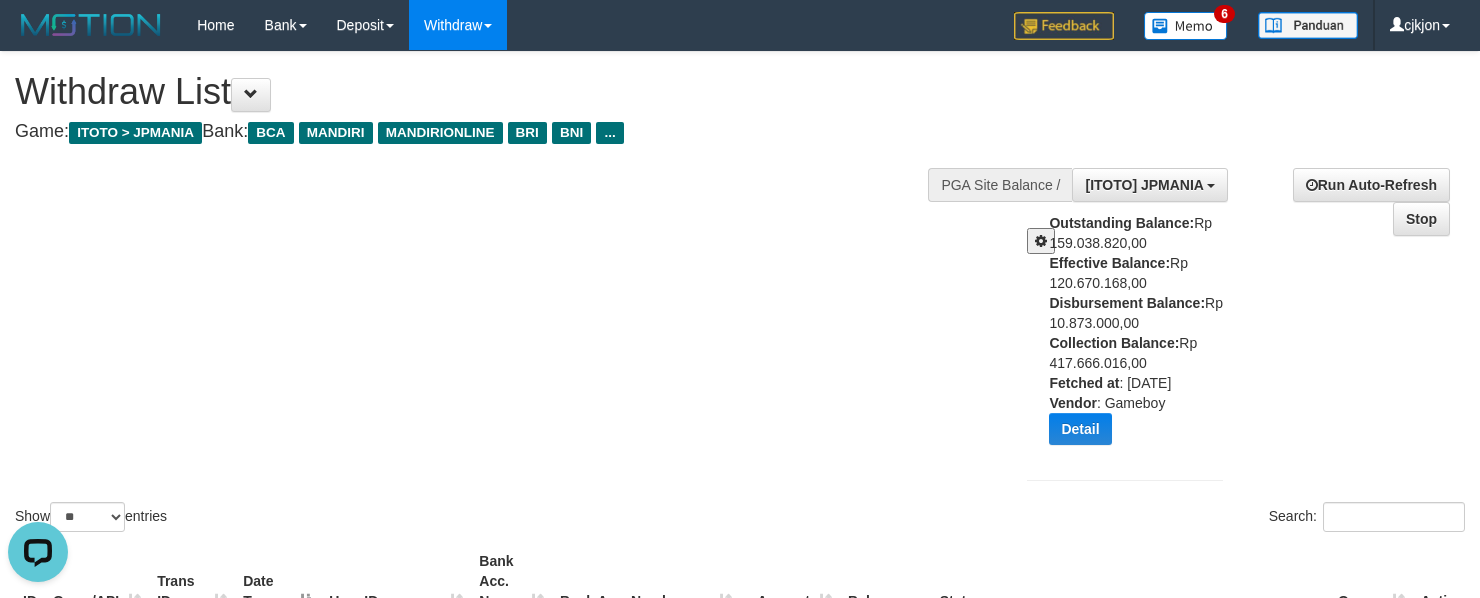 click on "Show  ** ** ** ***  entries Search:" at bounding box center (740, 294) 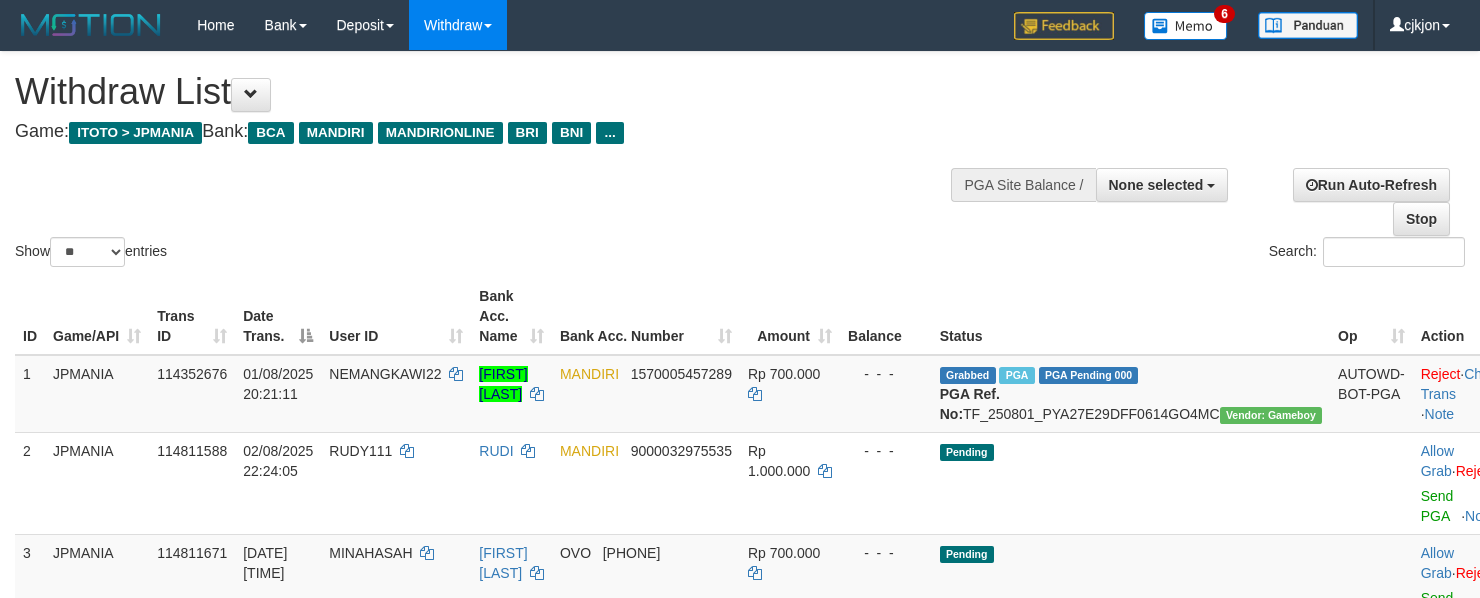 select 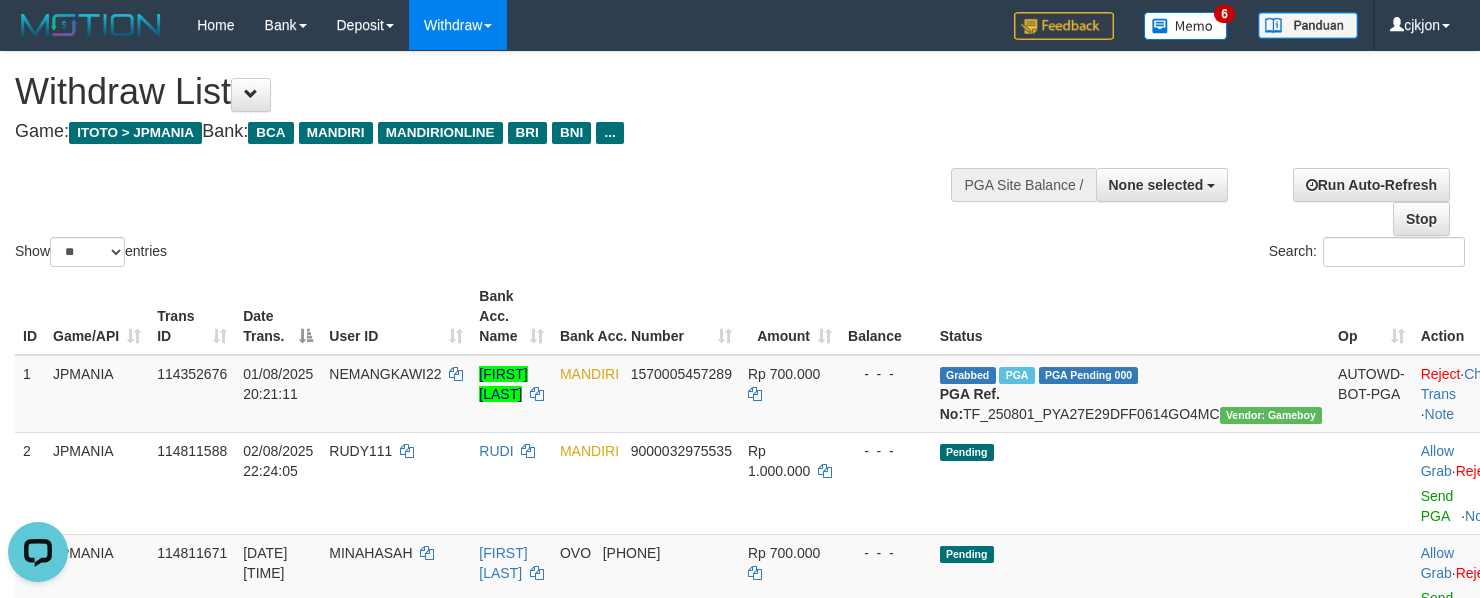 scroll, scrollTop: 0, scrollLeft: 0, axis: both 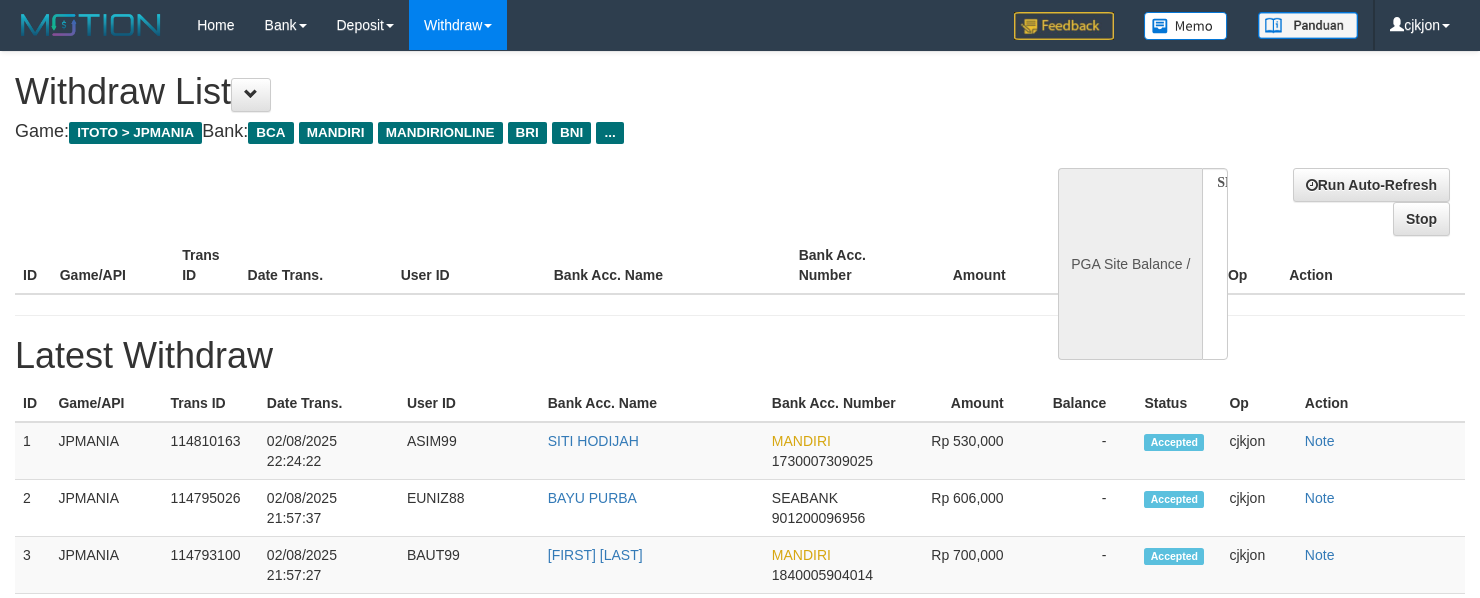 select 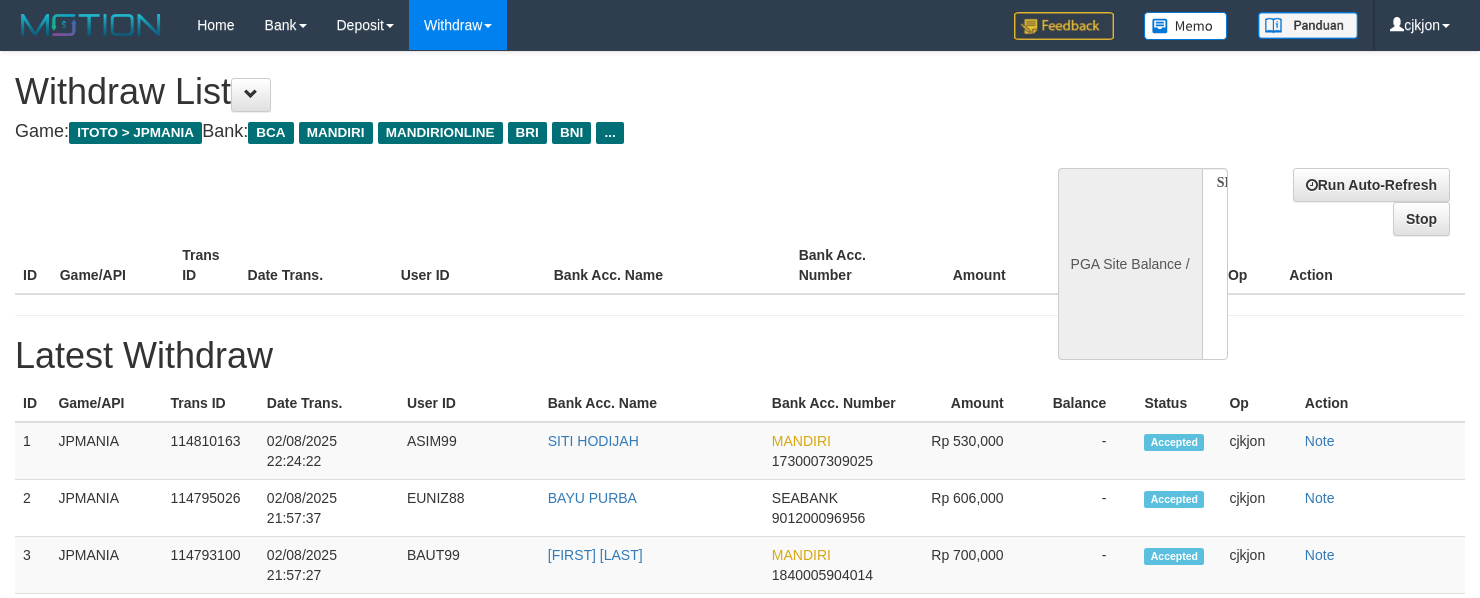 scroll, scrollTop: 266, scrollLeft: 0, axis: vertical 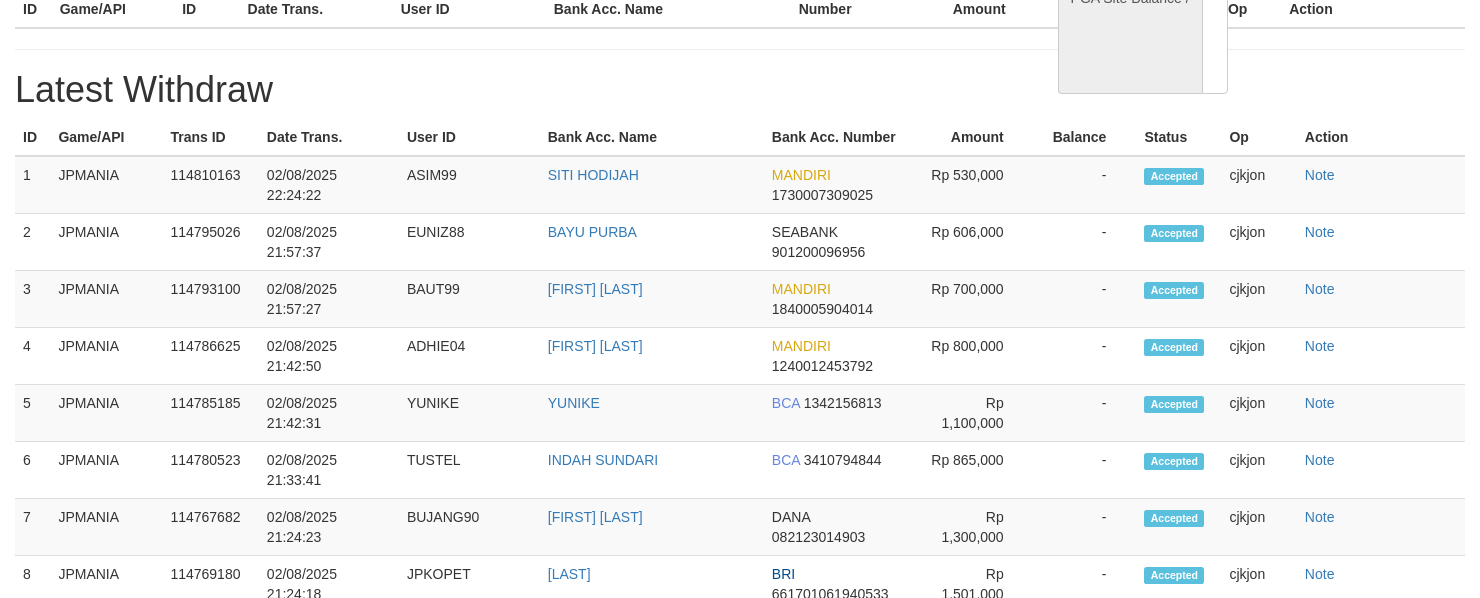 select on "**" 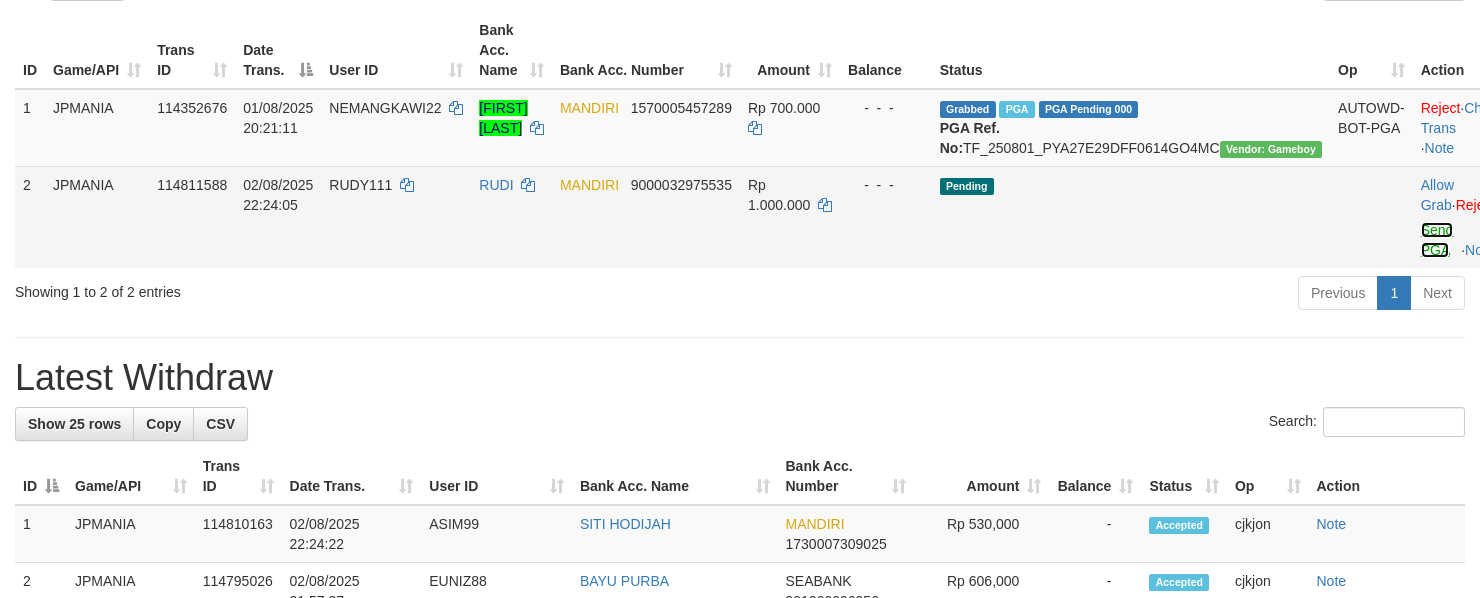 click on "Send PGA" at bounding box center (1437, 240) 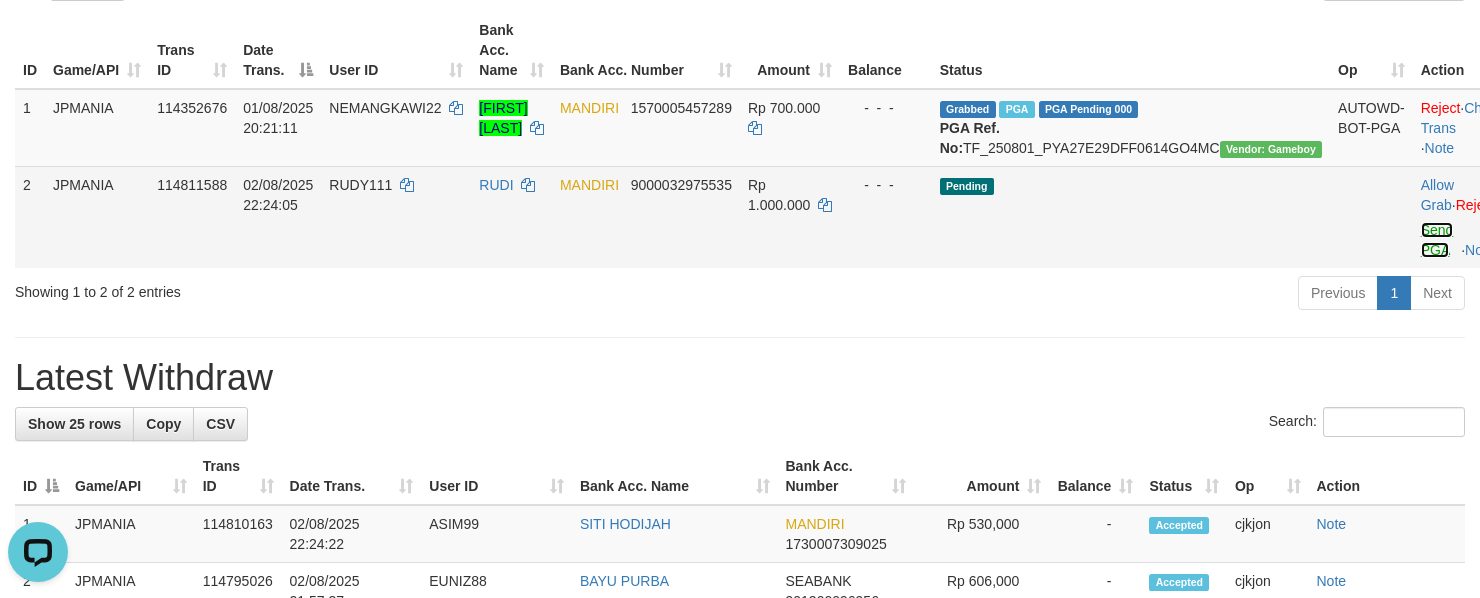 scroll, scrollTop: 0, scrollLeft: 0, axis: both 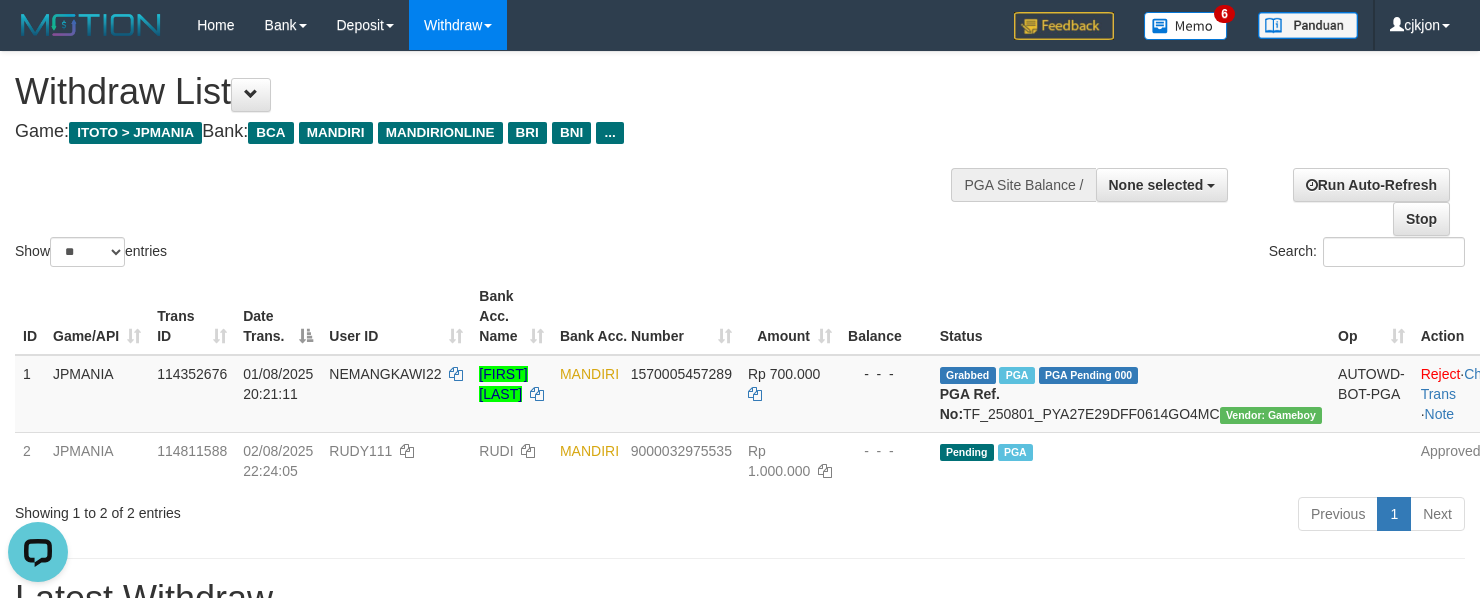 click on "Show  ** ** ** ***  entries Search:" at bounding box center [740, 161] 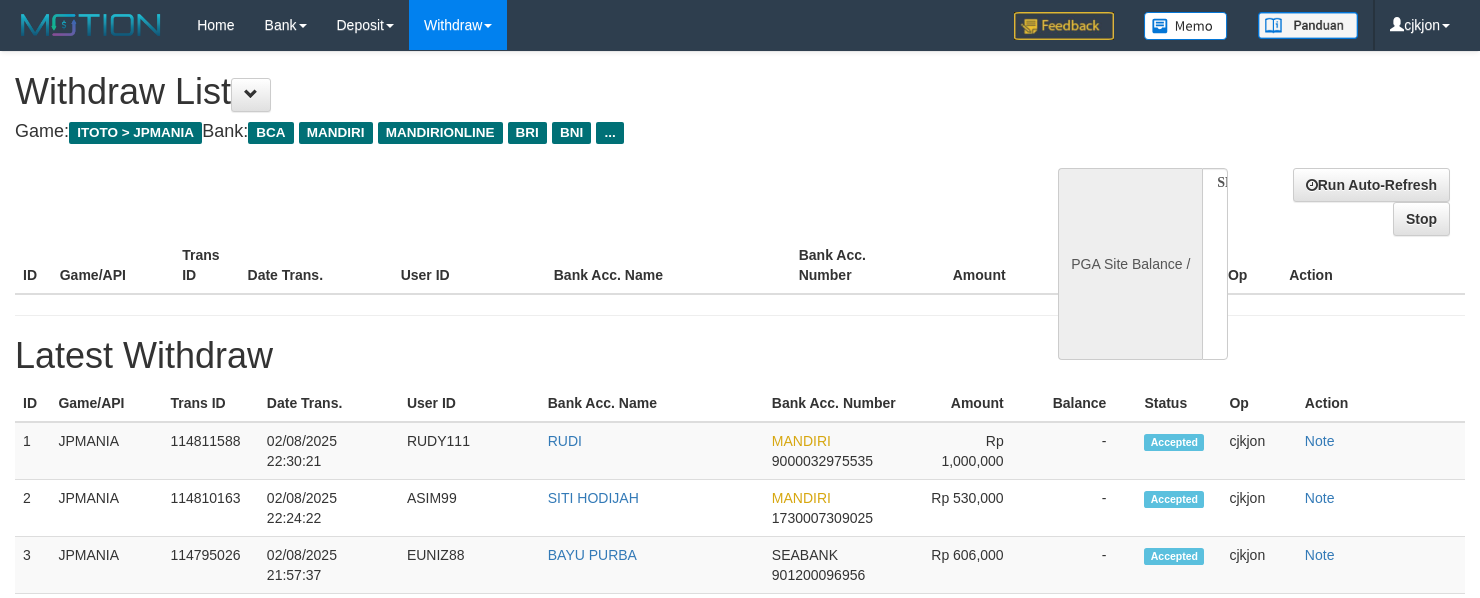 select 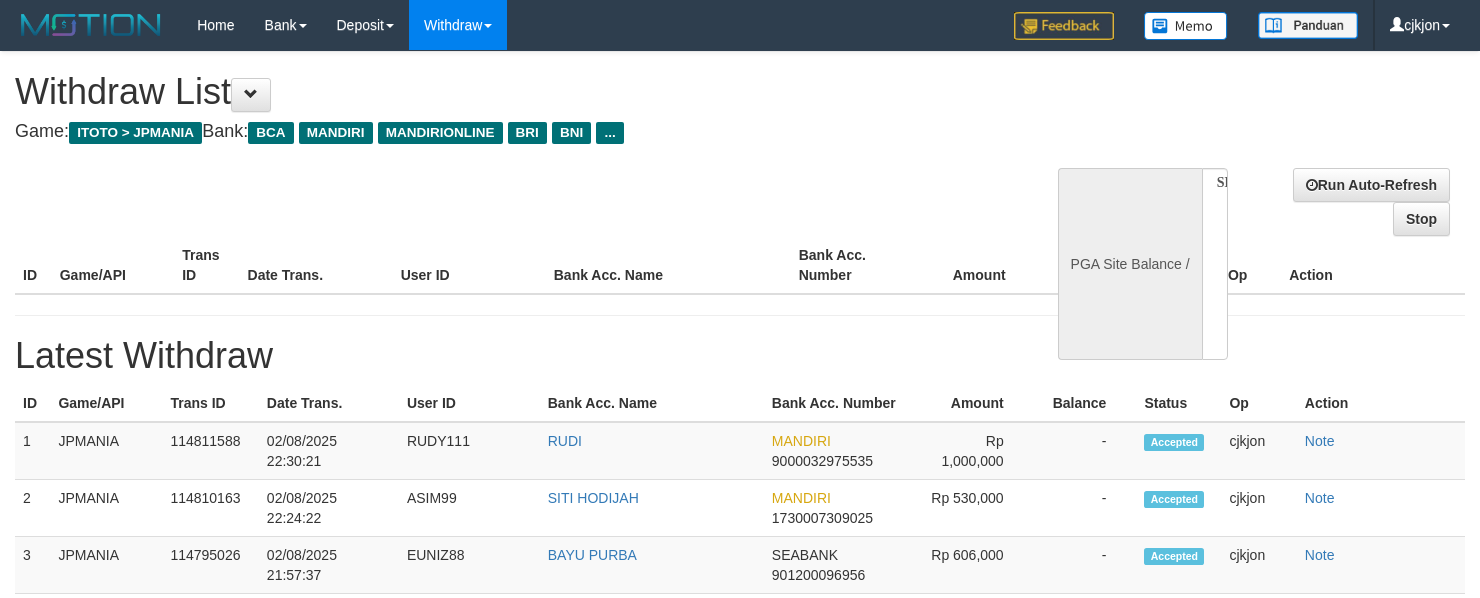 scroll, scrollTop: 0, scrollLeft: 0, axis: both 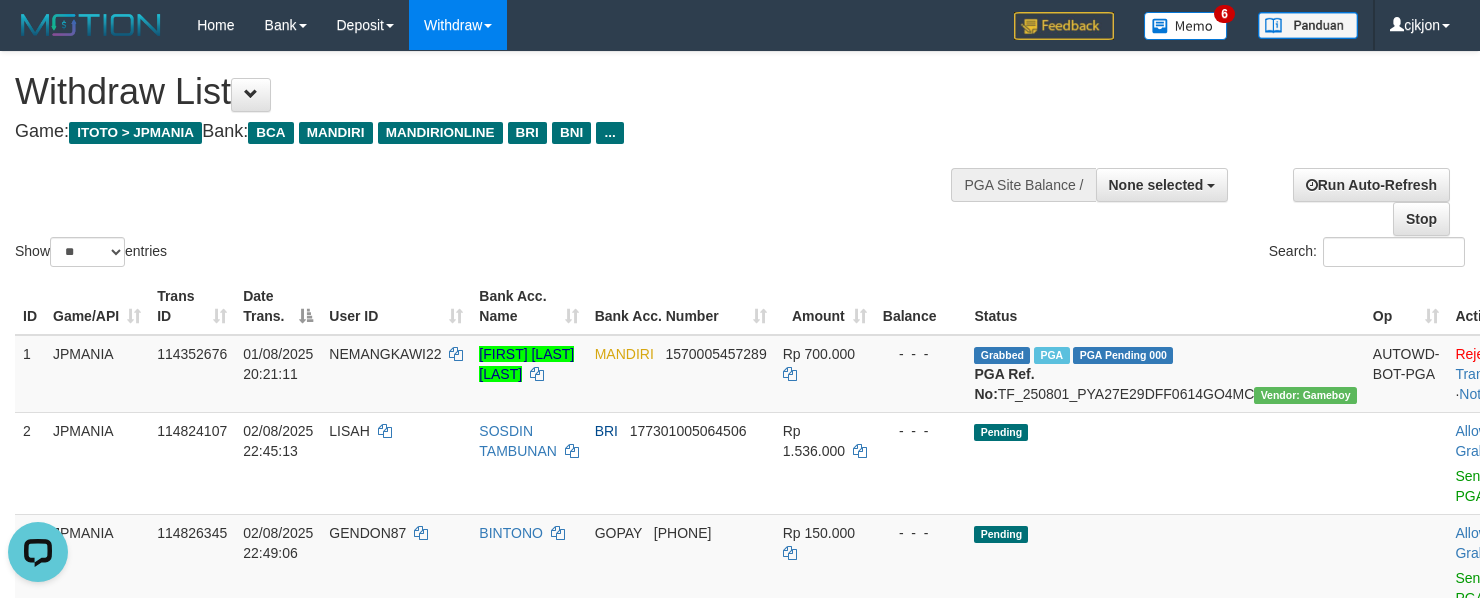 click on "Show  ** ** ** ***  entries" at bounding box center (370, 254) 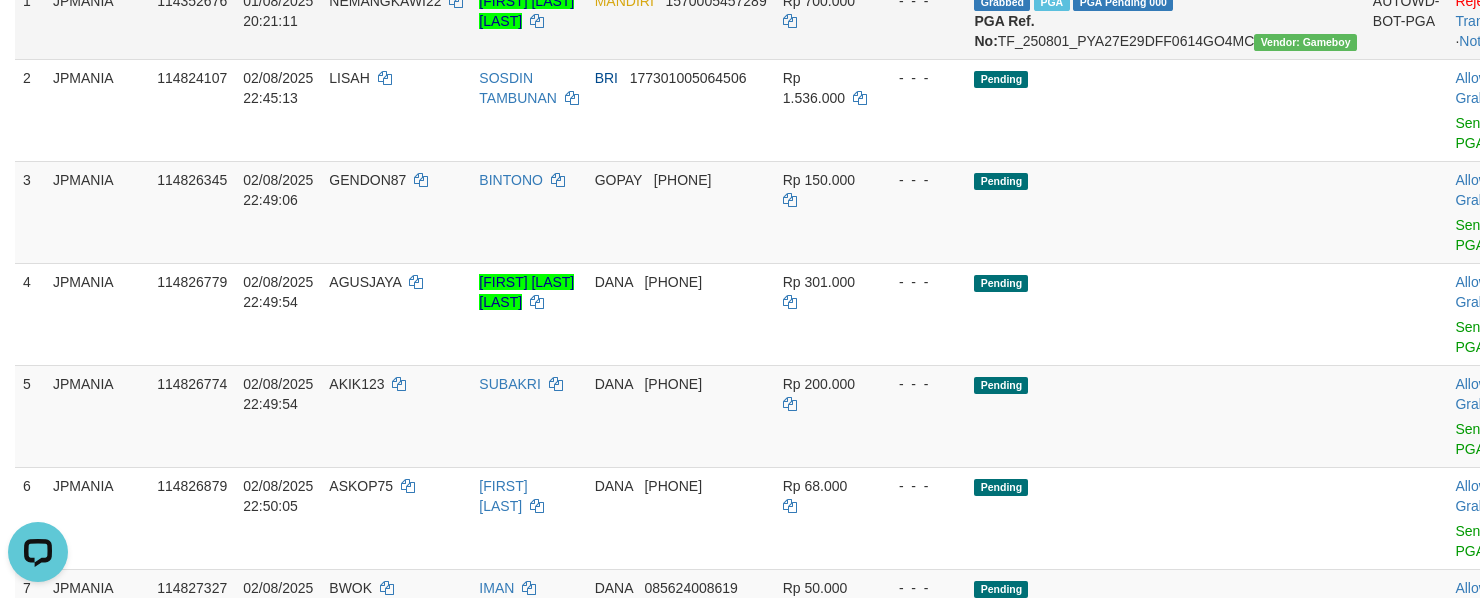scroll, scrollTop: 400, scrollLeft: 0, axis: vertical 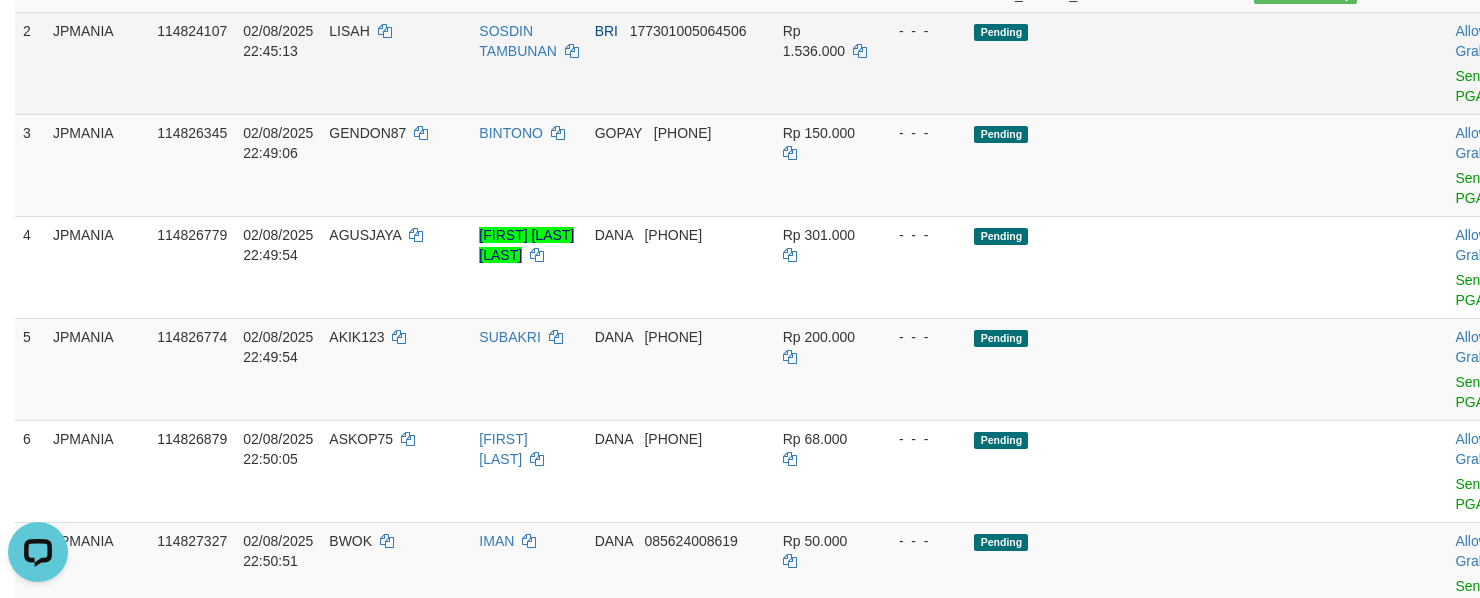 click on "Allow Grab   ·    Reject Send PGA     ·    Note" at bounding box center (1496, 63) 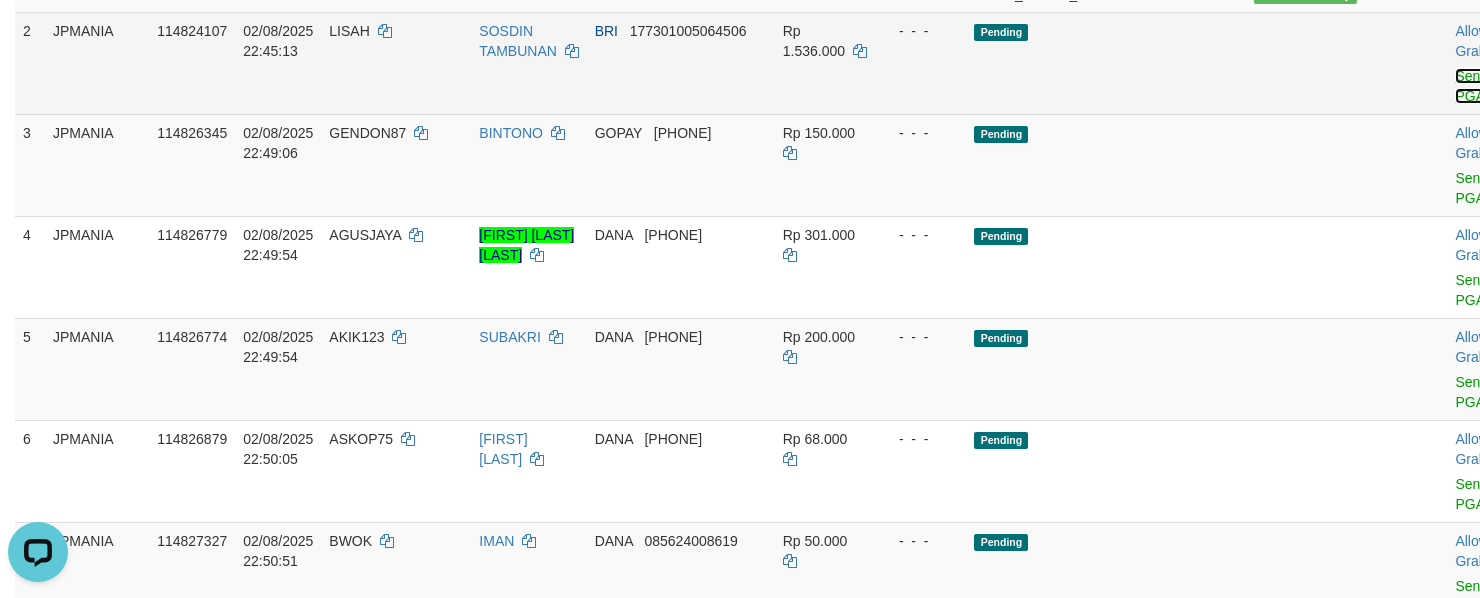 click on "Send PGA" at bounding box center [1471, 86] 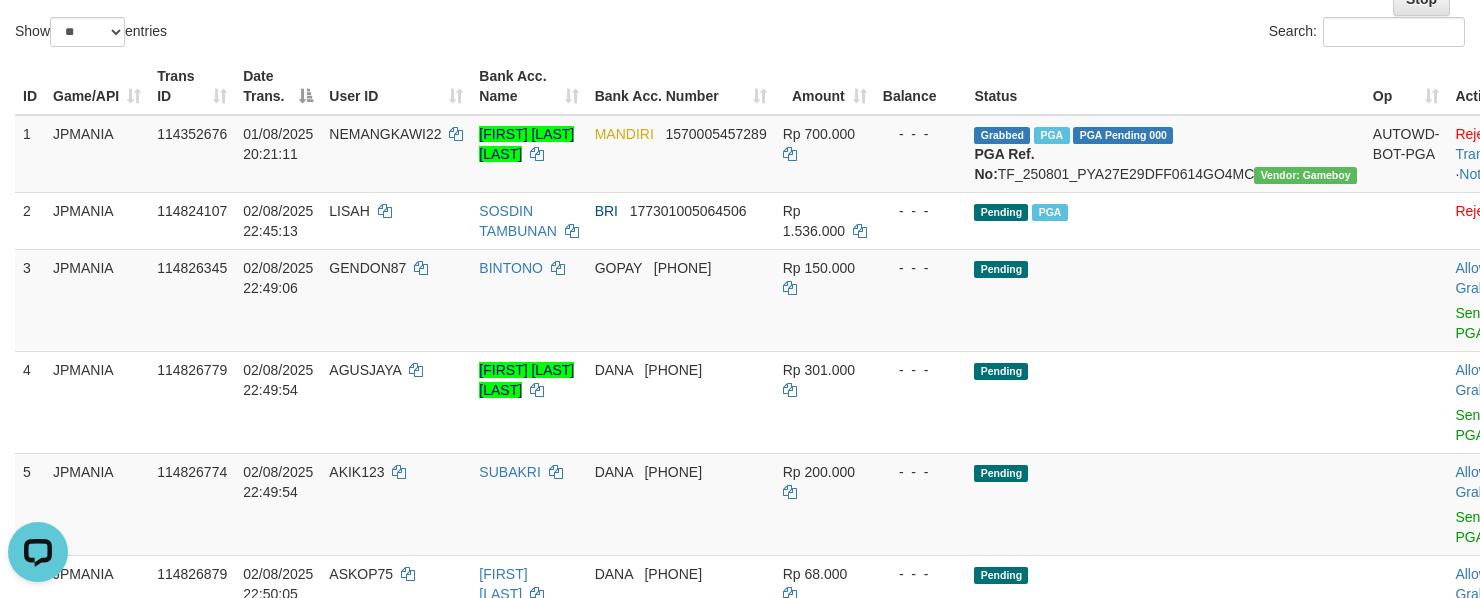 scroll, scrollTop: 0, scrollLeft: 0, axis: both 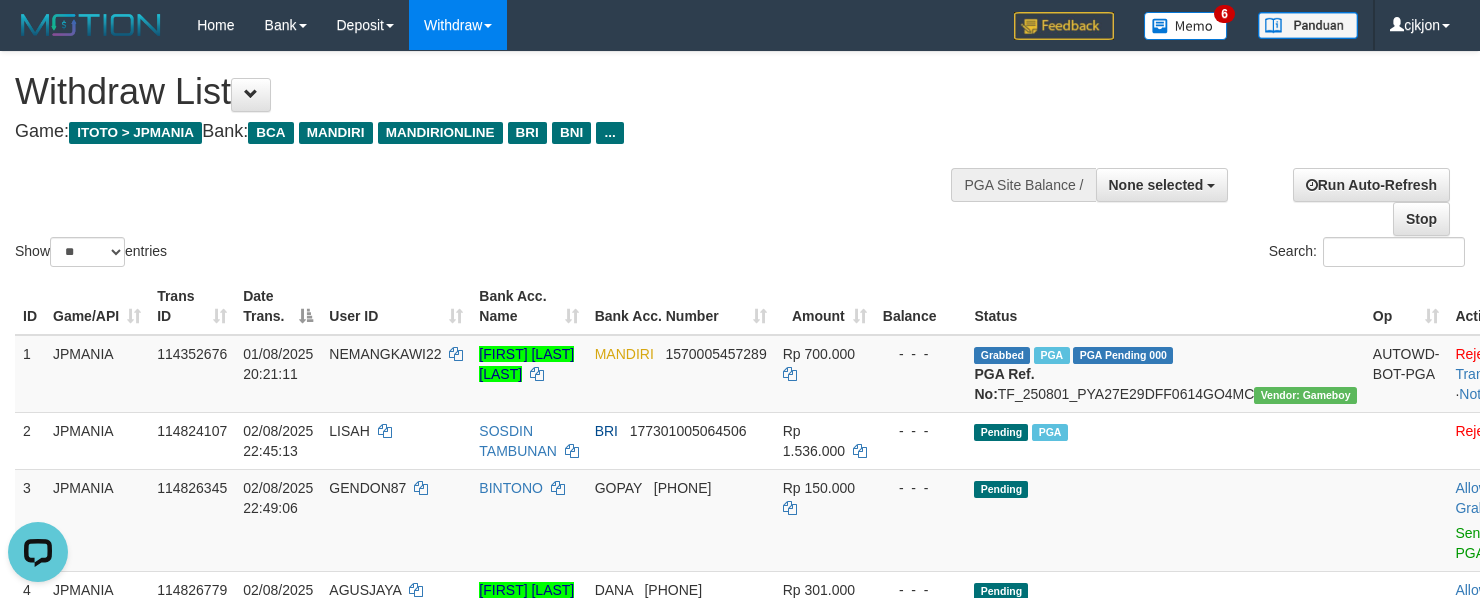 drag, startPoint x: 624, startPoint y: 216, endPoint x: 478, endPoint y: 133, distance: 167.94344 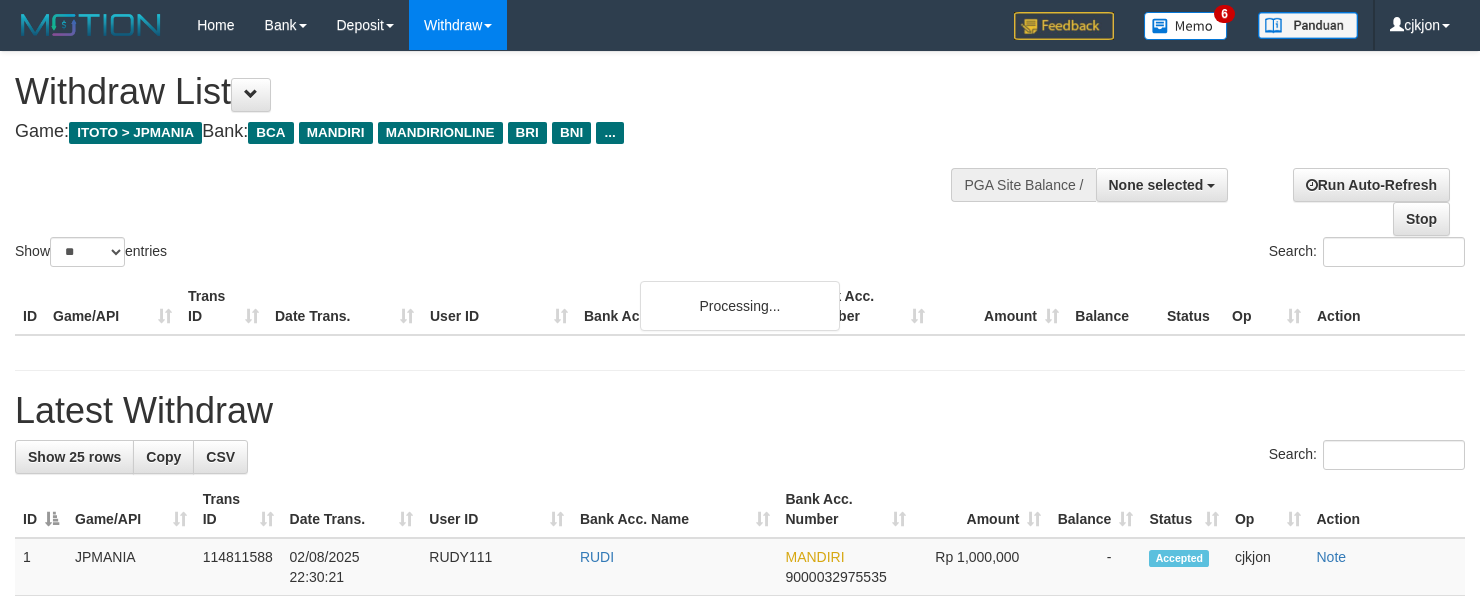 select 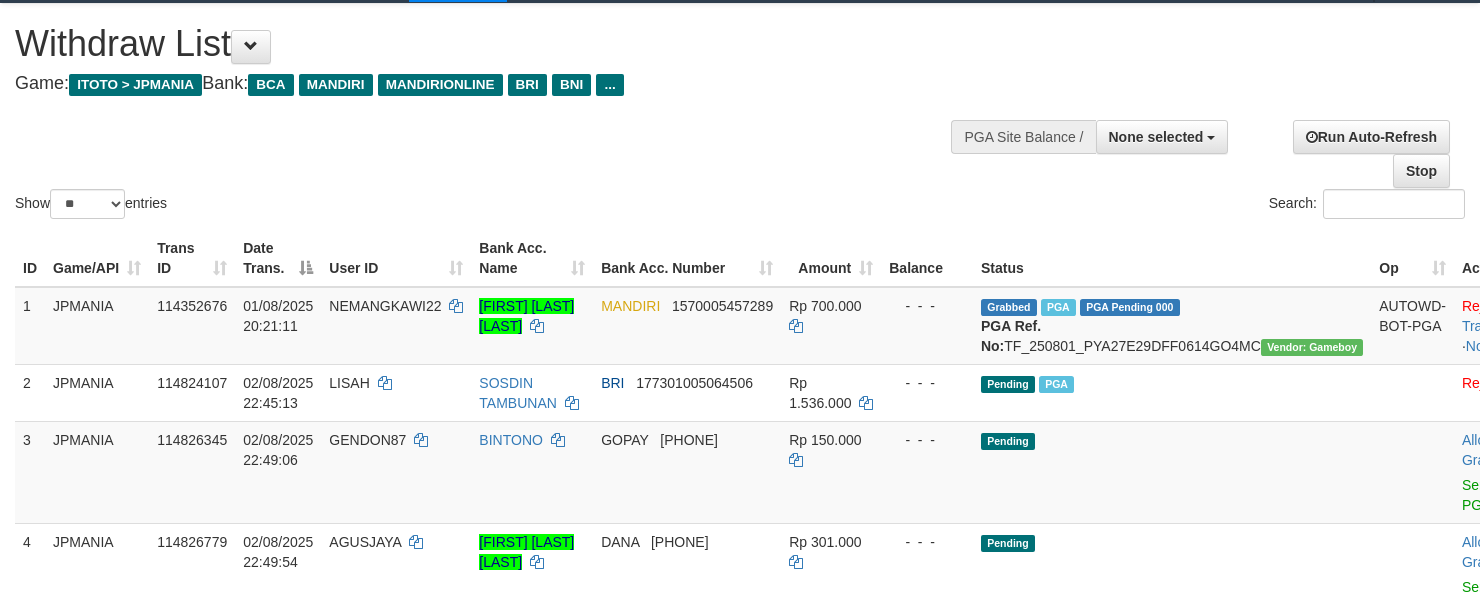 scroll, scrollTop: 133, scrollLeft: 0, axis: vertical 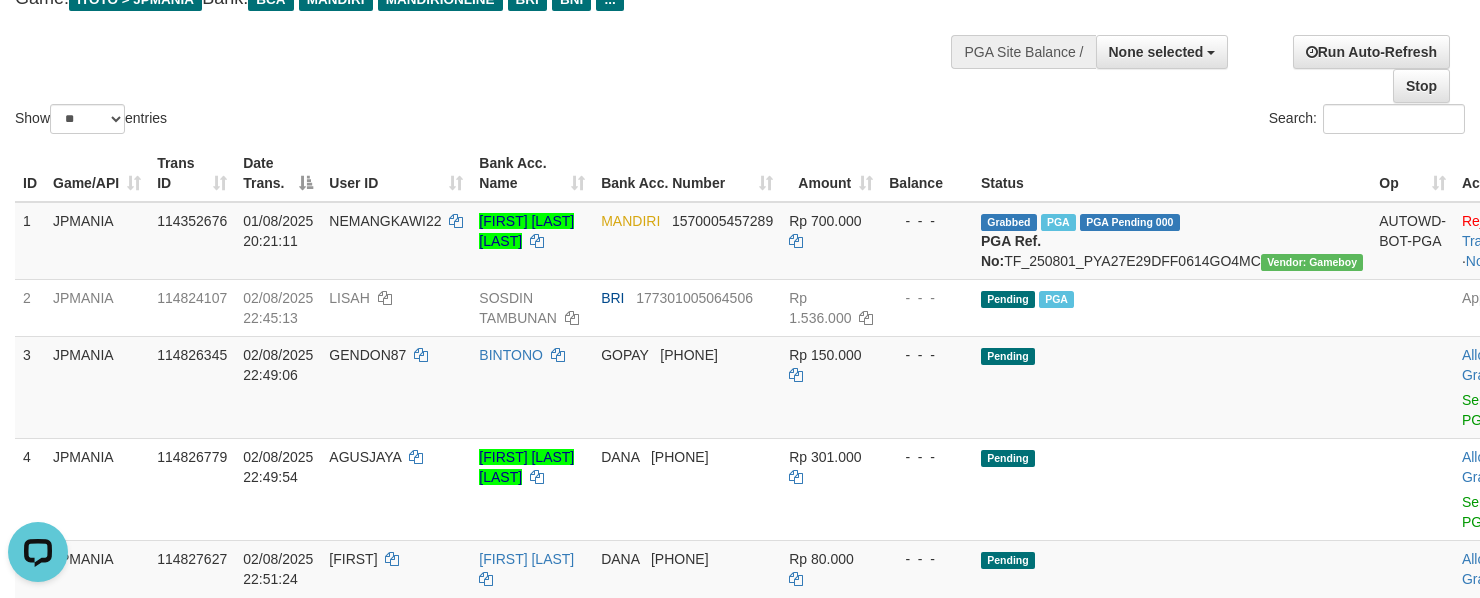 drag, startPoint x: 854, startPoint y: 69, endPoint x: 768, endPoint y: 50, distance: 88.07383 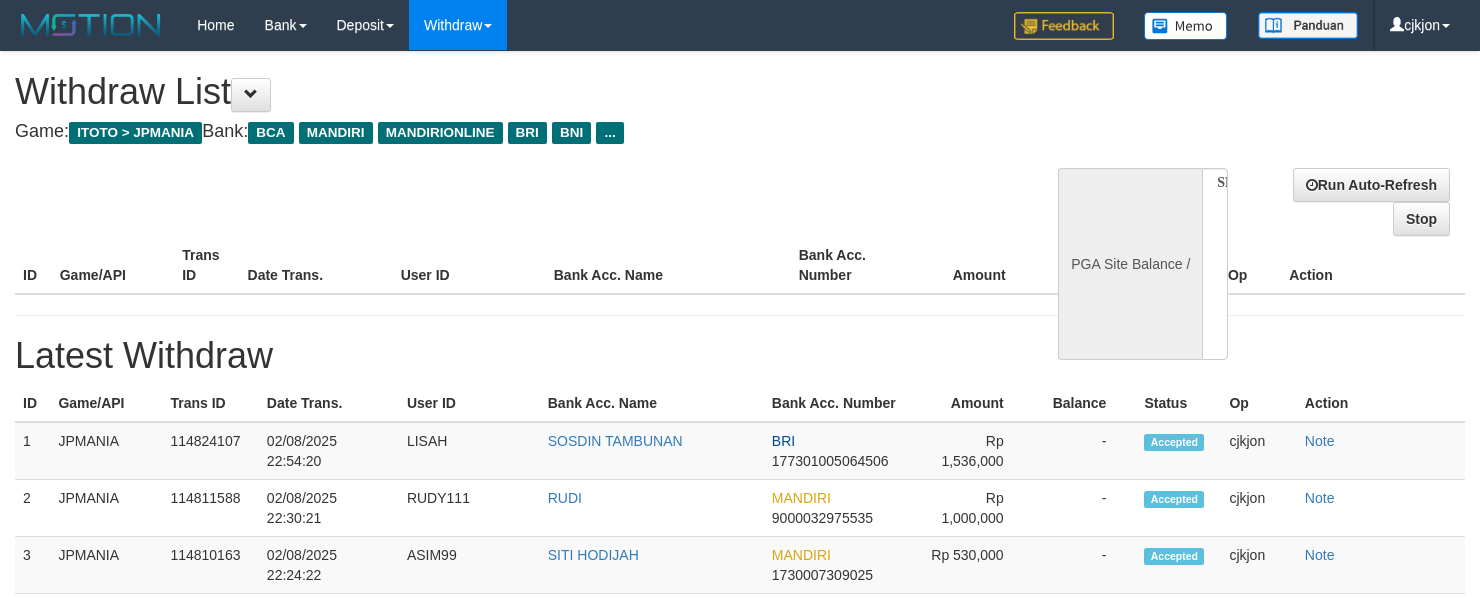 select 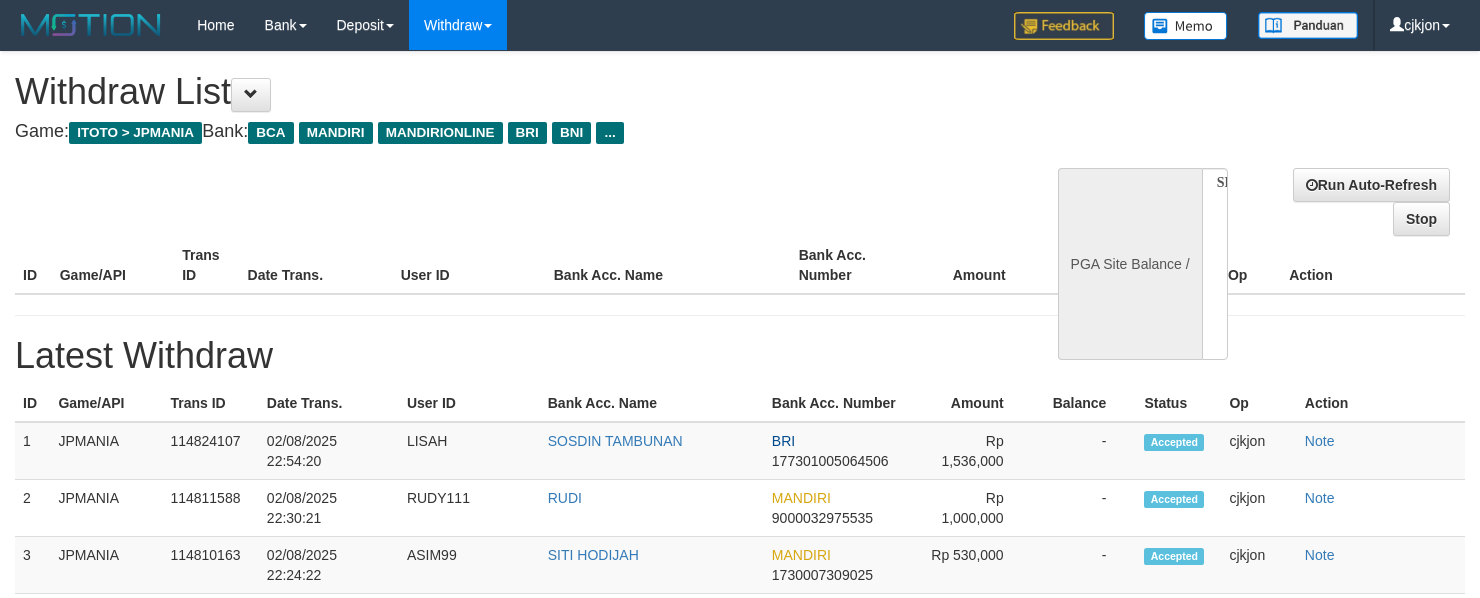 scroll, scrollTop: 134, scrollLeft: 0, axis: vertical 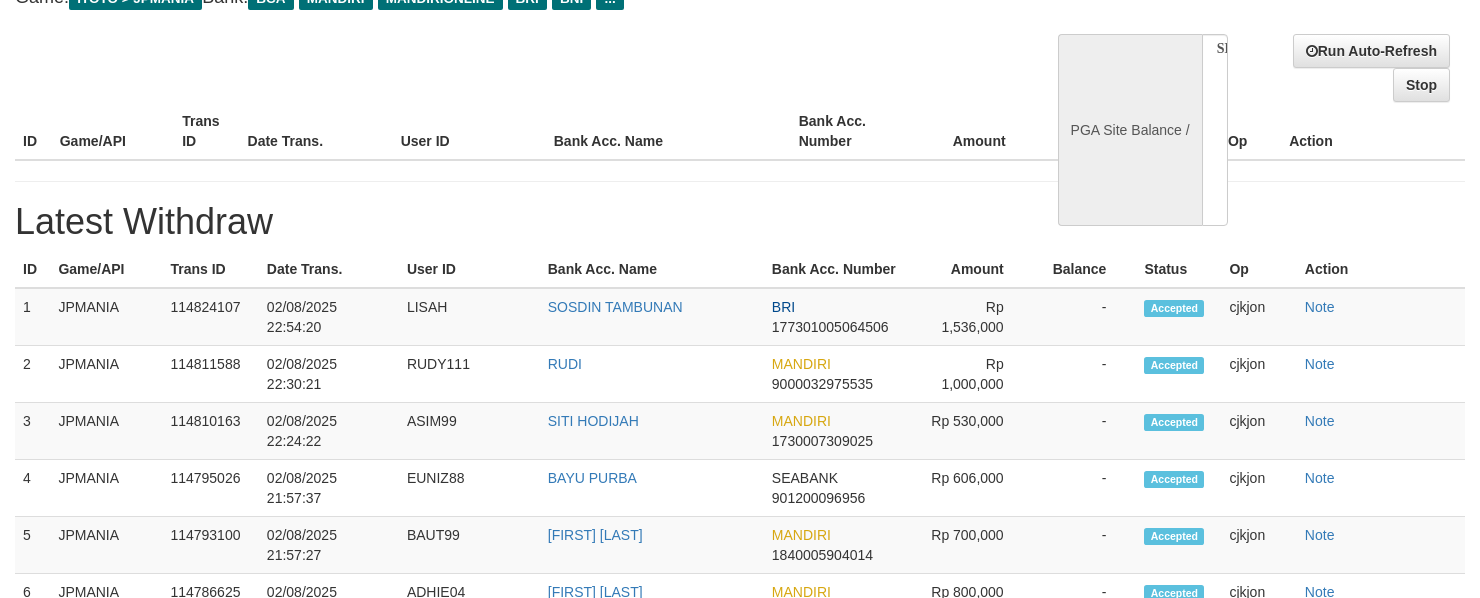 select on "**" 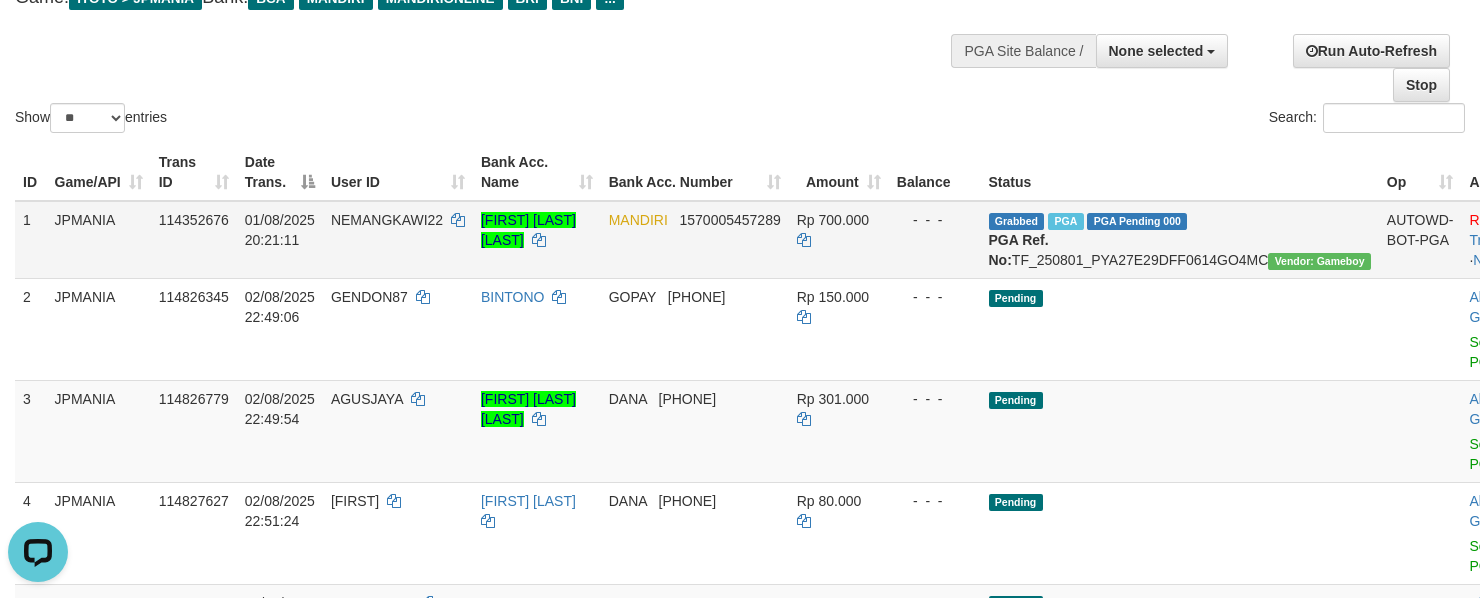 scroll, scrollTop: 0, scrollLeft: 0, axis: both 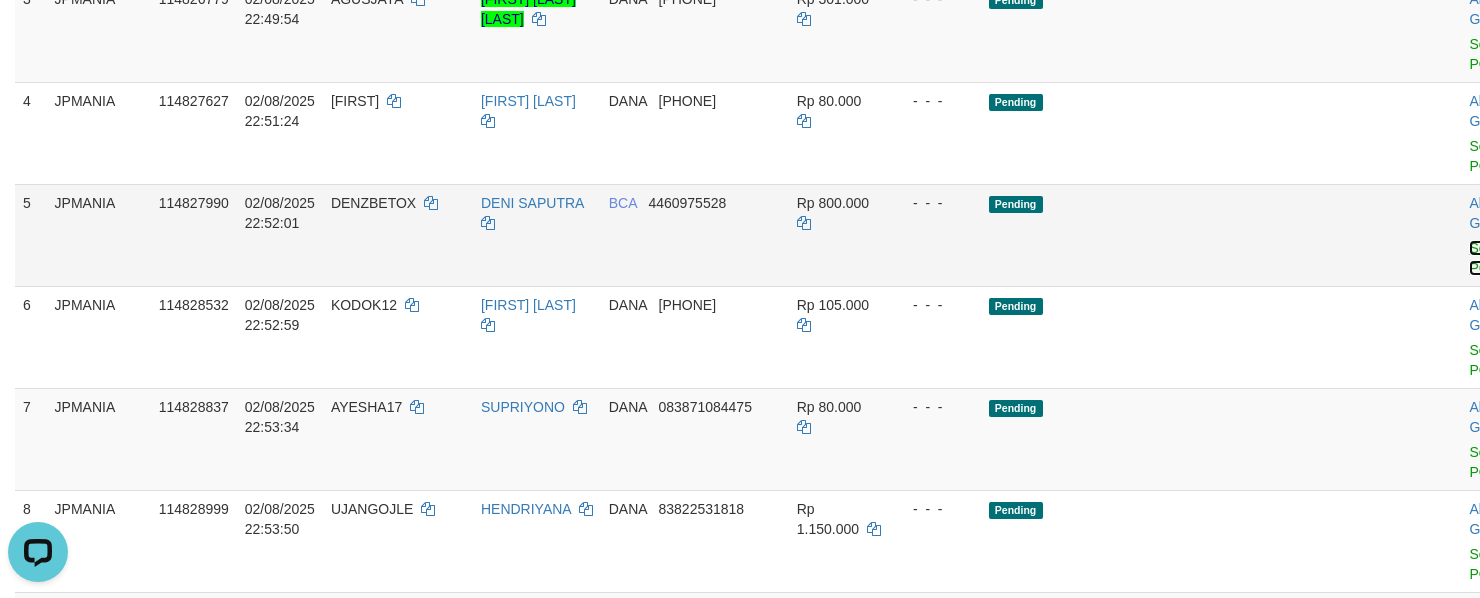 click on "Send PGA" at bounding box center (1485, 258) 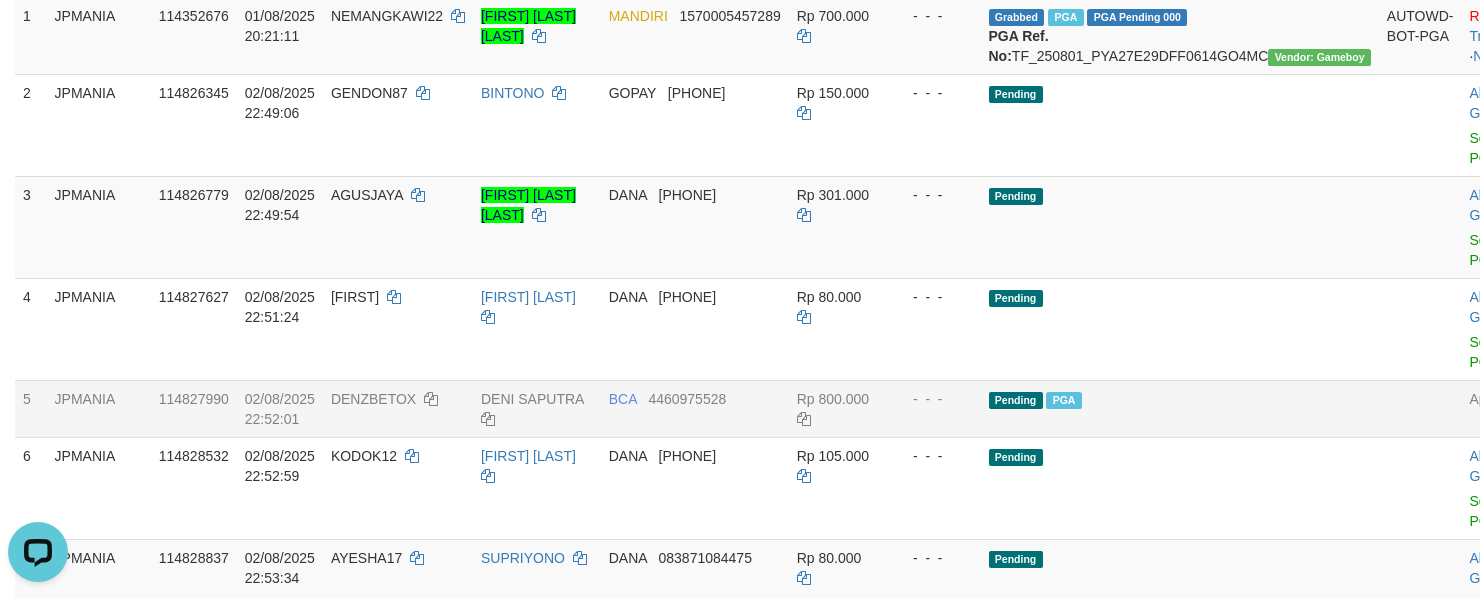 scroll, scrollTop: 134, scrollLeft: 0, axis: vertical 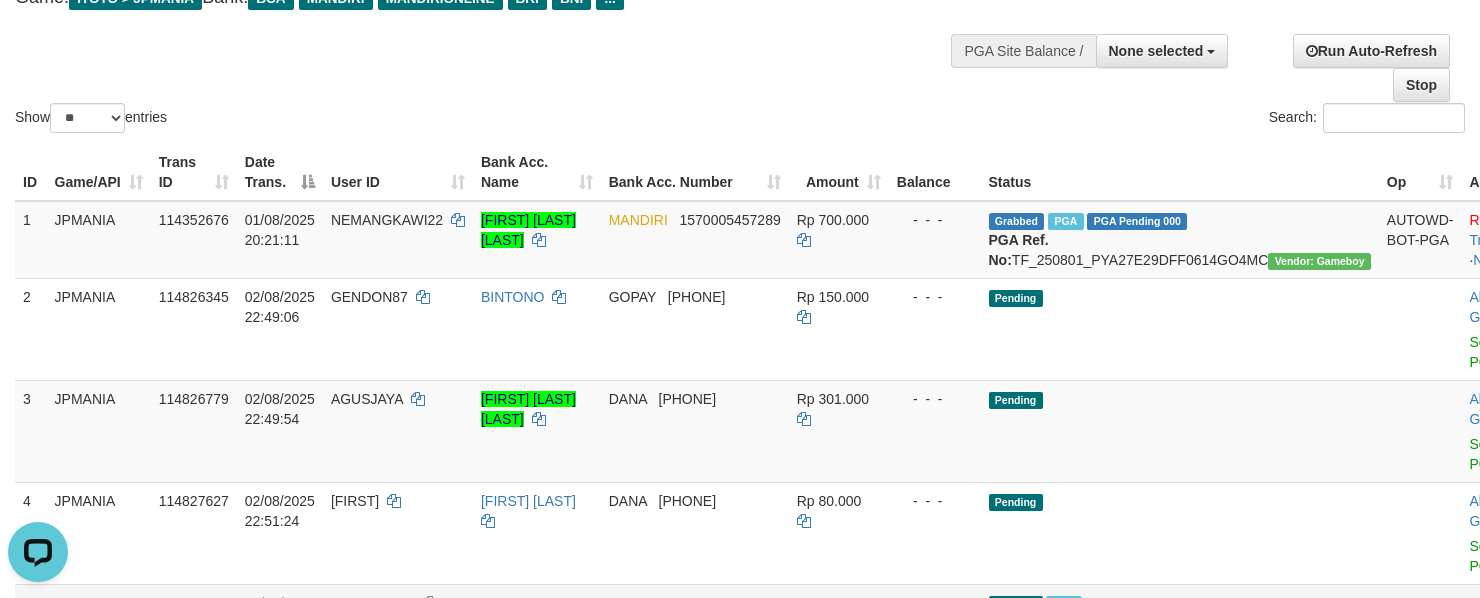 click on "Search:" at bounding box center (1110, 120) 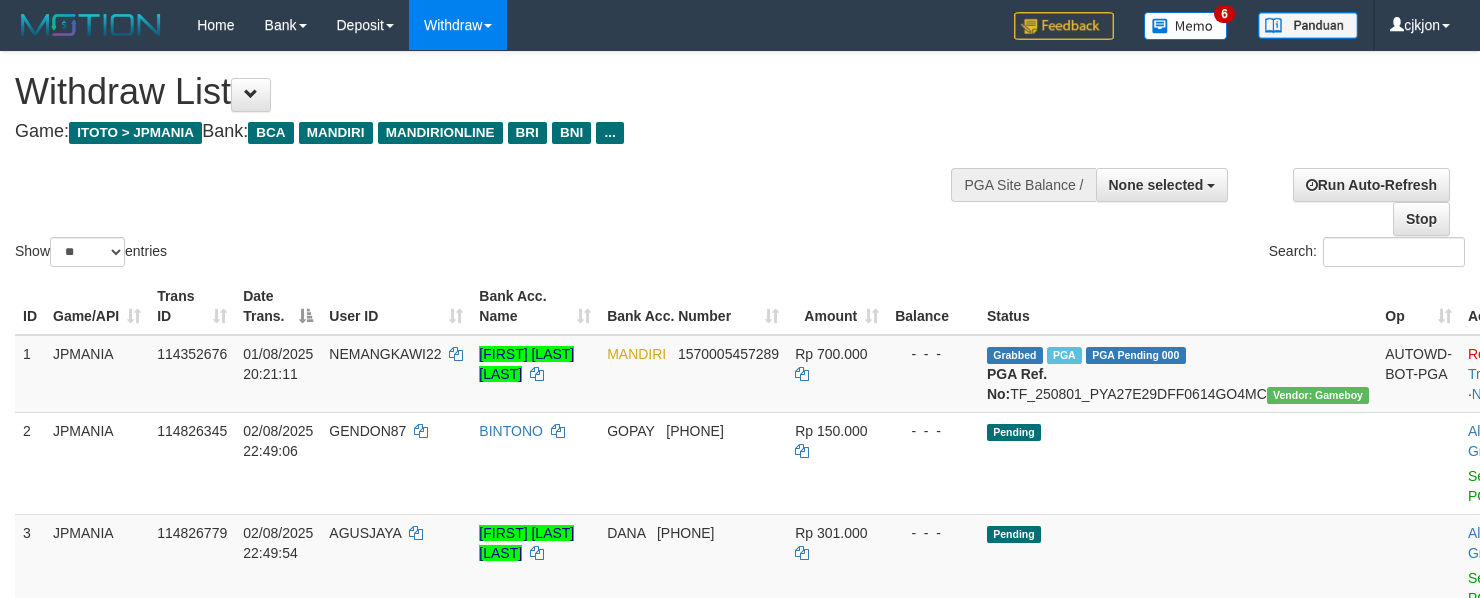 select 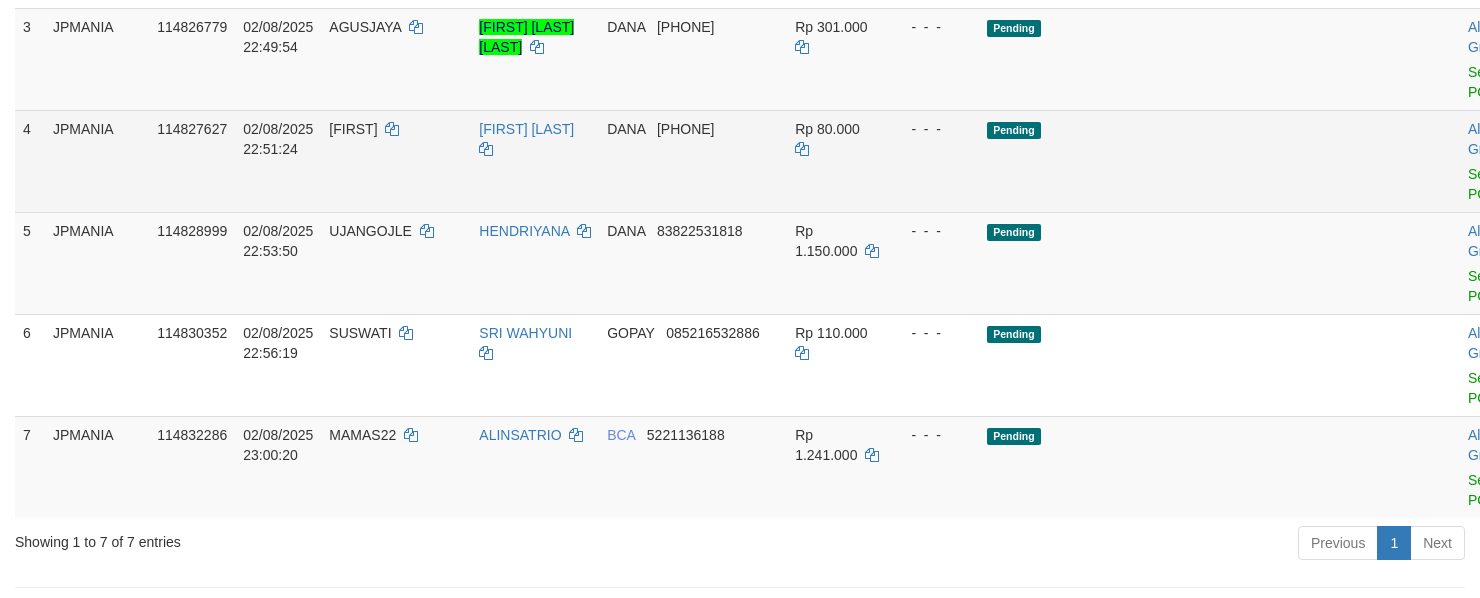 scroll, scrollTop: 536, scrollLeft: 0, axis: vertical 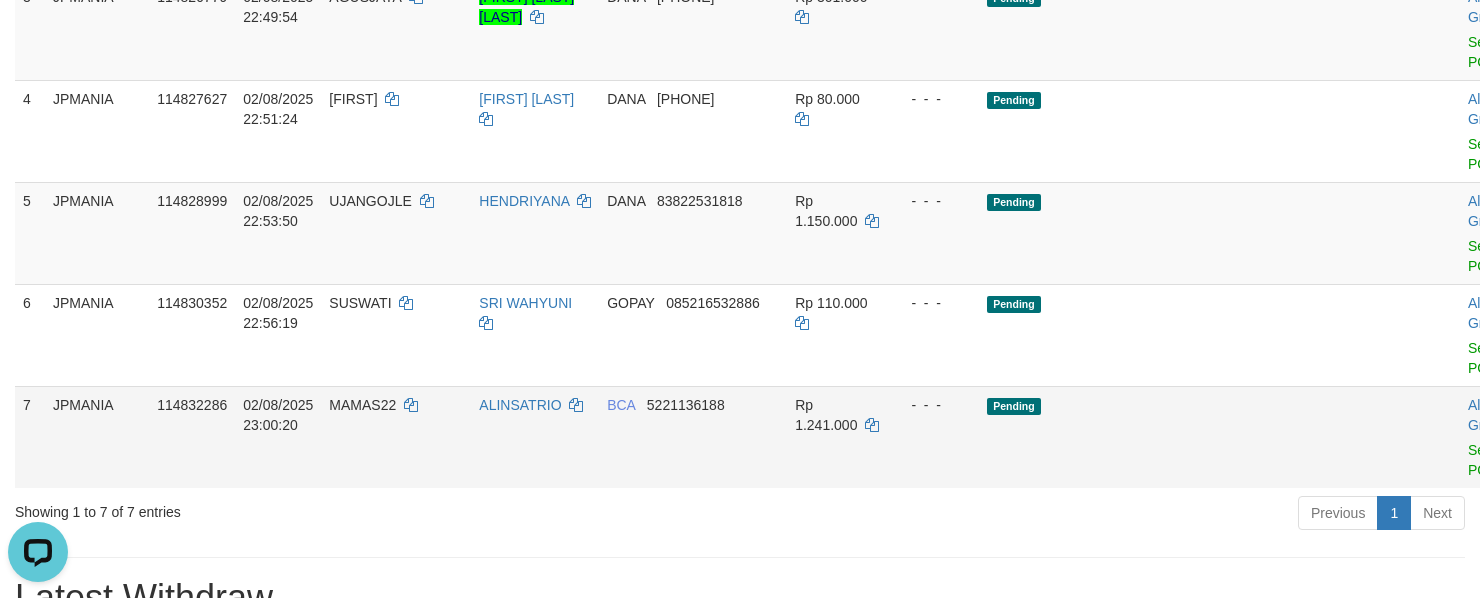 click on "Send PGA" at bounding box center (1509, 456) 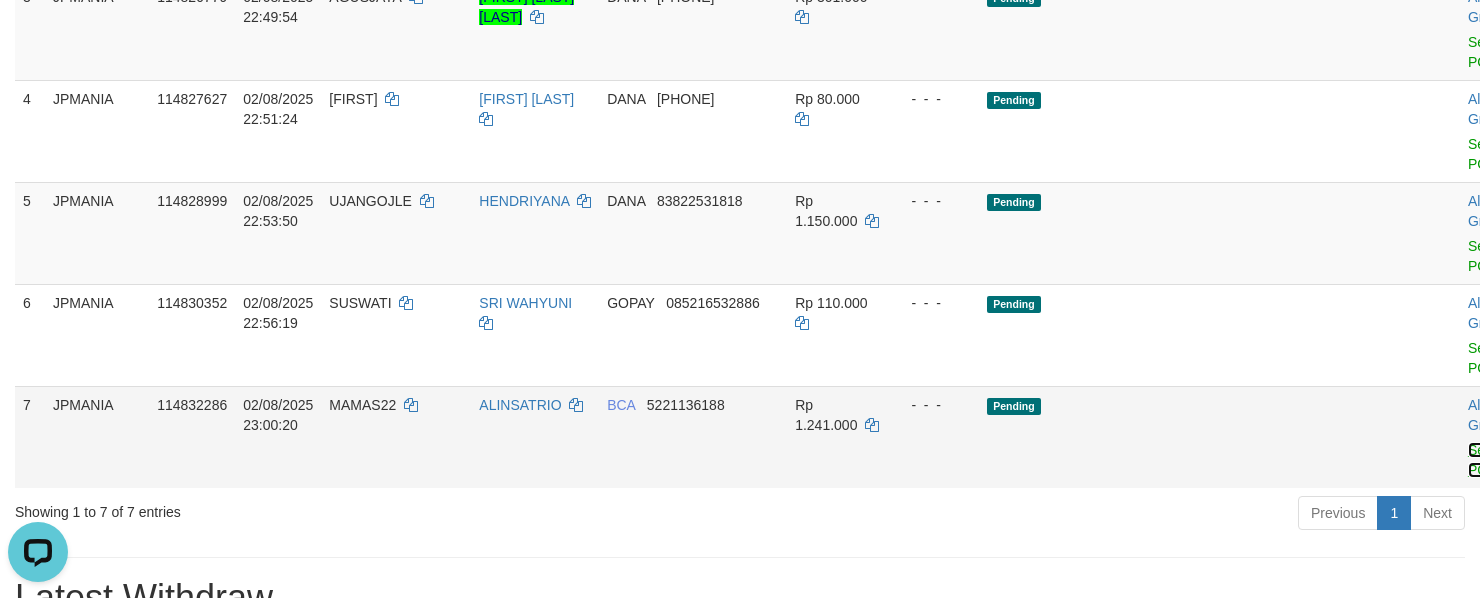 click on "Send PGA" at bounding box center (1484, 460) 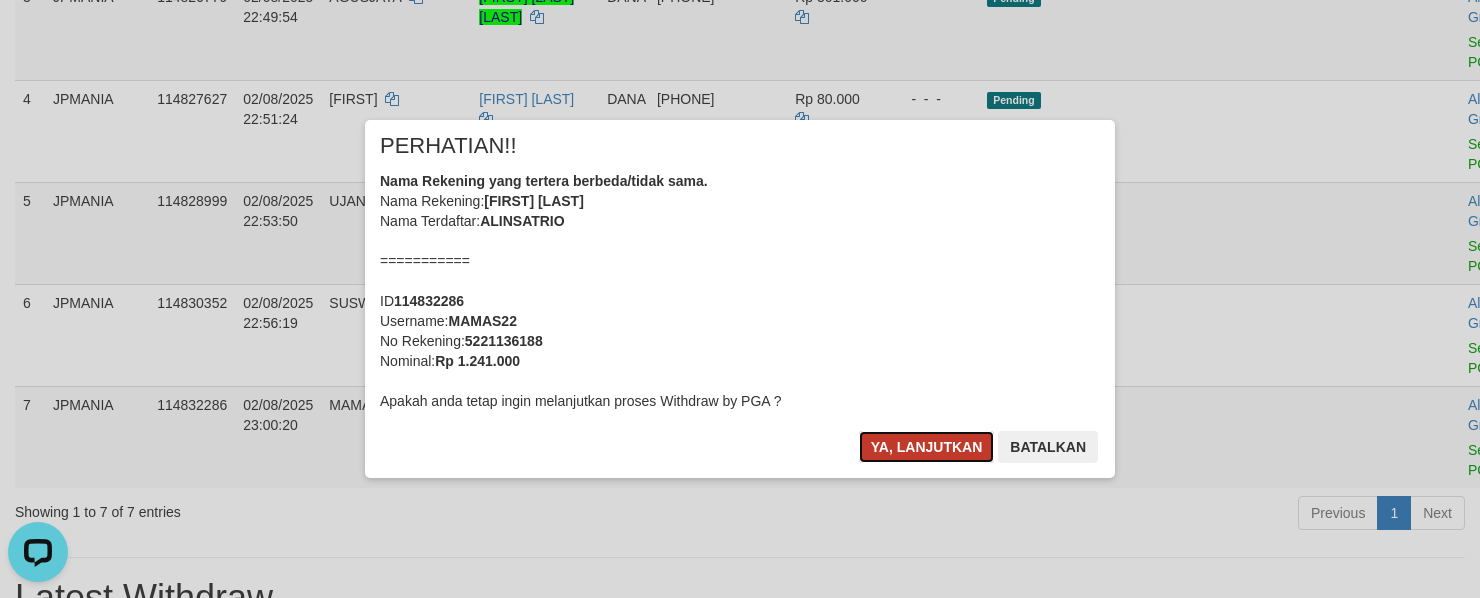 click on "Ya, lanjutkan" at bounding box center [927, 447] 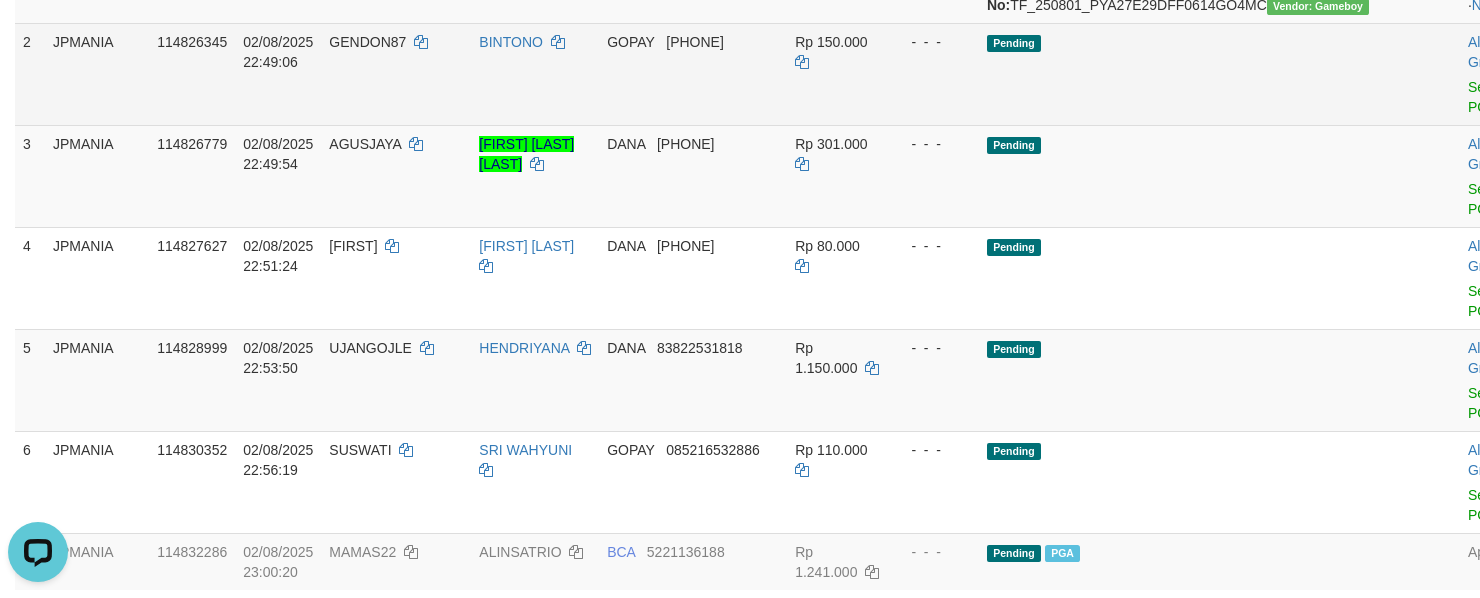 scroll, scrollTop: 136, scrollLeft: 0, axis: vertical 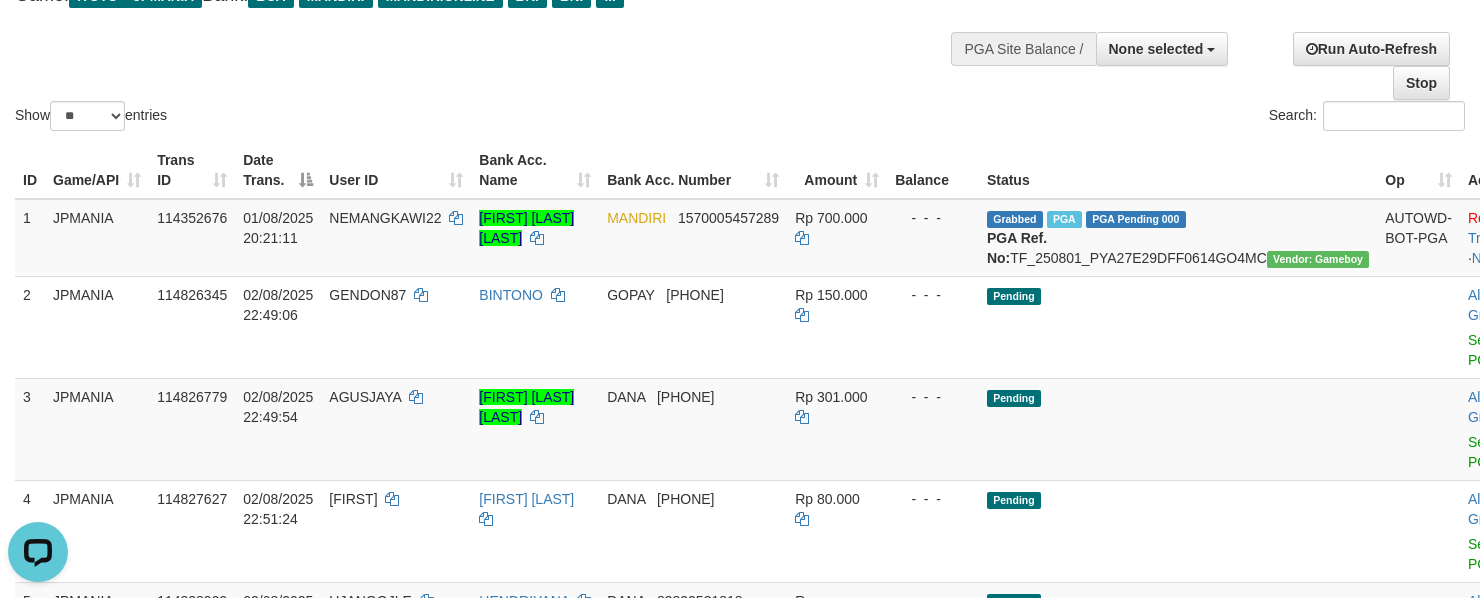 click on "Show  ** ** ** ***  entries" at bounding box center (370, 118) 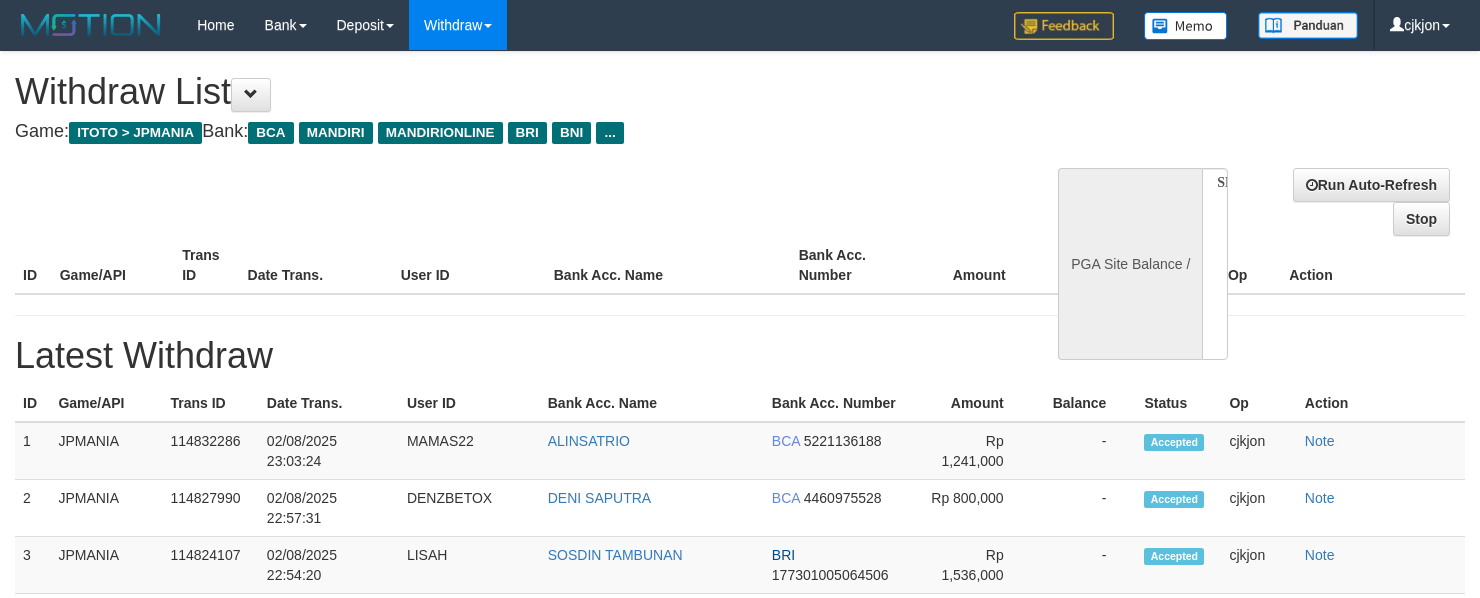 select 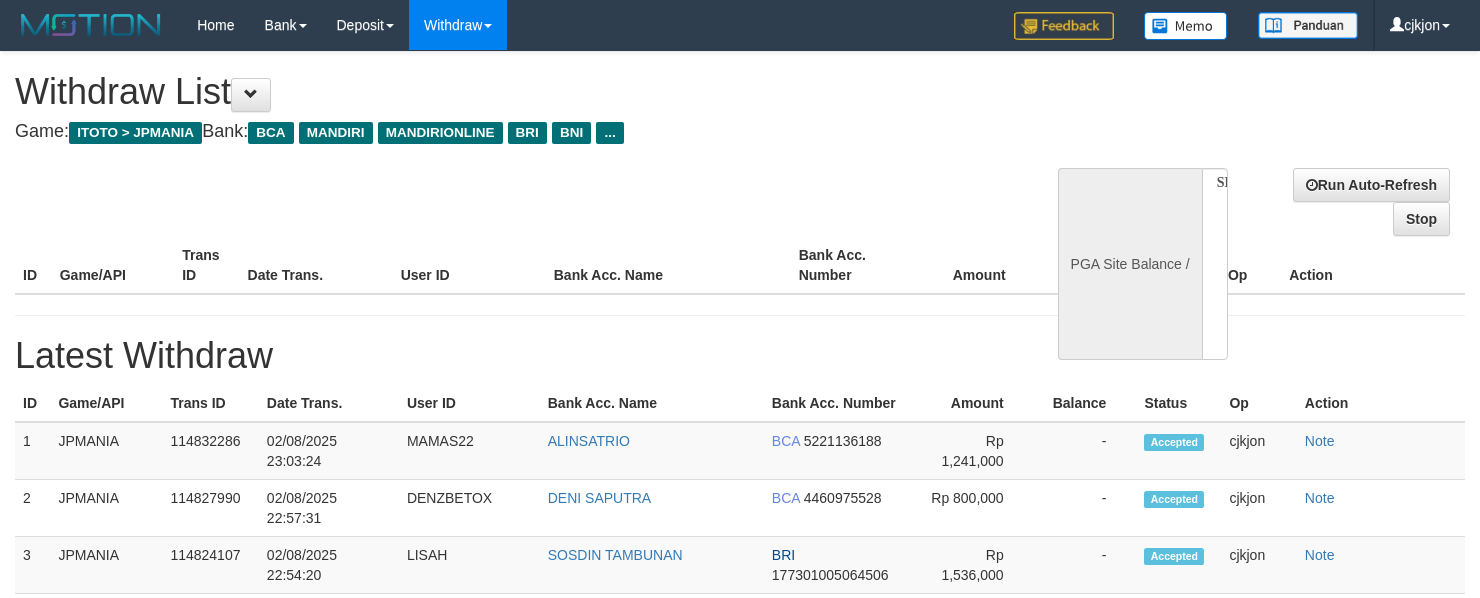 scroll, scrollTop: 137, scrollLeft: 0, axis: vertical 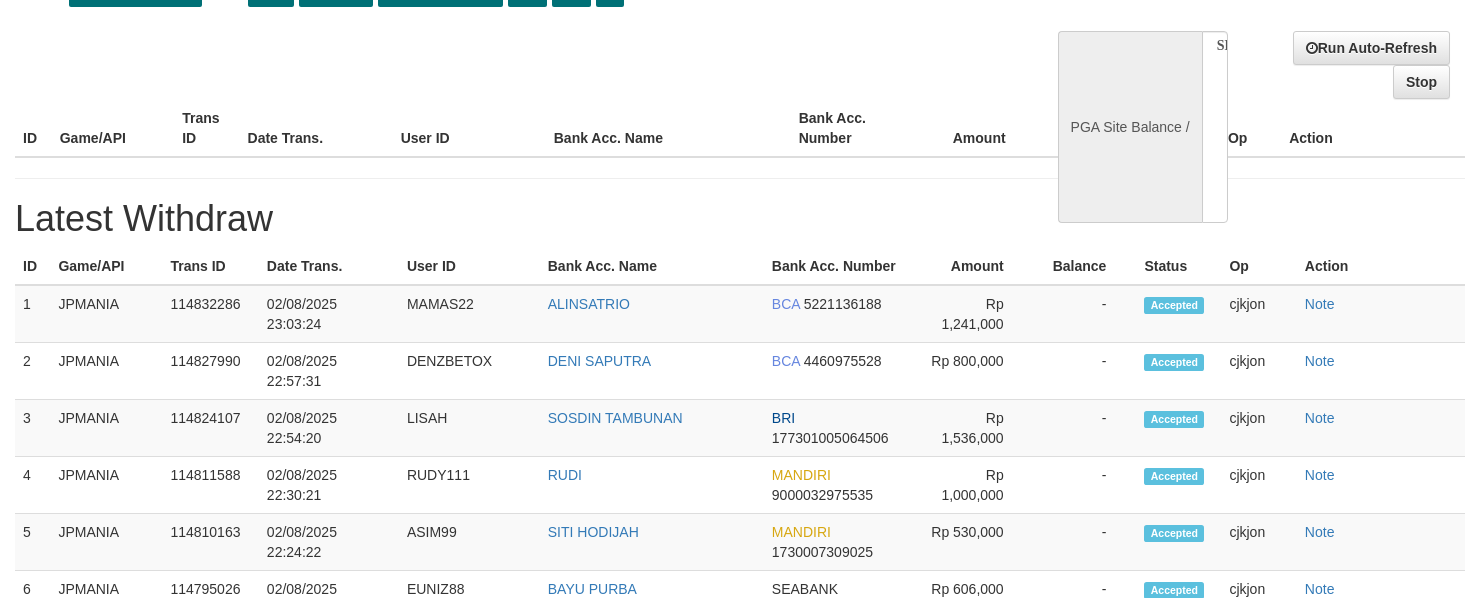 select on "**" 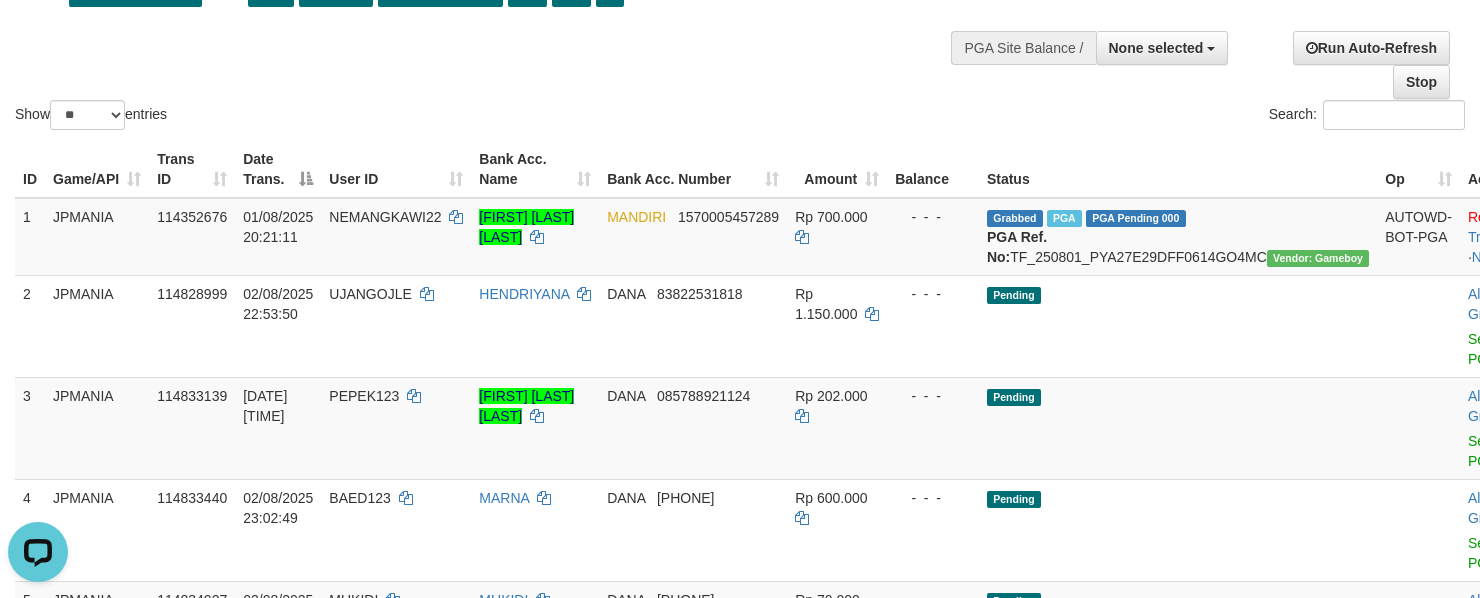 scroll, scrollTop: 0, scrollLeft: 0, axis: both 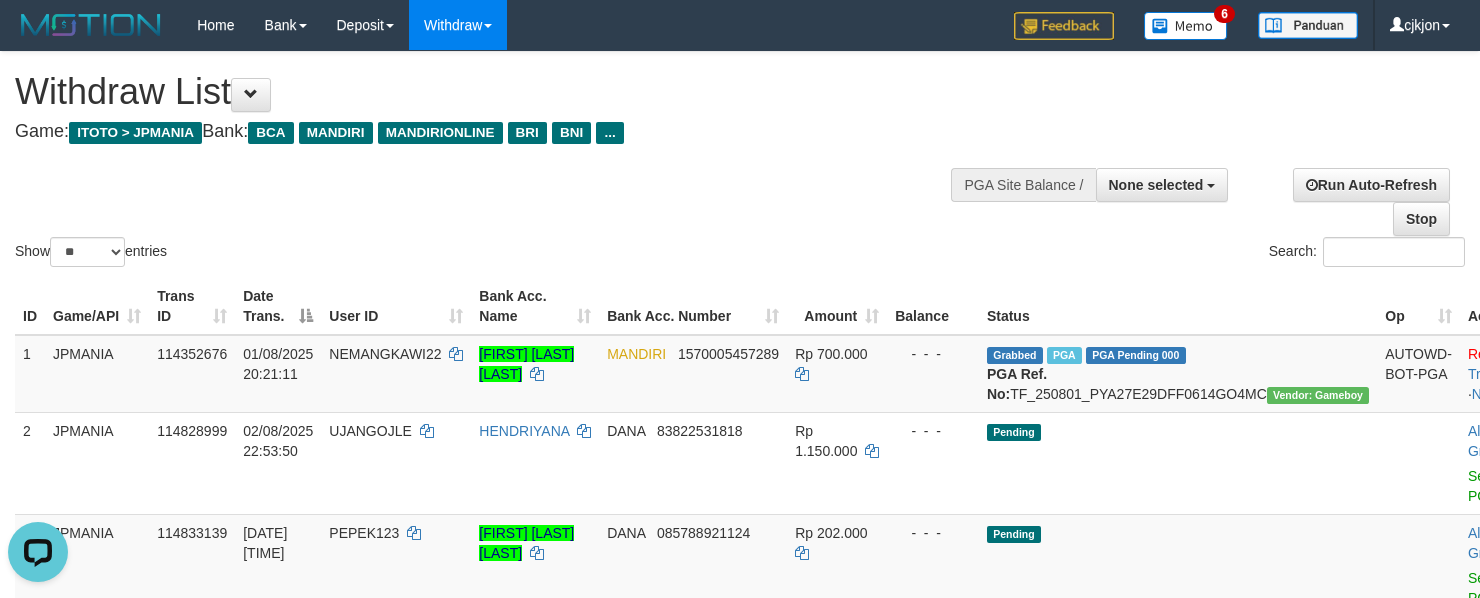 drag, startPoint x: 837, startPoint y: 206, endPoint x: 461, endPoint y: 30, distance: 415.15298 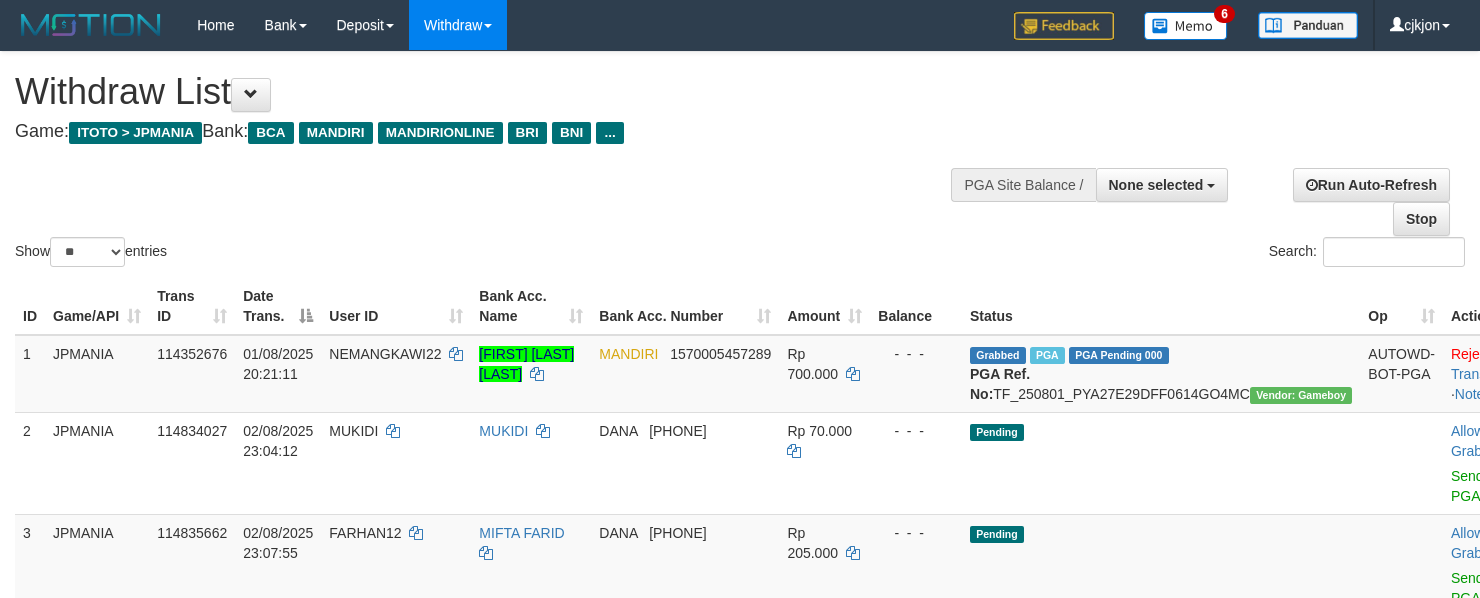 select 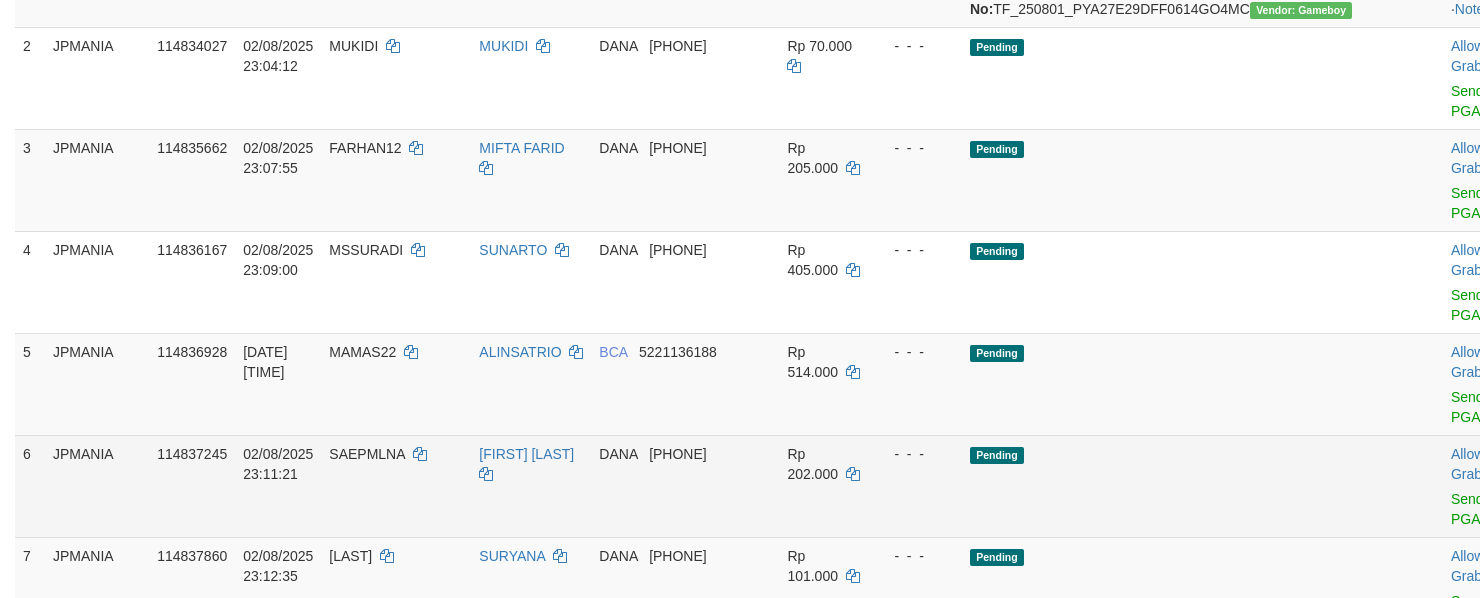 scroll, scrollTop: 533, scrollLeft: 0, axis: vertical 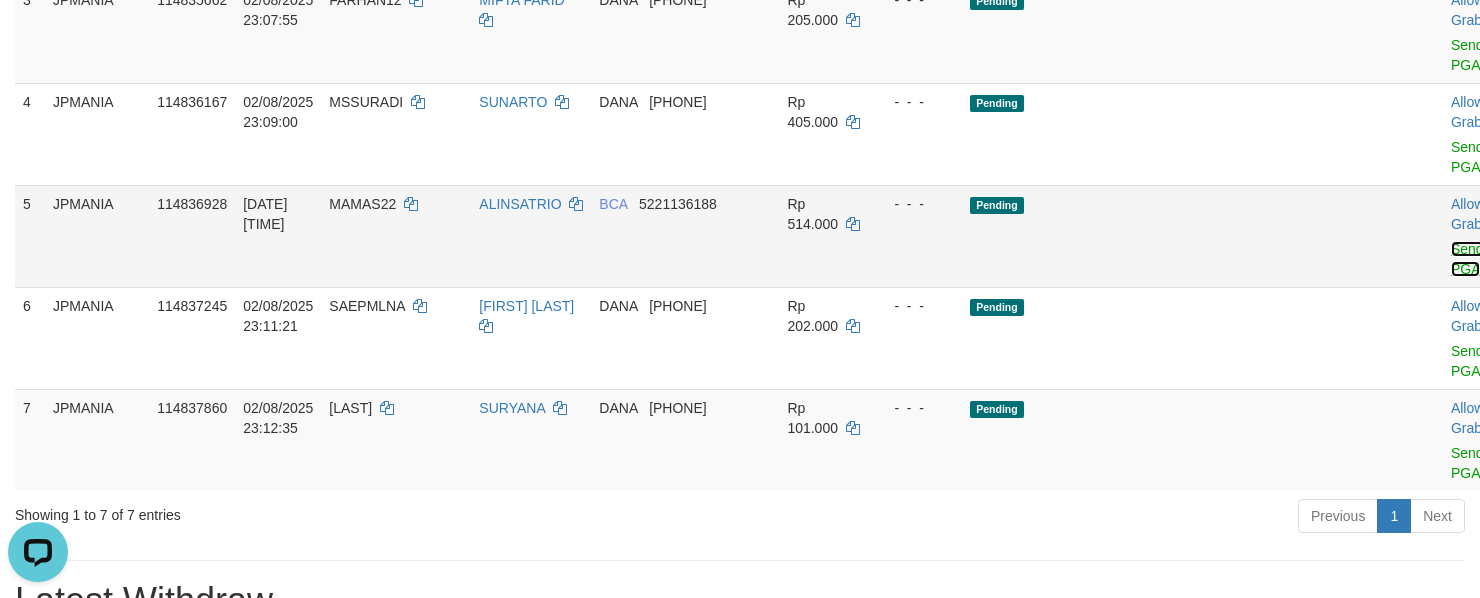 click on "Send PGA" at bounding box center (1467, 259) 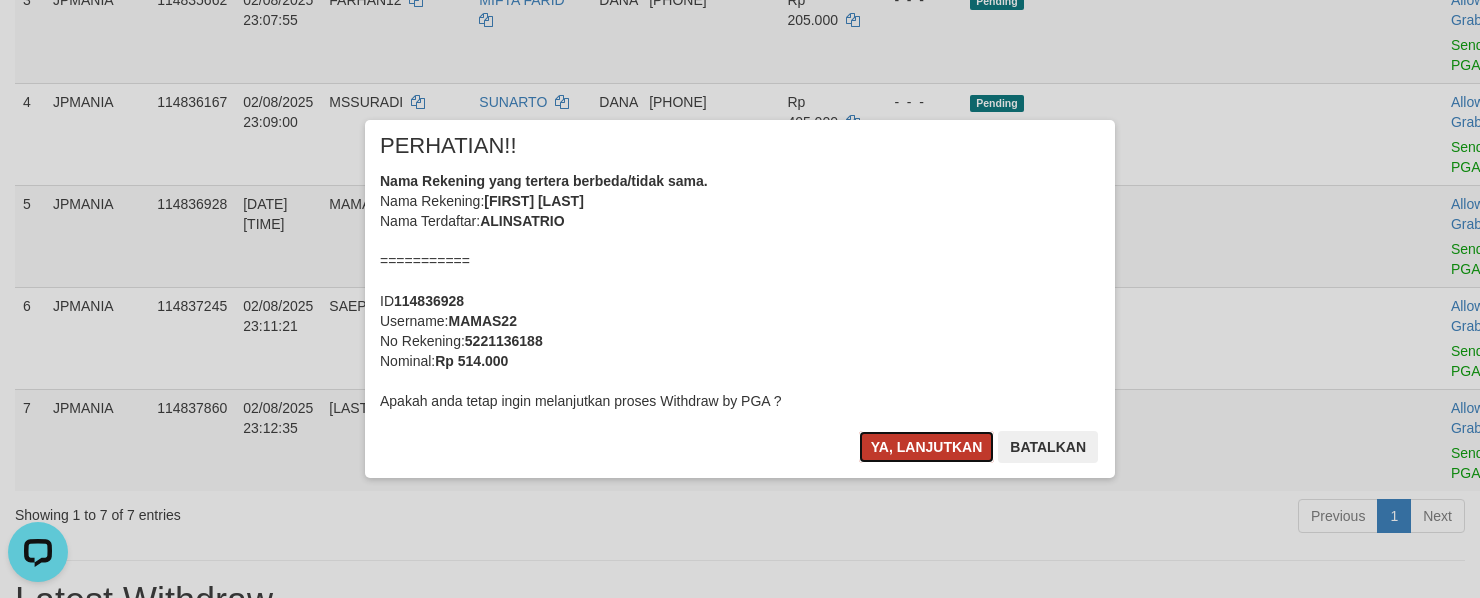 click on "Ya, lanjutkan" at bounding box center (927, 447) 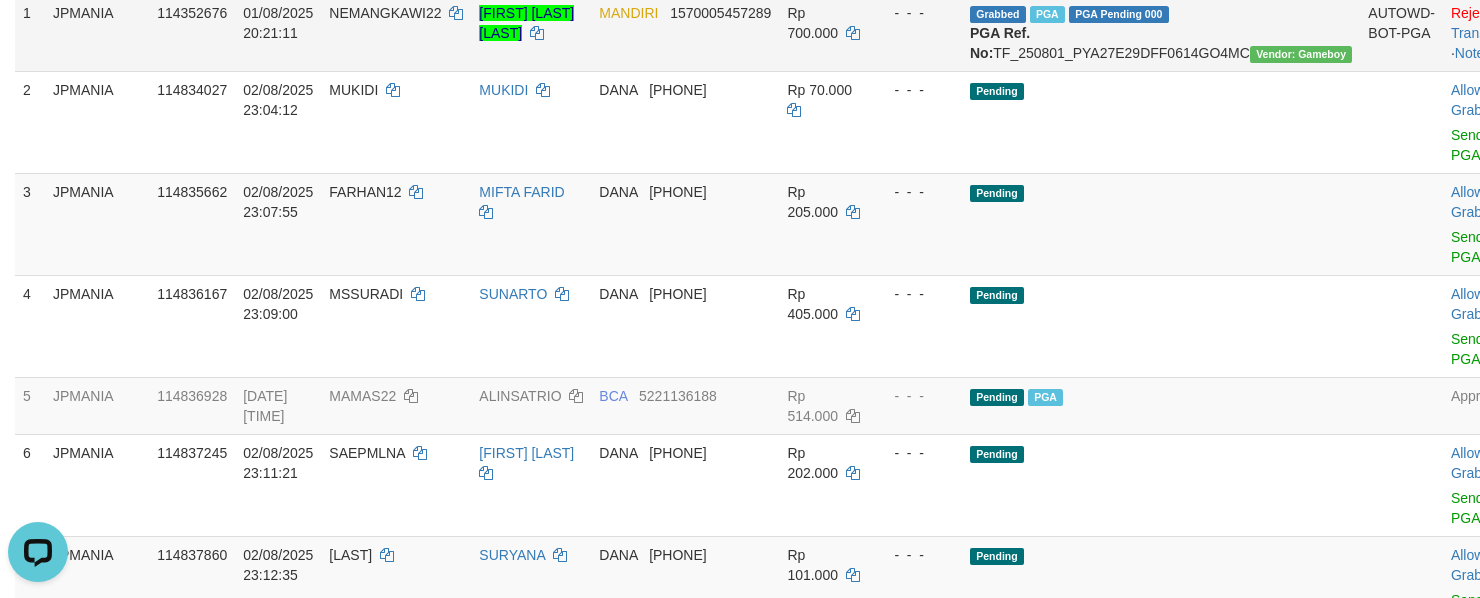 scroll, scrollTop: 133, scrollLeft: 0, axis: vertical 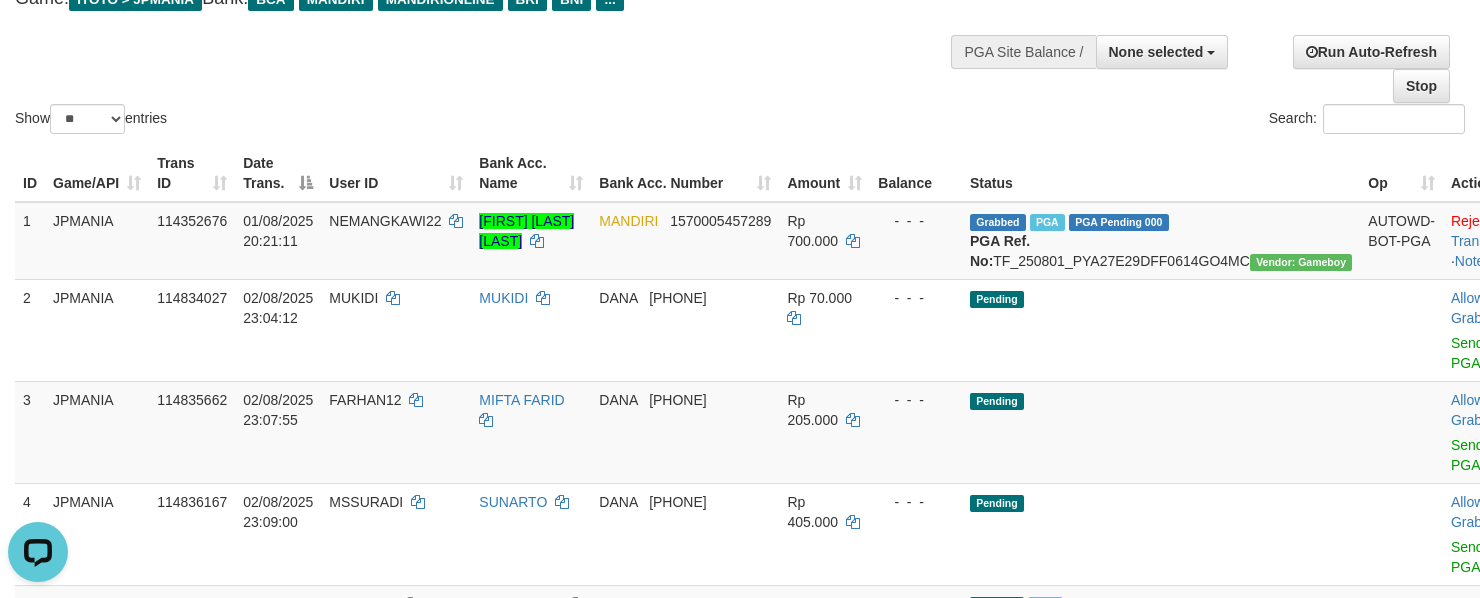 click on "Search:" at bounding box center [1110, 121] 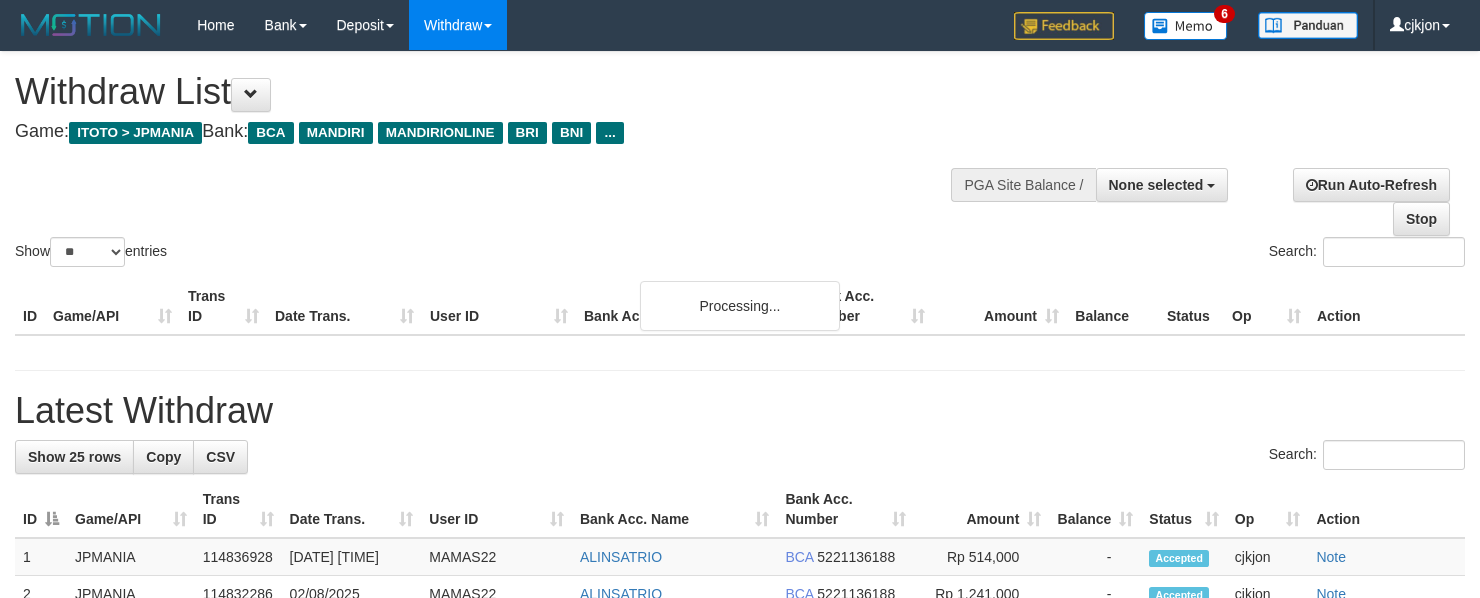 select 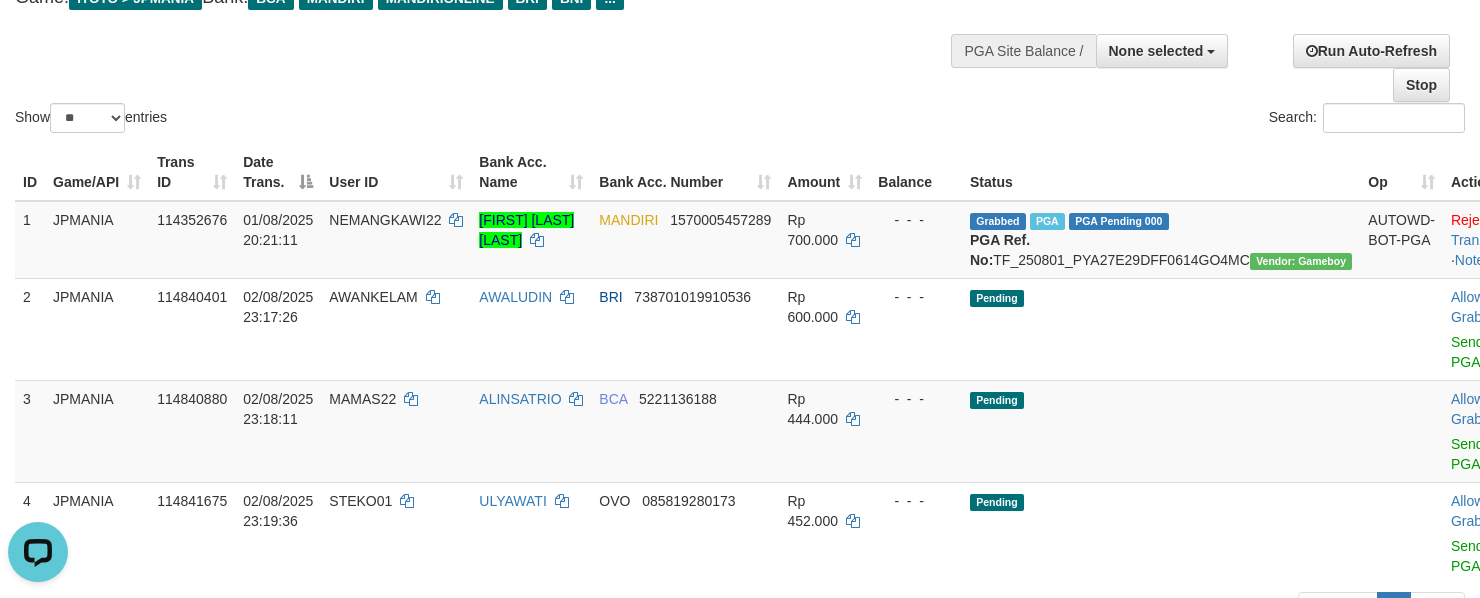 scroll, scrollTop: 0, scrollLeft: 0, axis: both 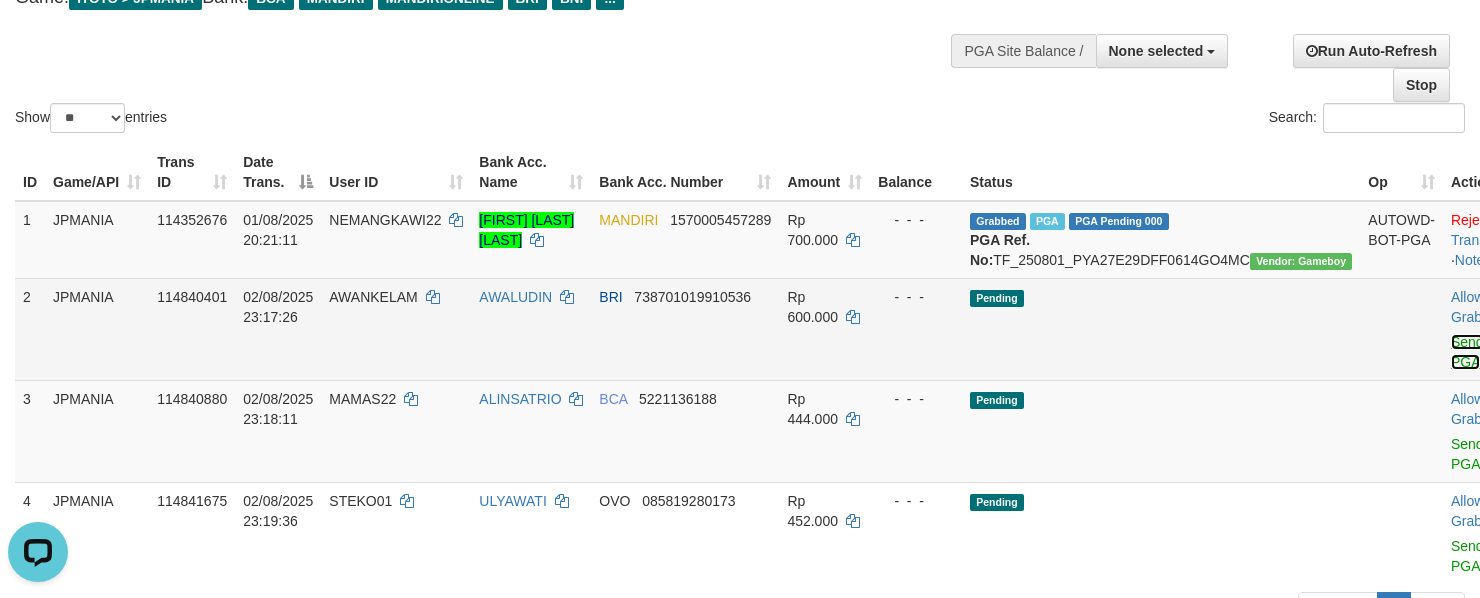 click on "Send PGA" at bounding box center (1467, 352) 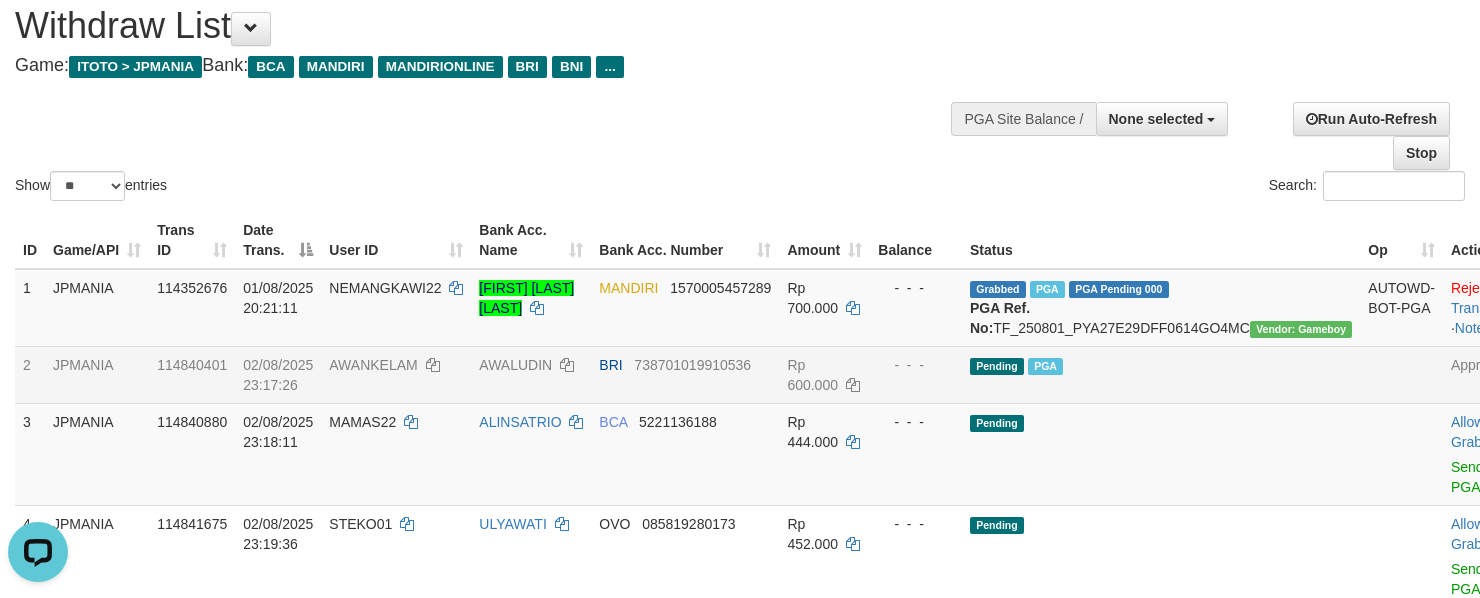 scroll, scrollTop: 0, scrollLeft: 0, axis: both 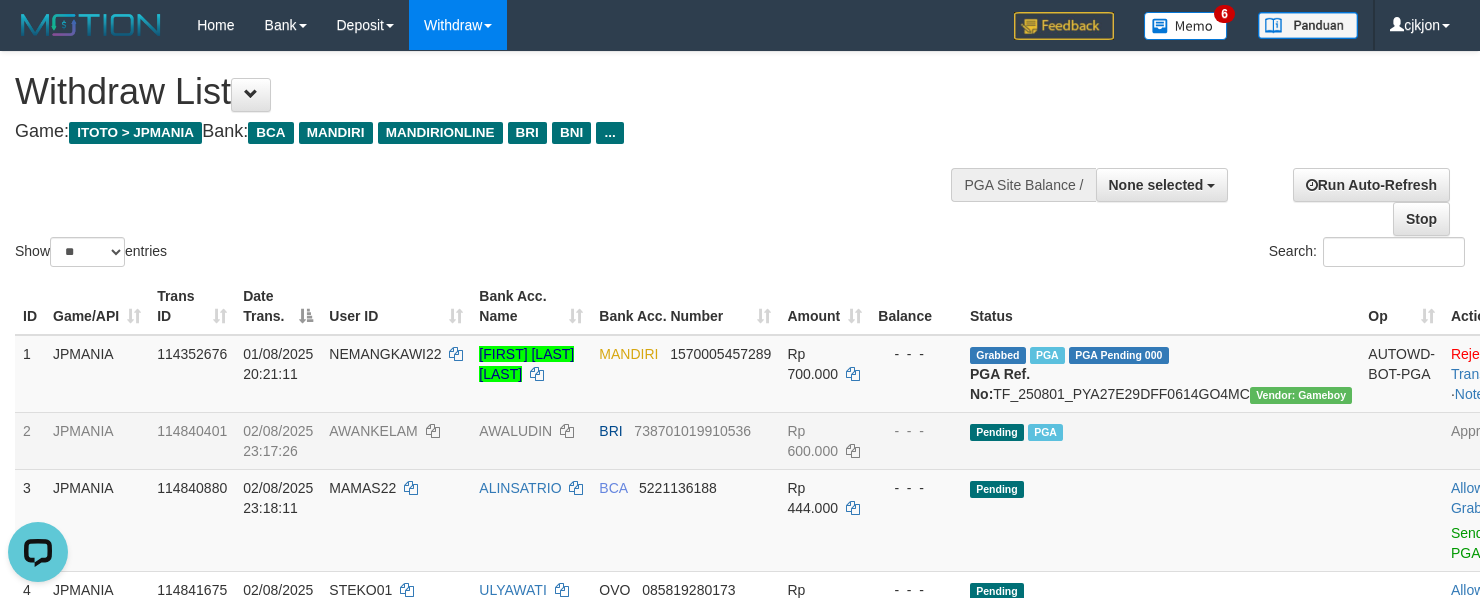 click on "Show  ** ** ** ***  entries Search:" at bounding box center (740, 161) 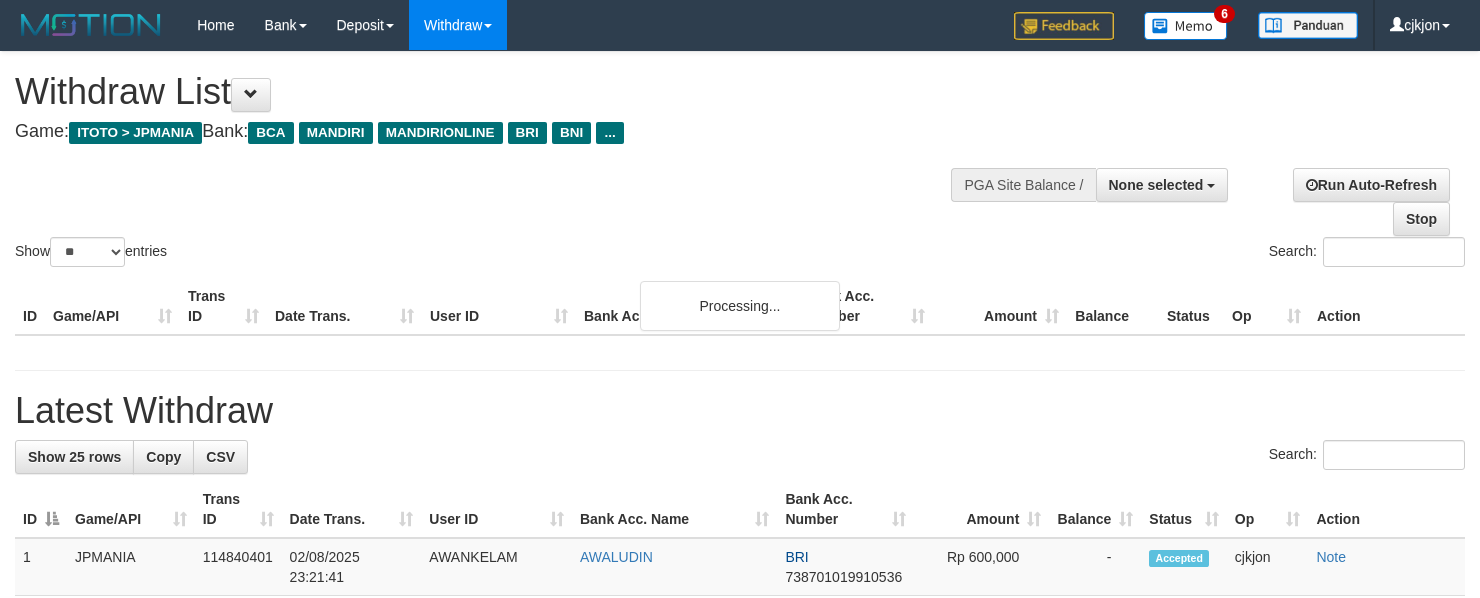 select 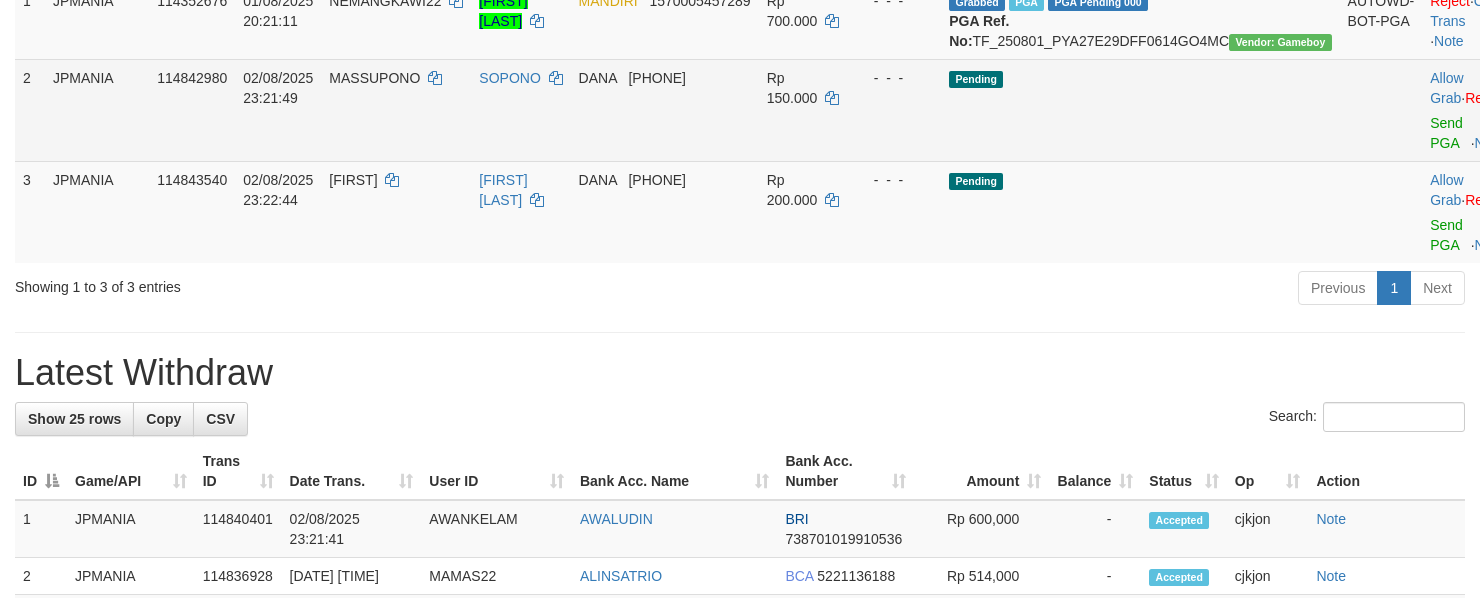 scroll, scrollTop: 400, scrollLeft: 0, axis: vertical 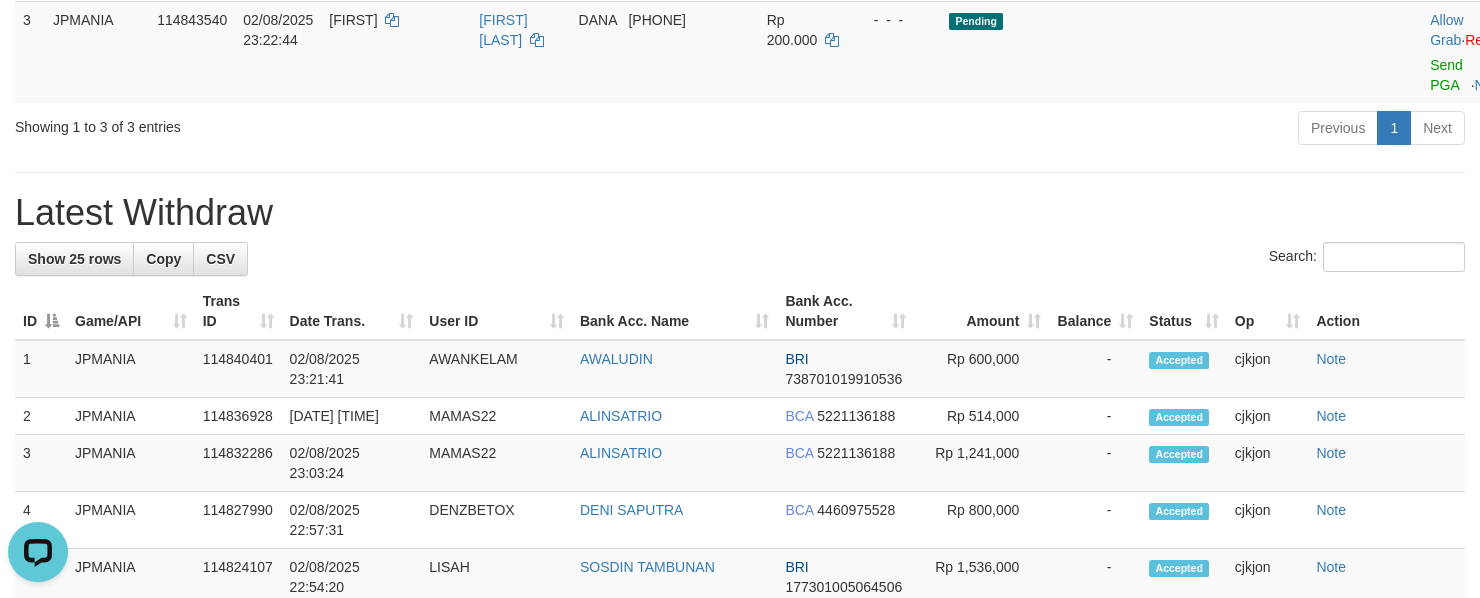 click on "Previous 1 Next" at bounding box center [1048, 130] 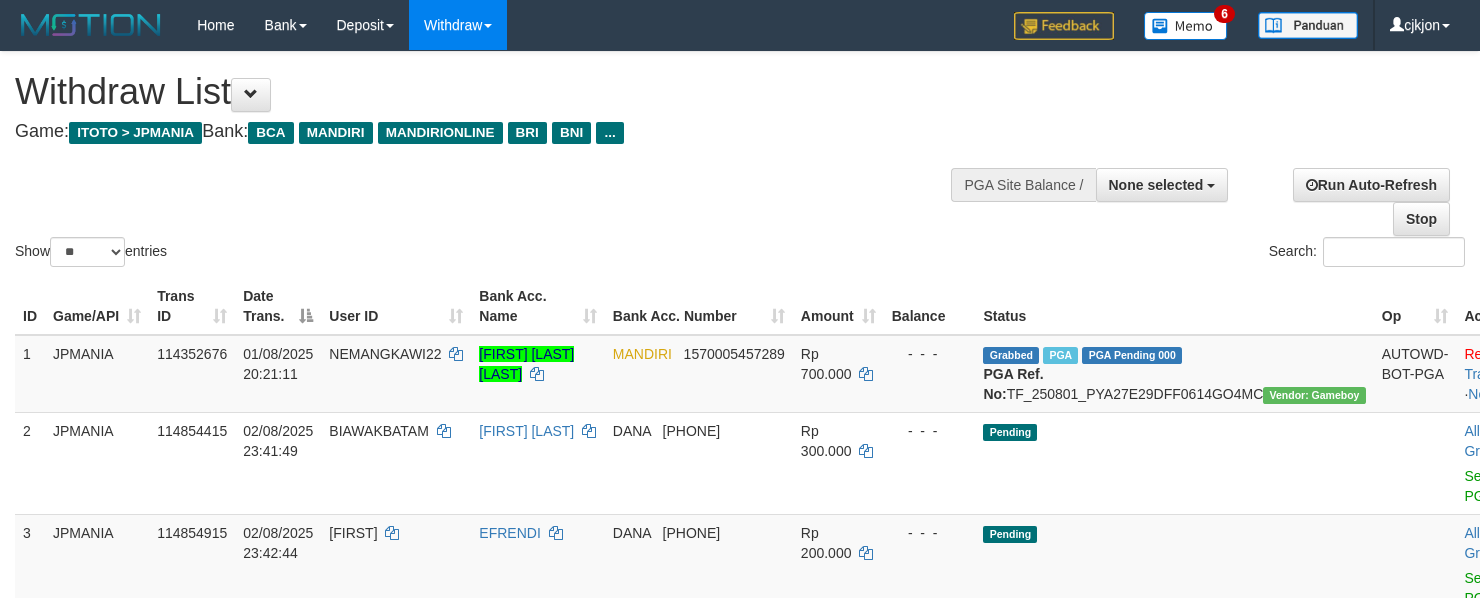 select 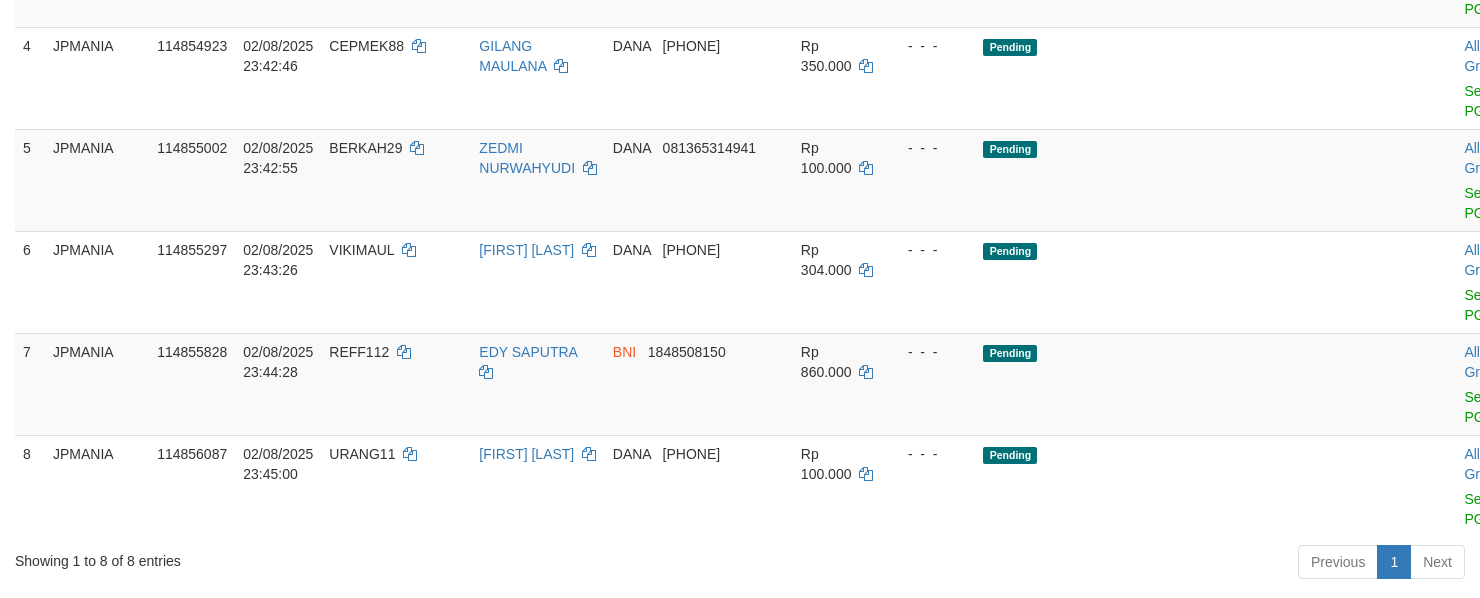 scroll, scrollTop: 533, scrollLeft: 0, axis: vertical 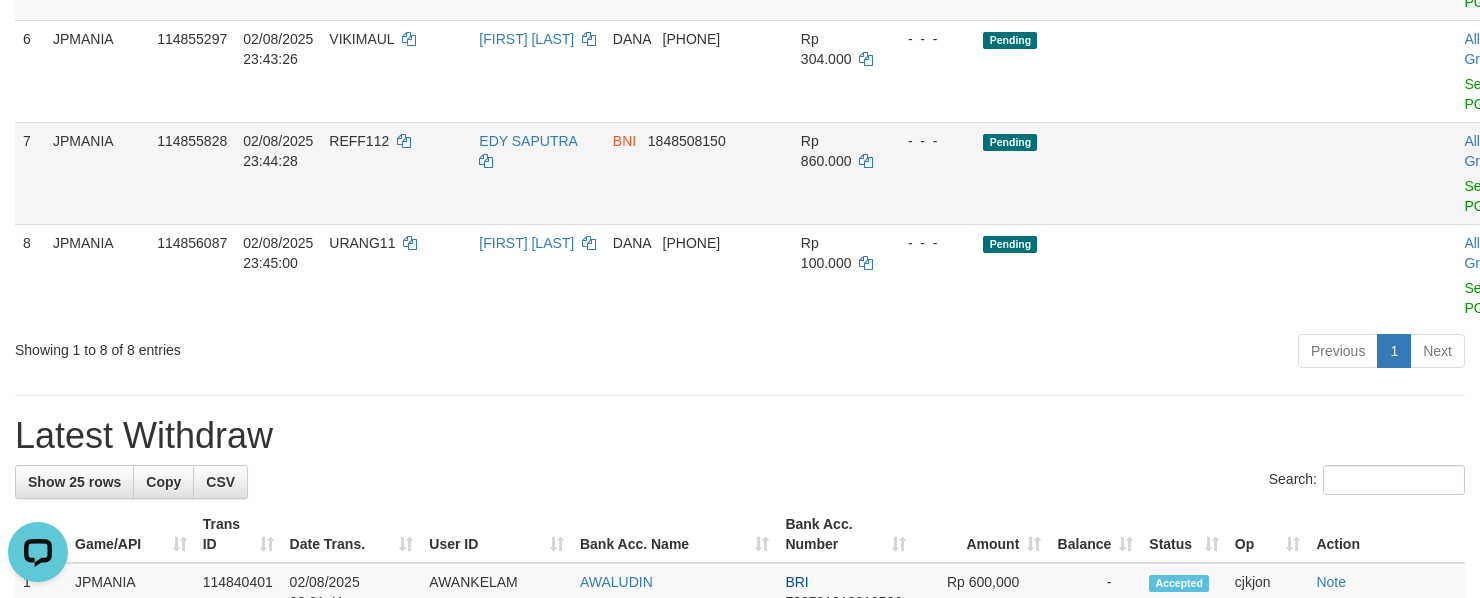 click on "Note" at bounding box center (1524, 206) 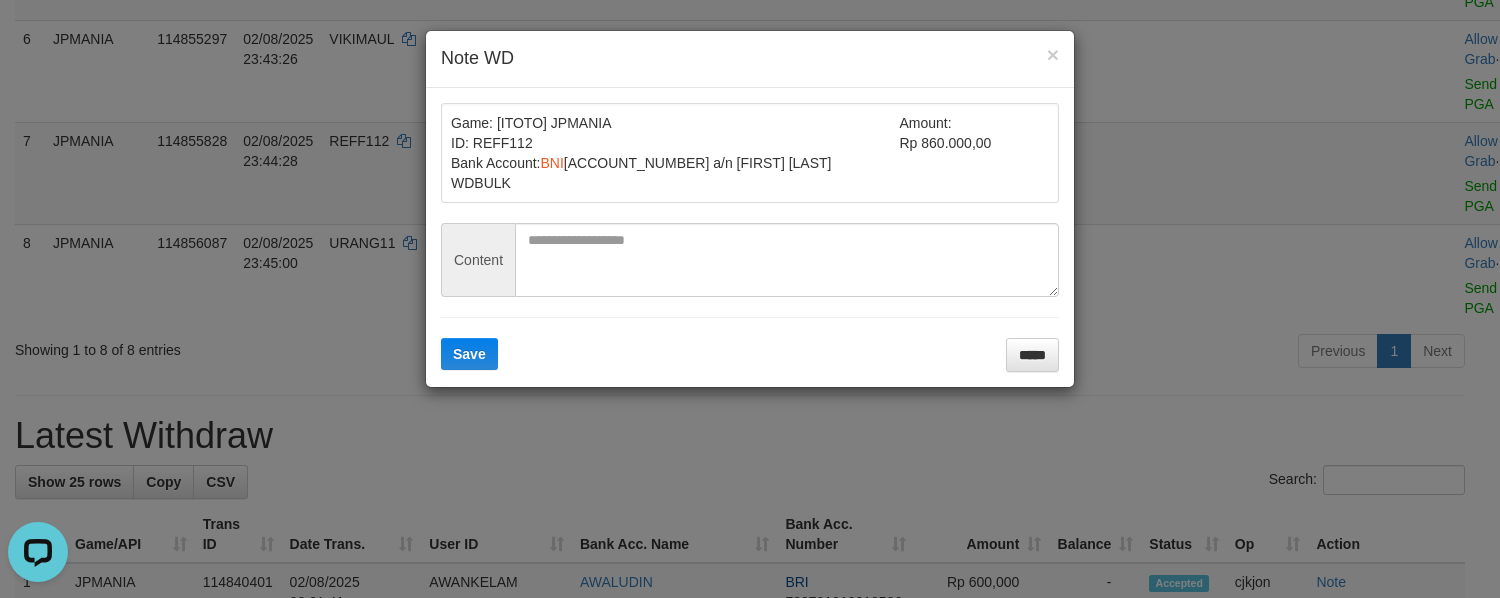 click on "× Note WD" at bounding box center [750, 59] 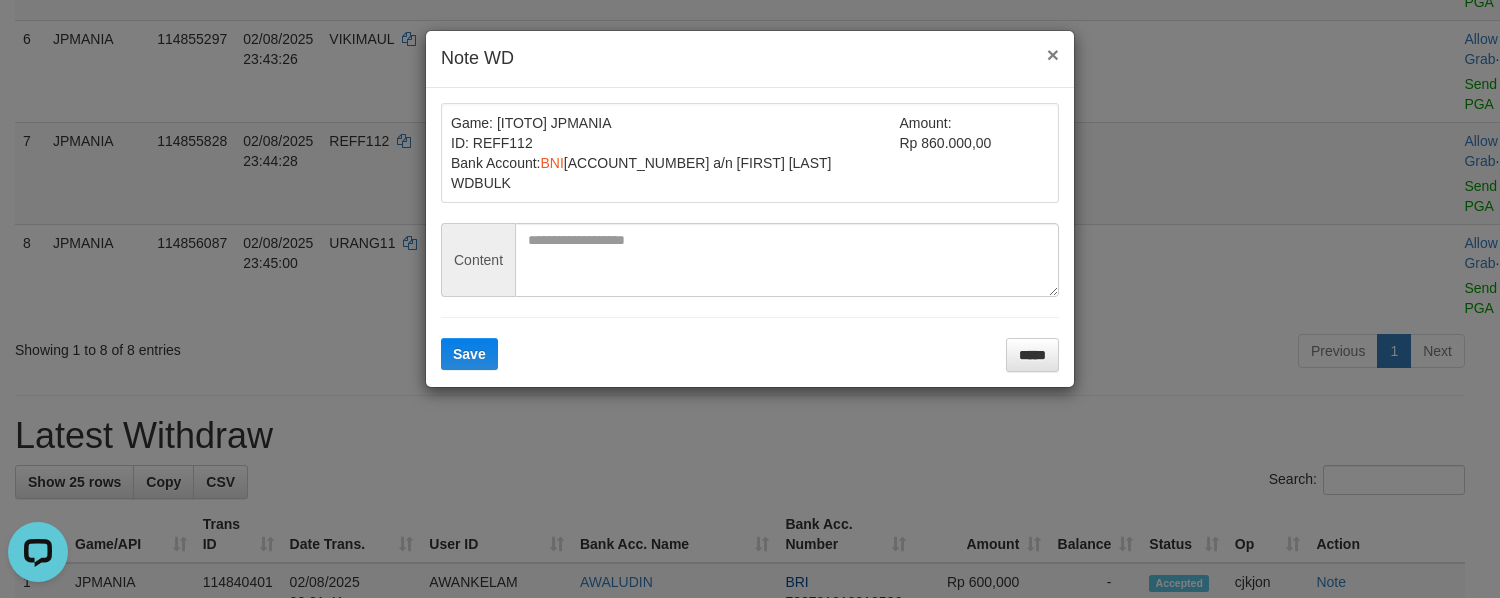 click on "×" at bounding box center (1053, 54) 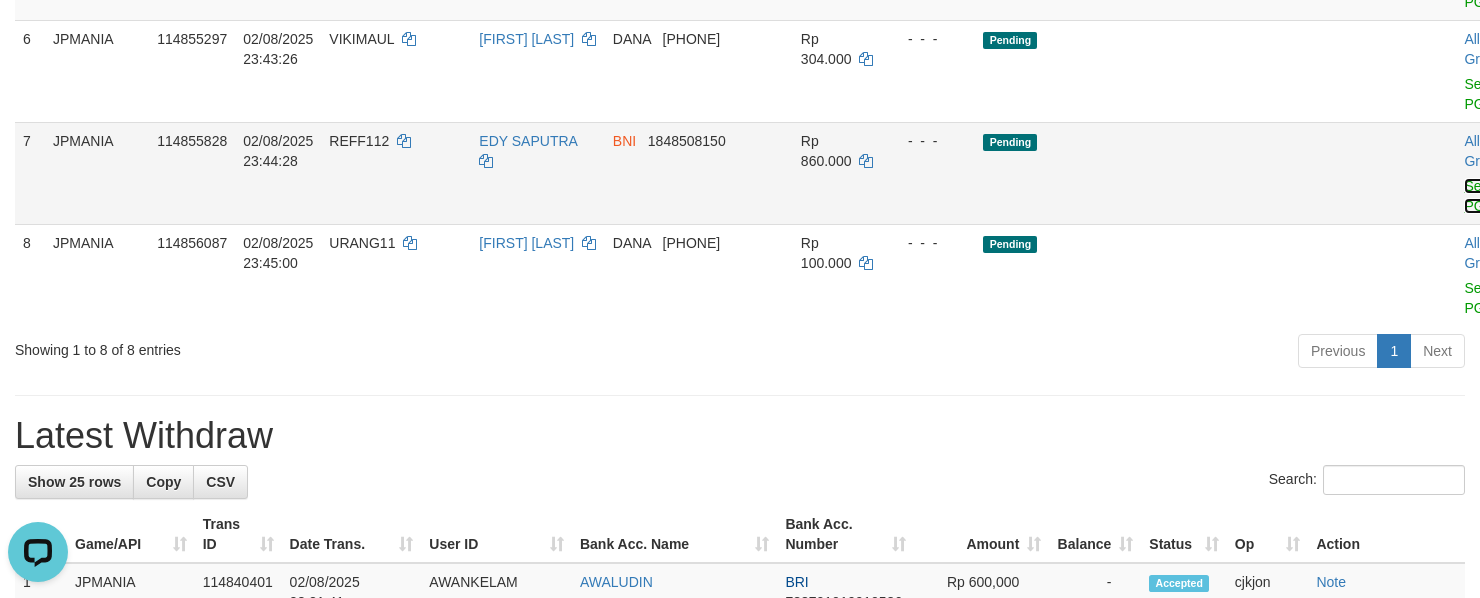 click on "Send PGA" at bounding box center (1480, 196) 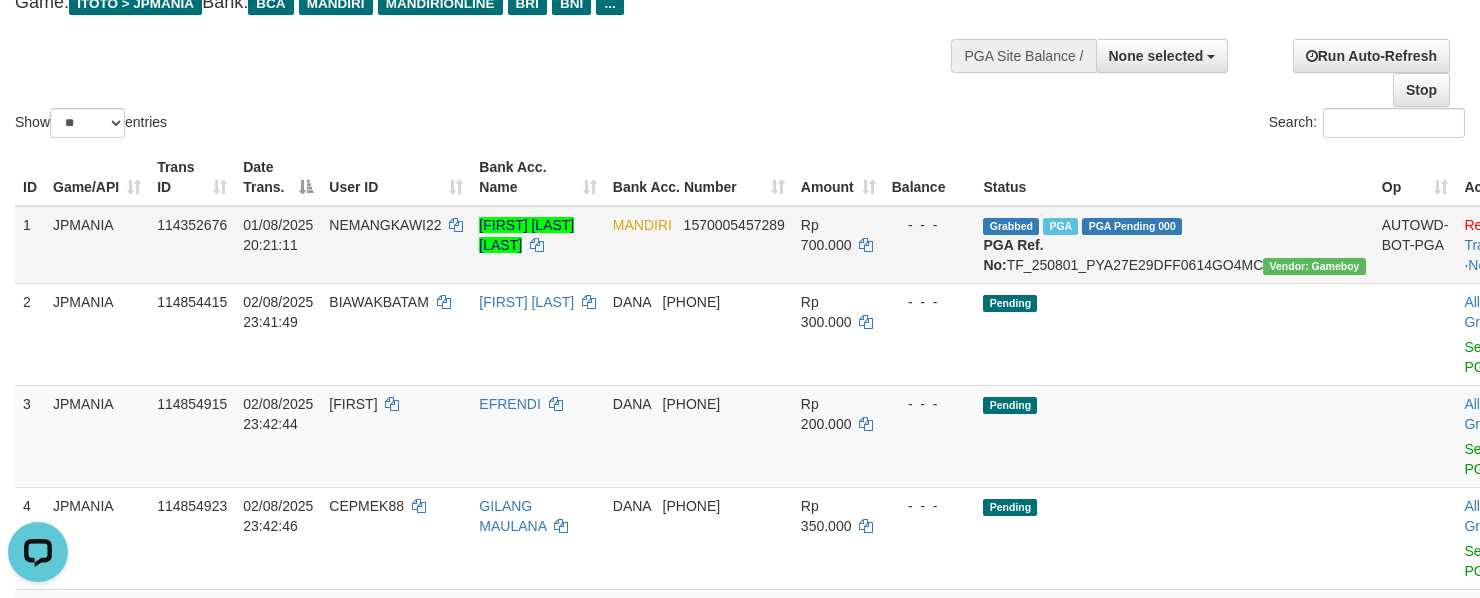 scroll, scrollTop: 0, scrollLeft: 0, axis: both 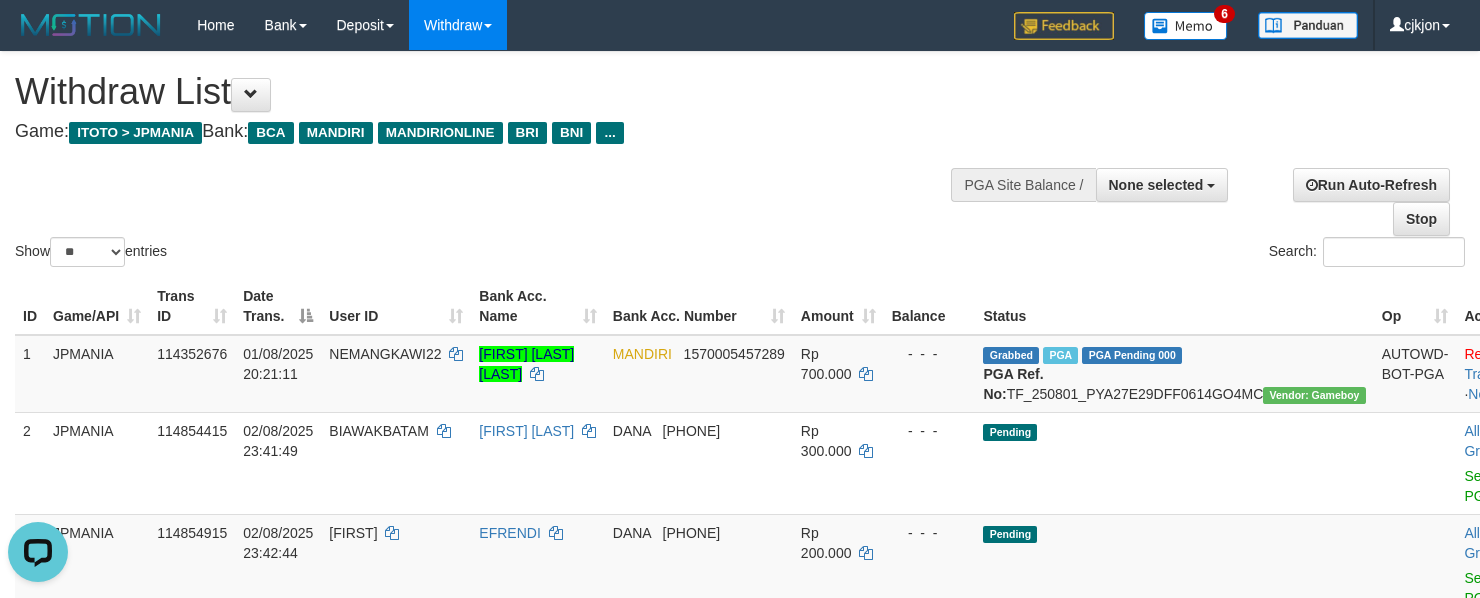 click on "Withdraw List" at bounding box center [491, 92] 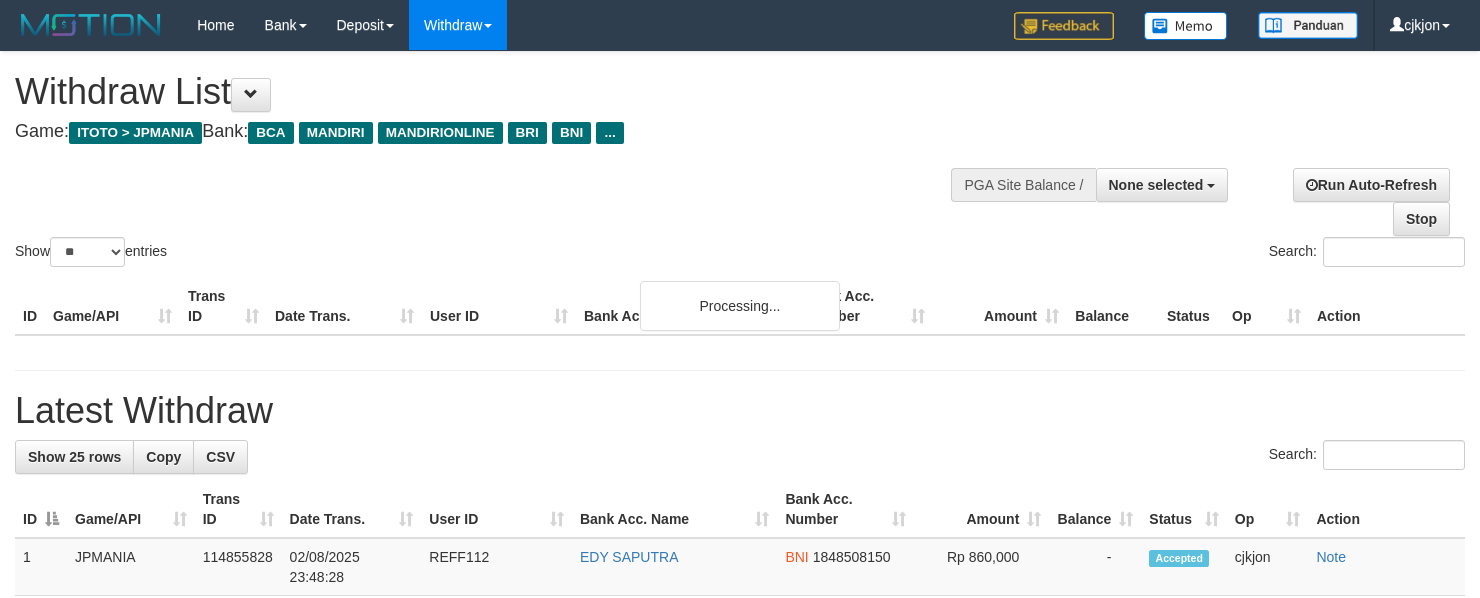 select 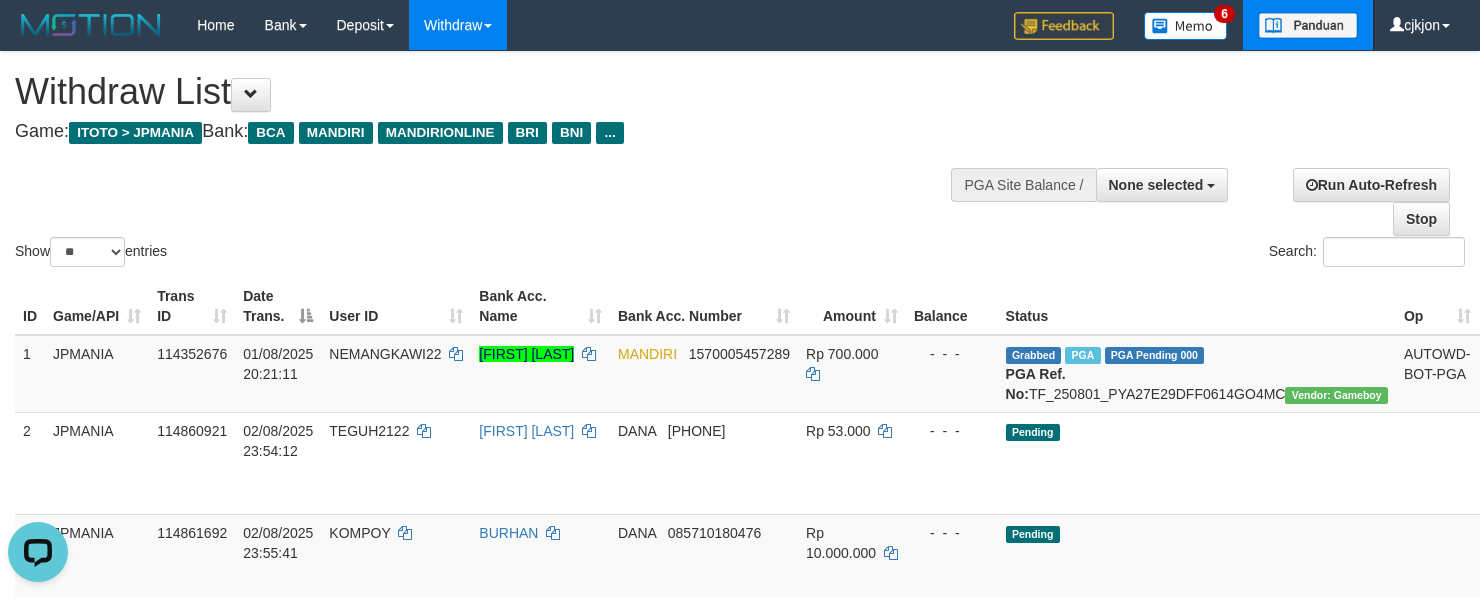 scroll, scrollTop: 0, scrollLeft: 0, axis: both 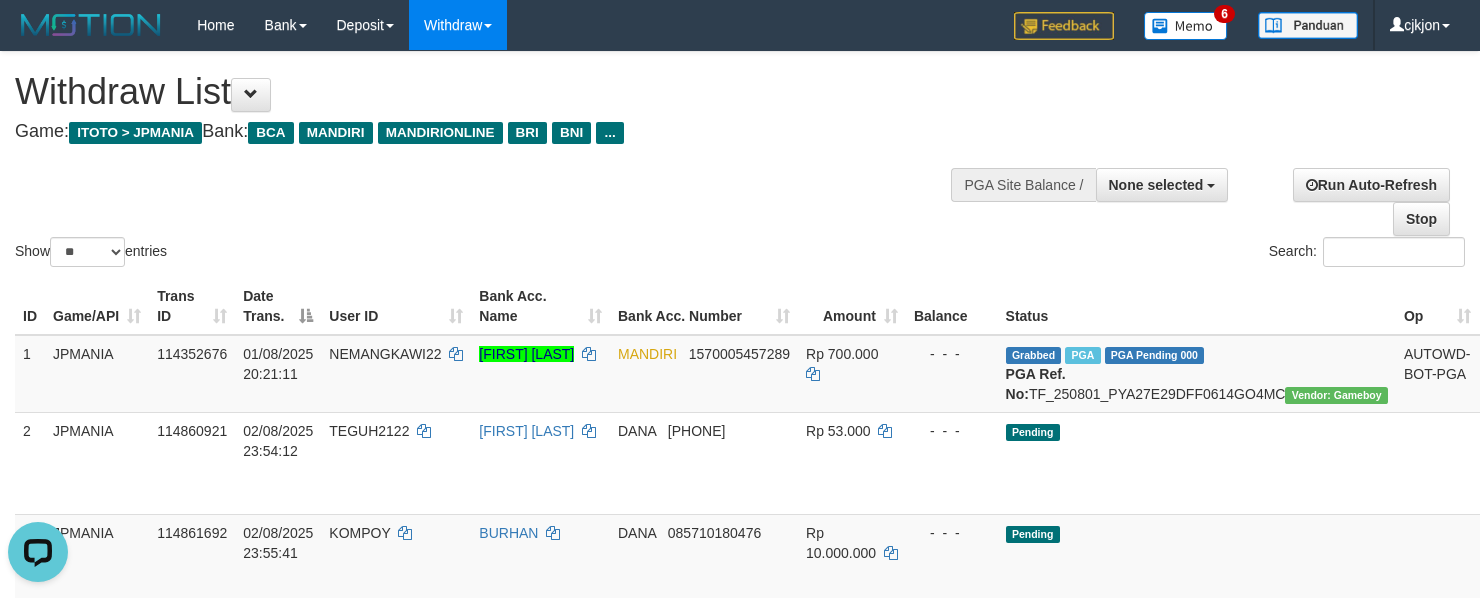 click on "Show  ** ** ** ***  entries Search:" at bounding box center [740, 161] 